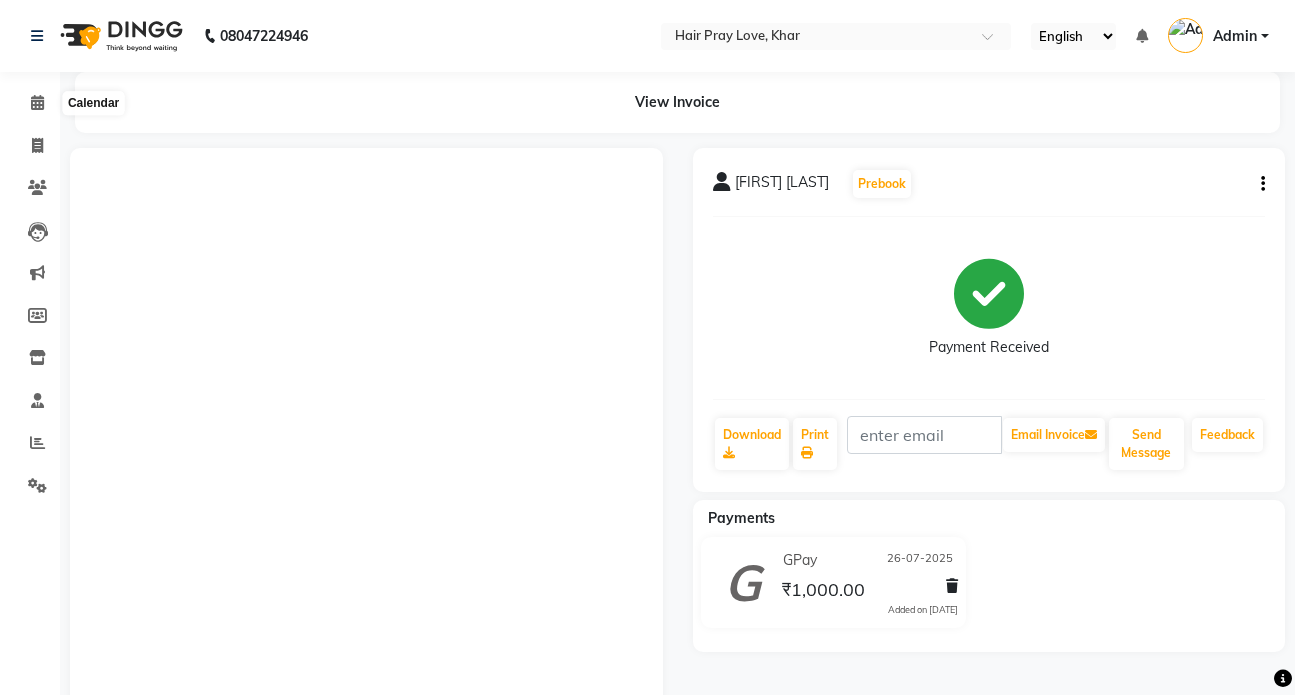 scroll, scrollTop: 0, scrollLeft: 0, axis: both 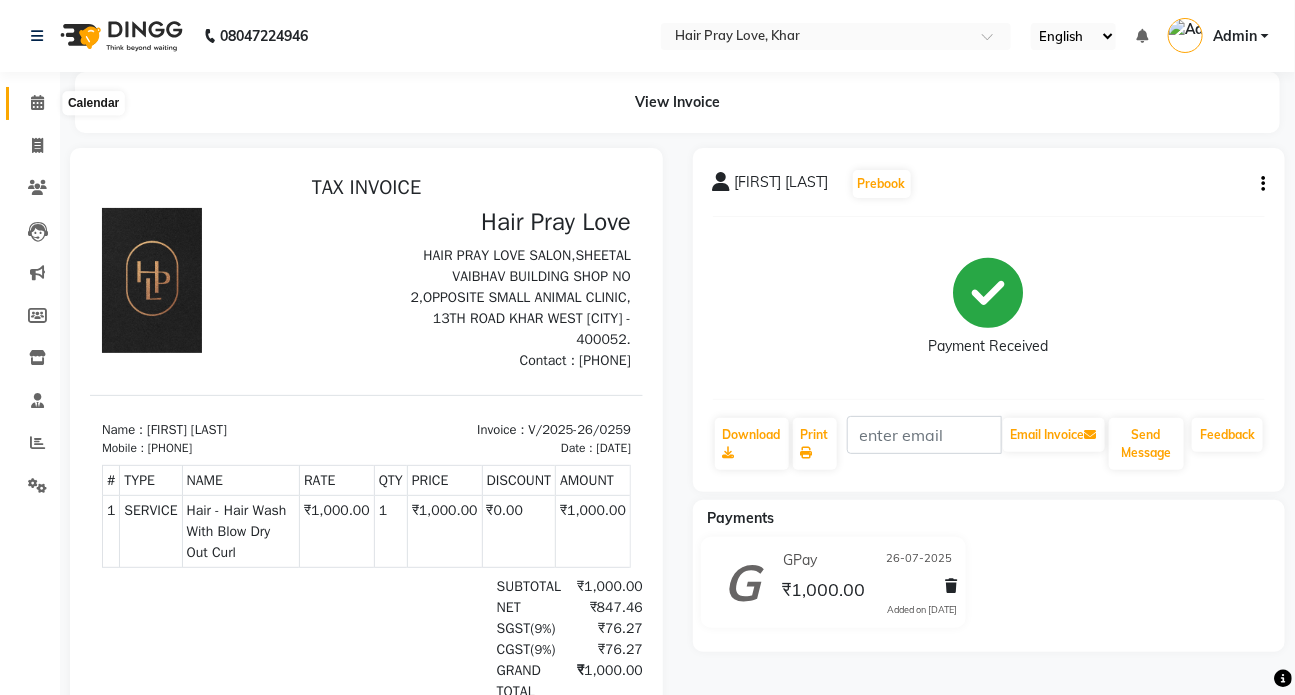 click 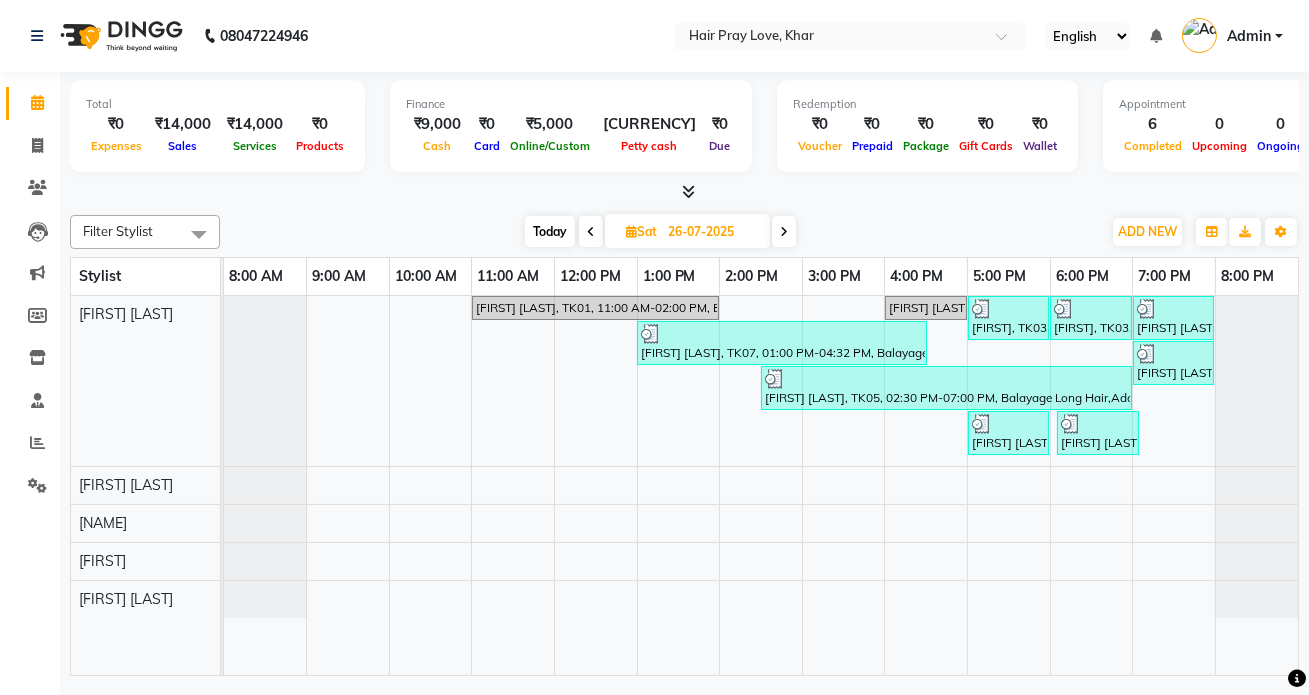 click at bounding box center [784, 231] 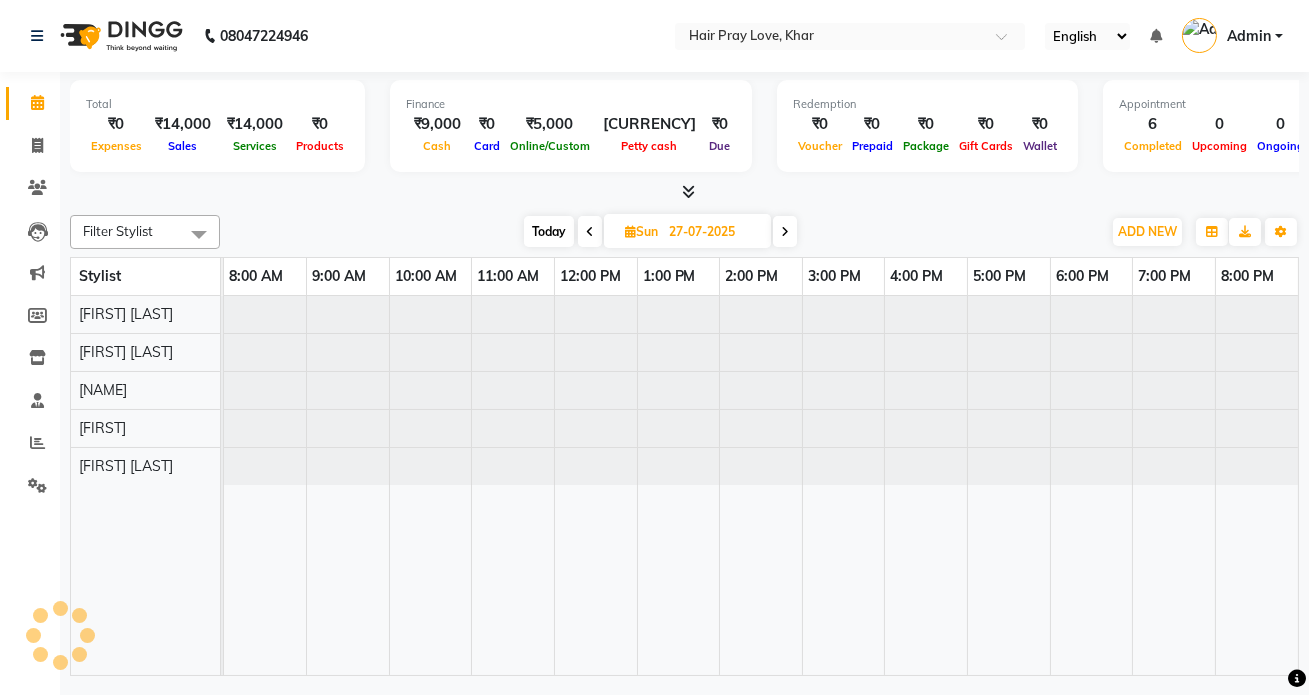 click at bounding box center (785, 231) 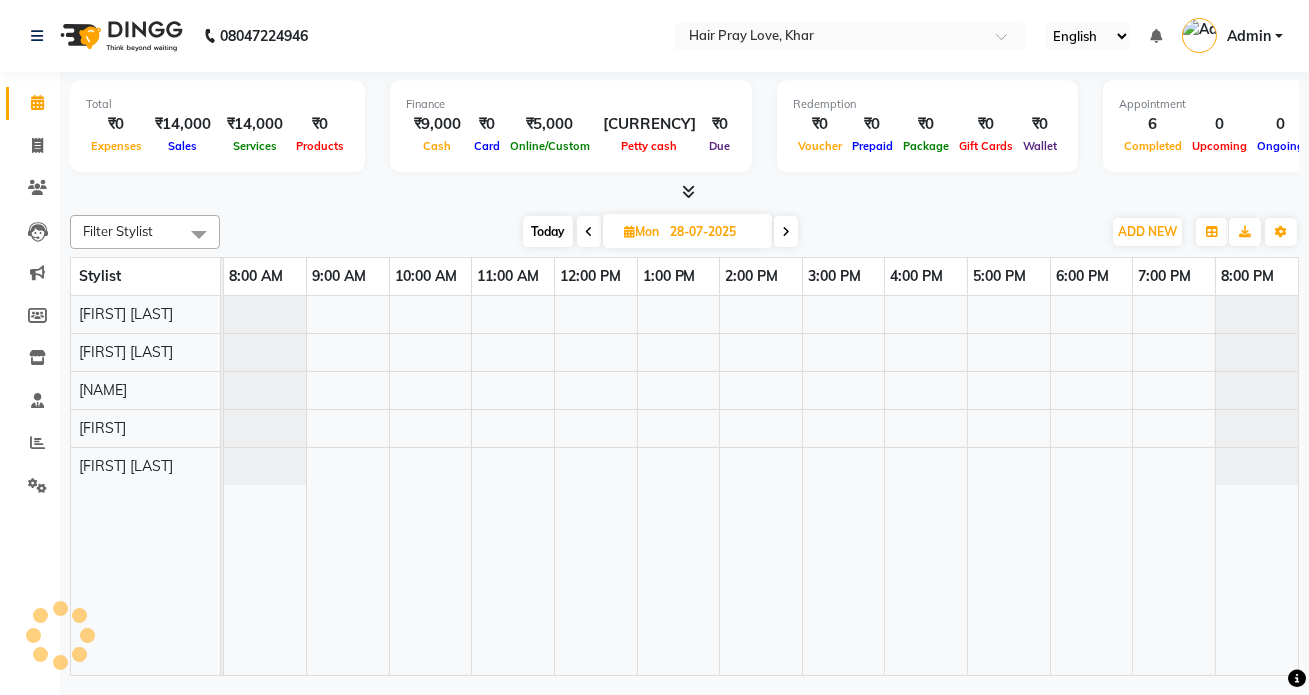 click at bounding box center (786, 232) 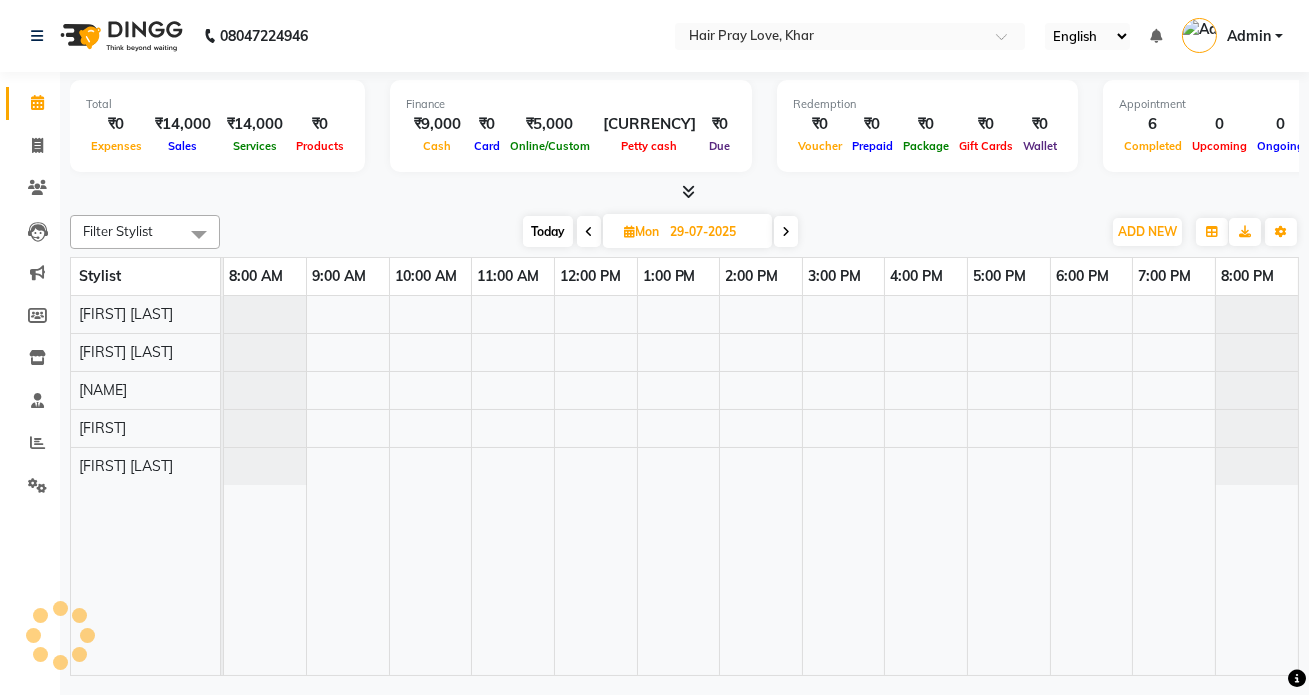 click at bounding box center (786, 231) 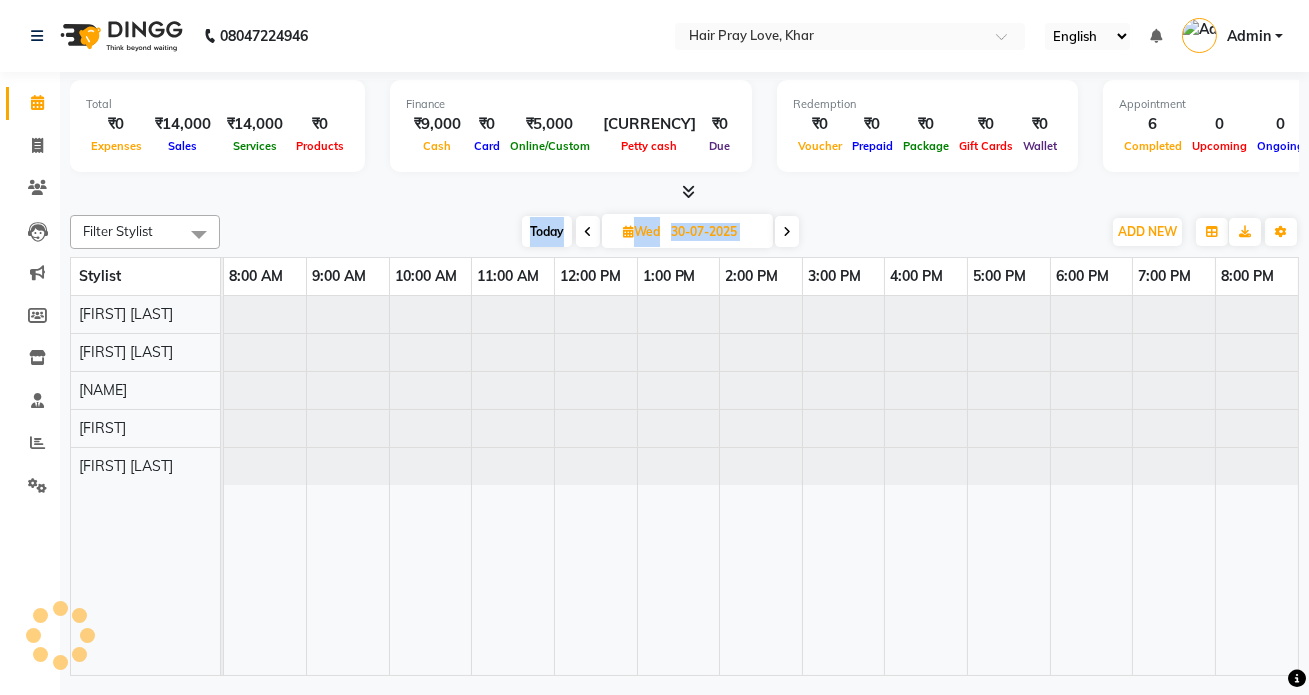 click at bounding box center [787, 232] 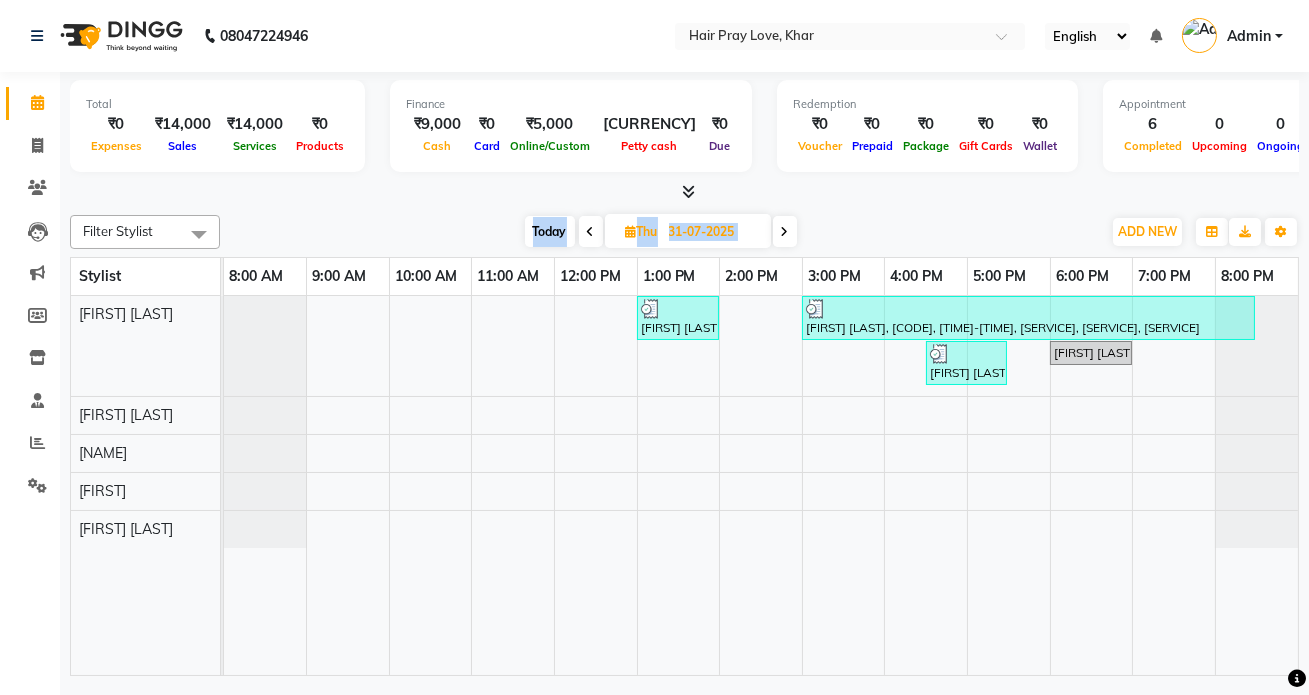 click at bounding box center (785, 231) 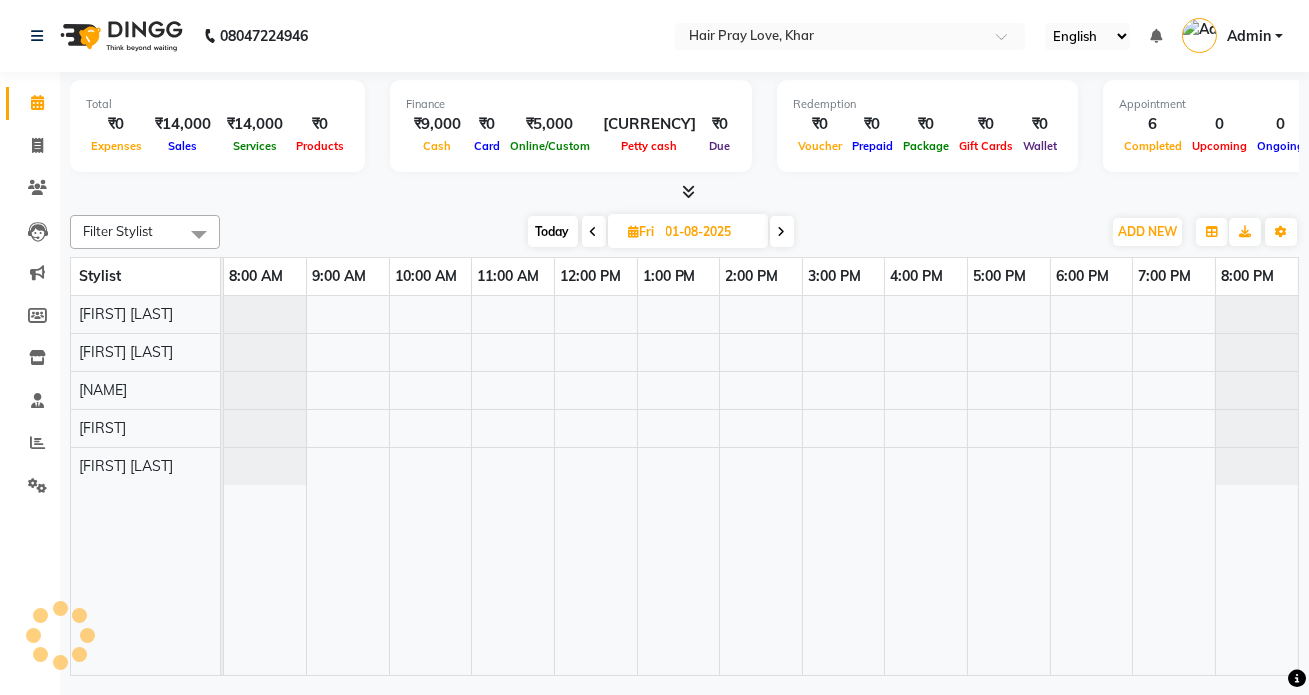 click at bounding box center (782, 231) 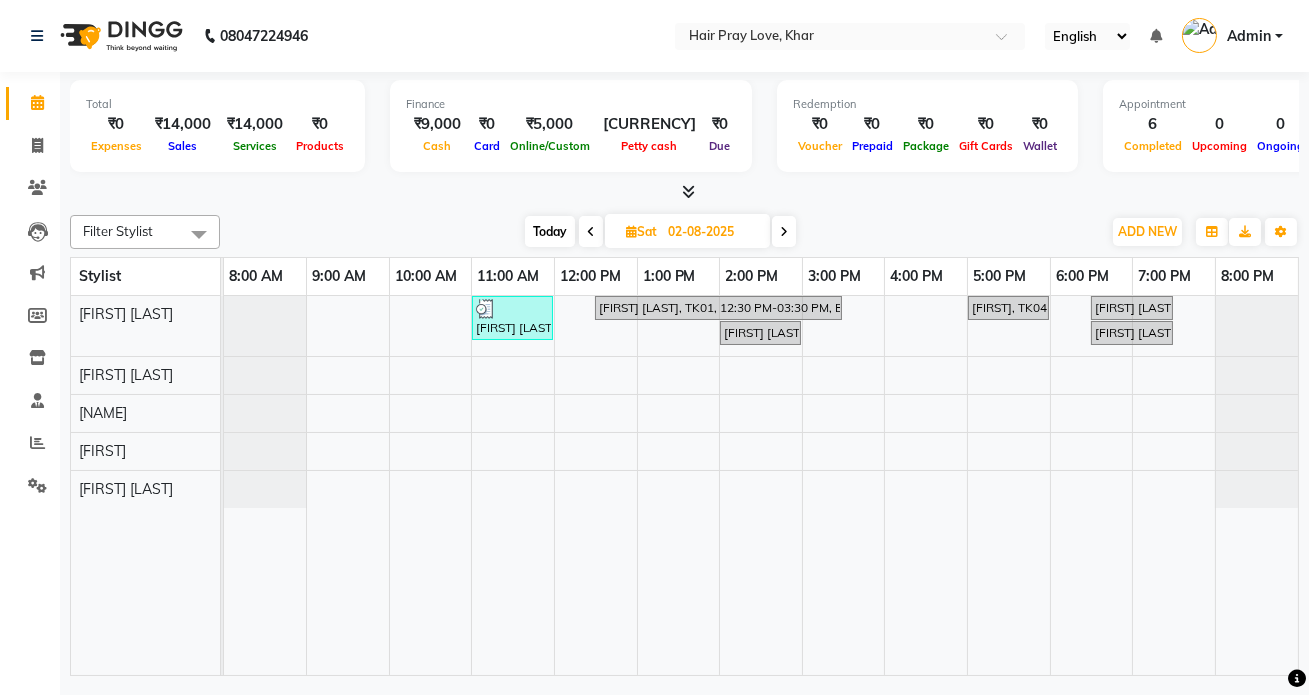click at bounding box center (784, 231) 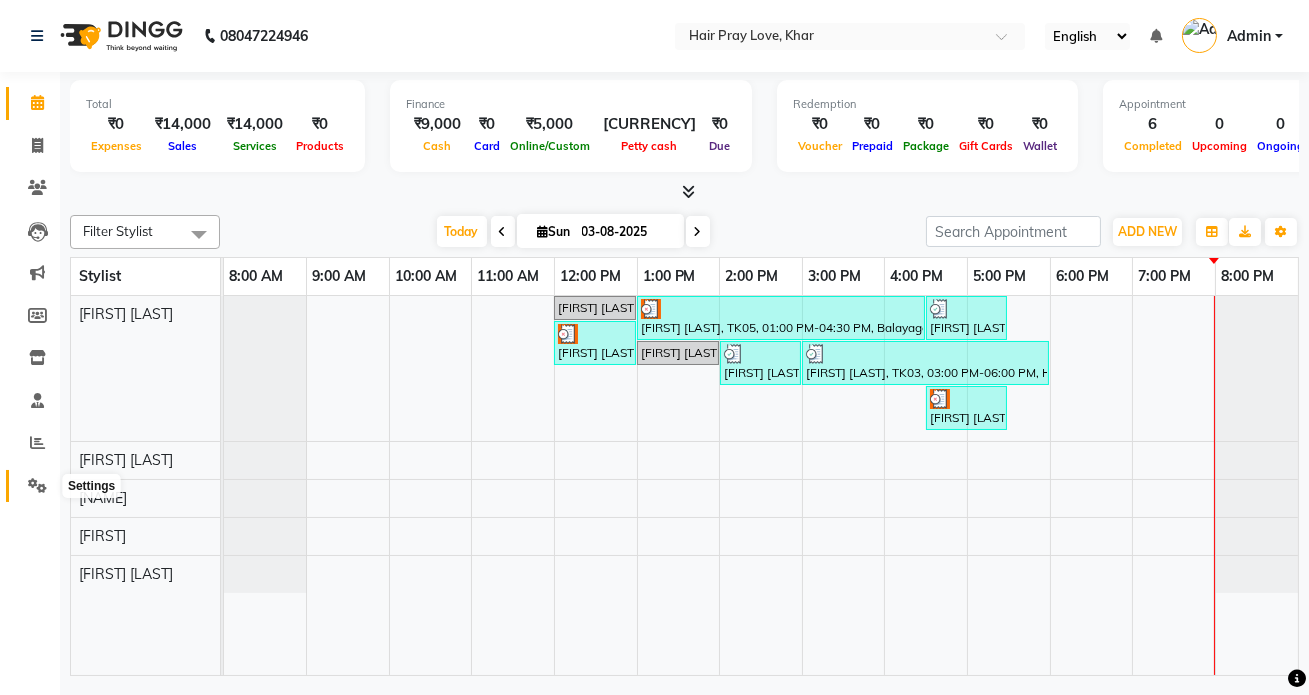 click 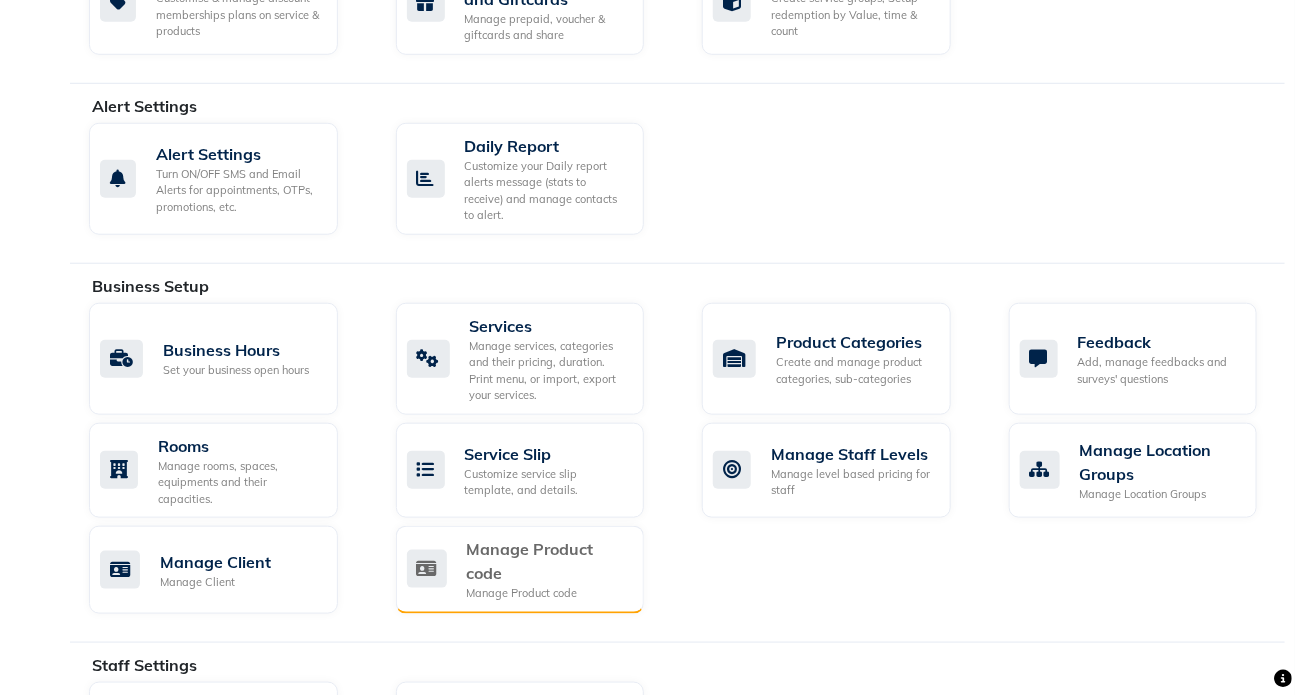 scroll, scrollTop: 545, scrollLeft: 0, axis: vertical 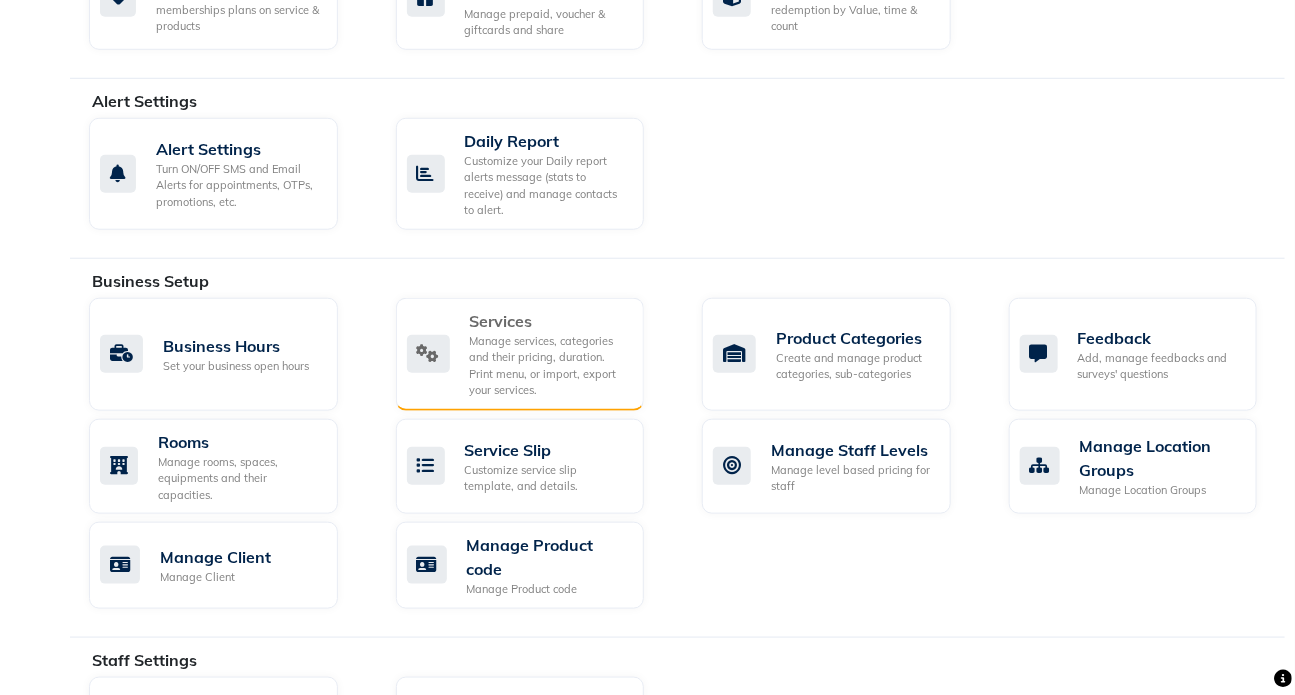click on "Manage services, categories and their pricing, duration. Print menu, or import, export your services." 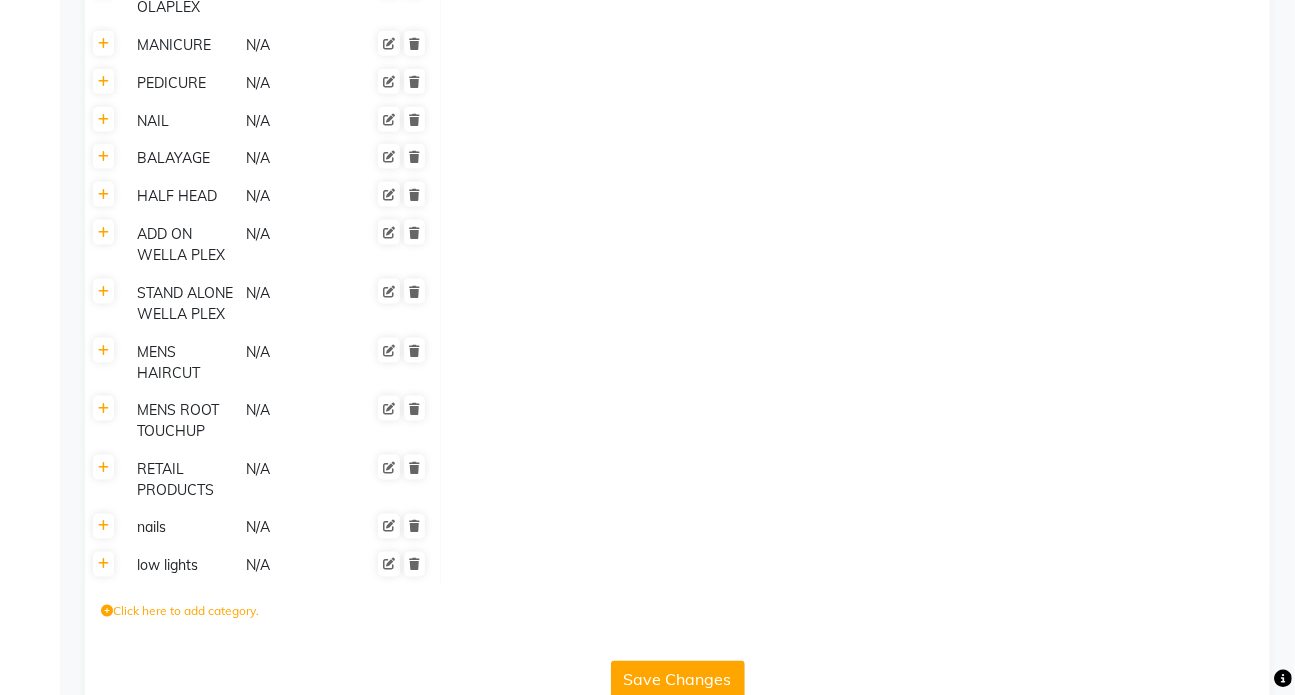 scroll, scrollTop: 992, scrollLeft: 0, axis: vertical 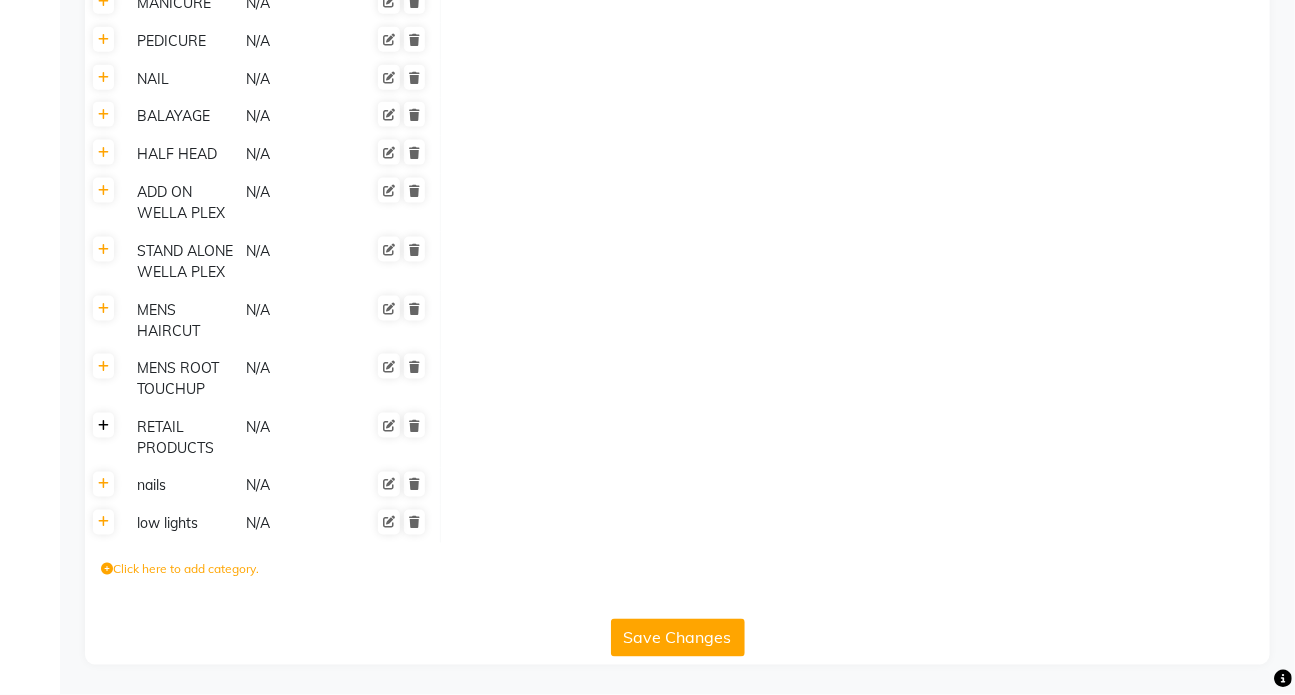 click 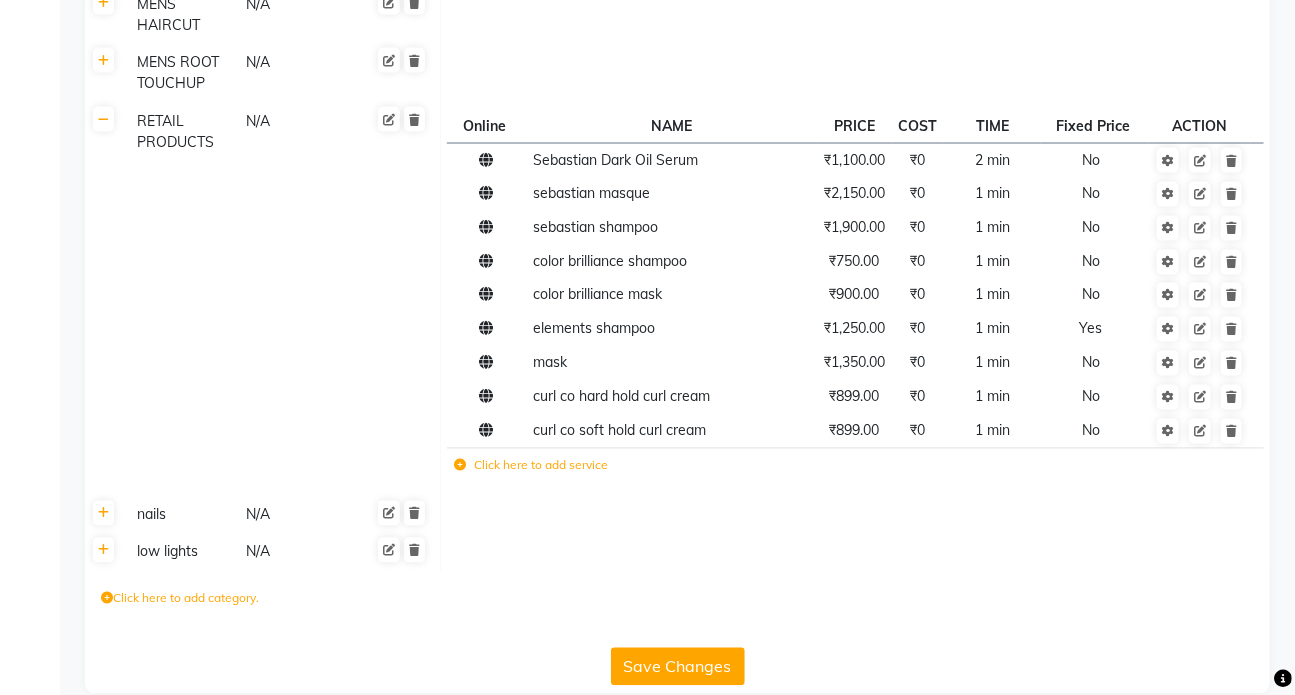 scroll, scrollTop: 1265, scrollLeft: 0, axis: vertical 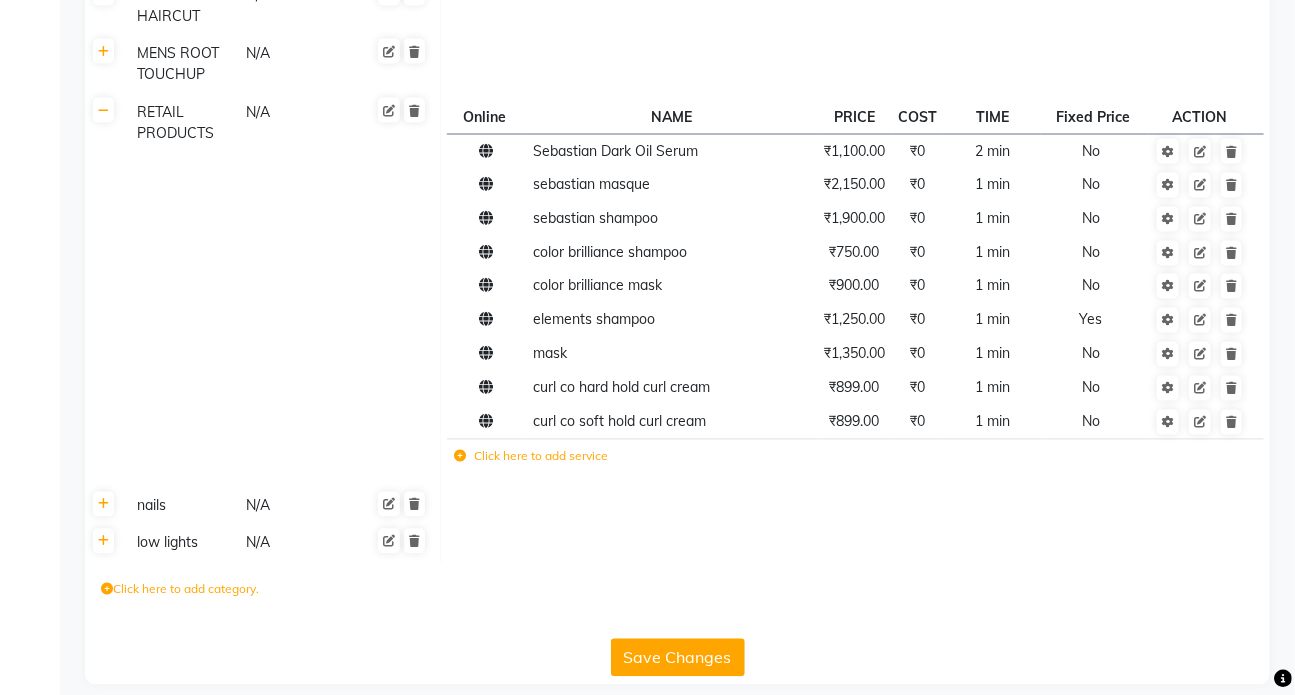 click on "Click here to add service" 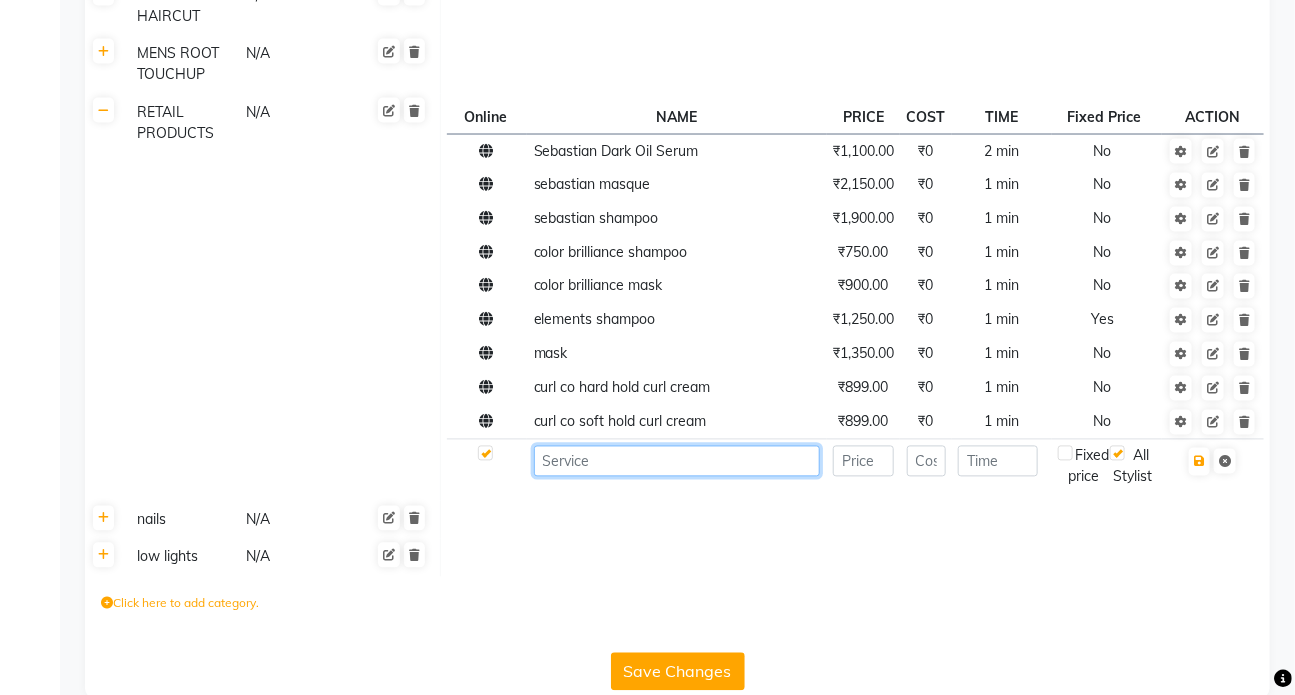 click 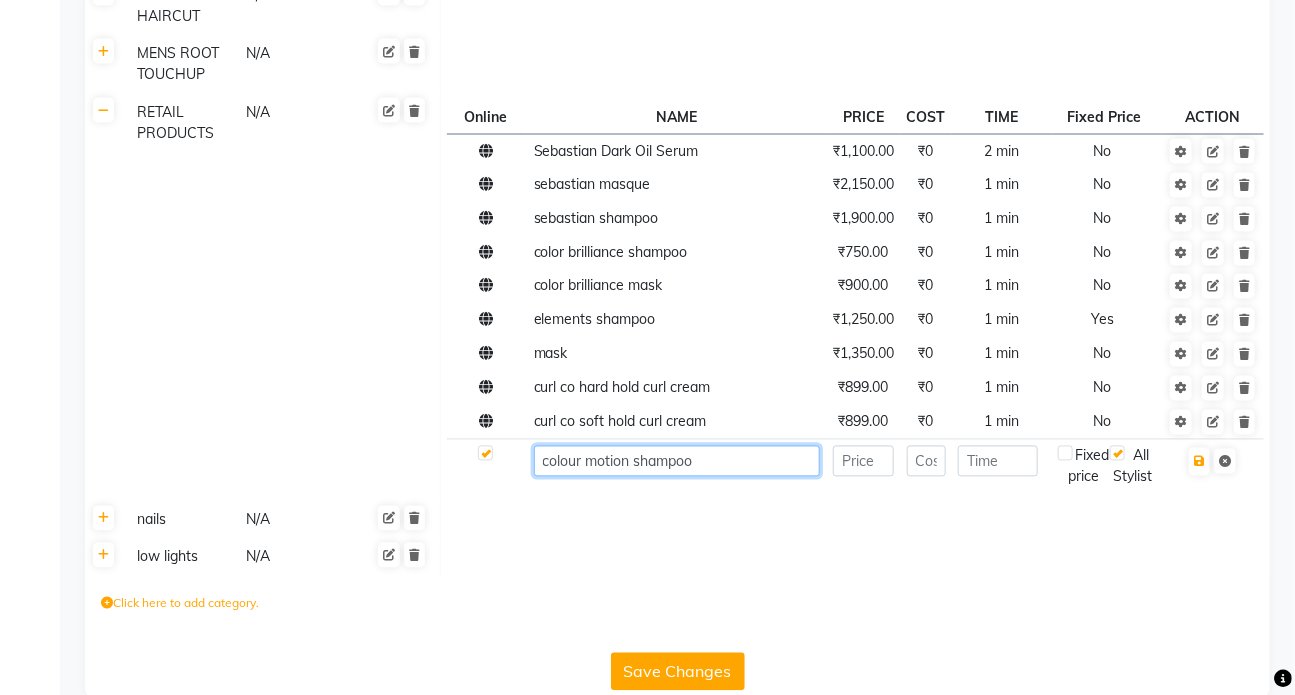 type on "colour motion shampoo" 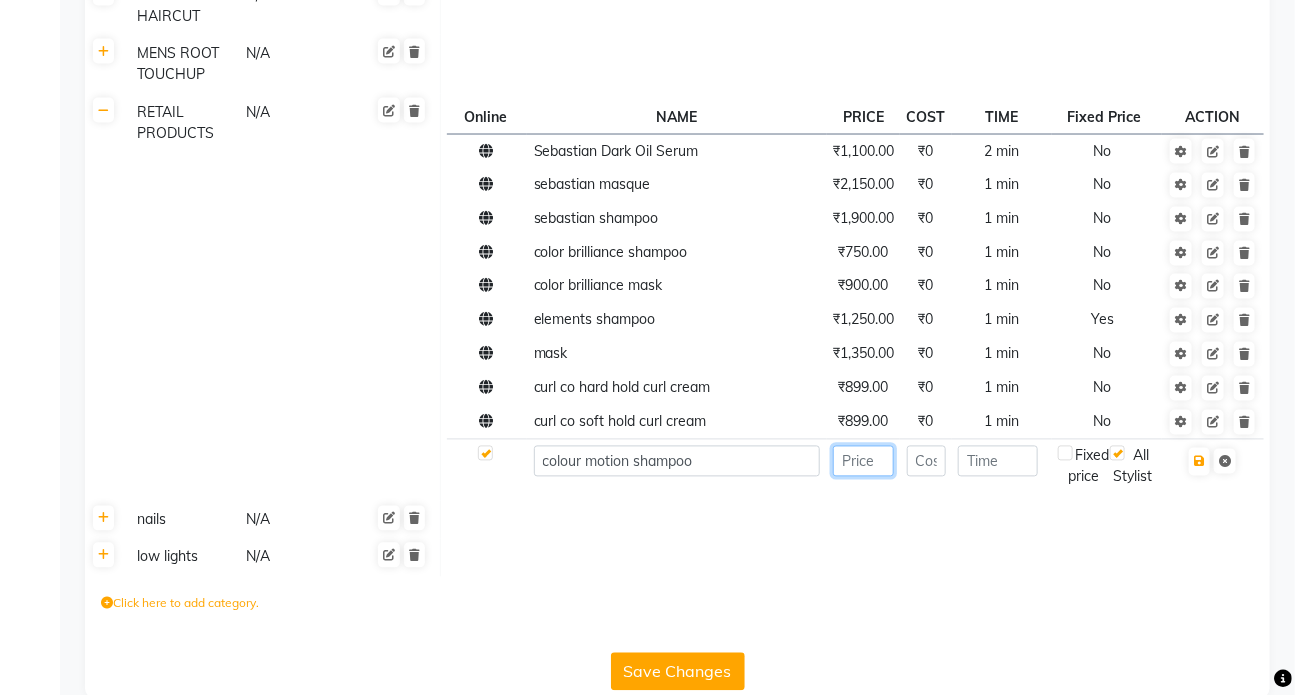click 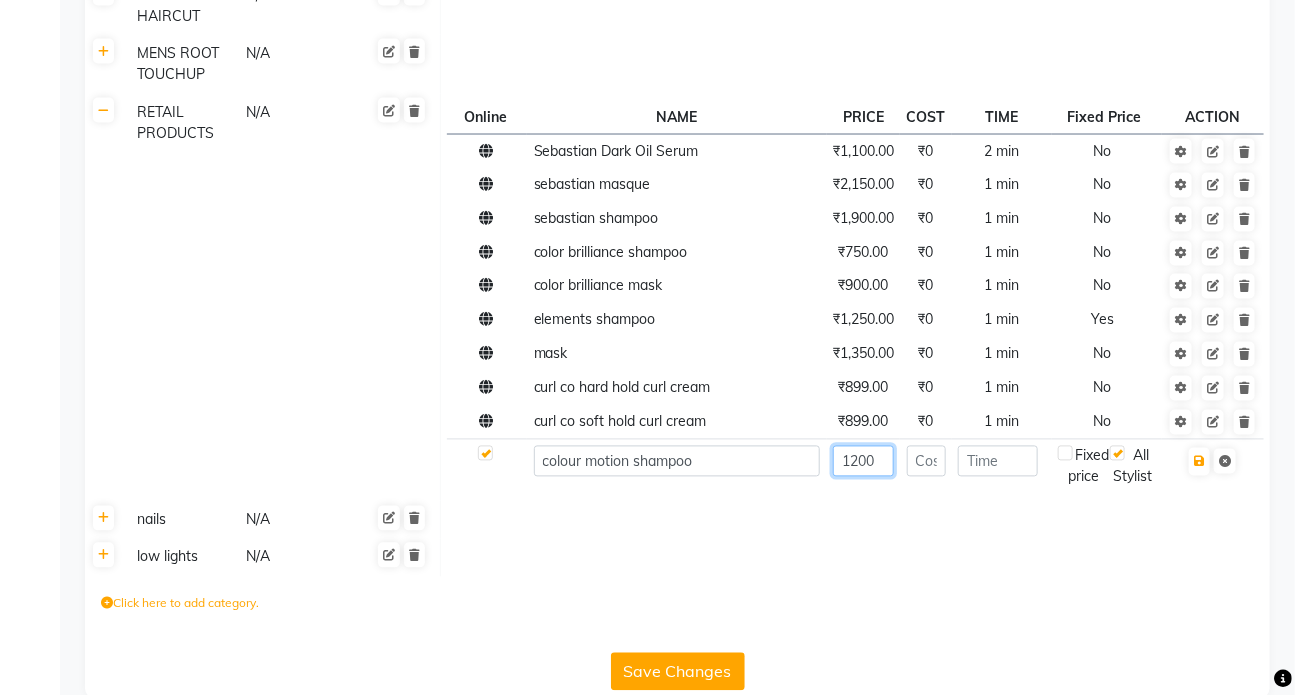 type on "1200" 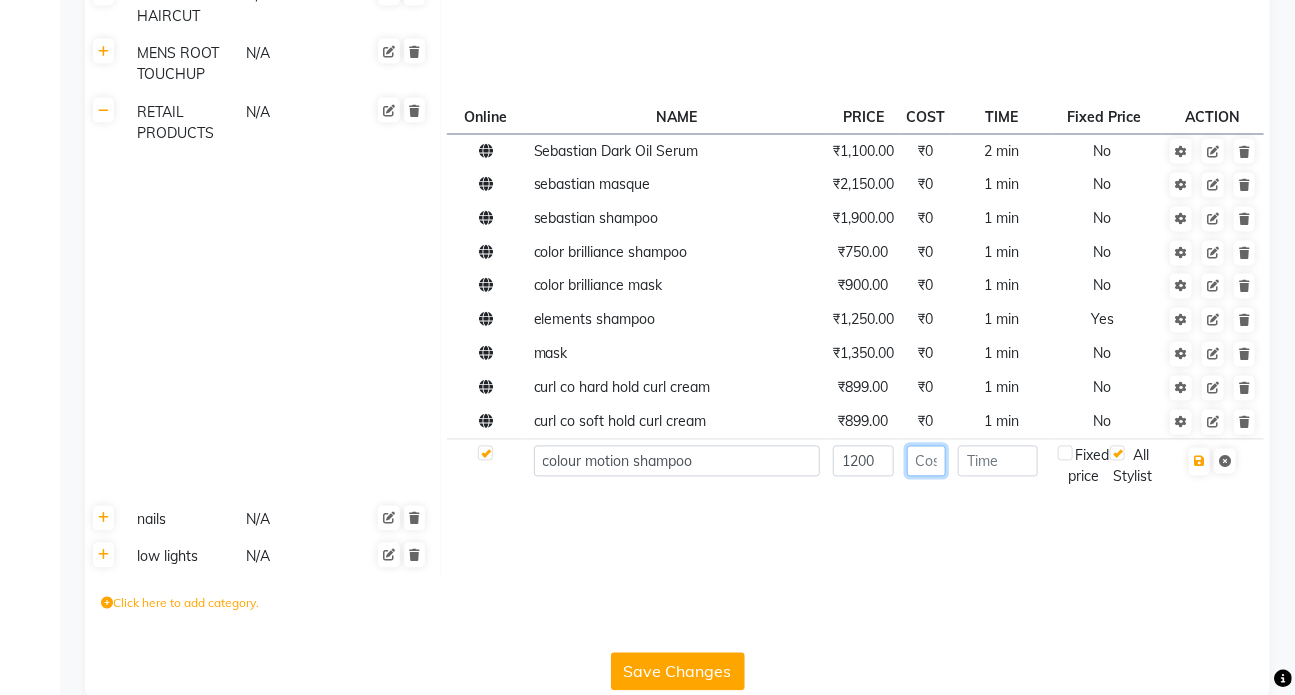 click 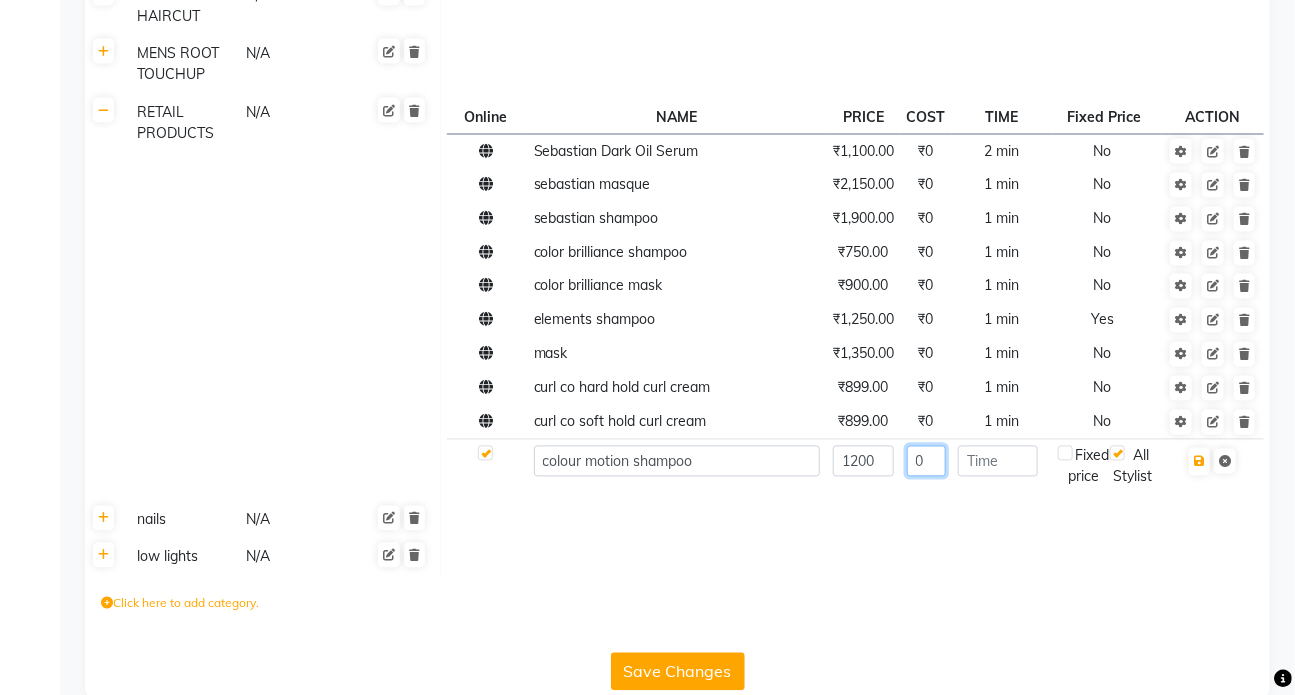 type on "0" 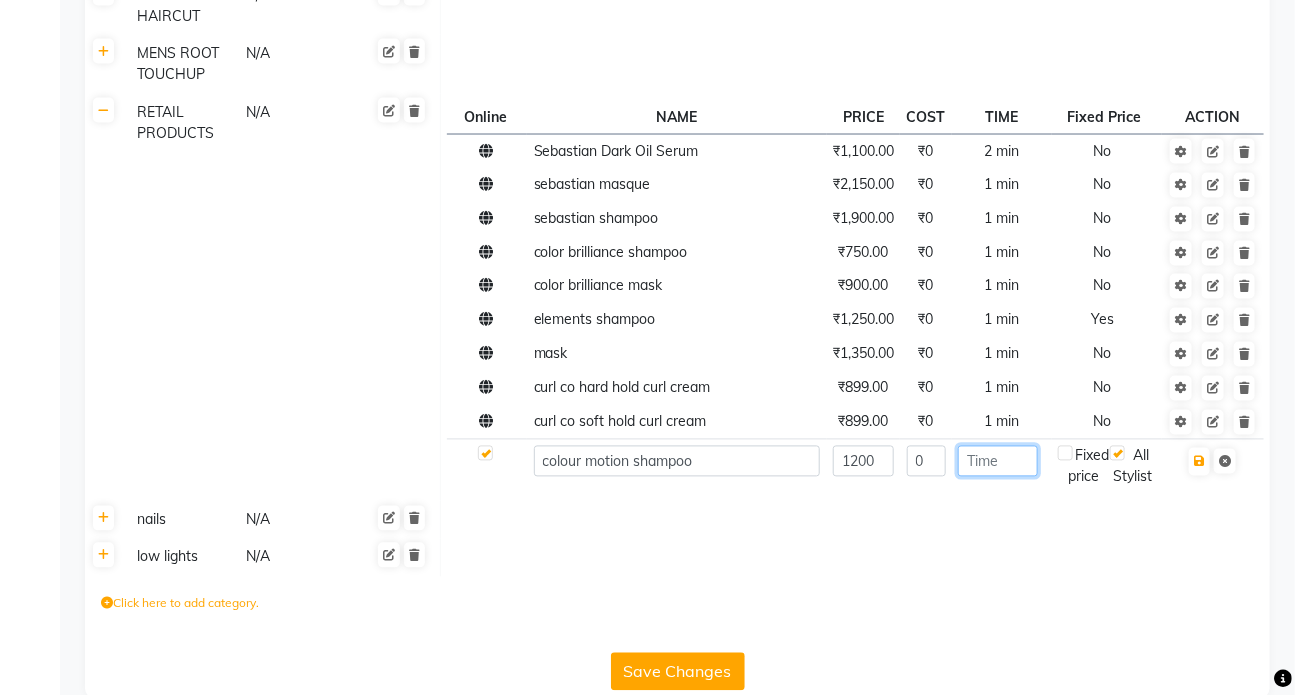 click 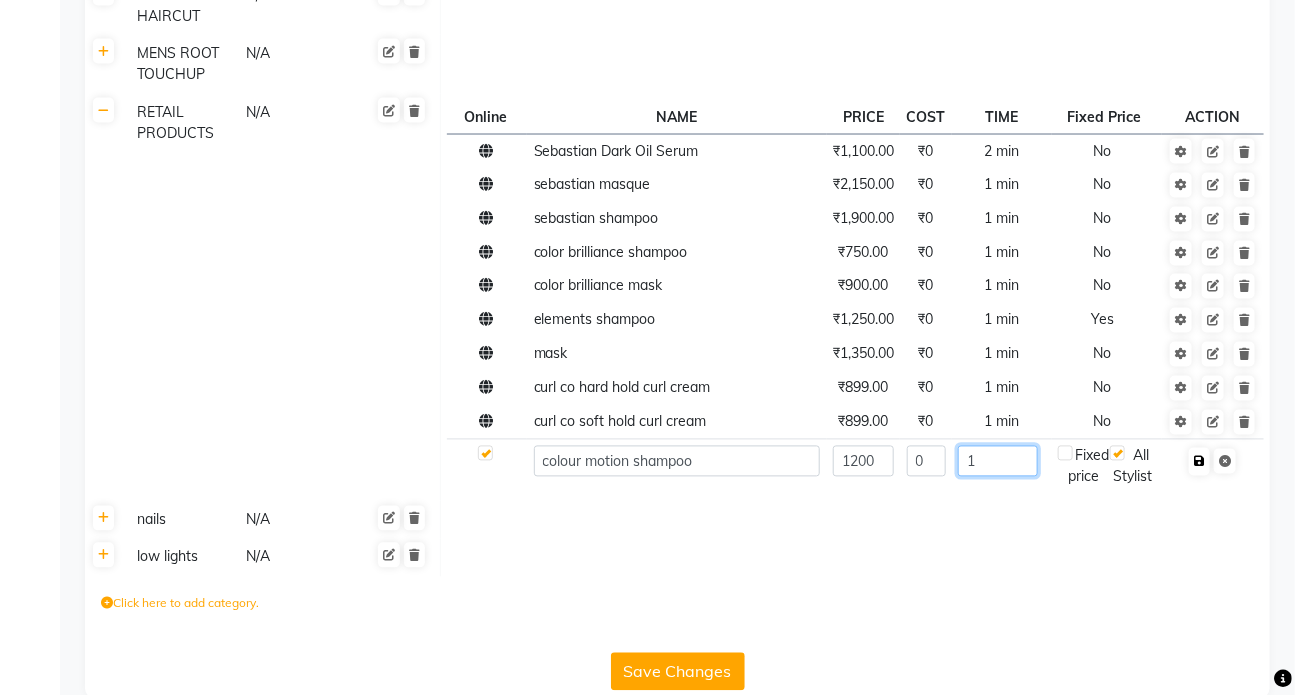 type on "1" 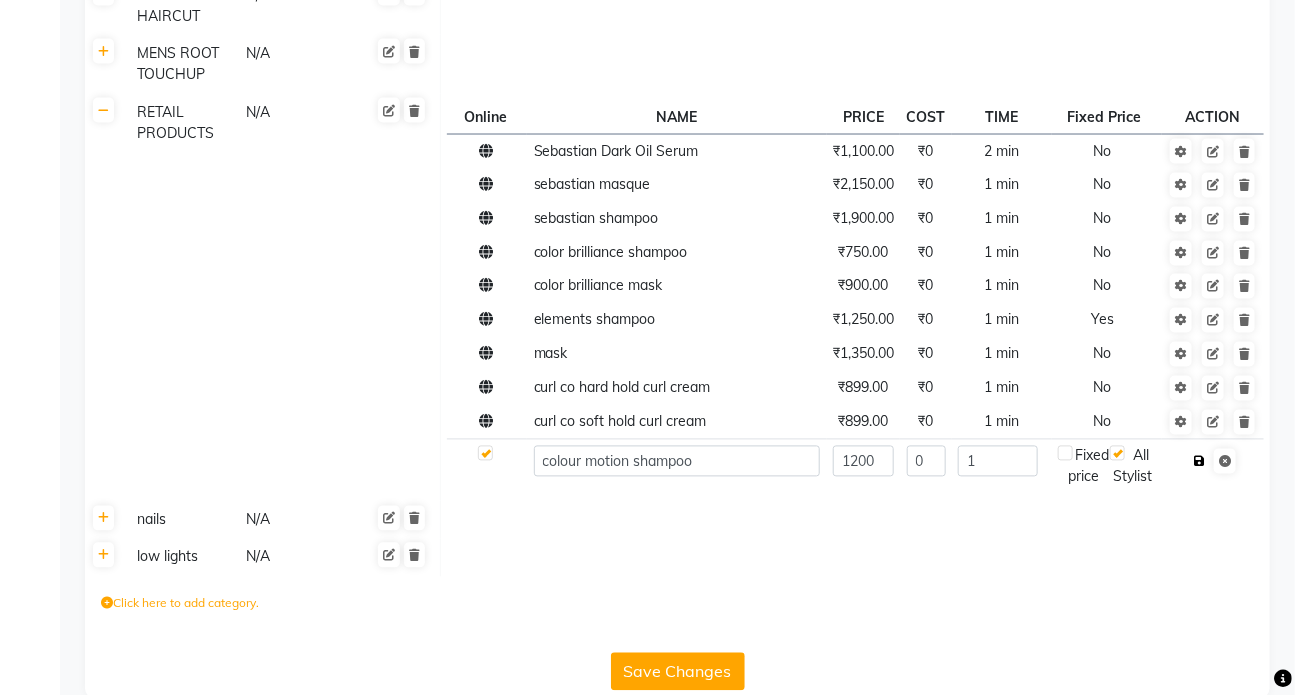 click at bounding box center (1199, 462) 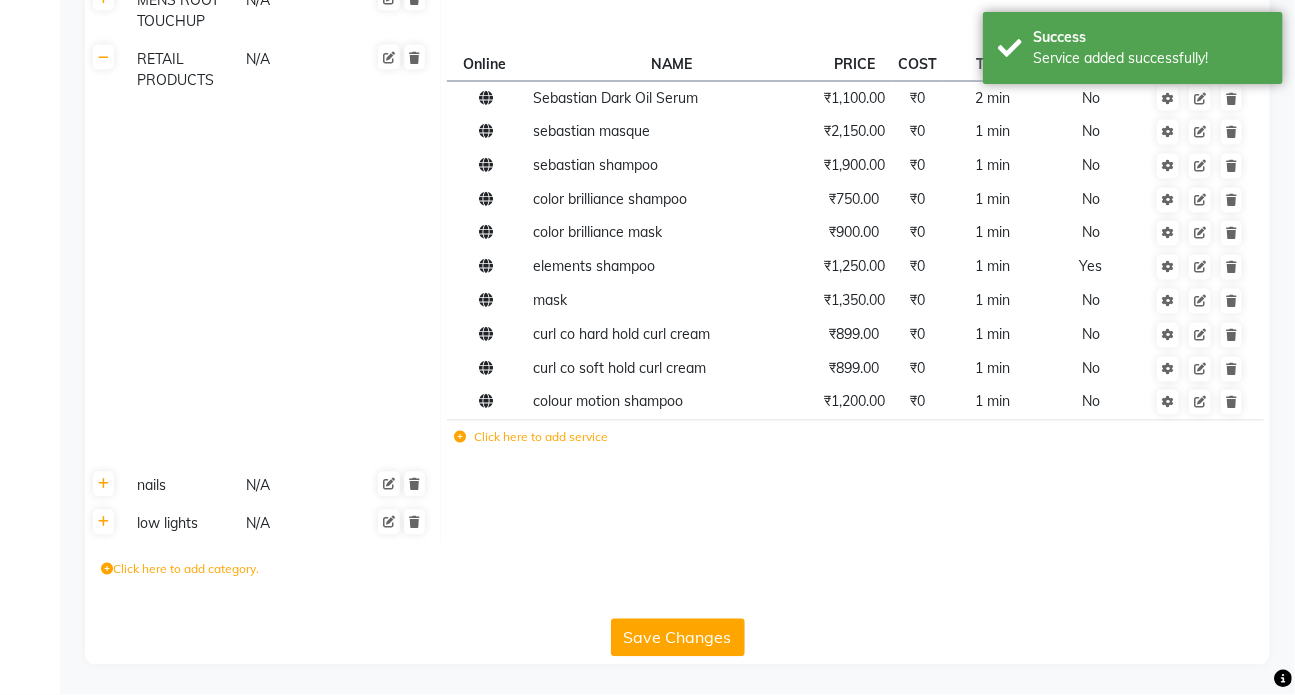 scroll, scrollTop: 1361, scrollLeft: 0, axis: vertical 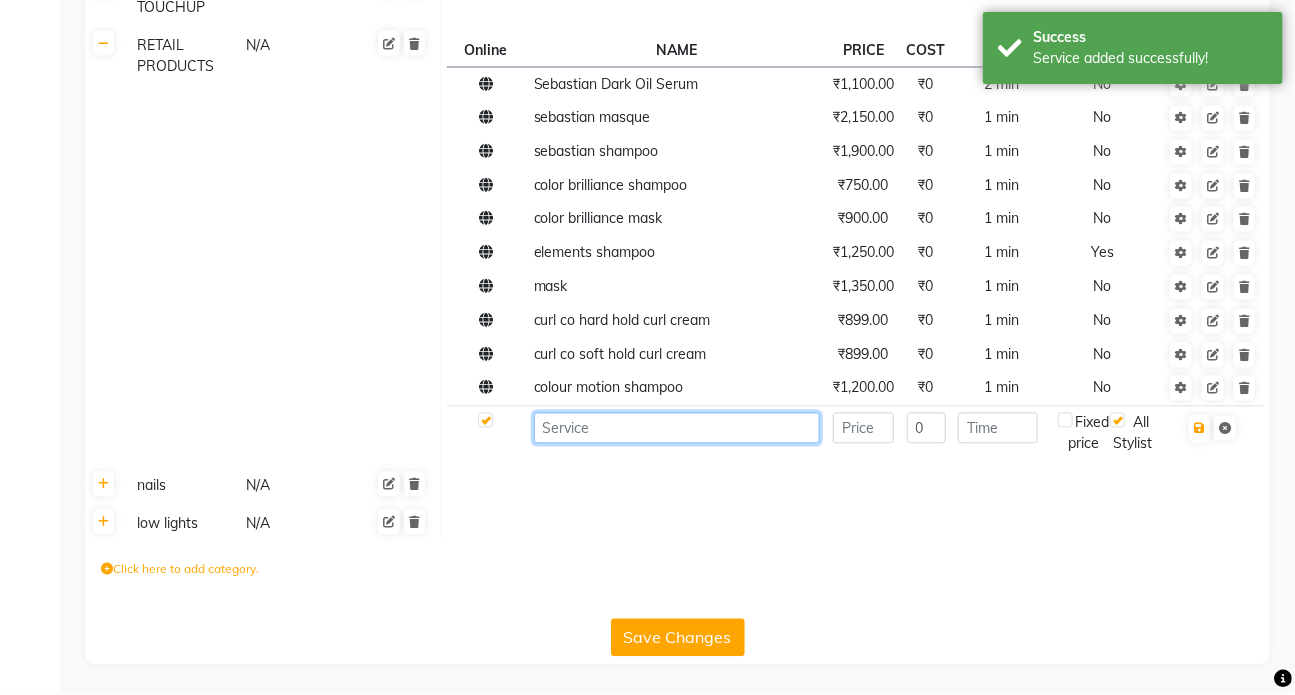 click 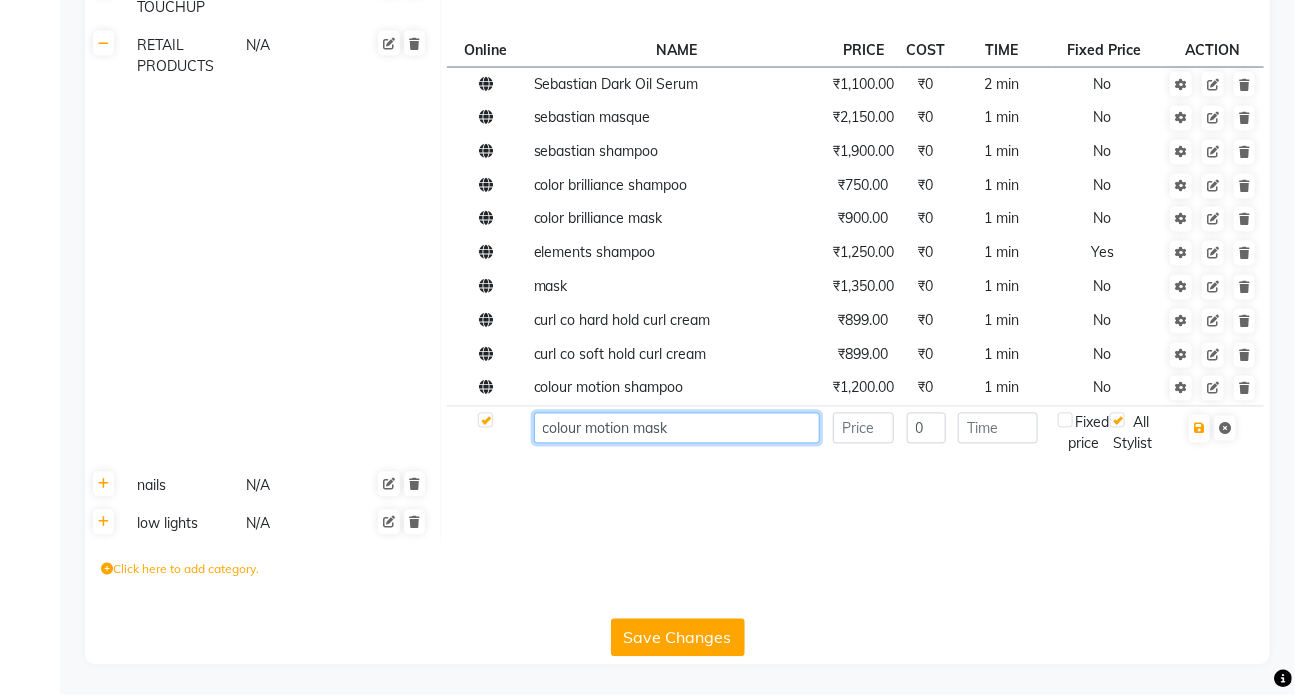 type on "colour motion mask" 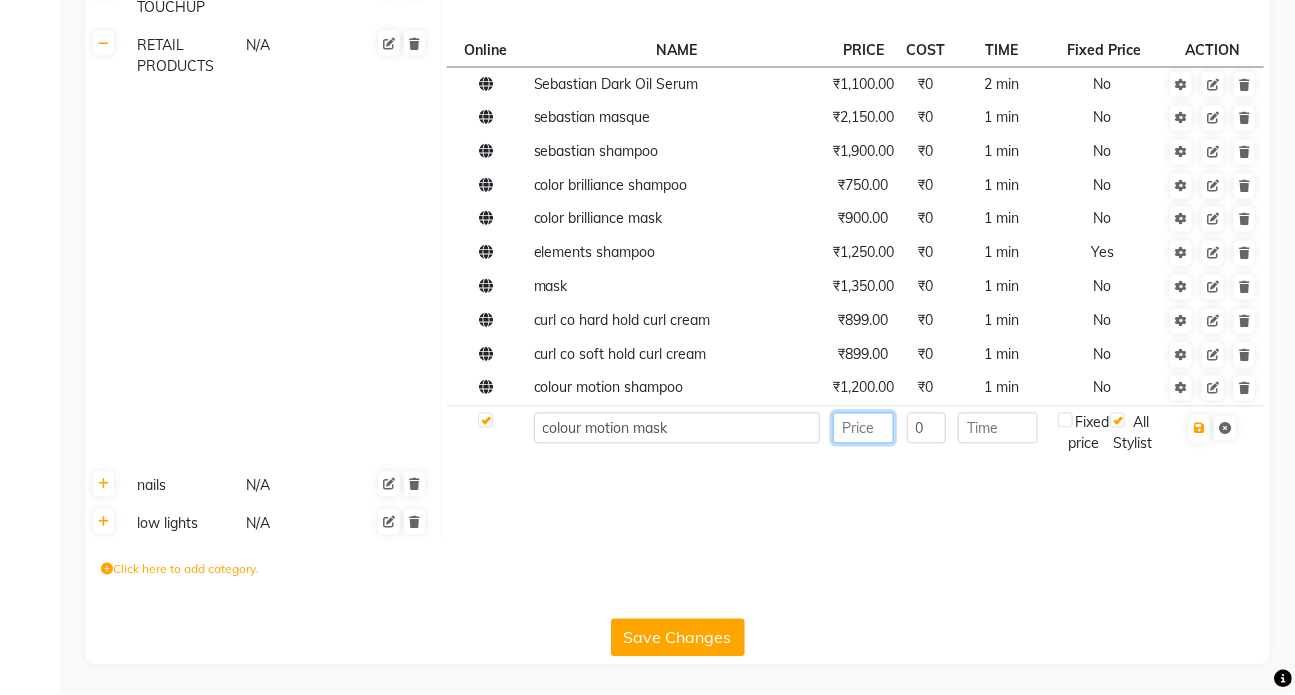 click 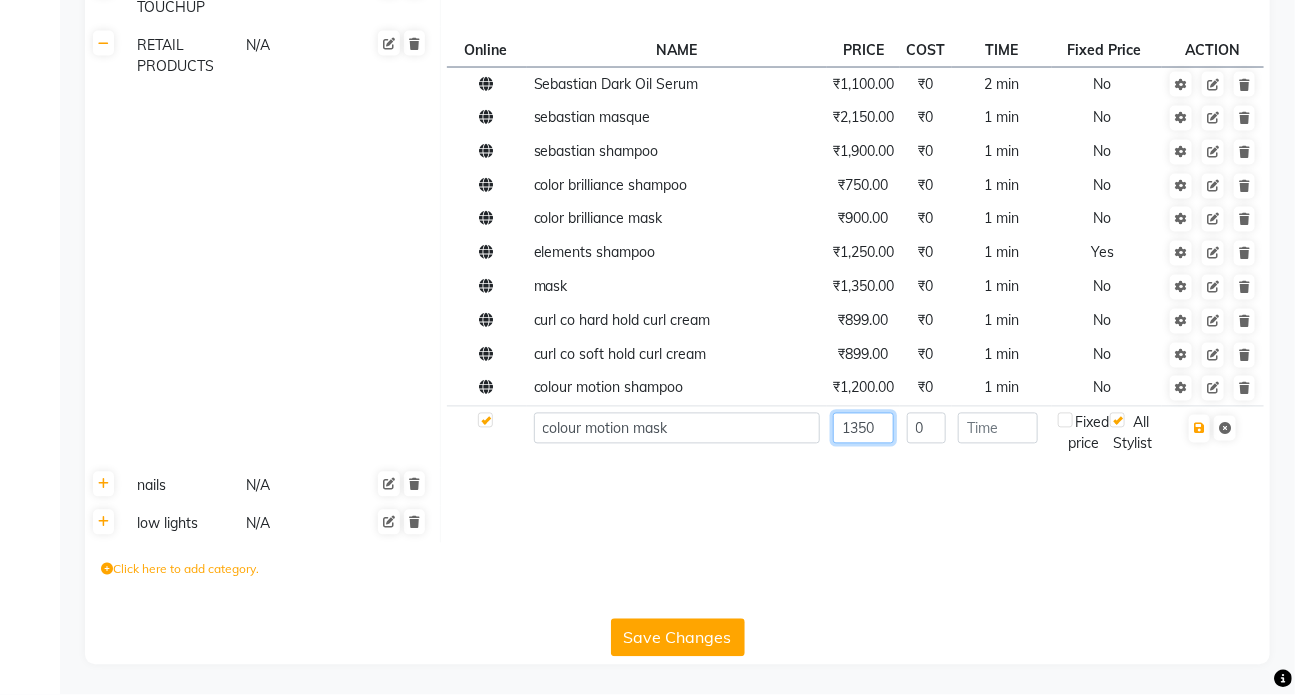 type on "1350" 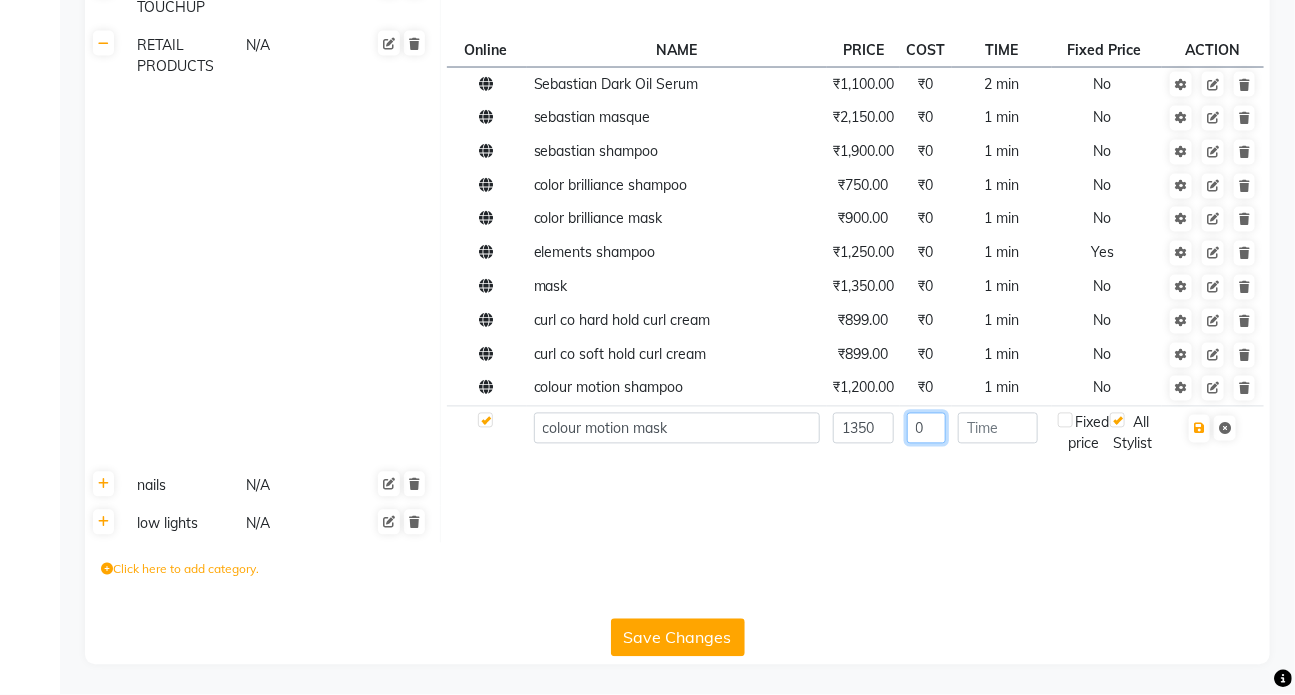 click on "0" 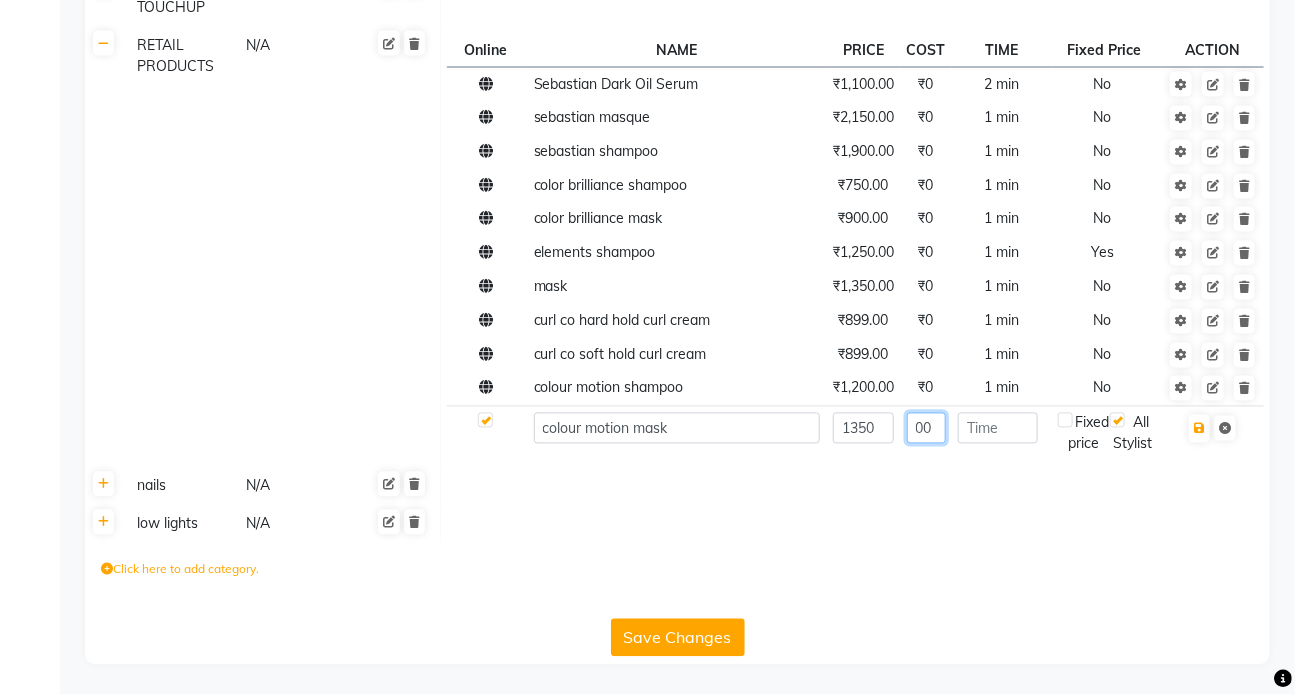 type on "00" 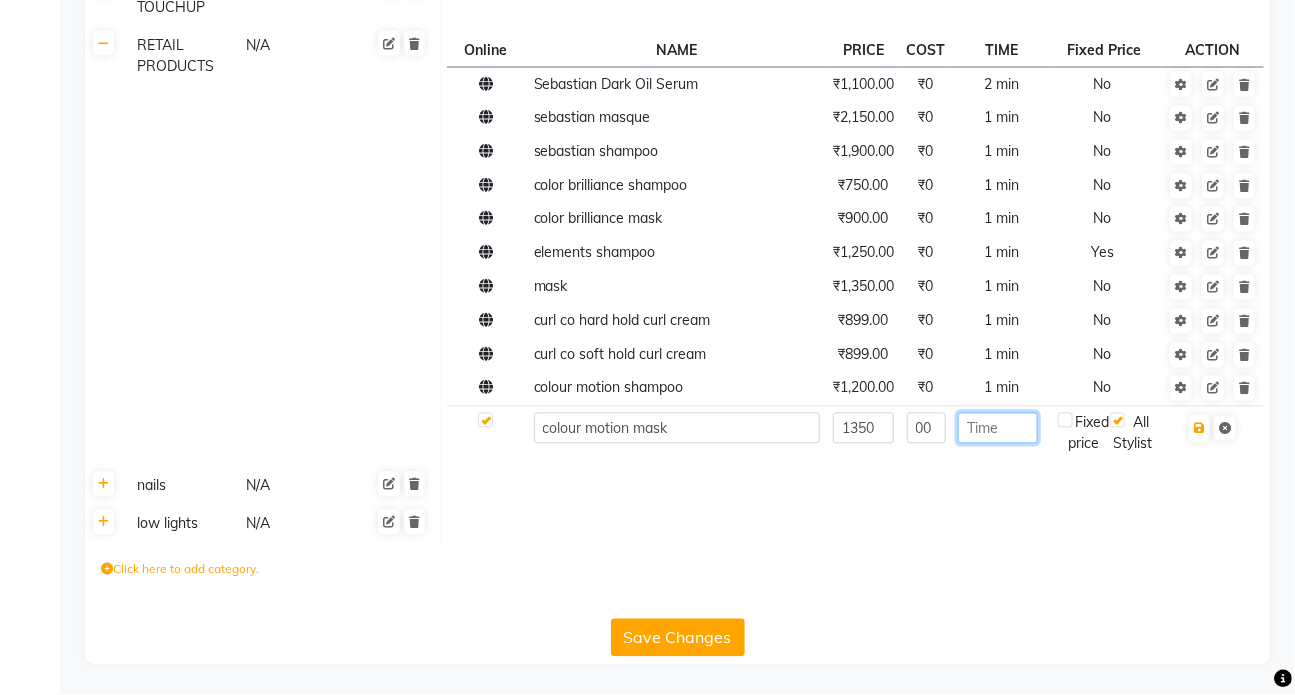click 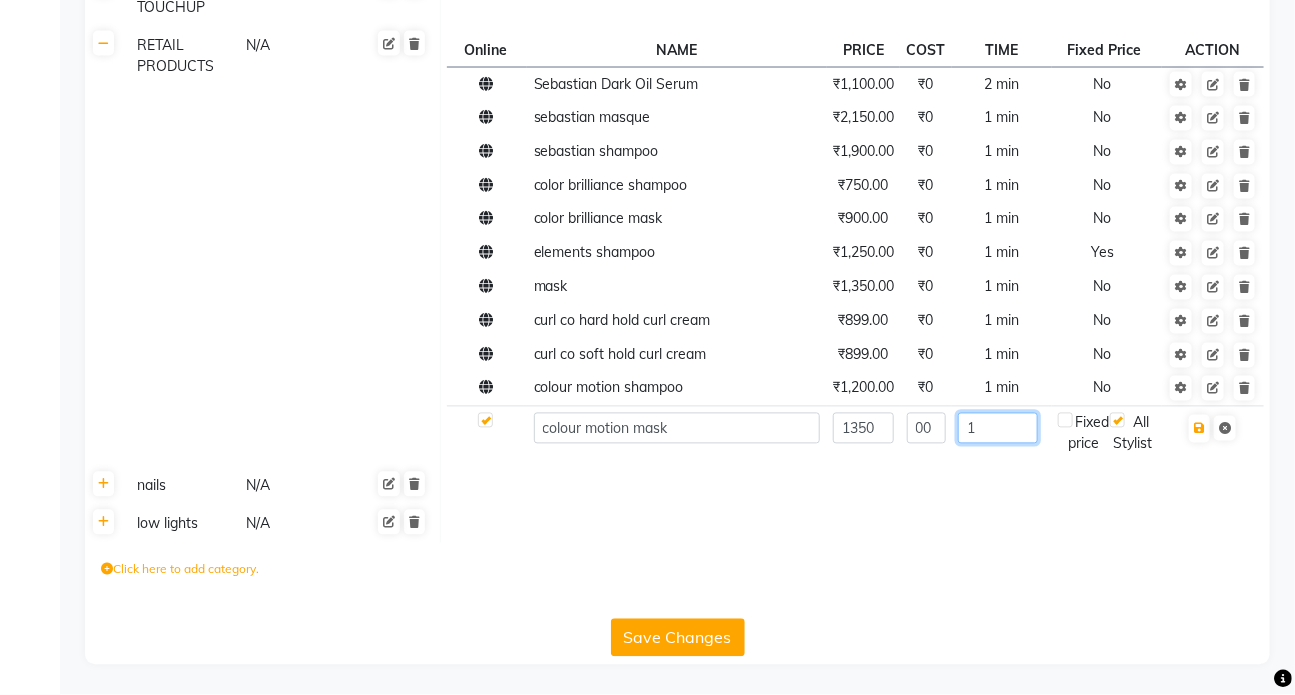 type on "1" 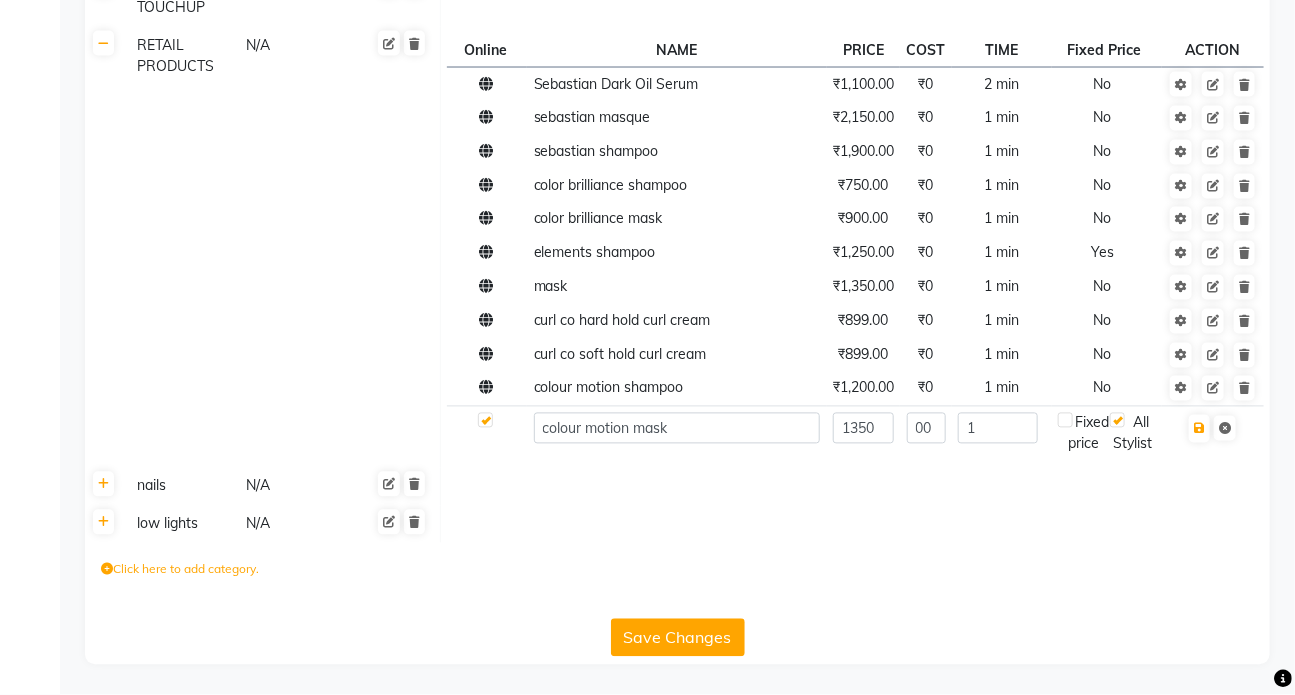 click 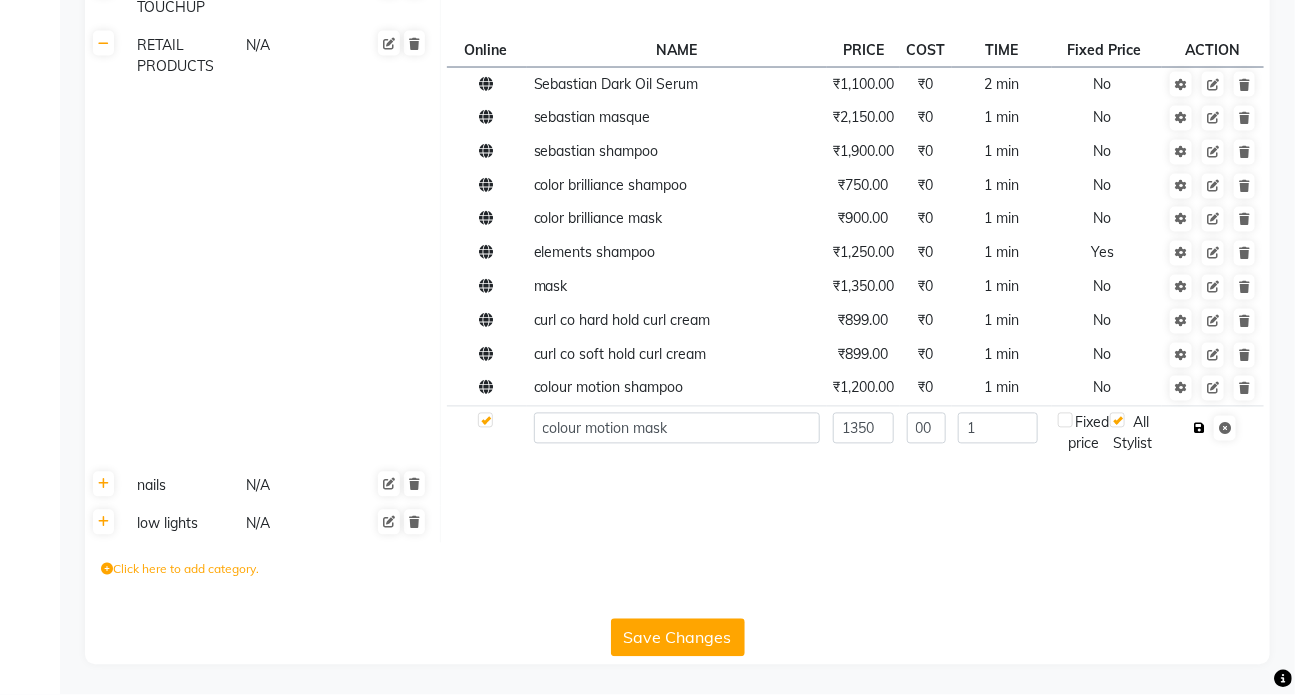 click at bounding box center (1199, 429) 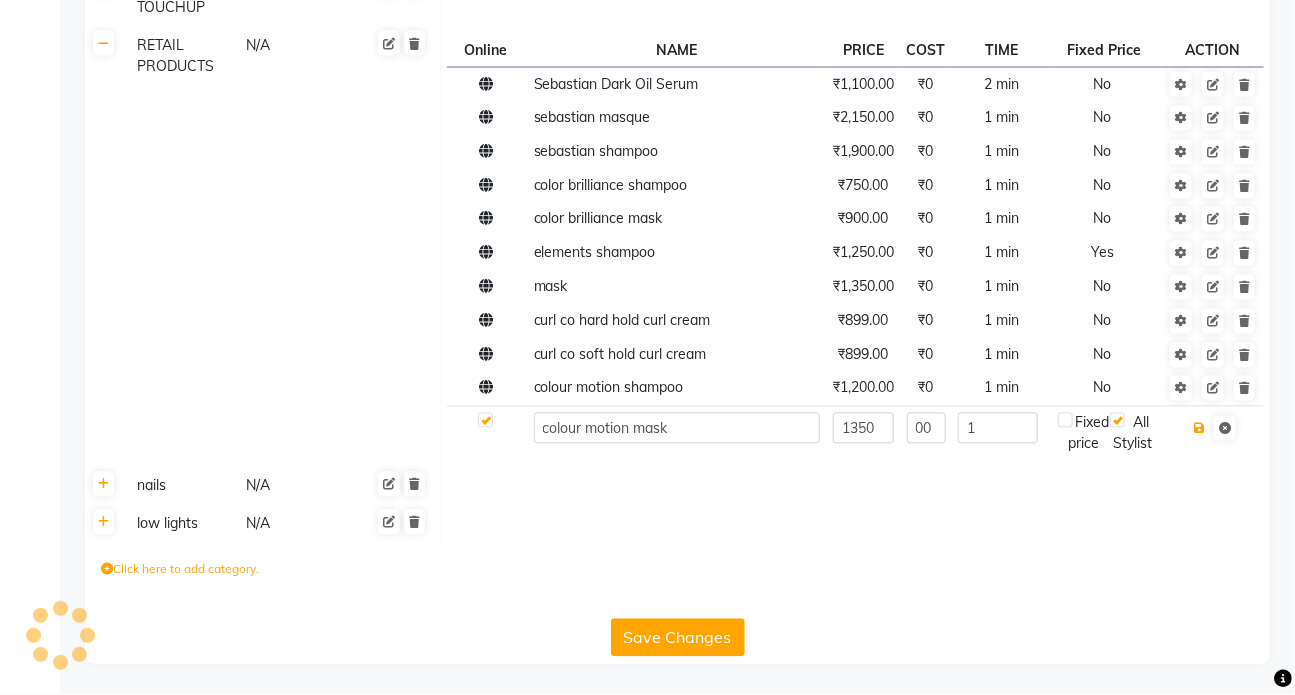 scroll, scrollTop: 1395, scrollLeft: 0, axis: vertical 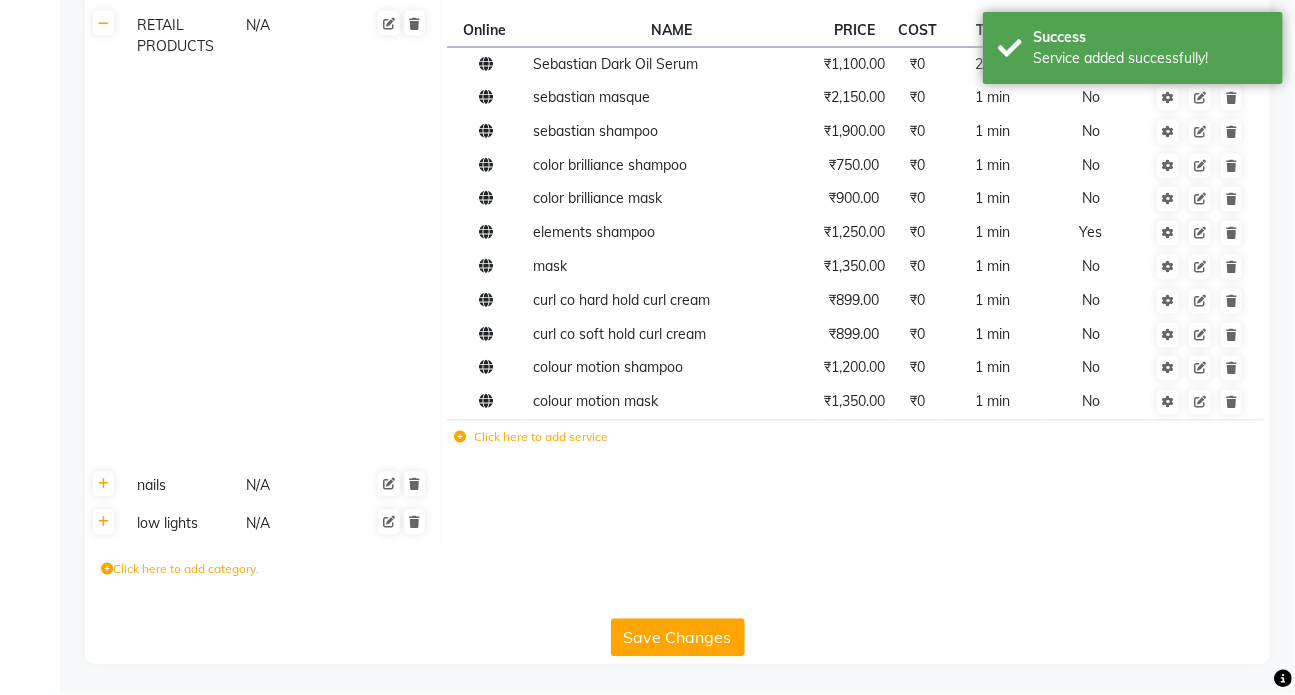 click on "Save Changes" 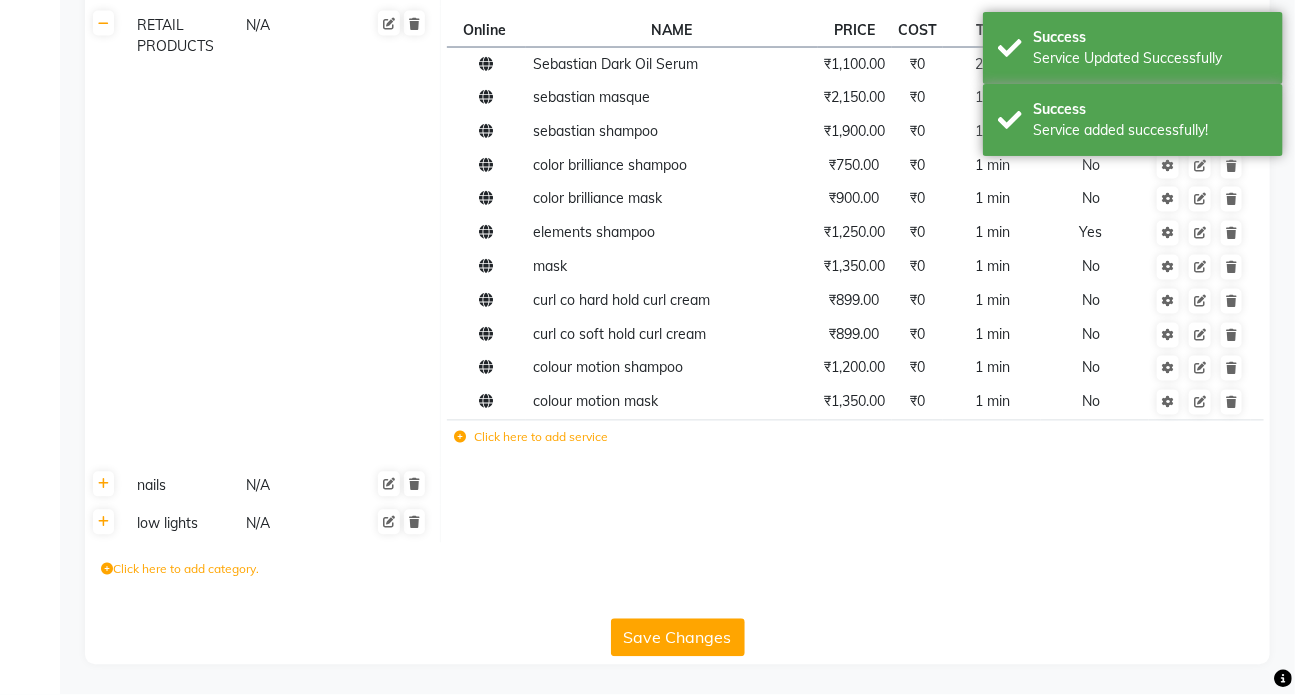 click on "Save Changes" 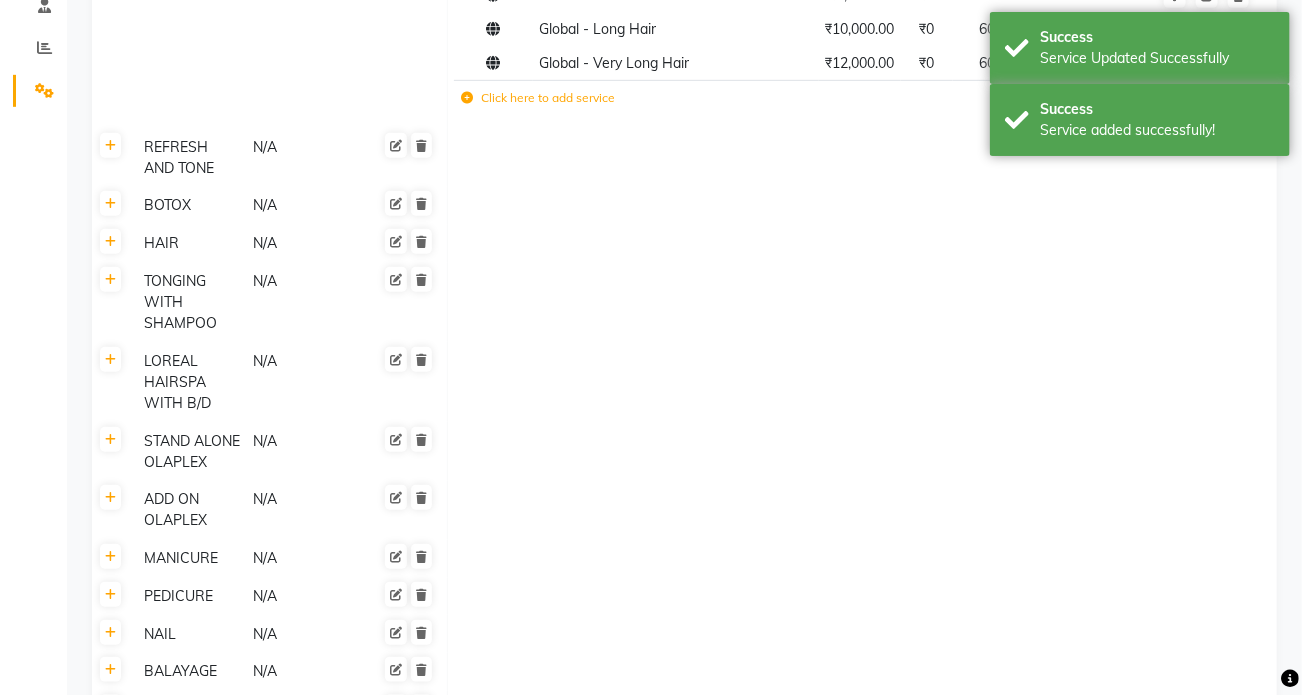 scroll, scrollTop: 0, scrollLeft: 0, axis: both 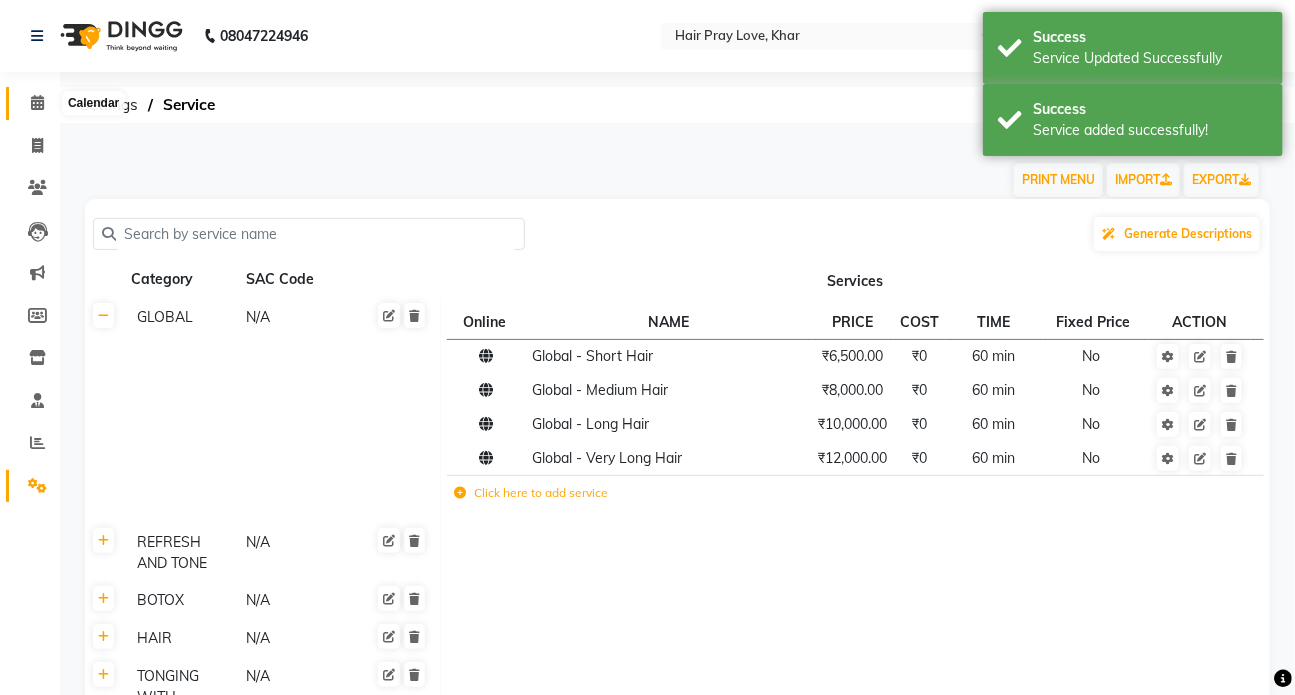click 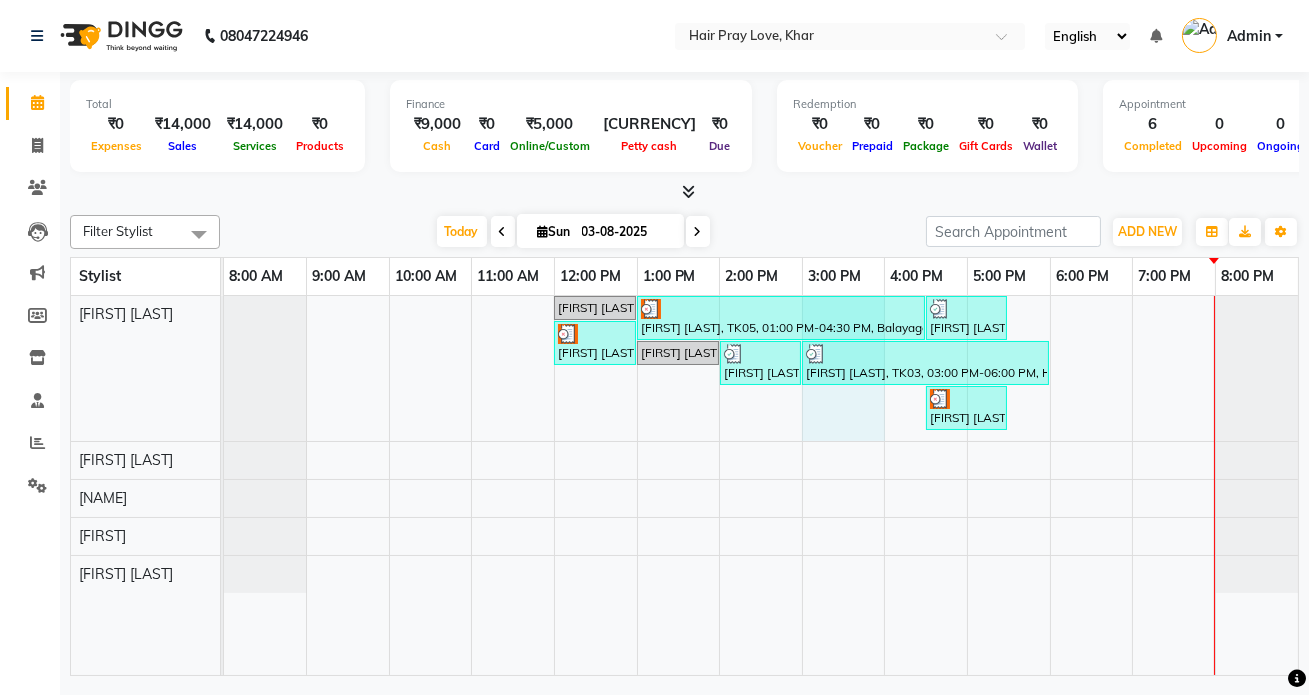 click on "[FIRST] [LAST], TK01, 12:00 PM-01:00 PM, Botox - Medium Hair     [FIRST] [LAST], TK05, 01:00 PM-04:30 PM, Balayage Long Hair     [FIRST] [LAST], TK04, 04:30 PM-05:30 PM, Hair - Hair Cut - Vans     [FIRST] [LAST], TK05, 12:00 PM-01:00 PM, Hair - Hair Cut - Vans    [FIRST] [LAST], TK01, 01:00 PM-02:00 PM, Loreal Hair Spa With B/D - Long Hair     [FIRST] [LAST], TK02, 02:00 PM-03:00 PM, Hair - Roots - Vans     [FIRST] [LAST], TK03, 03:00 PM-06:00 PM, Hair - Hair Cut - Vans,low lights half head,Hair - Roots - Vans     [FIRST] [LAST], TK05, 04:30 PM-05:30 PM, Add On Olaplex - Long Hair" at bounding box center (761, 485) 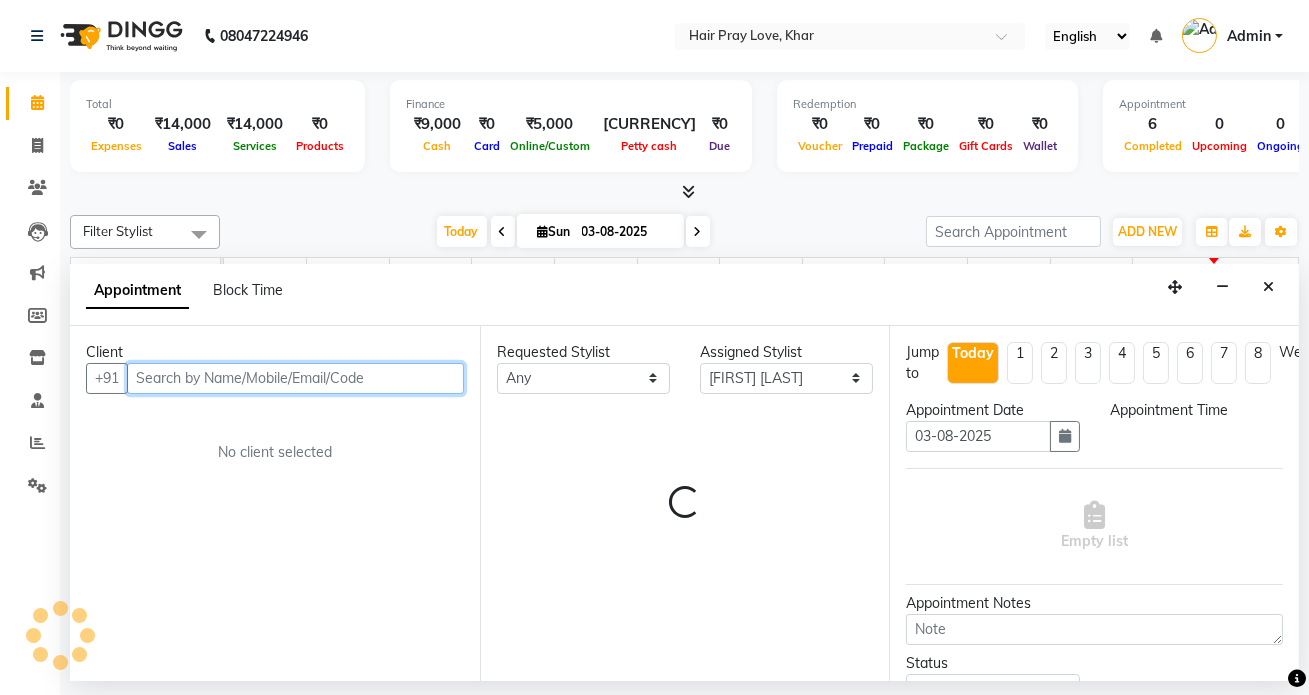 select on "900" 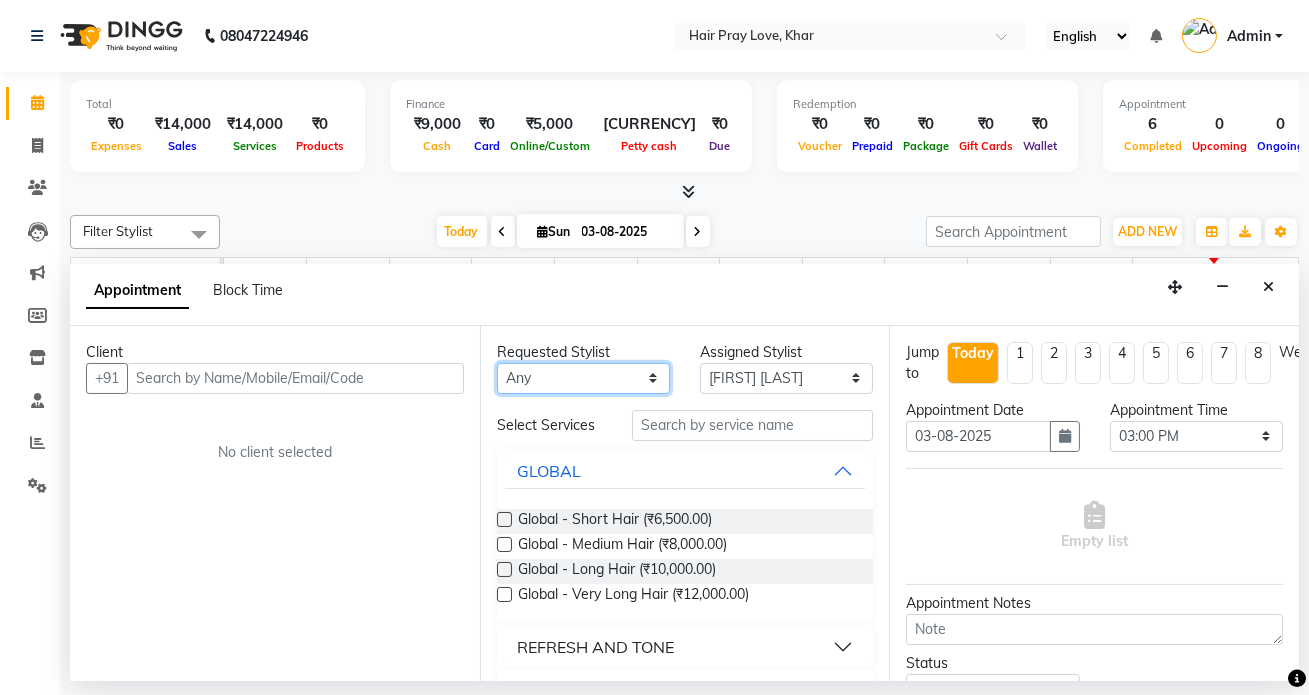 drag, startPoint x: 547, startPoint y: 372, endPoint x: 550, endPoint y: 386, distance: 14.3178215 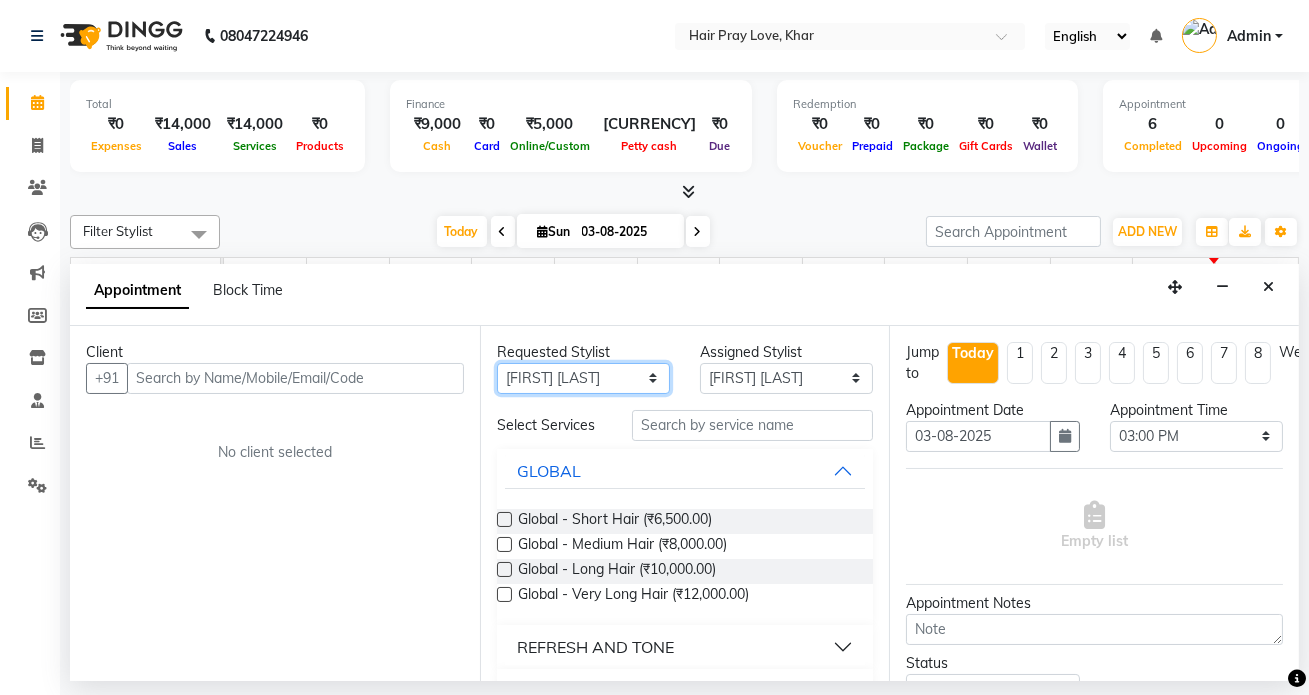click on "Any [FIRST] [FIRST] [FIRST] [FIRST] [FIRST]" at bounding box center (583, 378) 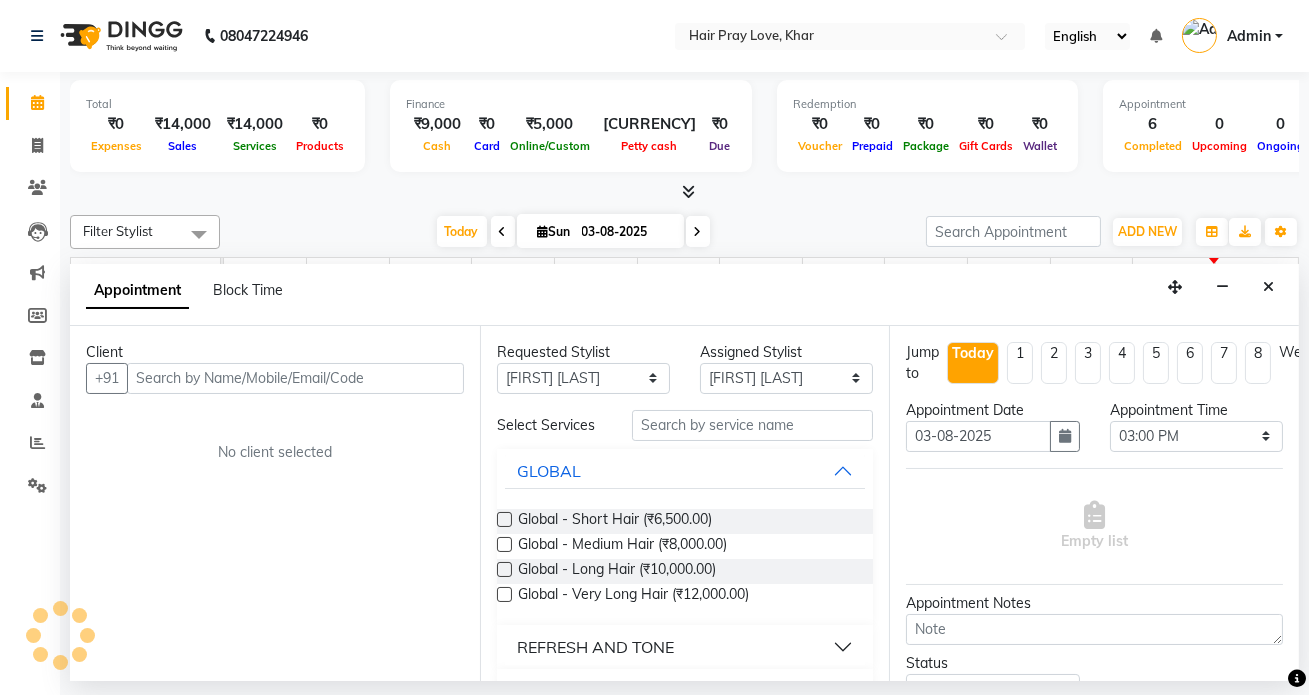 click on "Client" at bounding box center [275, 352] 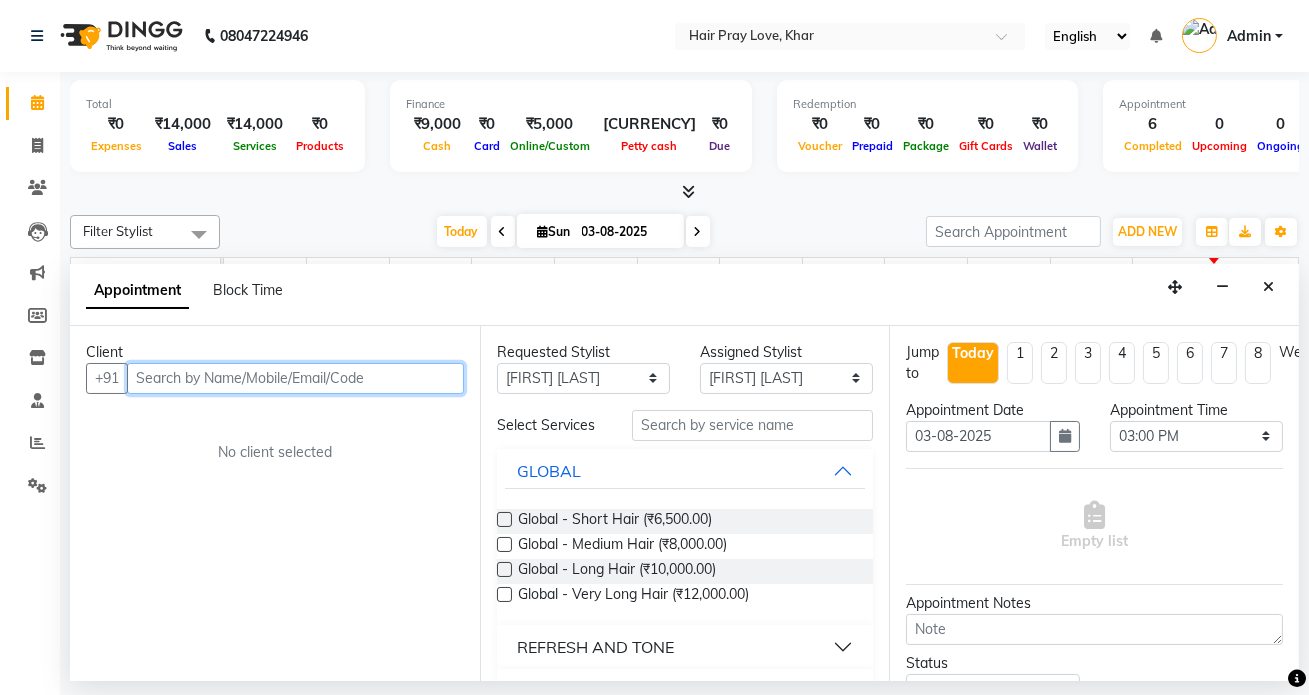 click at bounding box center [295, 378] 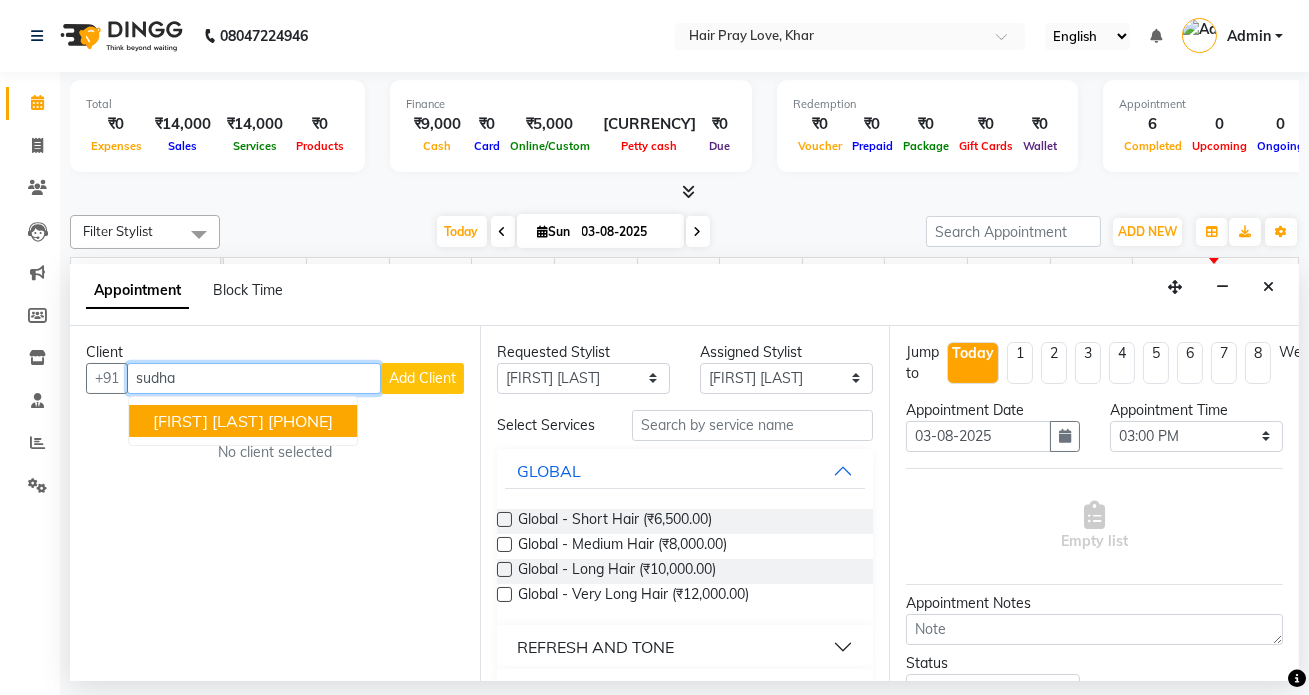 click on "[FIRST] [LAST] [PHONE]" at bounding box center (243, 421) 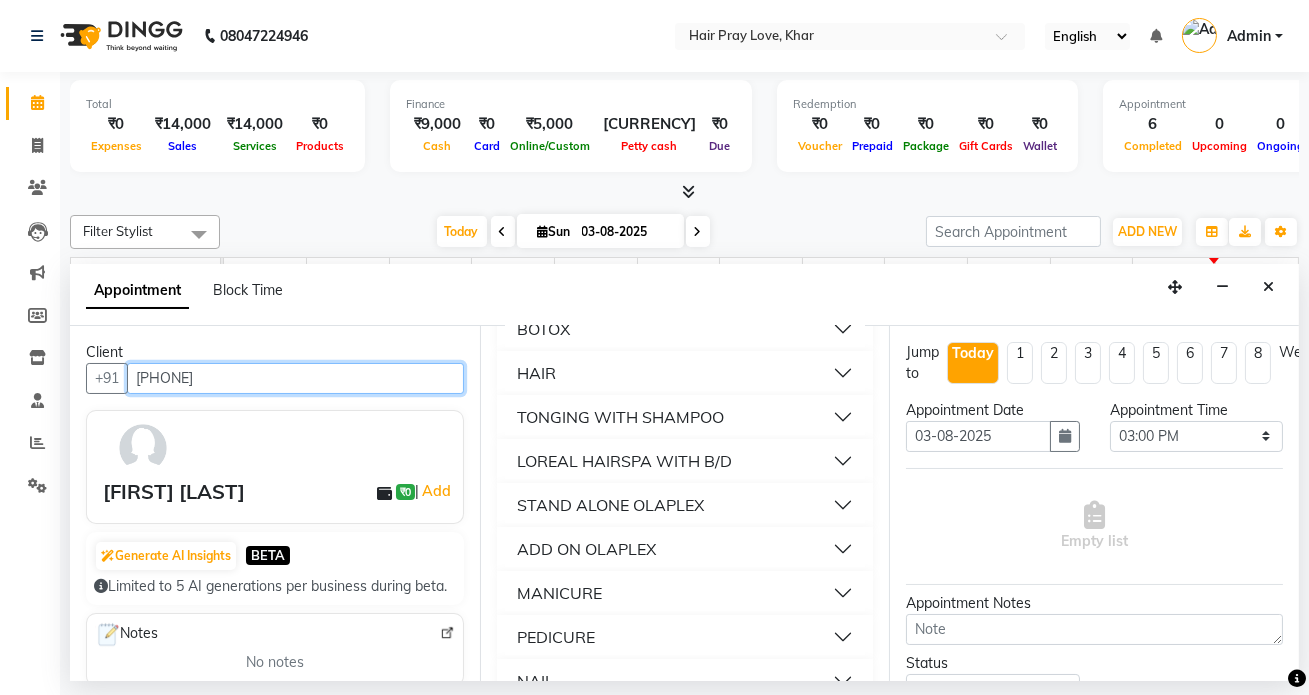 scroll, scrollTop: 363, scrollLeft: 0, axis: vertical 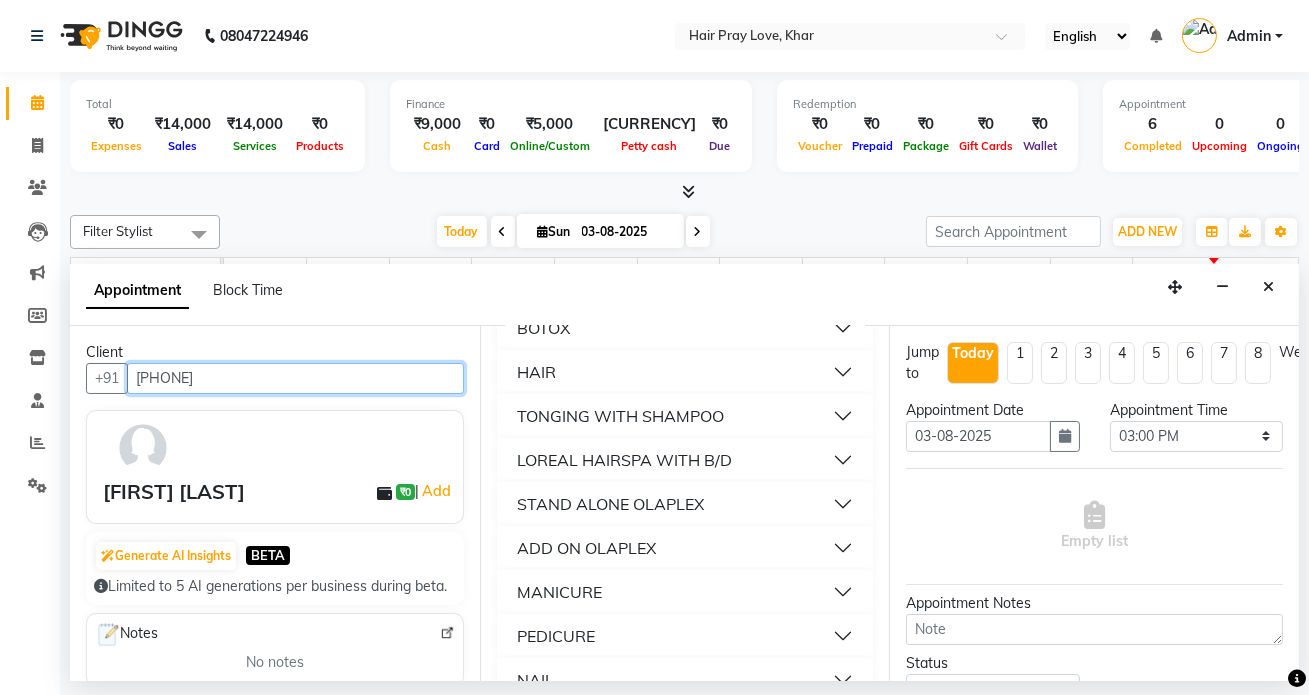 type on "[PHONE]" 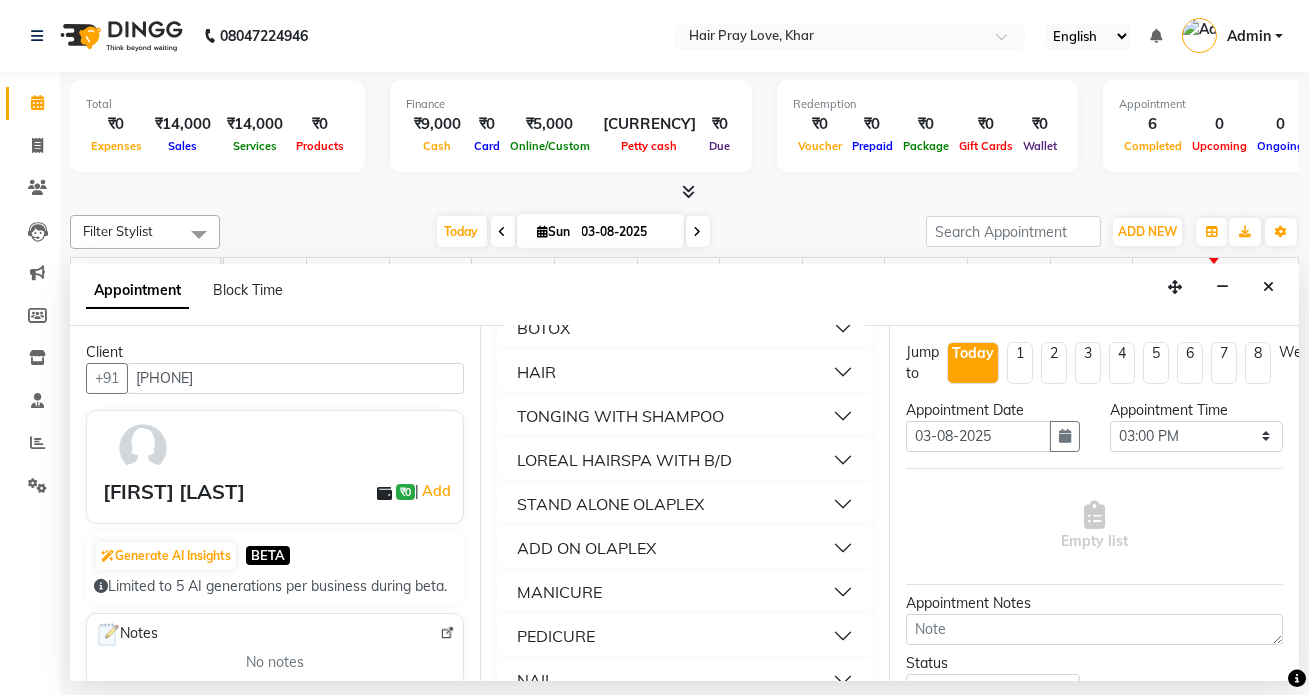 click on "HAIR" at bounding box center (685, 372) 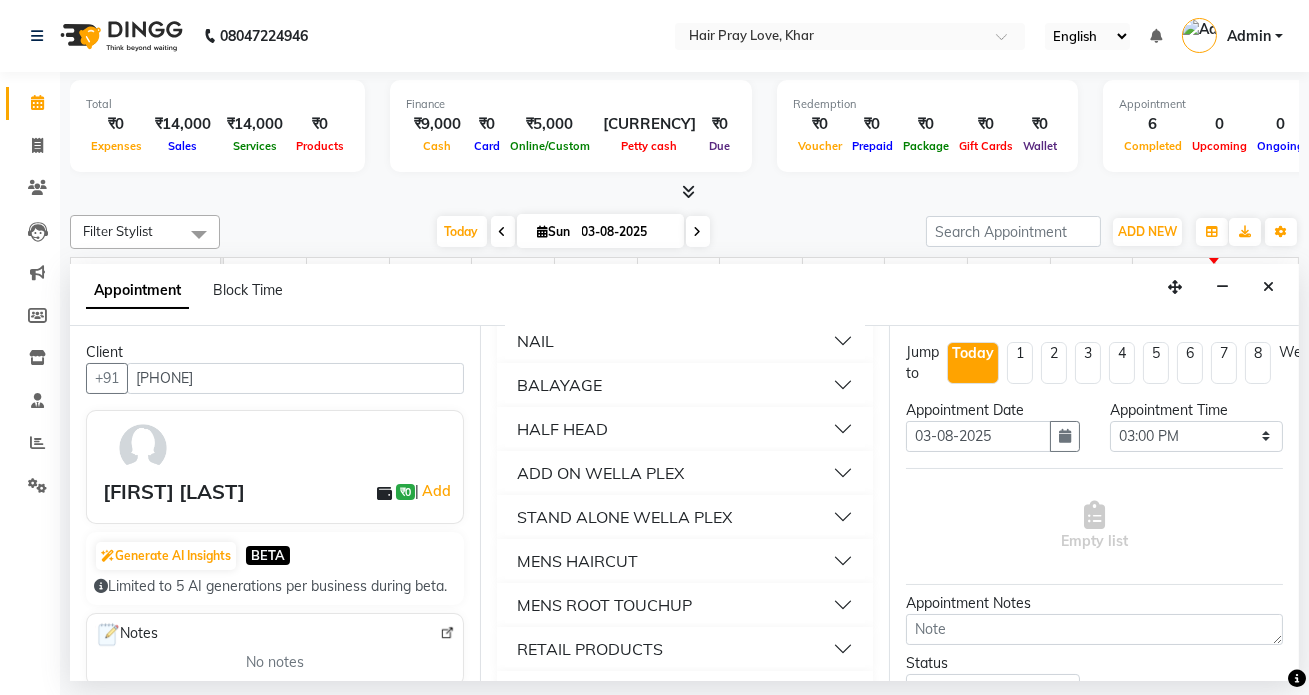 scroll, scrollTop: 1100, scrollLeft: 0, axis: vertical 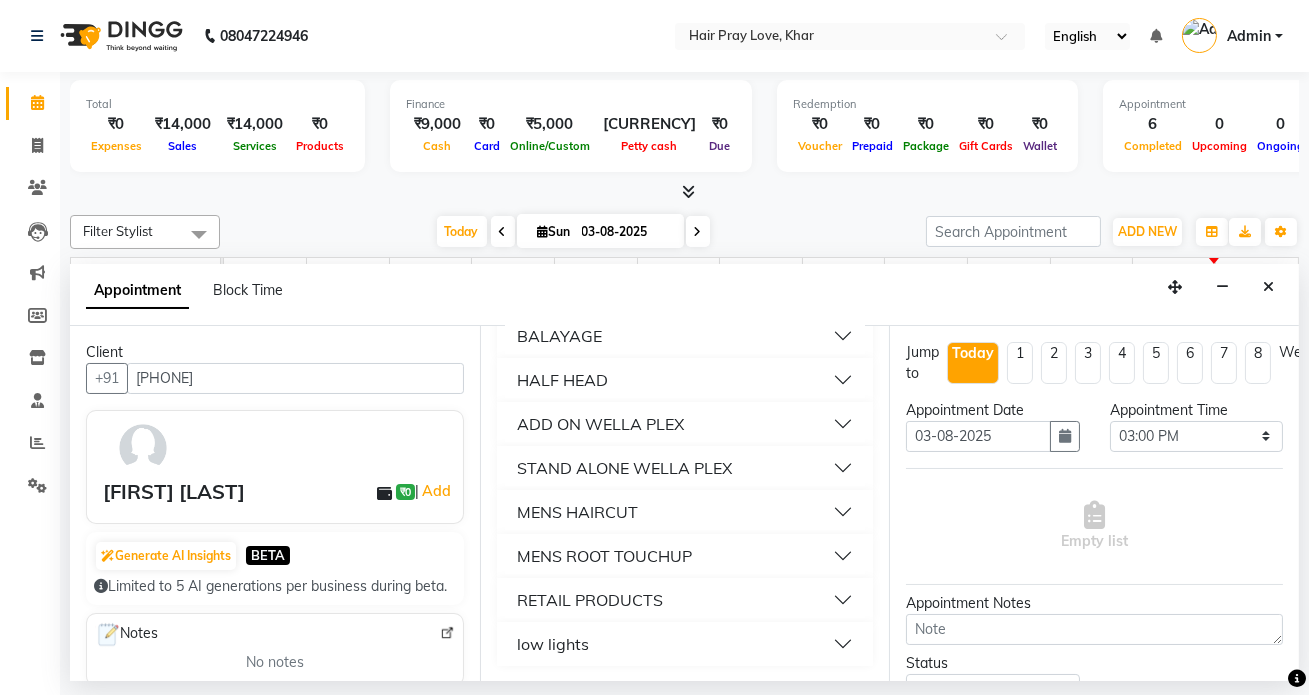 click on "RETAIL PRODUCTS" at bounding box center (590, 600) 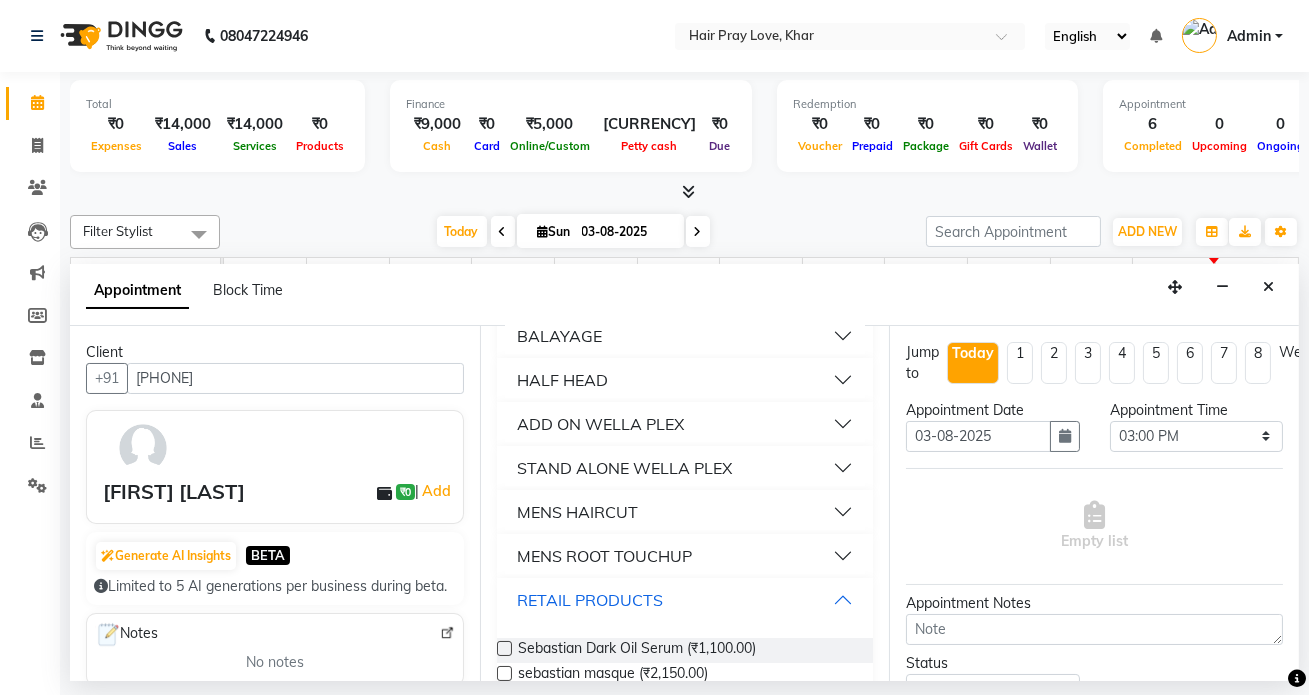 scroll, scrollTop: 1372, scrollLeft: 0, axis: vertical 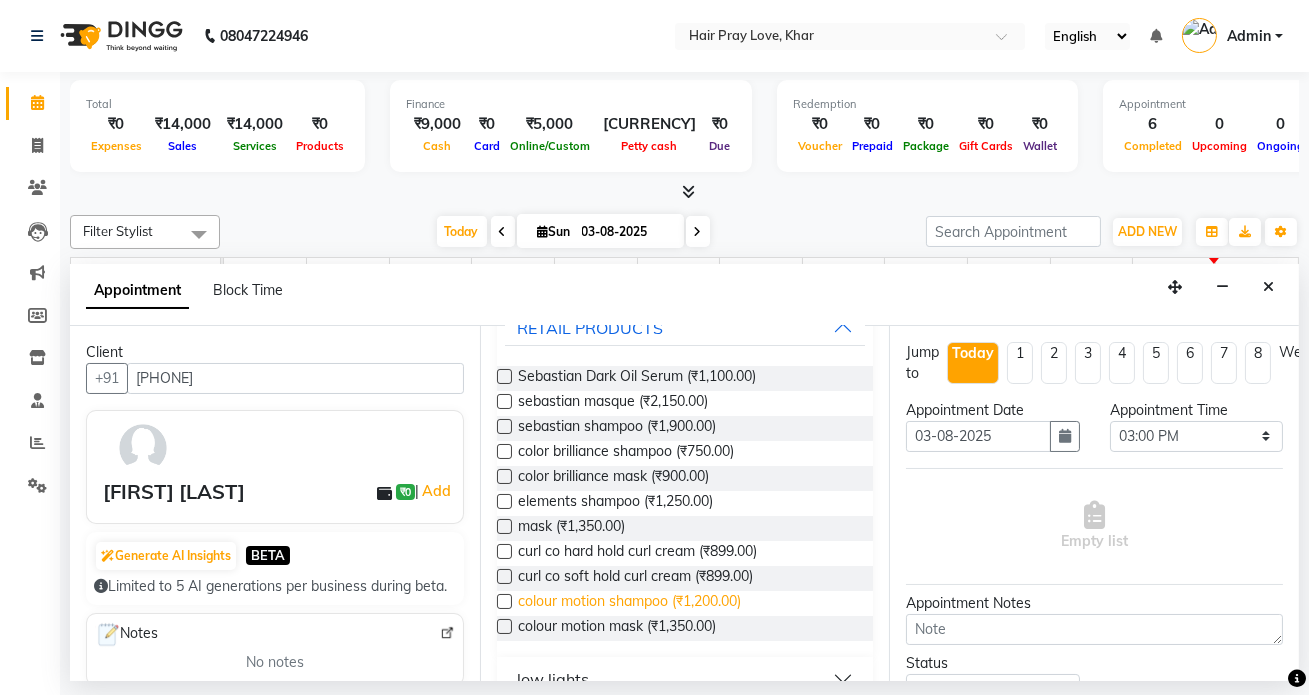 click on "colour motion shampoo (₹1,200.00)" at bounding box center [629, 603] 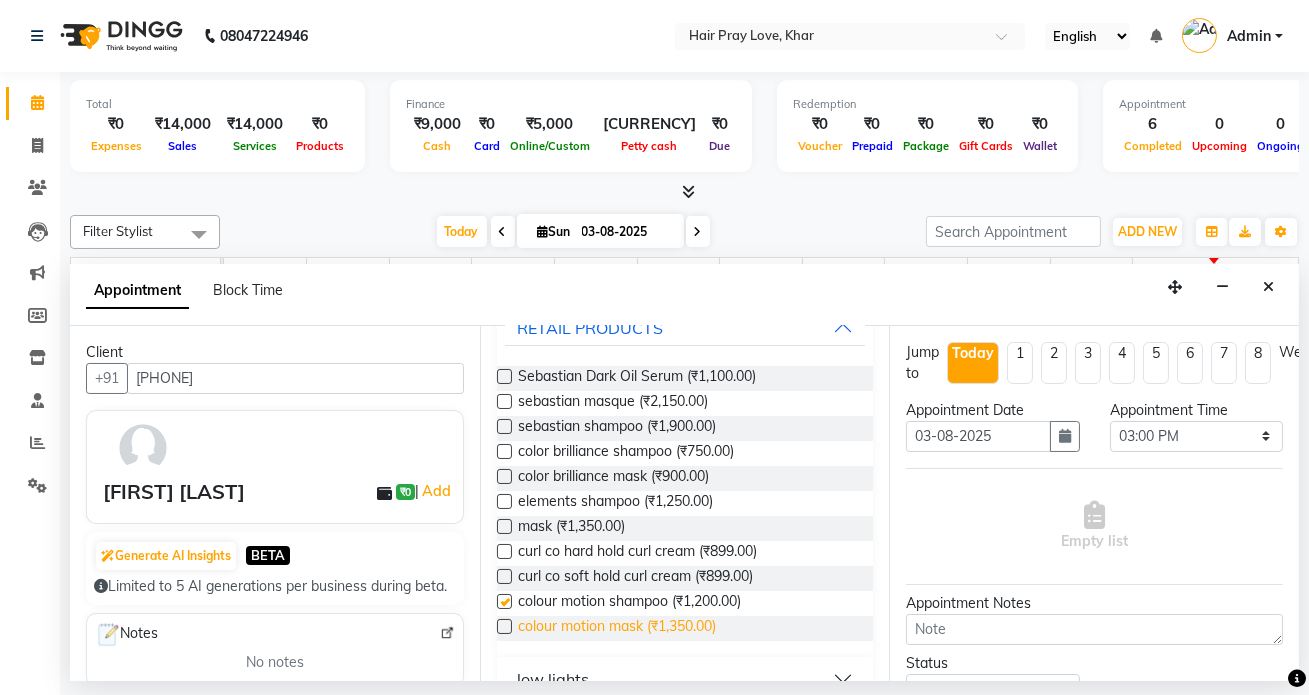 checkbox on "false" 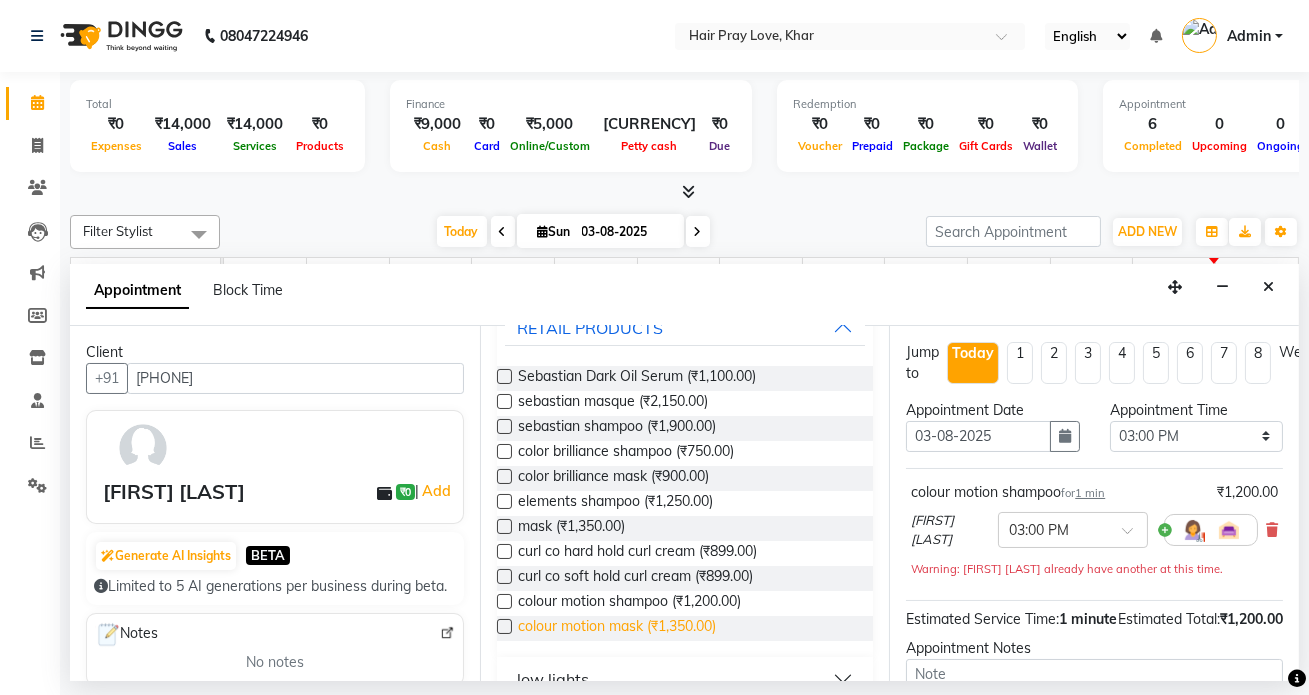 click on "colour motion mask (₹1,350.00)" at bounding box center [617, 628] 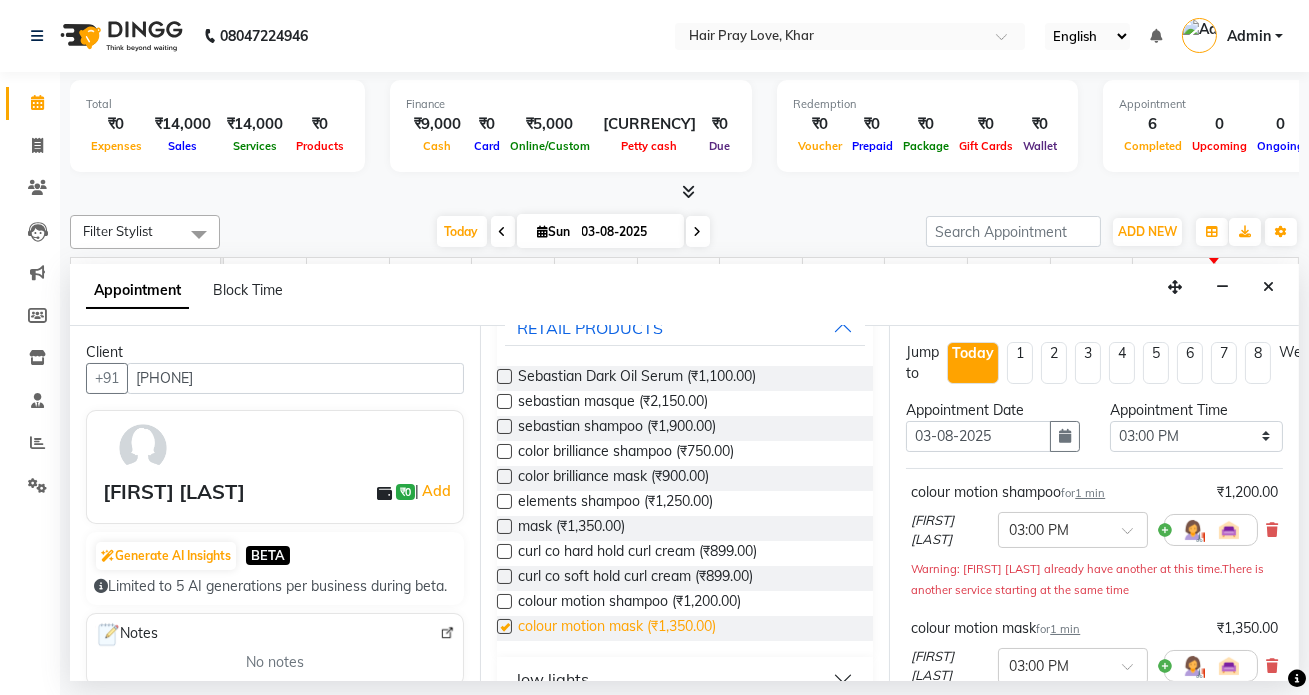 checkbox on "false" 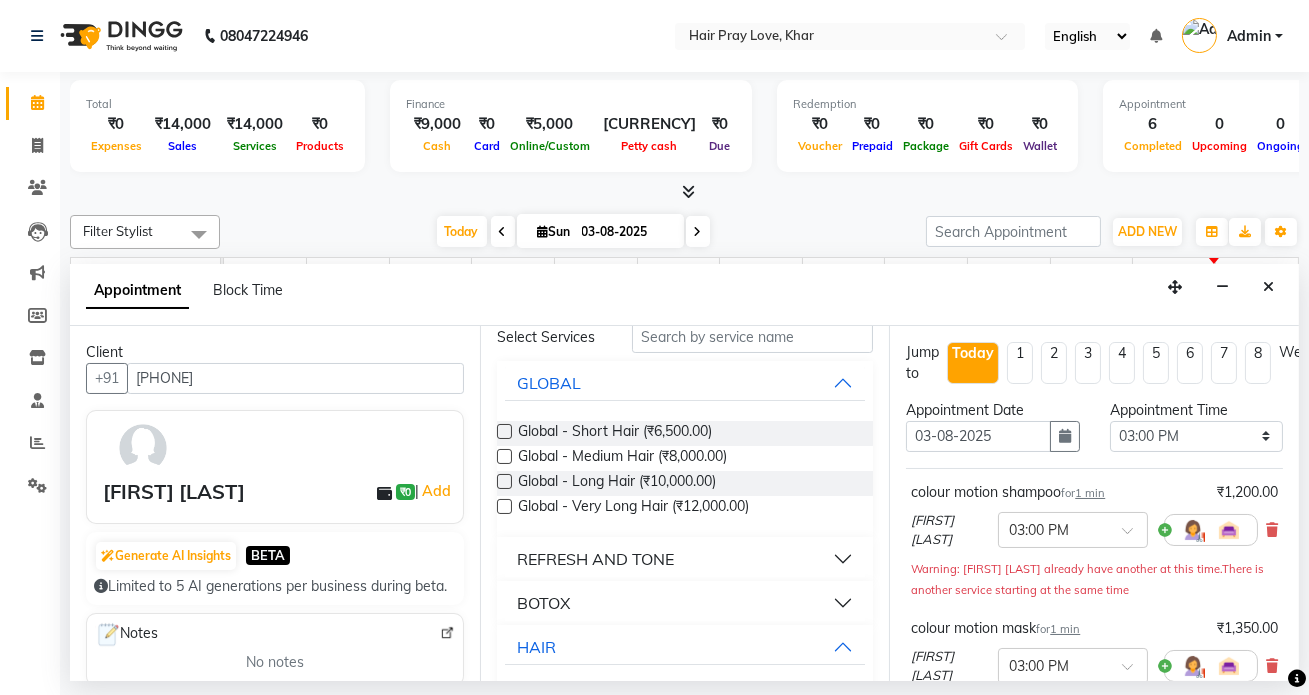 scroll, scrollTop: 272, scrollLeft: 0, axis: vertical 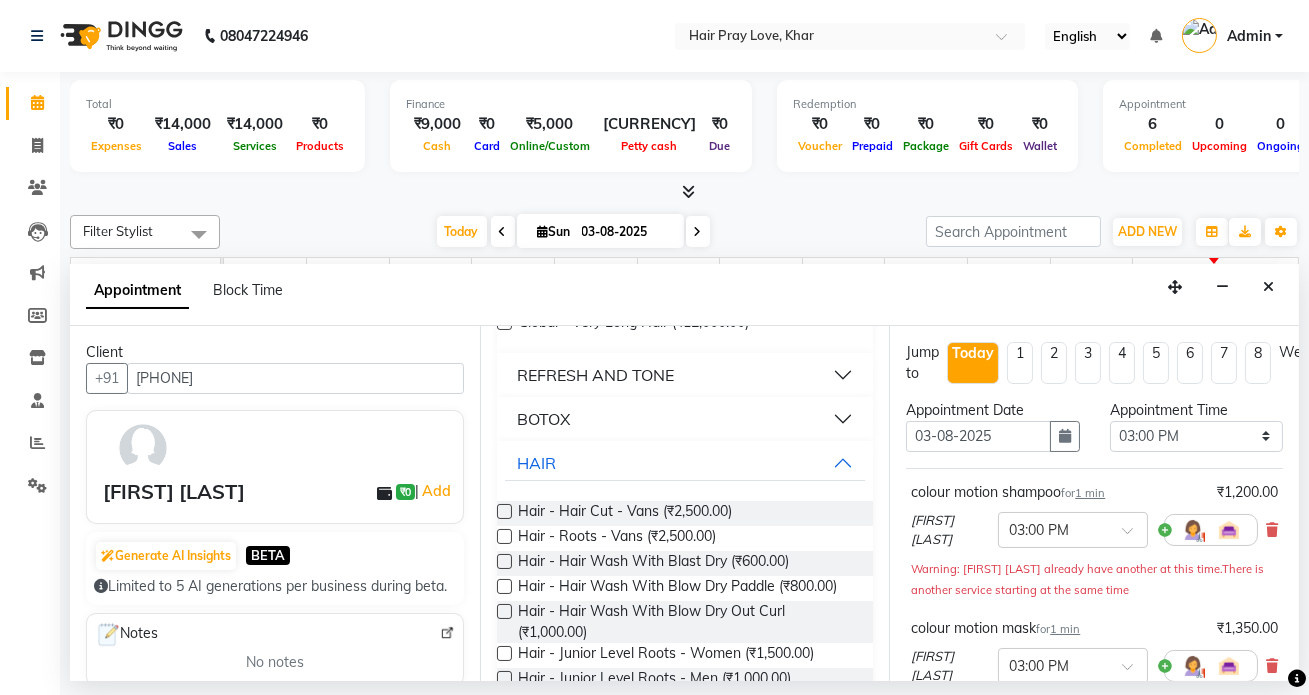click on "REFRESH AND TONE" at bounding box center [595, 375] 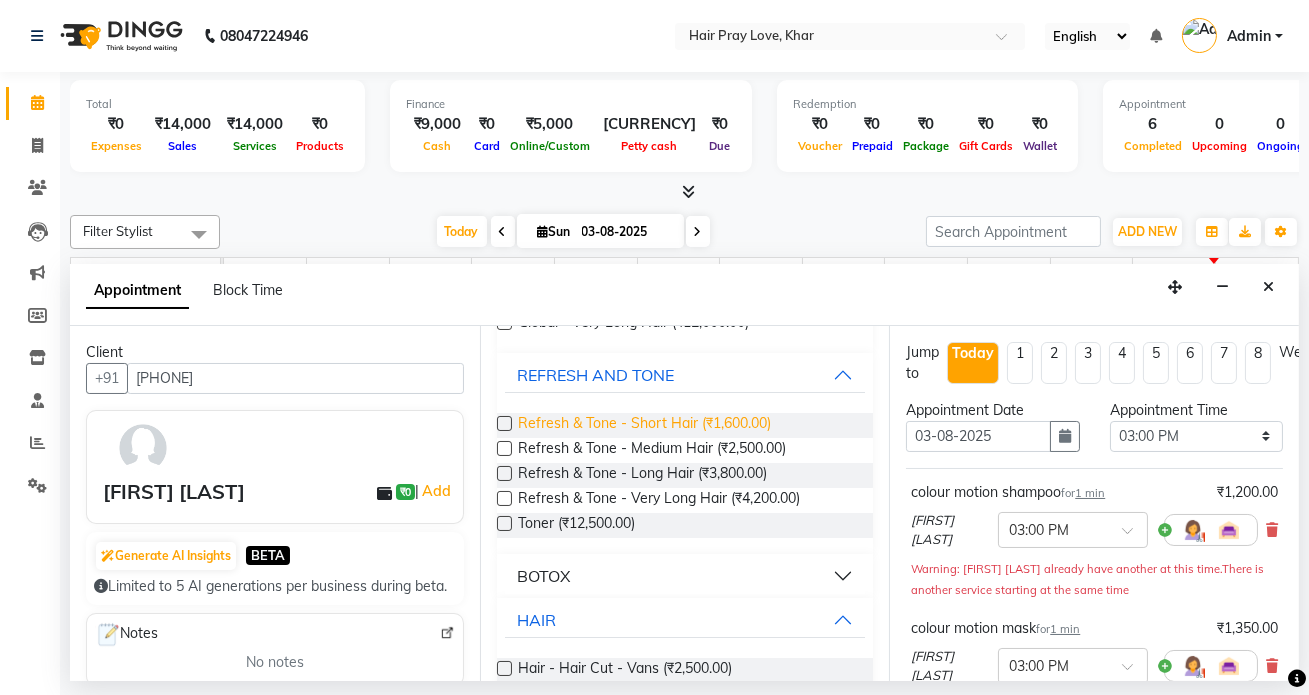 click on "Refresh & Tone - Short Hair (₹1,600.00)" at bounding box center [644, 425] 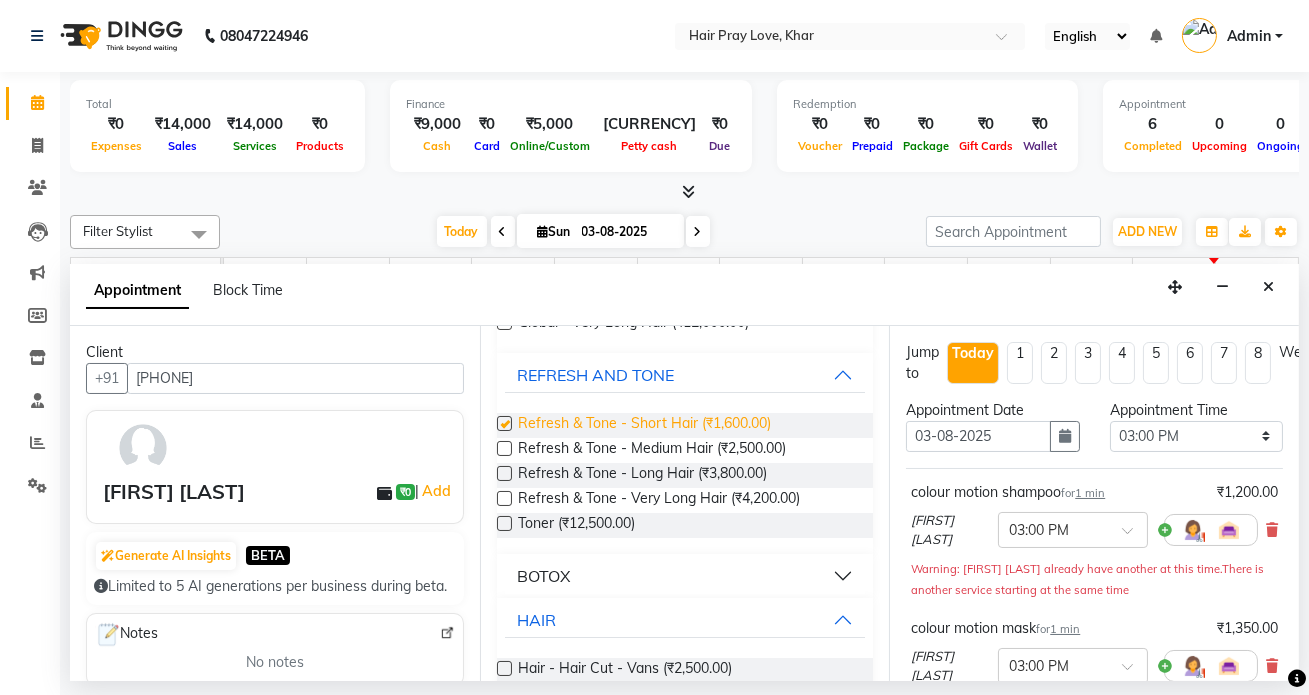 checkbox on "false" 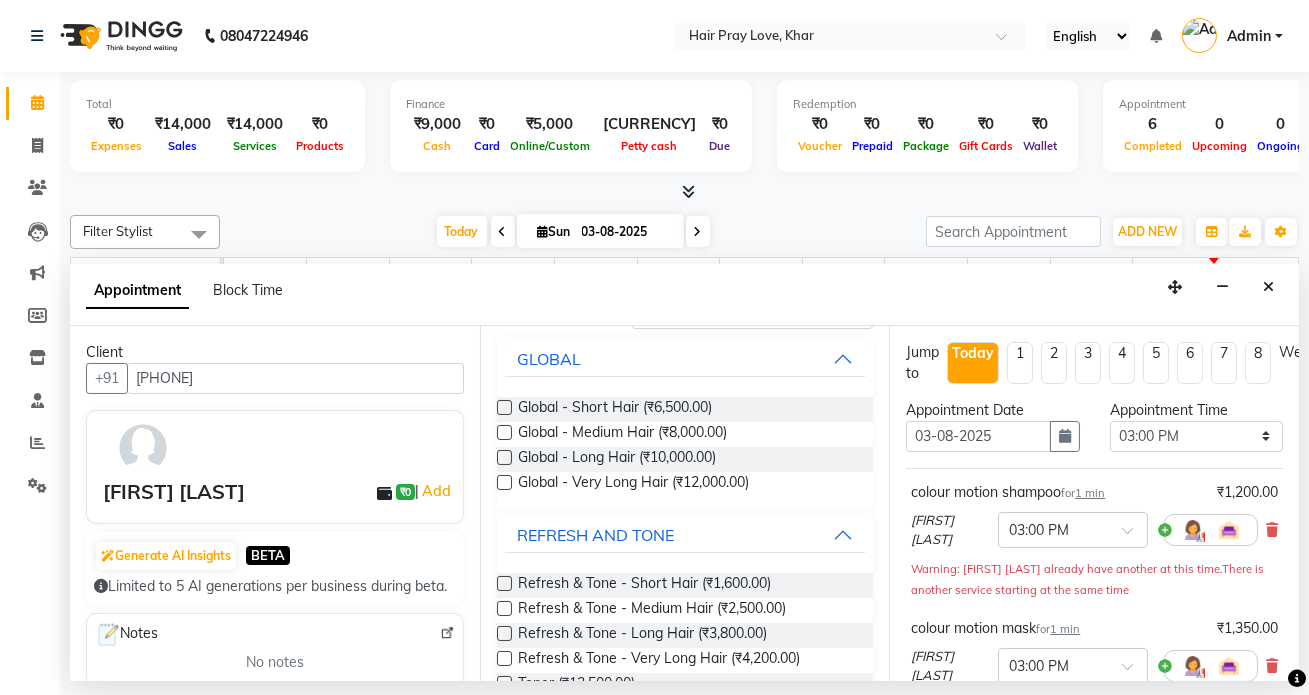 scroll, scrollTop: 109, scrollLeft: 0, axis: vertical 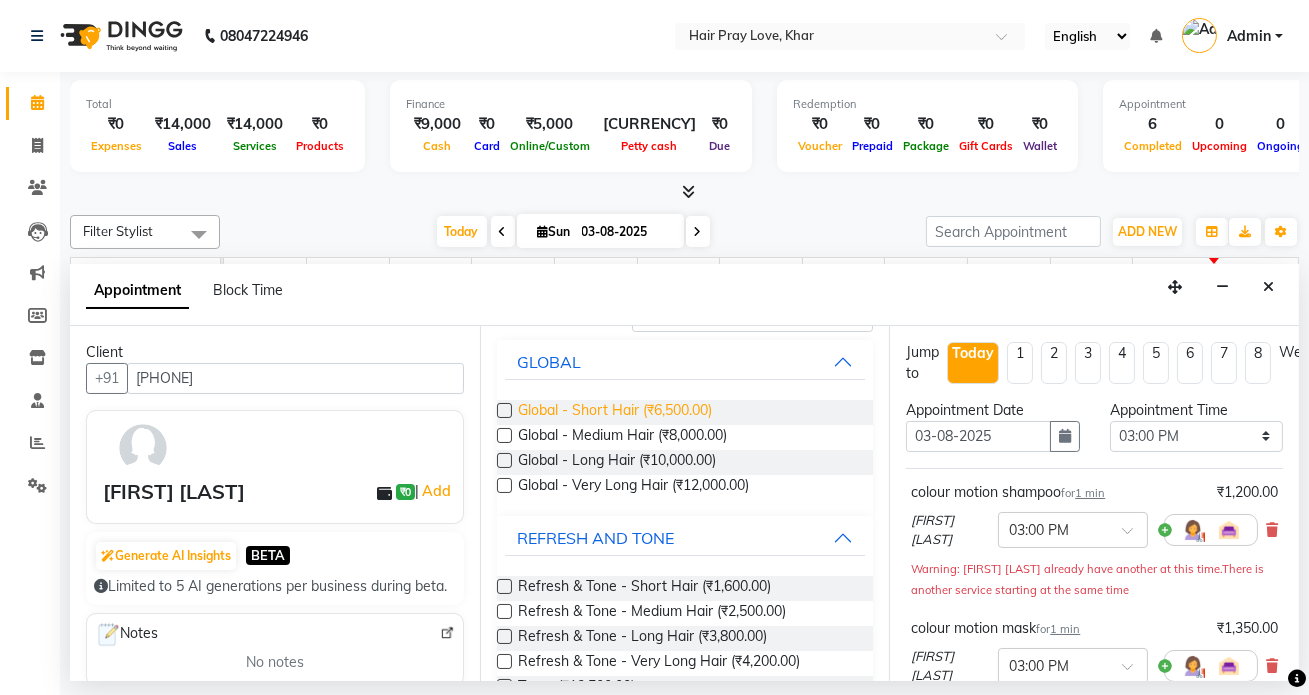 click on "Global - Short Hair (₹6,500.00)" at bounding box center [615, 412] 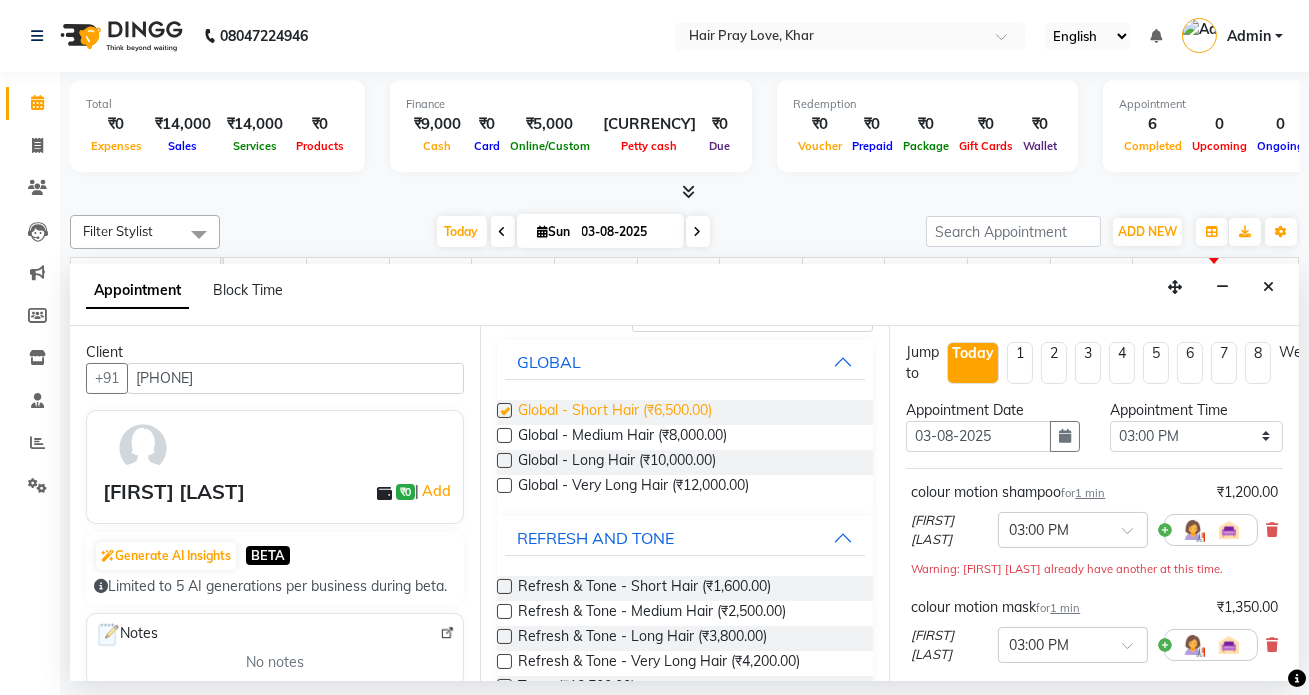 checkbox on "false" 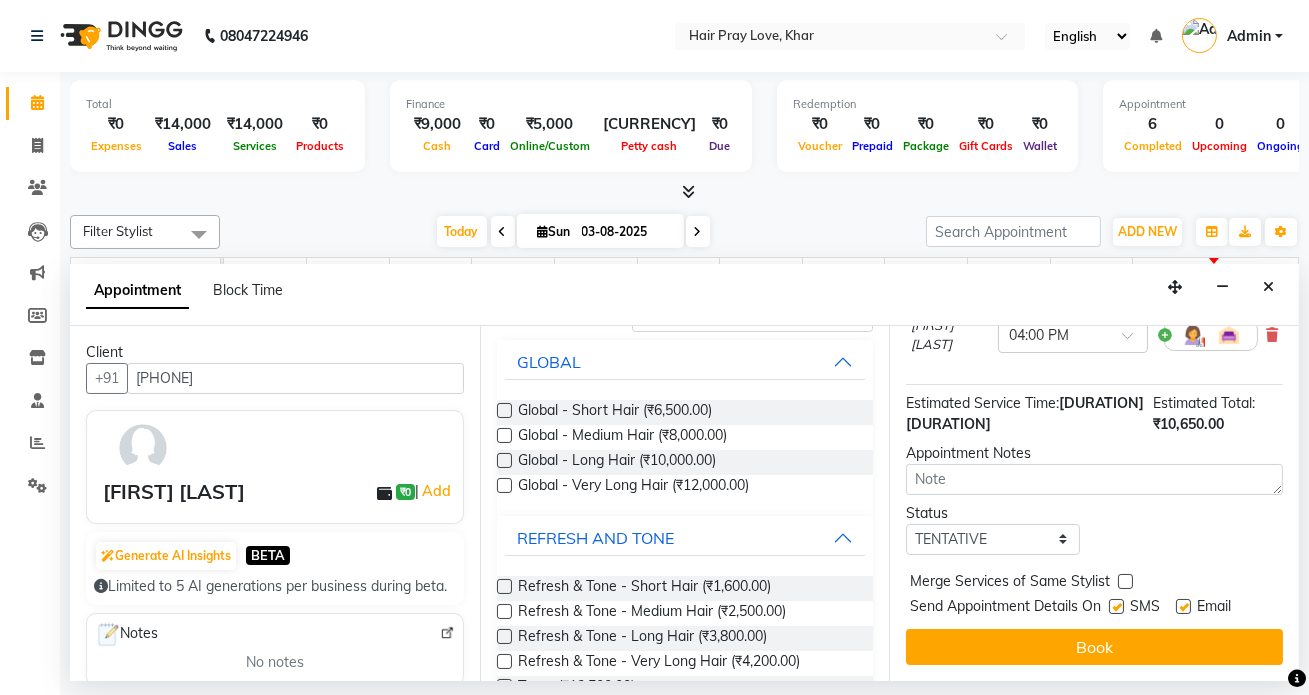 scroll, scrollTop: 510, scrollLeft: 0, axis: vertical 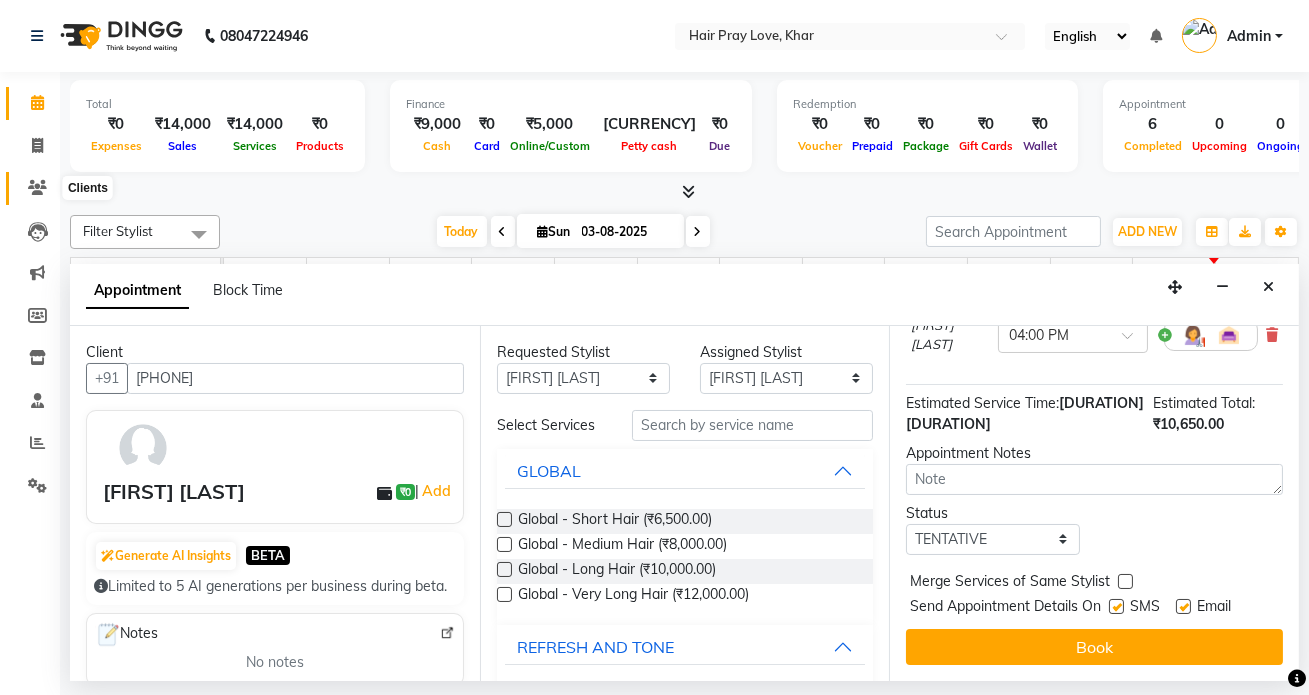 click 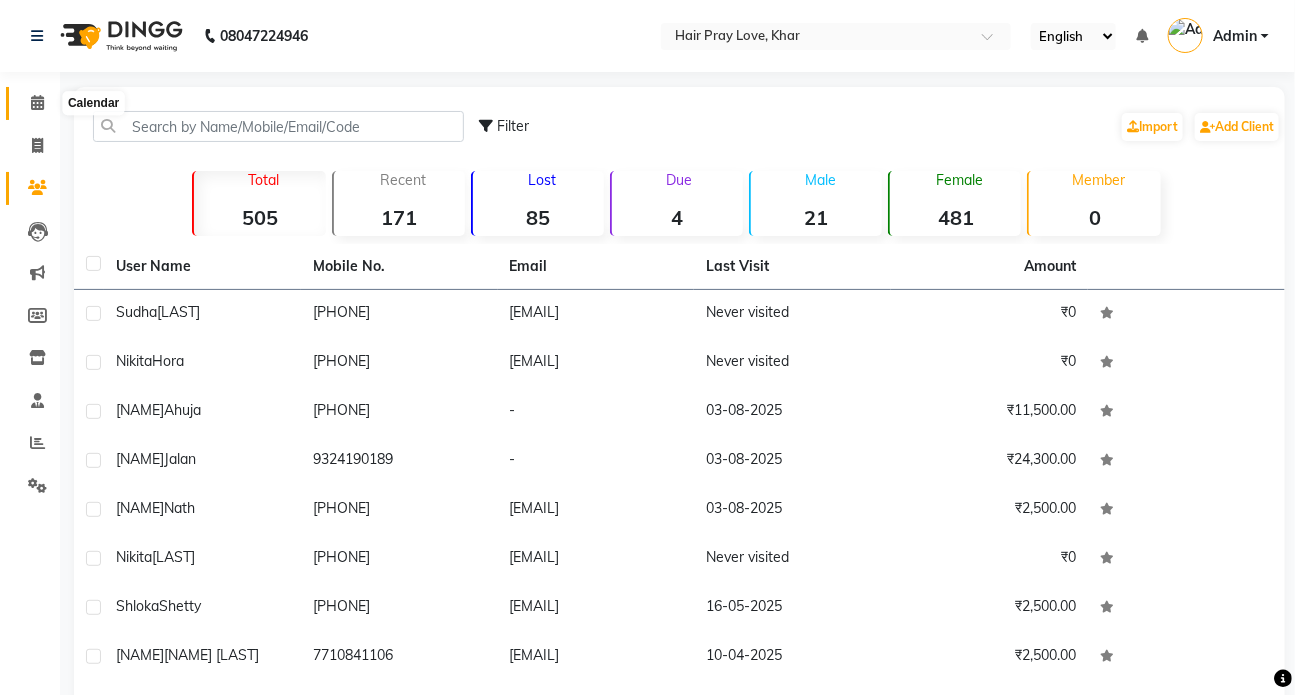 click 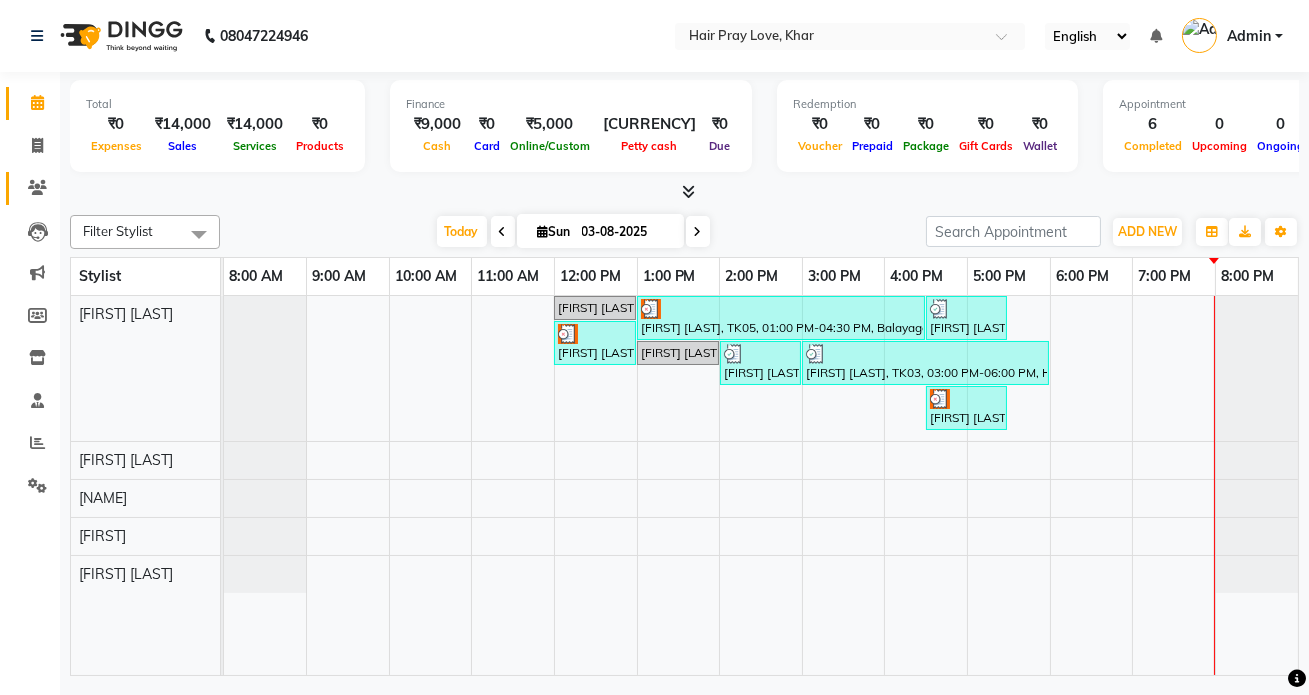 click 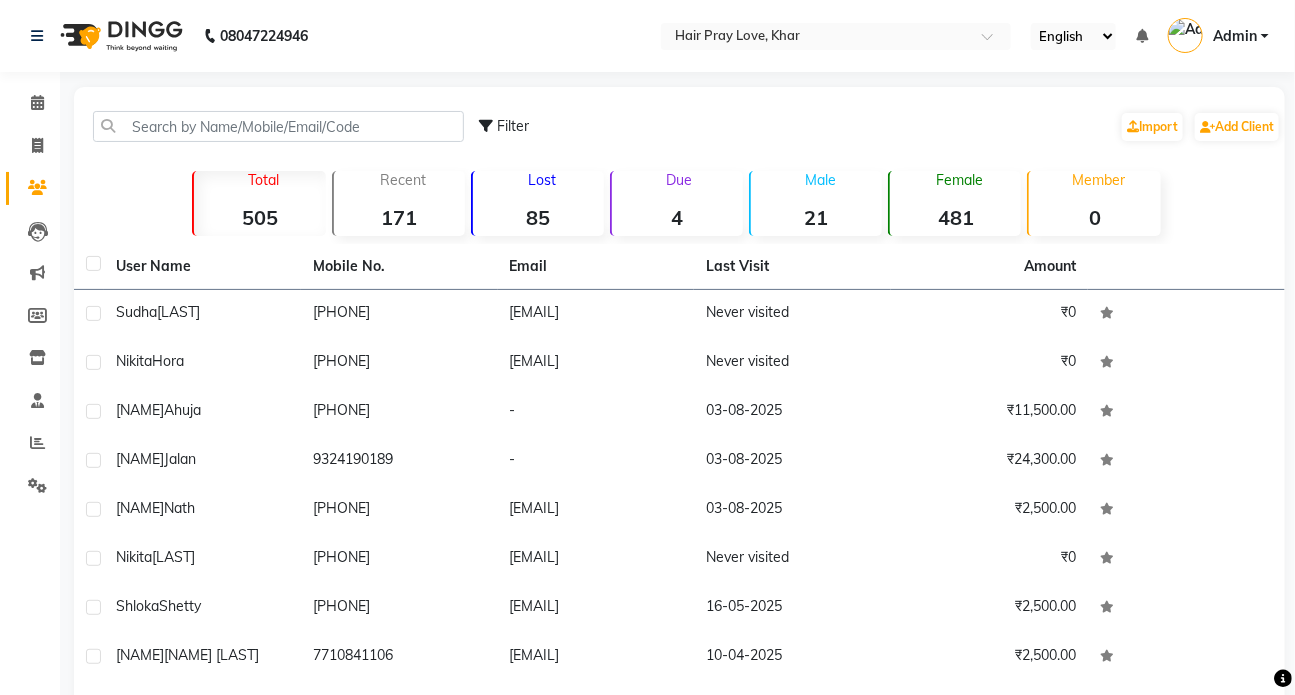 click on "Add Client" 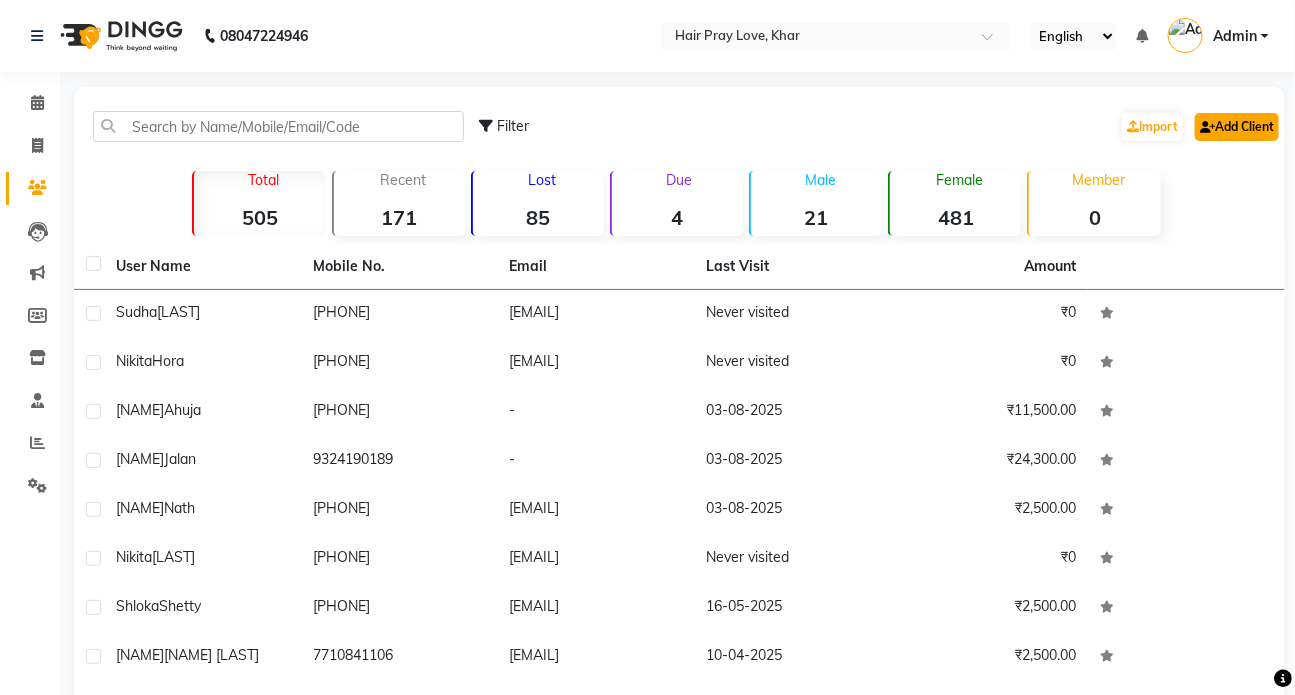 click on "Add Client" 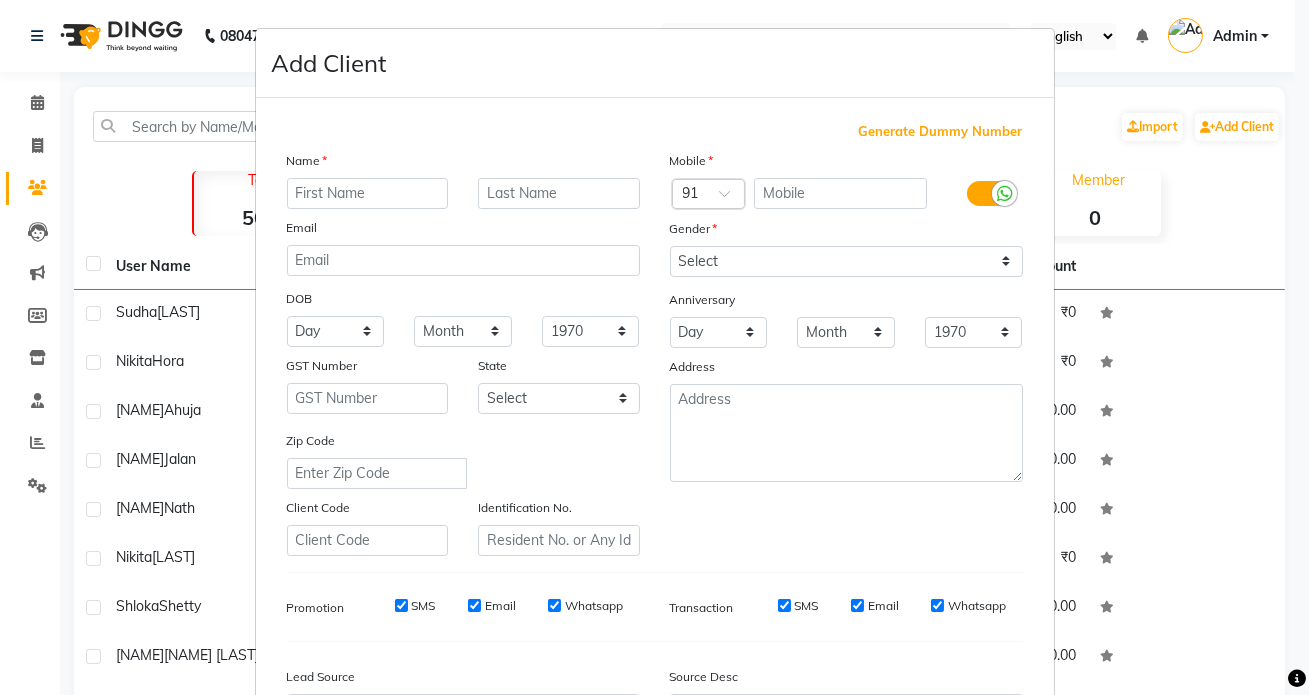 click at bounding box center (368, 193) 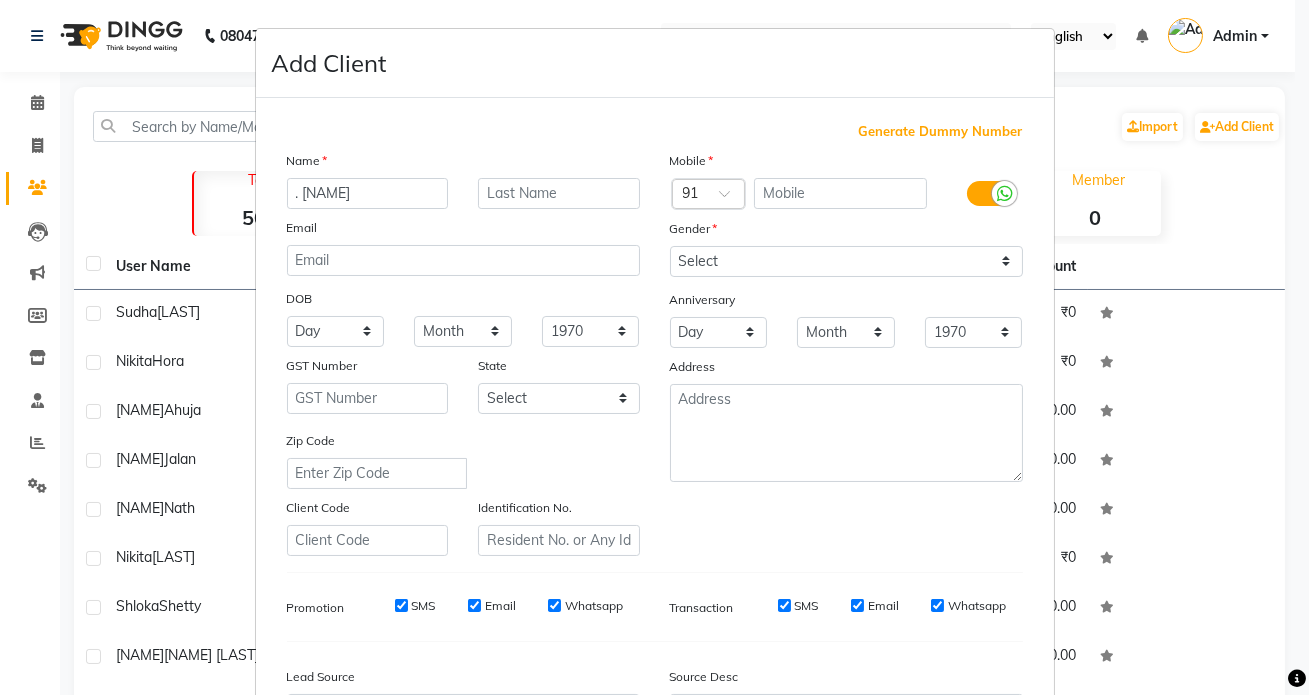 type on ". [NAME]" 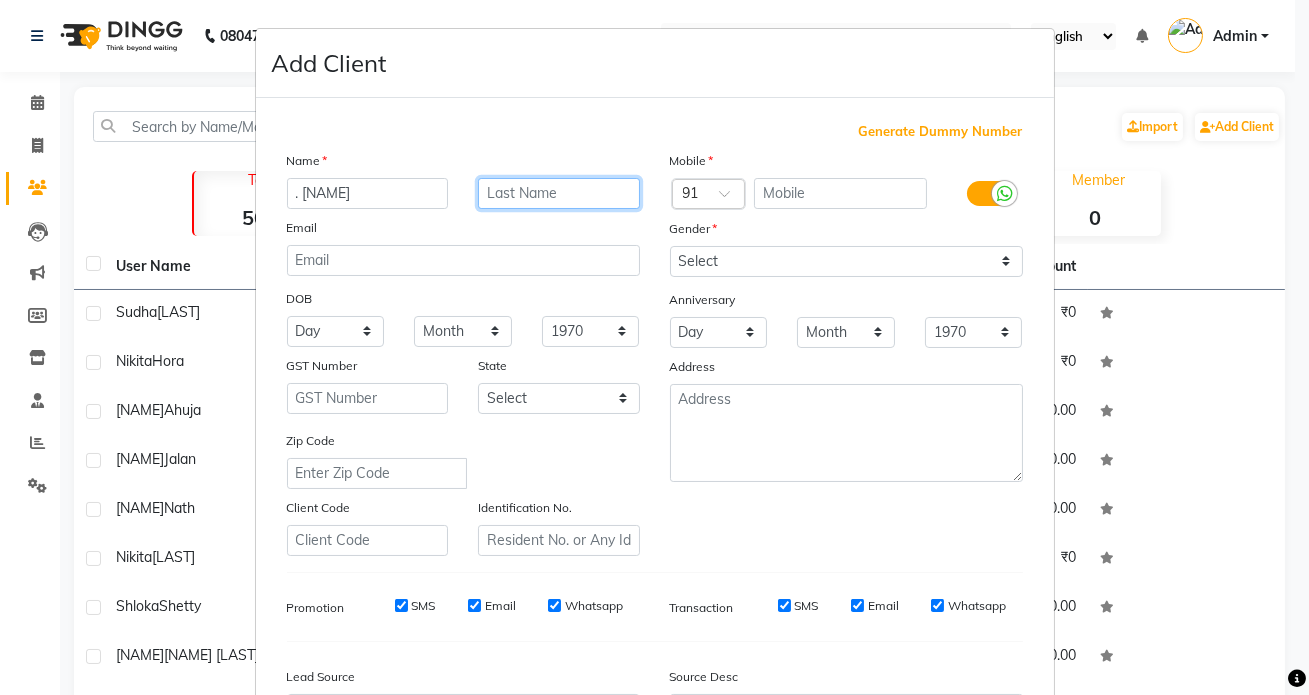 click at bounding box center (559, 193) 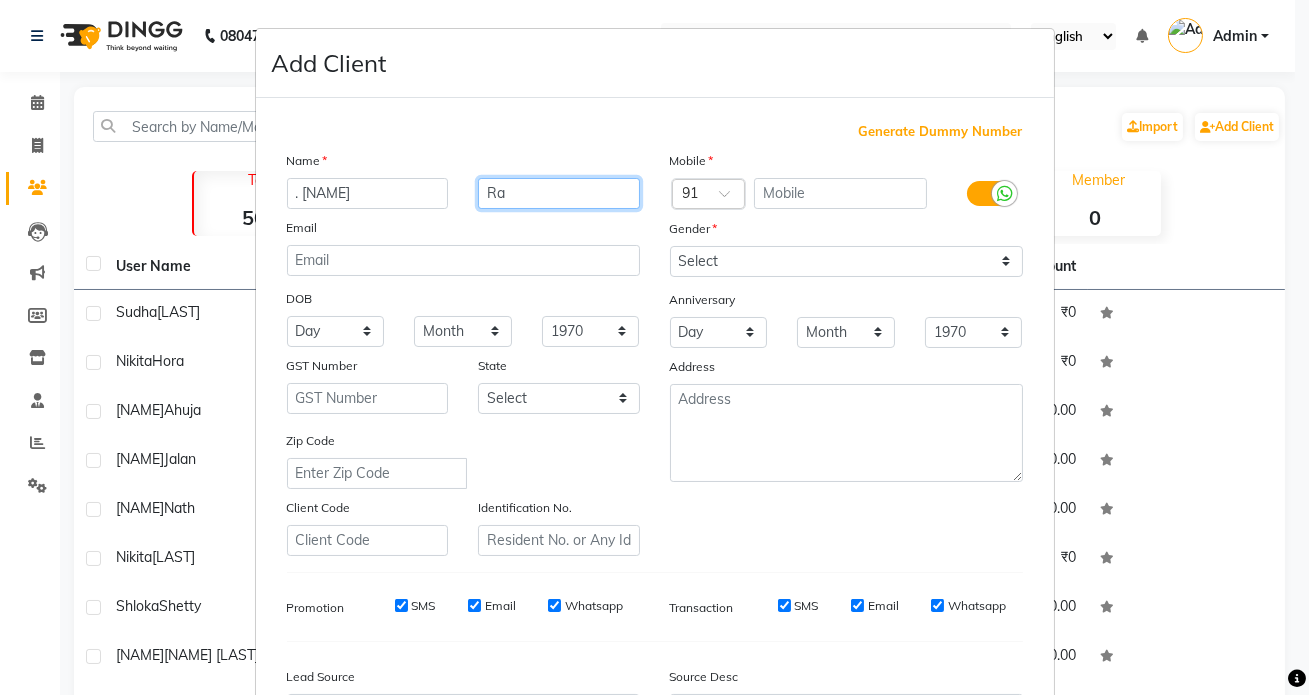 type on "R" 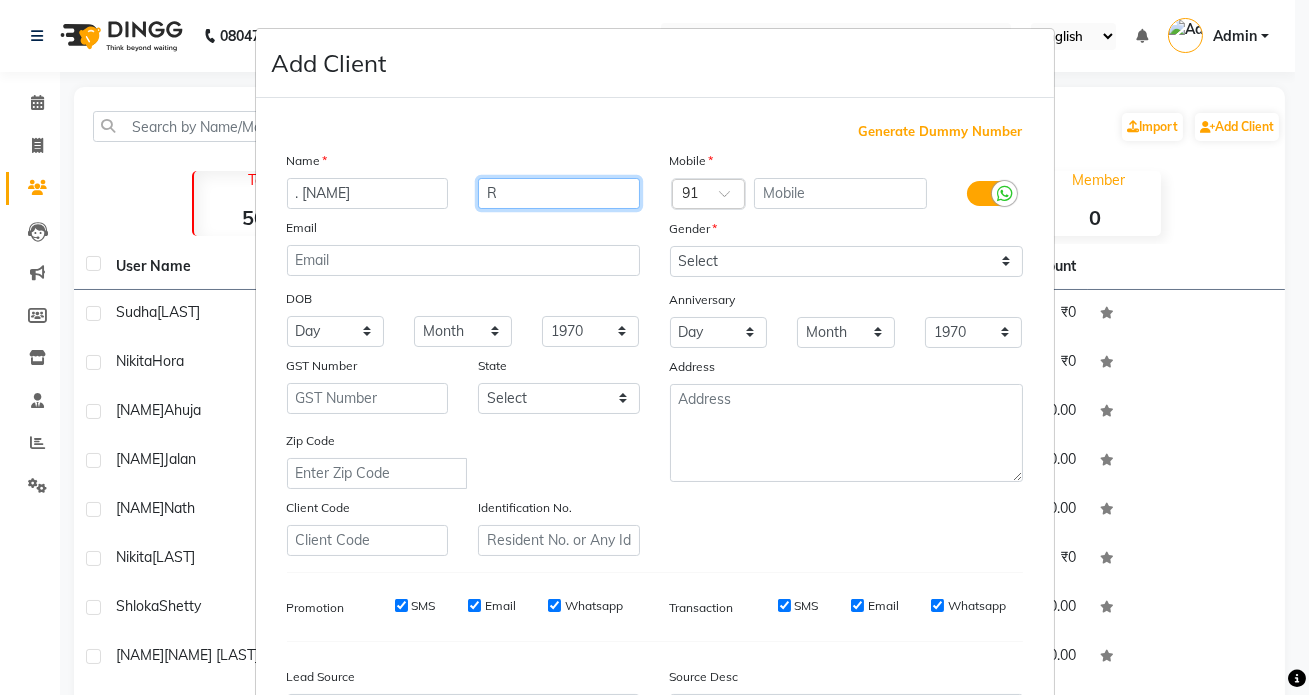 type 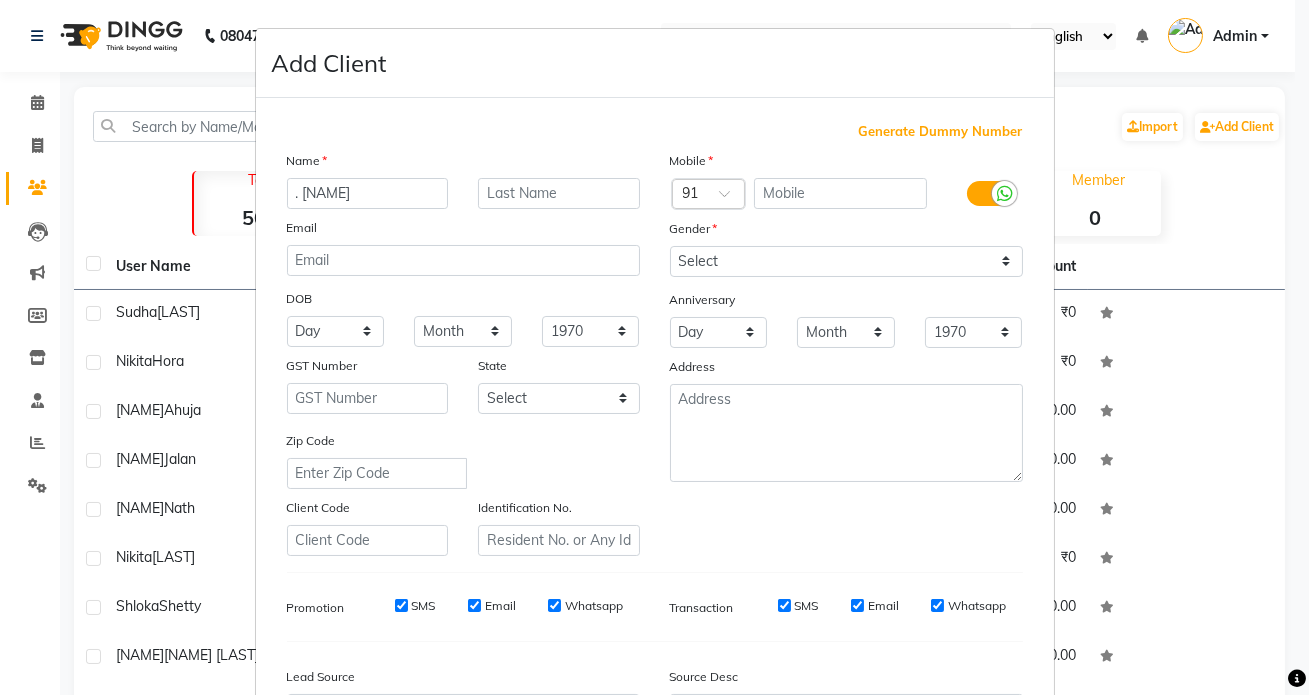 click on "Mobile" at bounding box center [846, 164] 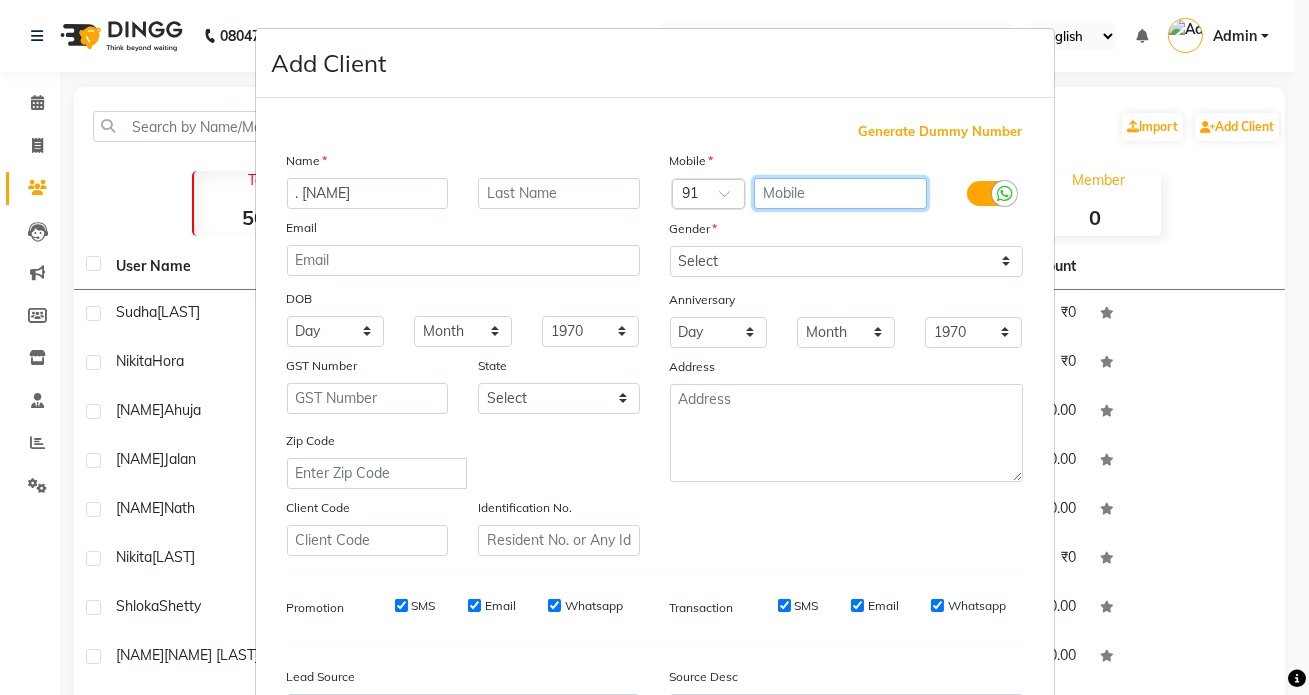click at bounding box center [840, 193] 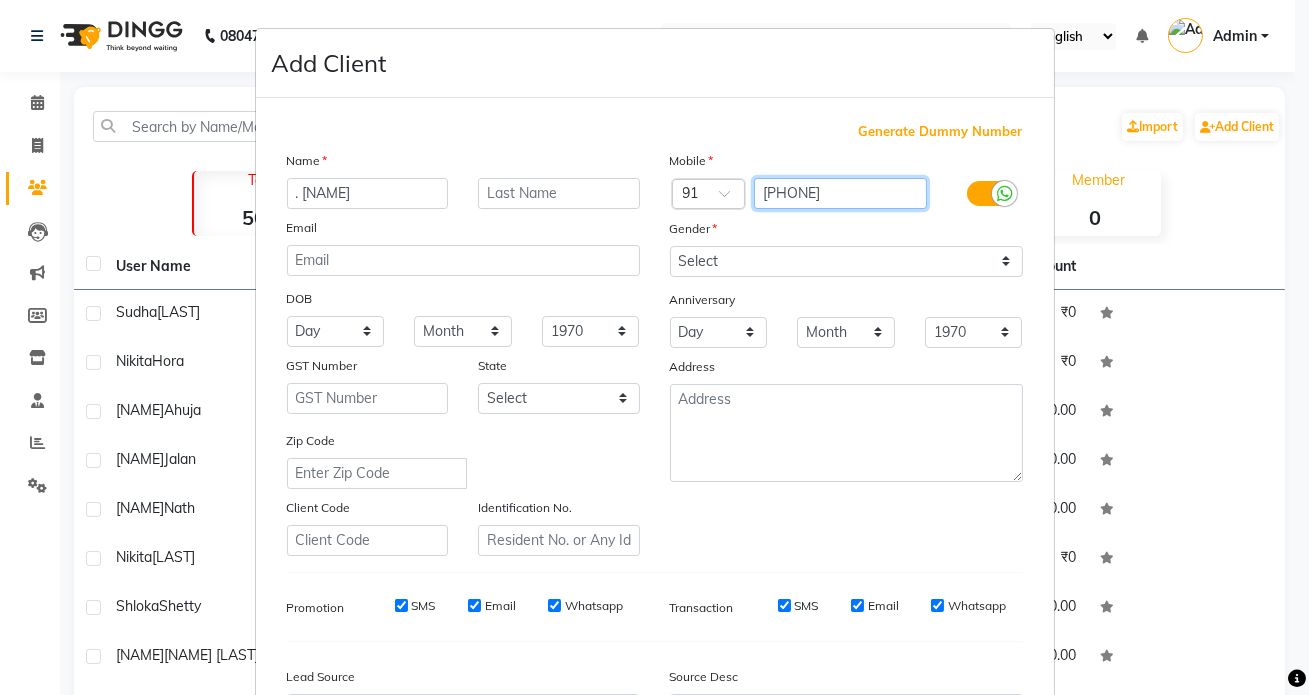 type on "[PHONE]" 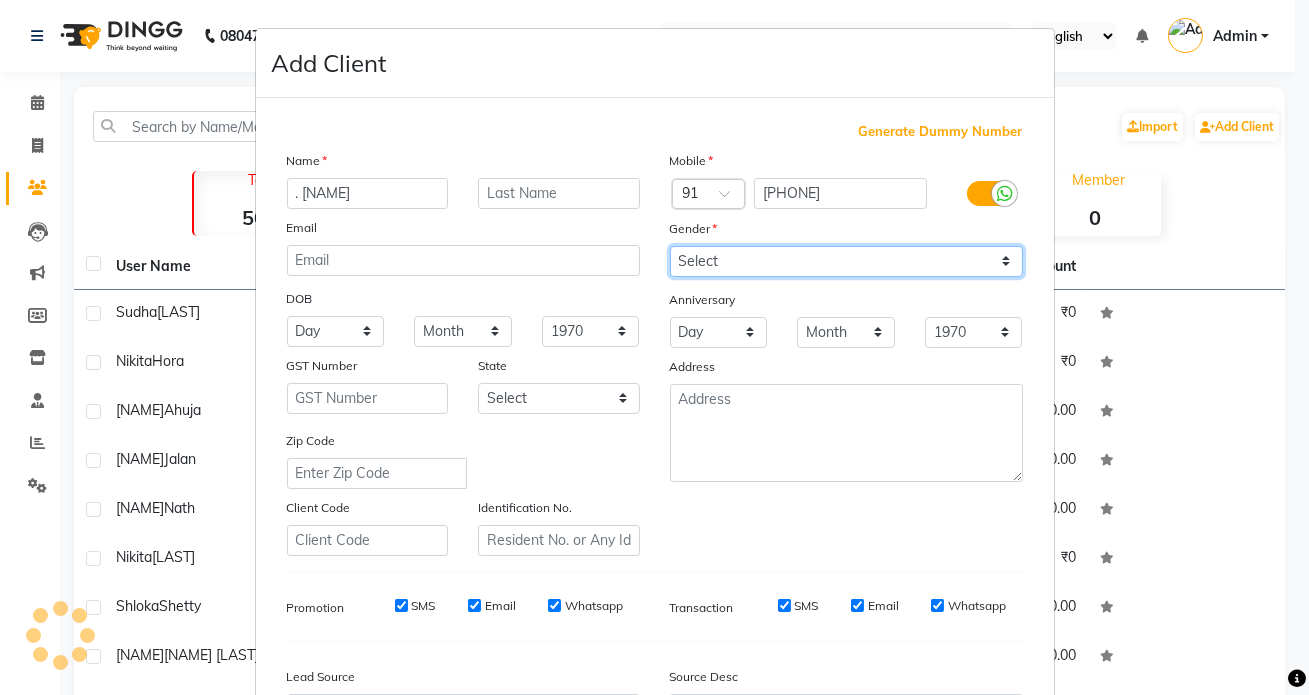 click on "Select Male Female Other Prefer Not To Say" at bounding box center (846, 261) 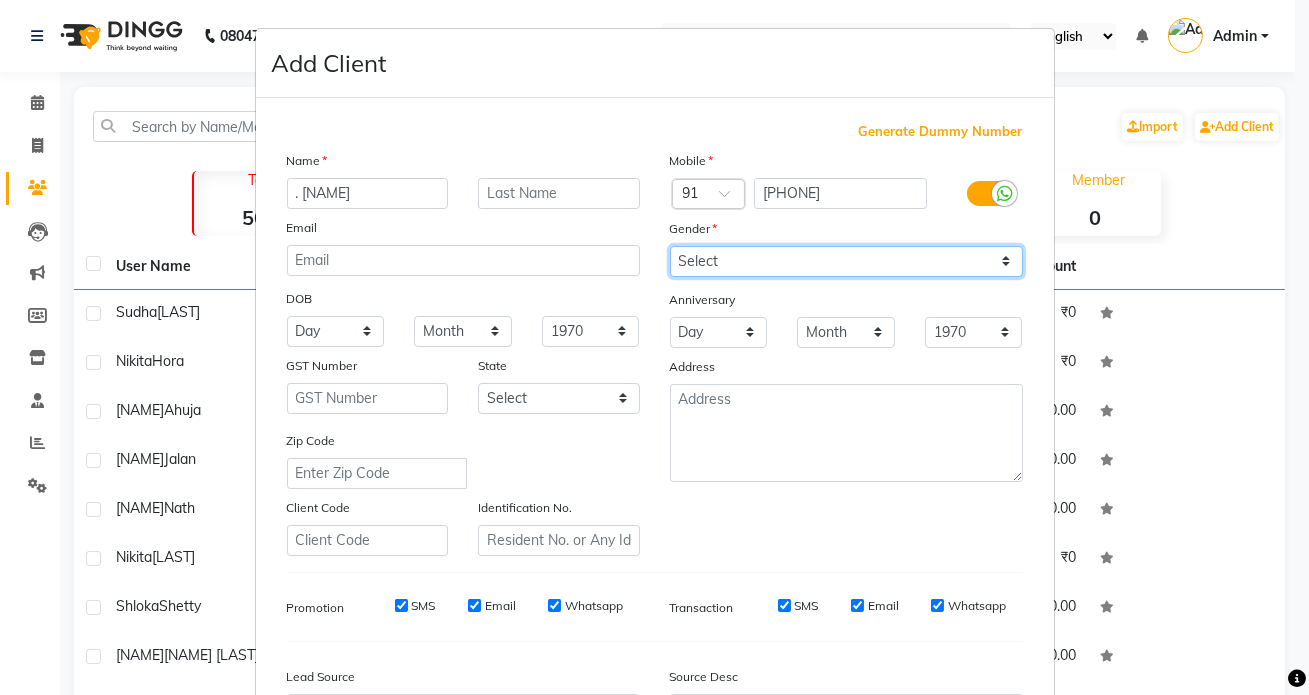 select on "female" 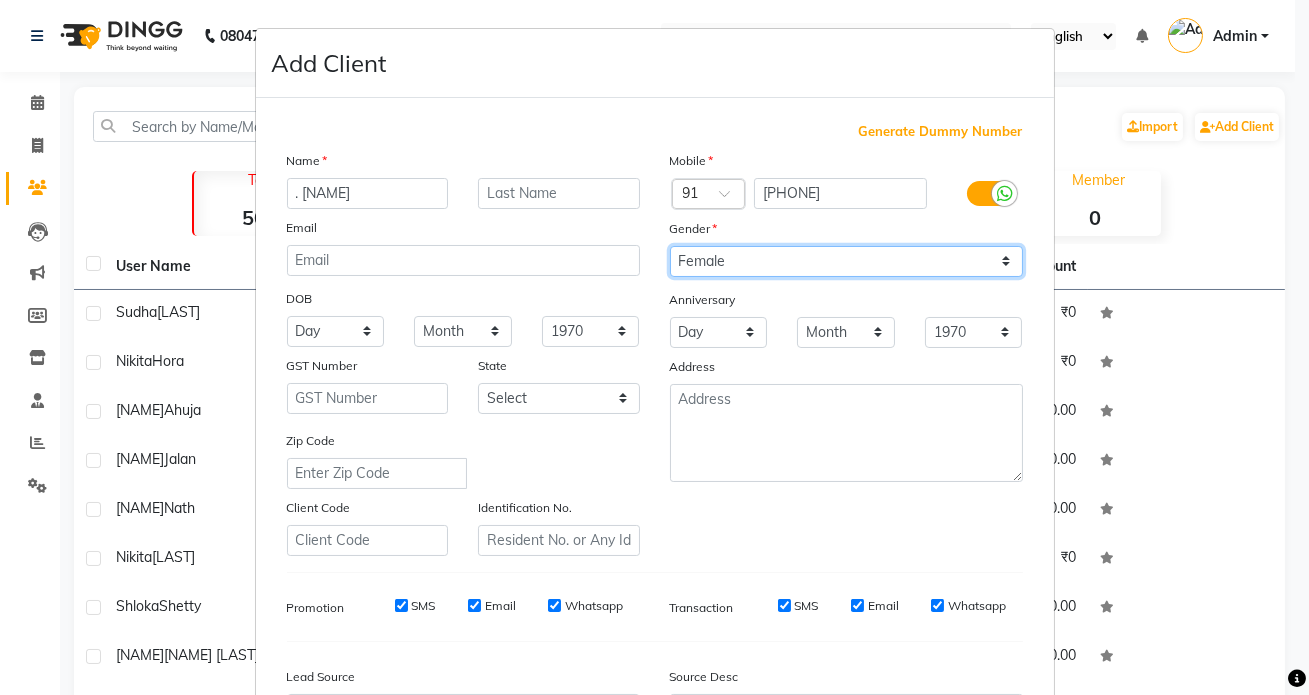 click on "Select Male Female Other Prefer Not To Say" at bounding box center (846, 261) 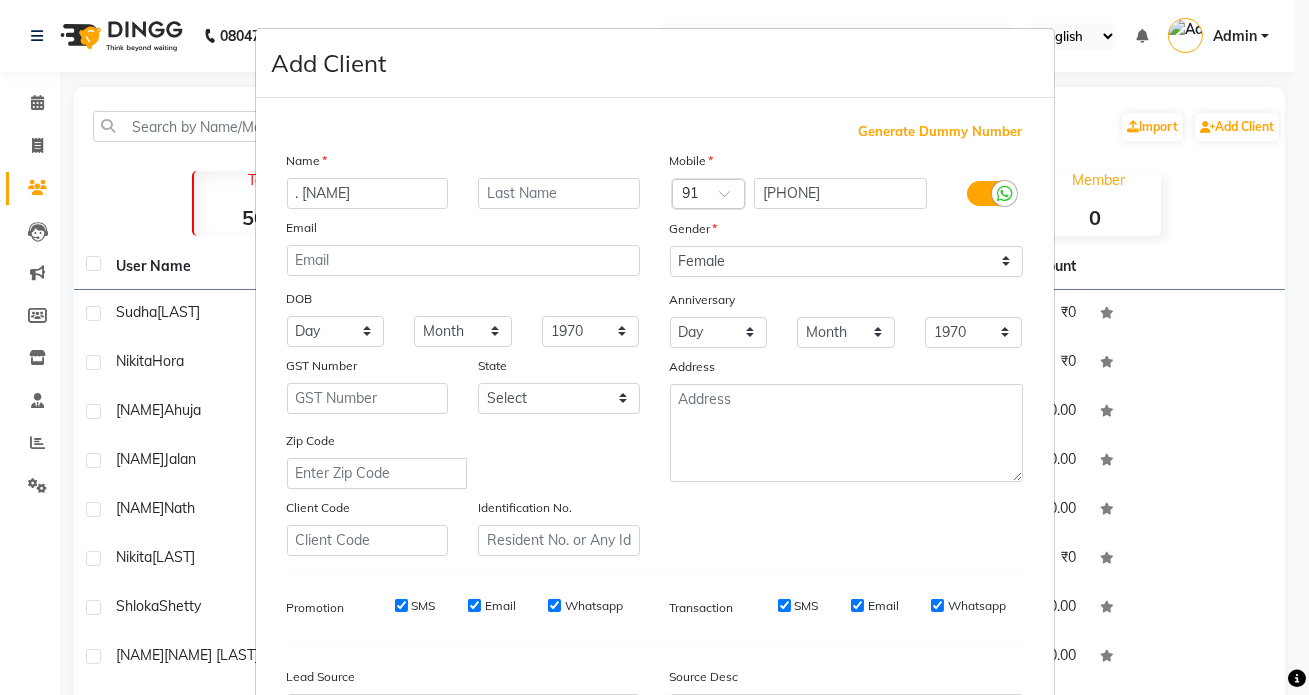 click on "Name .[LAST] Email DOB Day 01 02 03 04 05 06 07 08 09 10 11 12 13 14 15 16 17 18 19 20 21 22 23 24 25 26 27 28 29 30 31 Month January February March April May June July August September October November December 1940 1941 1942 1943 1944 1945 1946 1947 1948 1949 1950 1951 1952 1953 1954 1955 1956 1957 1958 1959 1960 1961 1962 1963 1964 1965 1966 1967 1968 1969 1970 1971 1972 1973 1974 1975 1976 1977 1978 1979 1980 1981 1982 1983 1984 1985 1986 1987 1988 1989 1990 1991 1992 1993 1994 1995 1996 1997 1998 1999 2000 2001 2002 2003 2004 2005 2006 2007 2008 2009 2010 2011 2012 2013 2014 2015 2016 2017 2018 2019 2020 2021 2022 2023 2024 GST Number State Select Andaman and Nicobar Islands Andhra Pradesh Arunachal Pradesh Assam Bihar Chandigarh Chhattisgarh Dadra and Nagar Haveli Daman and Diu Delhi Goa Gujarat Haryana Himachal Pradesh Jammu and Kashmir Jharkhand Karnataka Kerala Lakshadweep Madhya Pradesh Maharashtra Manipur Meghalaya Mizoram Nagaland Odisha Pondicherry Punjab Sikkim" at bounding box center (463, 353) 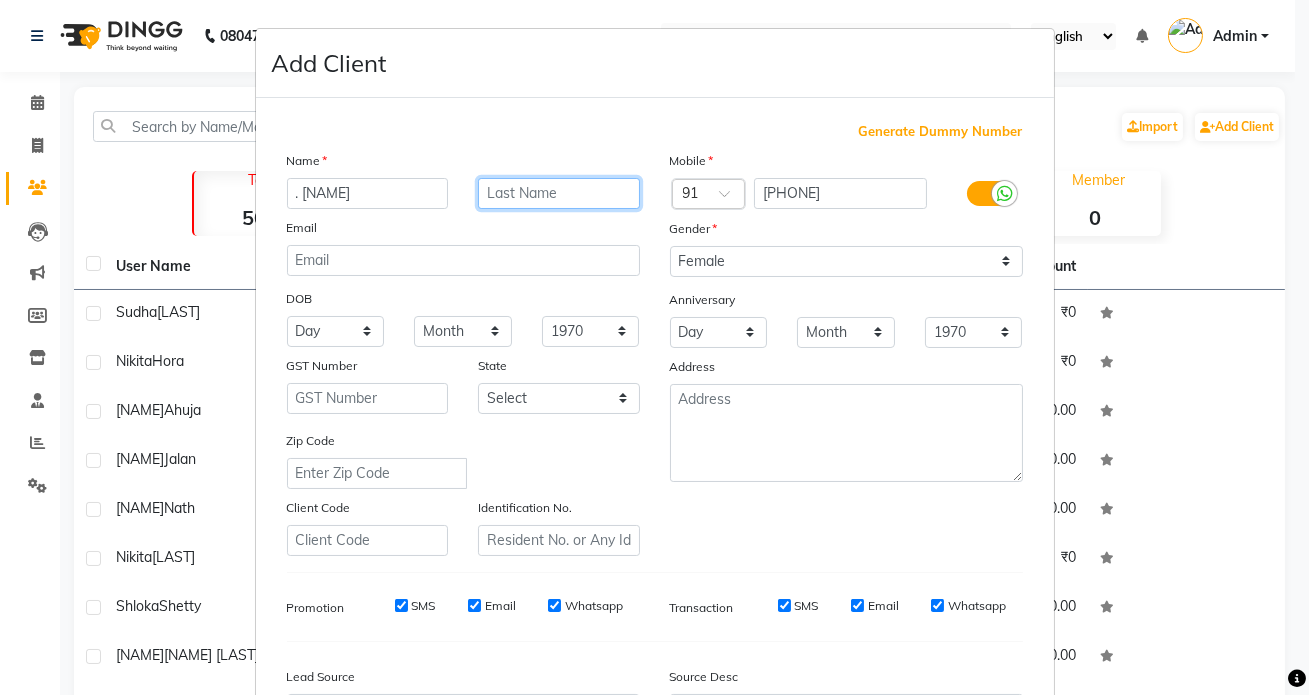 click at bounding box center [559, 193] 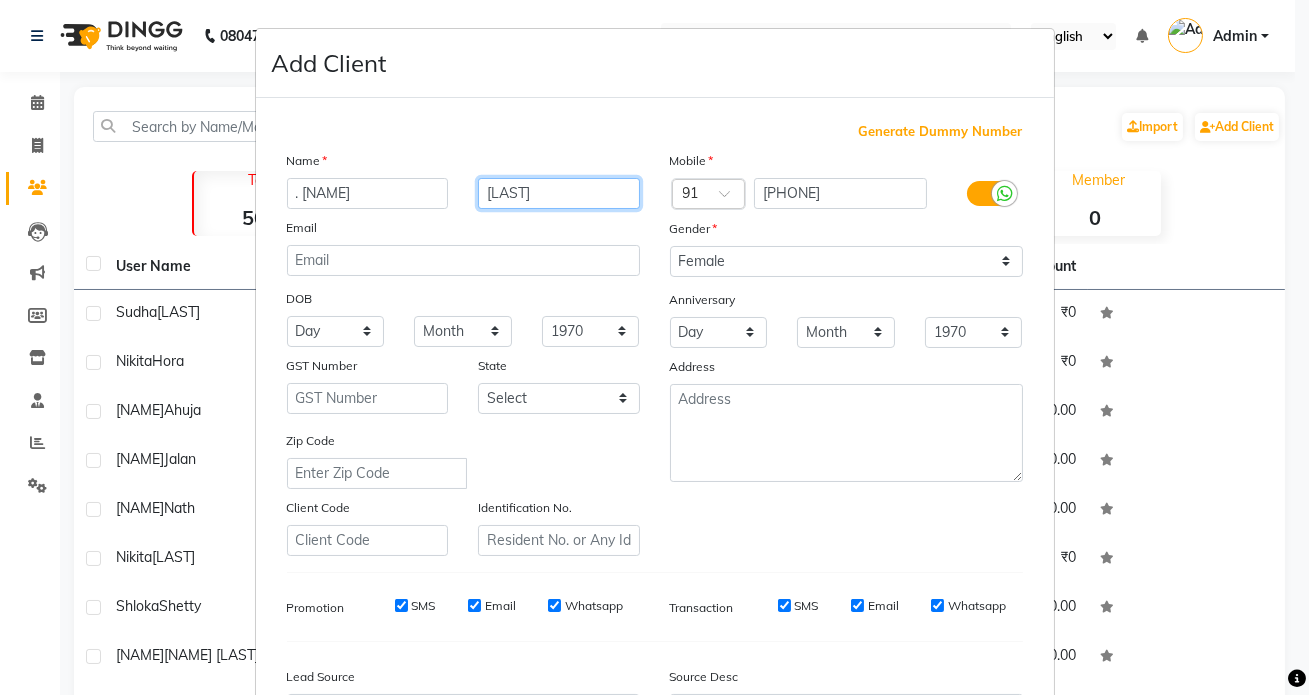 click on "[LAST]" at bounding box center (559, 193) 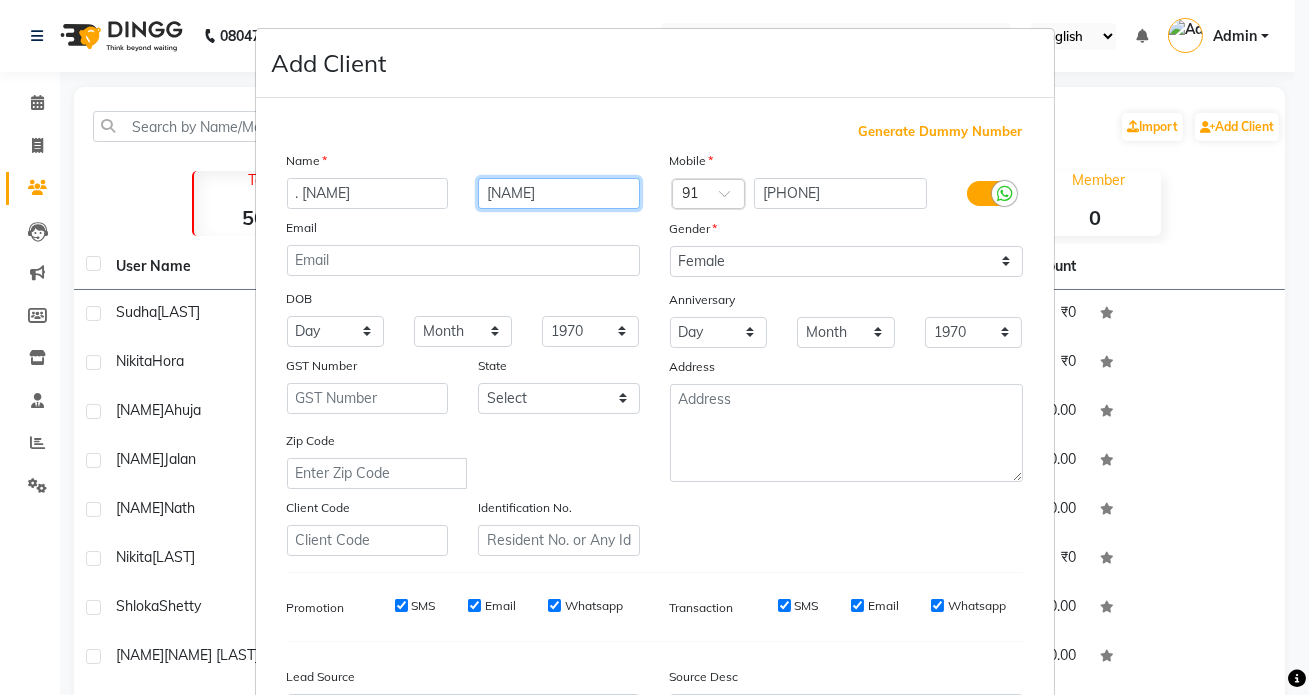 type on "[NAME]" 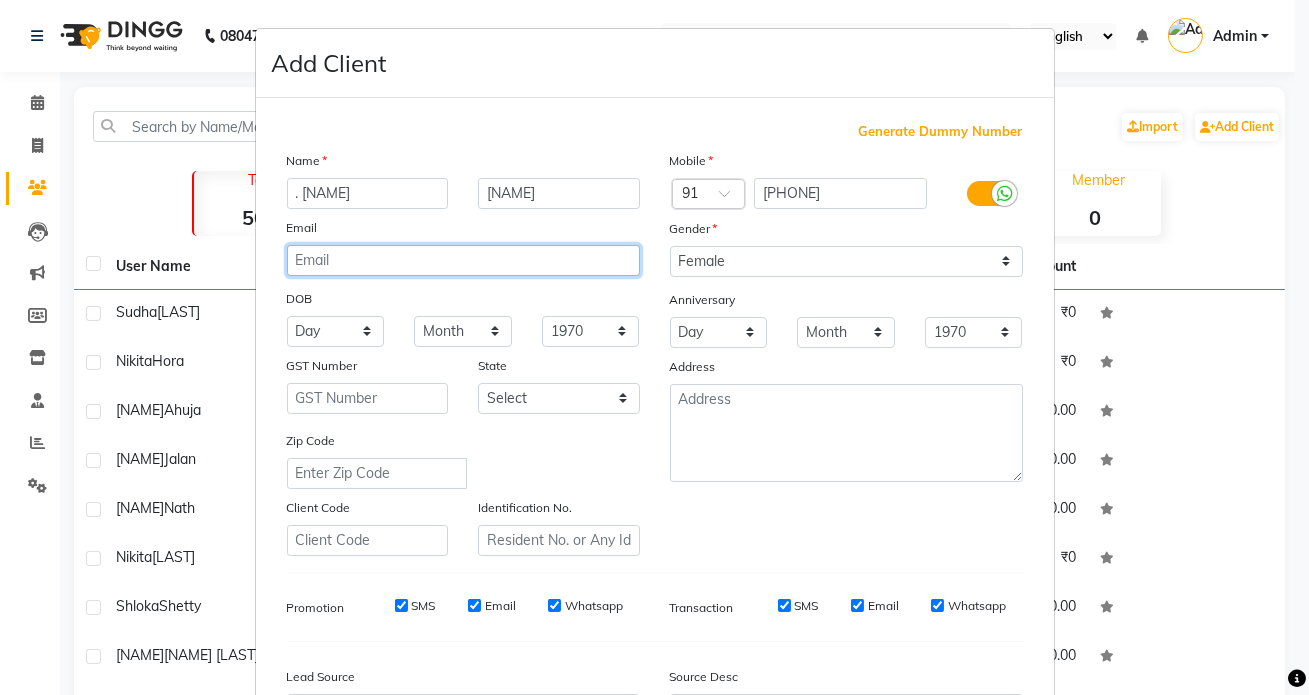 click at bounding box center [463, 260] 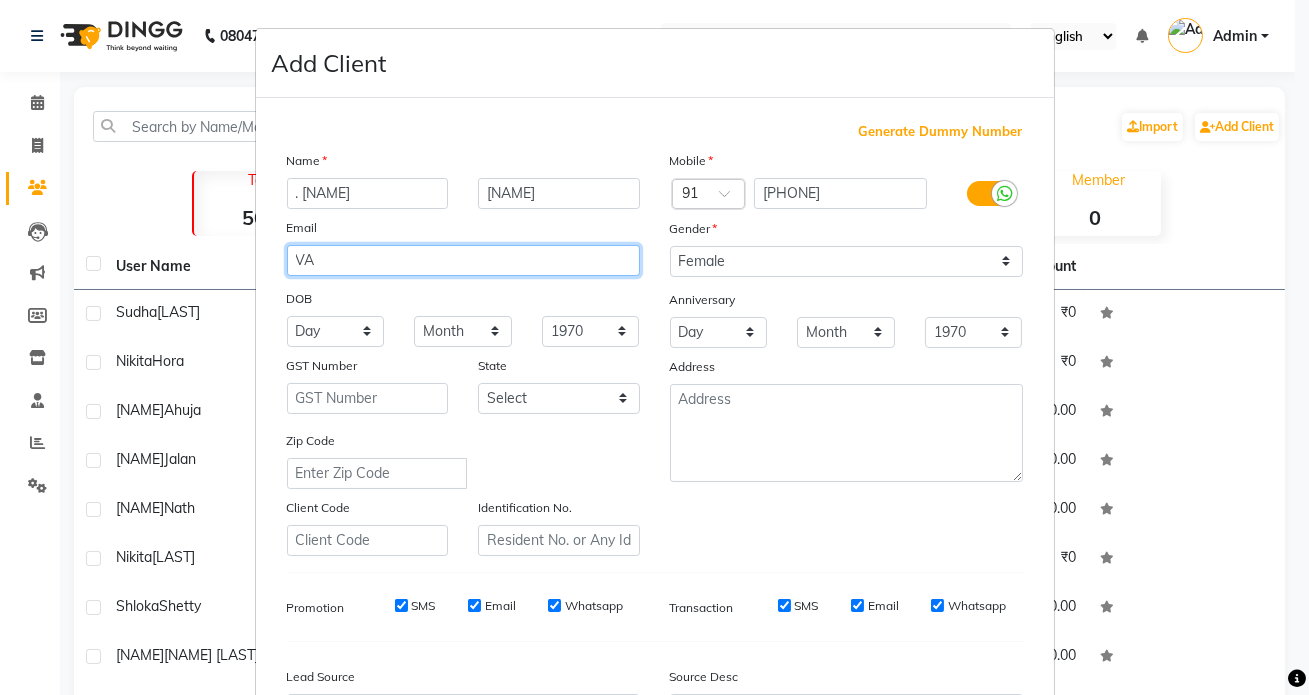 type on "V" 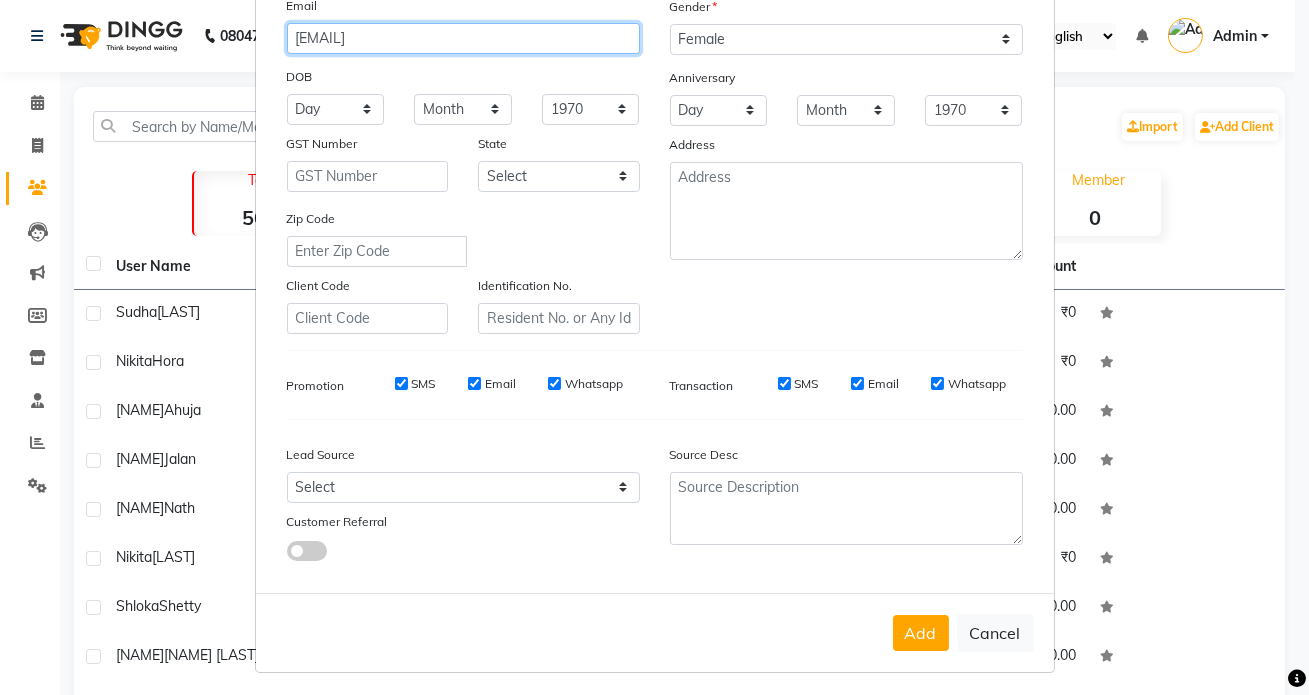 scroll, scrollTop: 233, scrollLeft: 0, axis: vertical 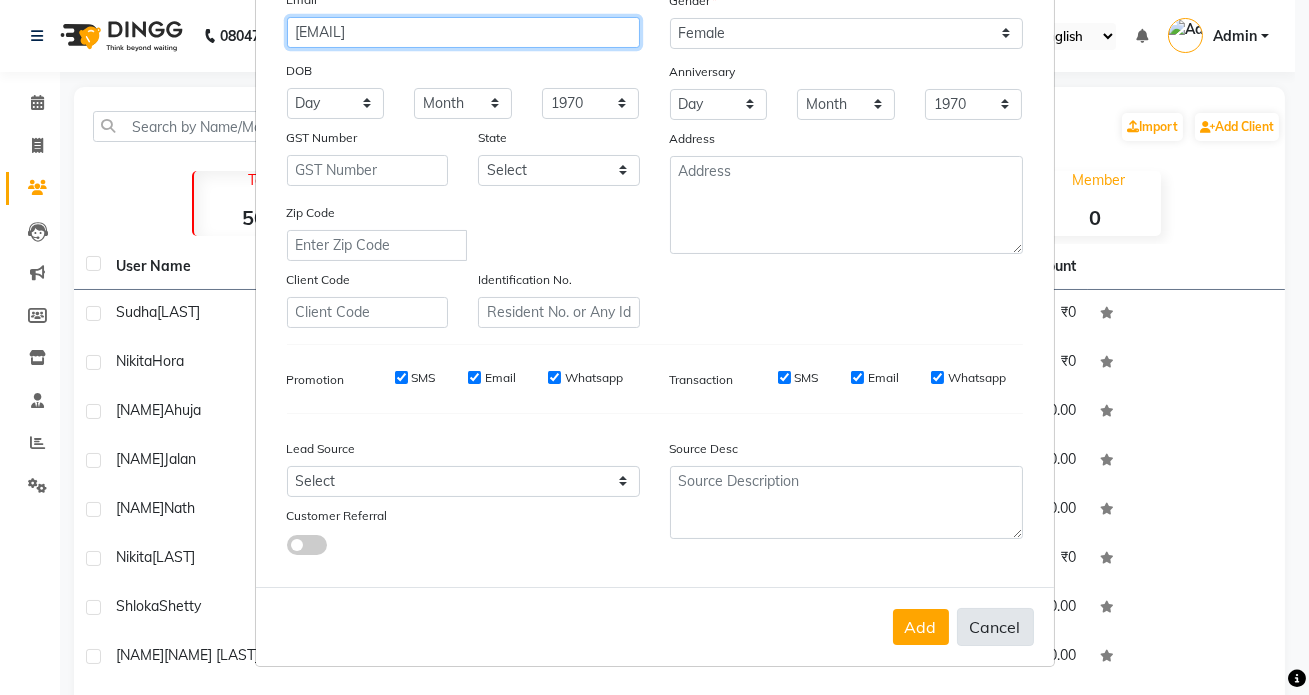 type on "[EMAIL]" 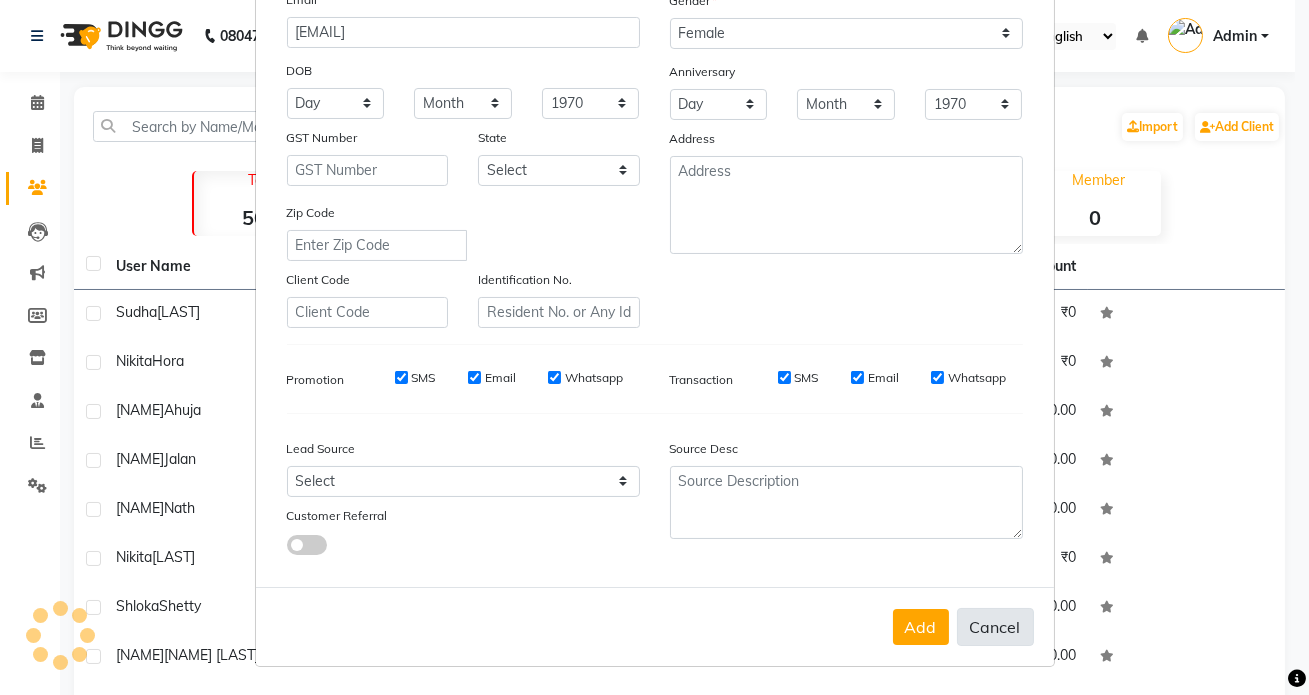 click on "Cancel" at bounding box center [995, 627] 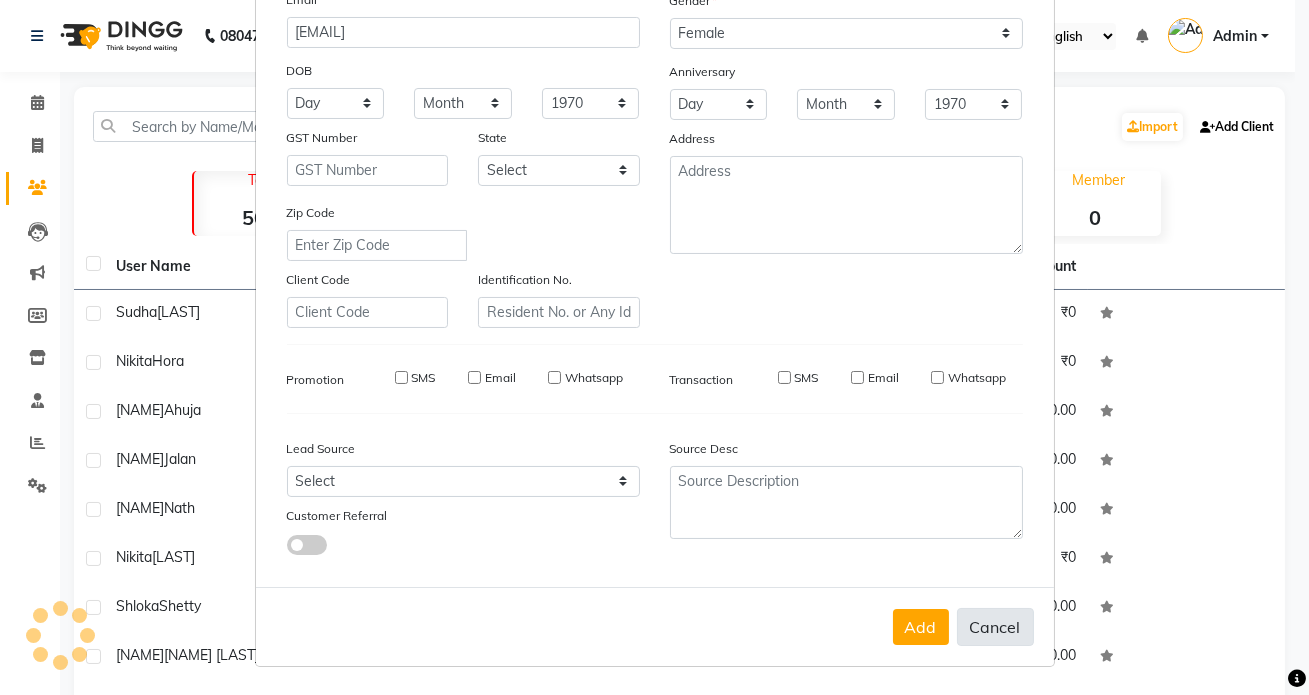 type 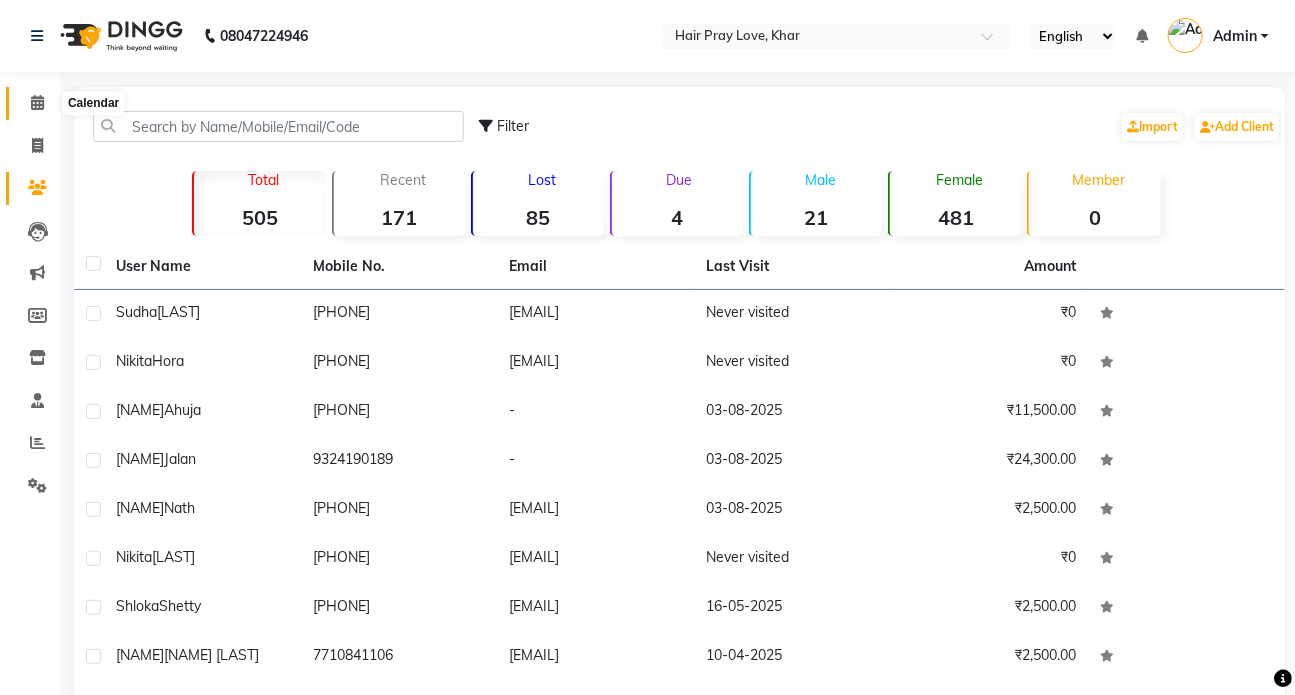 click 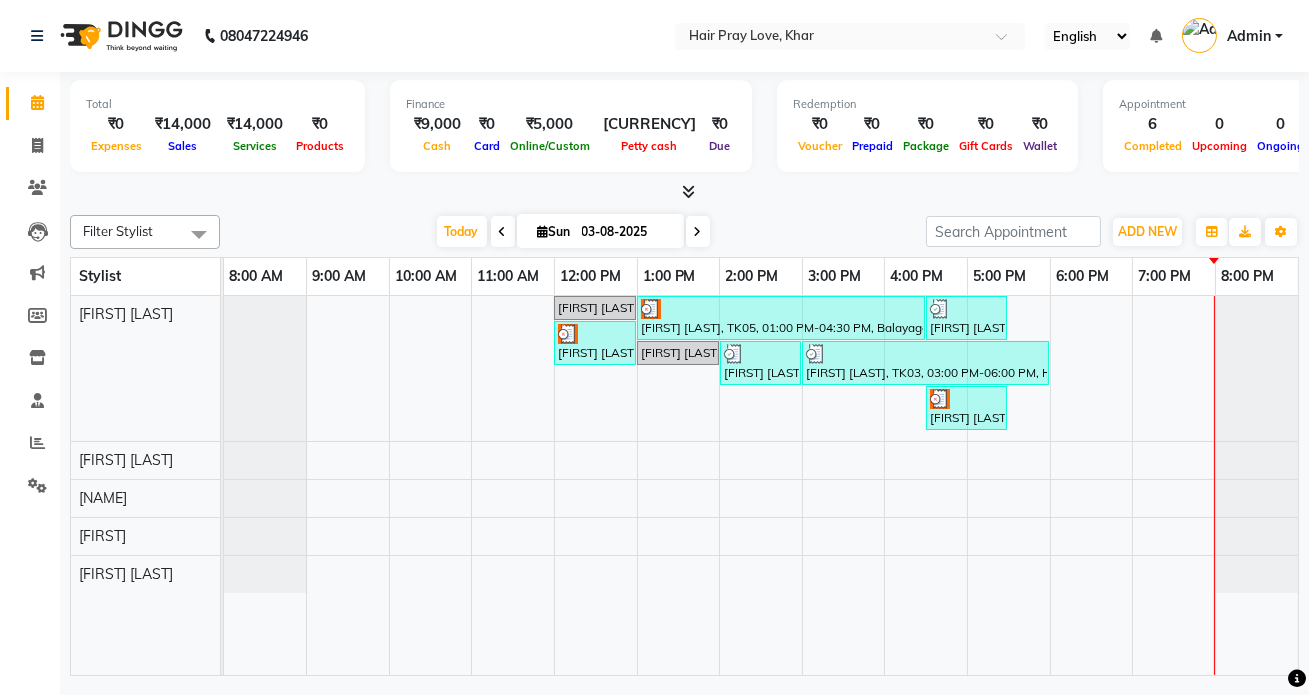 click on "[FIRST] [LAST], TK01, 12:00 PM-01:00 PM, Botox - Medium Hair     [FIRST] [LAST], TK05, 01:00 PM-04:30 PM, Balayage Long Hair     [FIRST] [LAST], TK04, 04:30 PM-05:30 PM, Hair - Hair Cut - Vans     [FIRST] [LAST], TK05, 12:00 PM-01:00 PM, Hair - Hair Cut - Vans    [FIRST] [LAST], TK01, 01:00 PM-02:00 PM, Loreal Hair Spa With B/D - Long Hair     [FIRST] [LAST], TK02, 02:00 PM-03:00 PM, Hair - Roots - Vans     [FIRST] [LAST], TK03, 03:00 PM-06:00 PM, Hair - Hair Cut - Vans,low lights half head,Hair - Roots - Vans     [FIRST] [LAST], TK05, 04:30 PM-05:30 PM, Add On Olaplex - Long Hair" at bounding box center [761, 485] 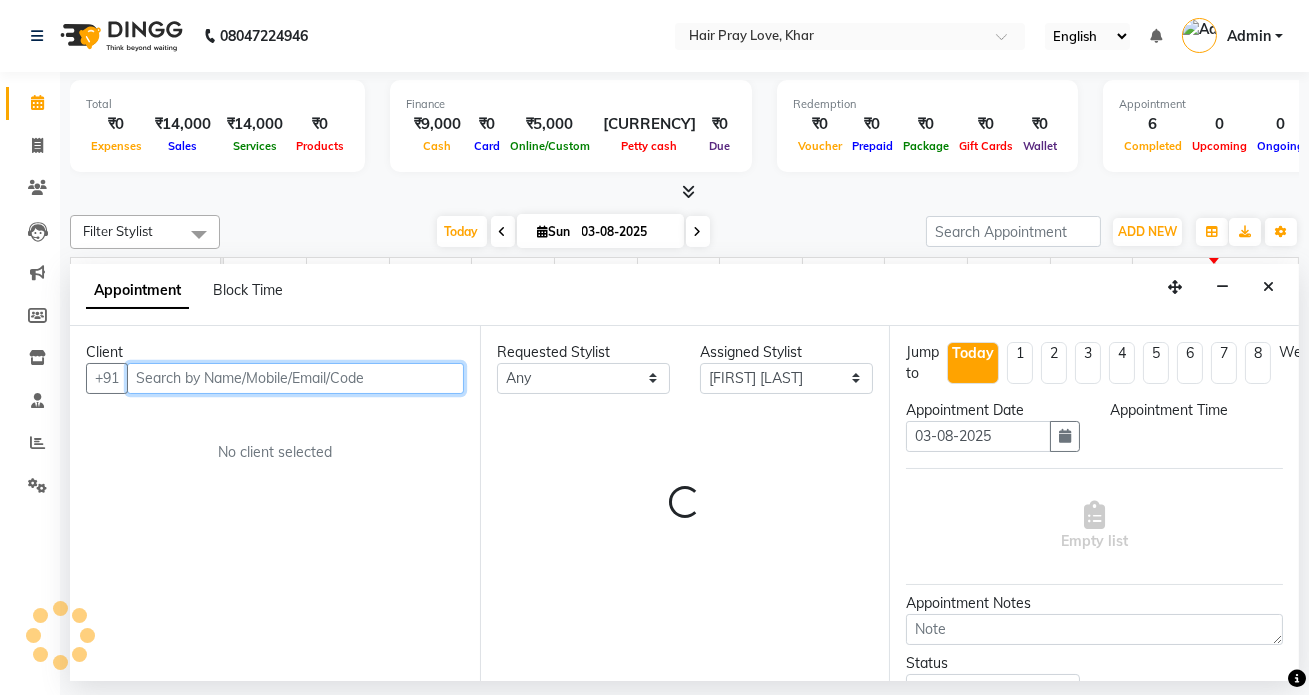 select on "900" 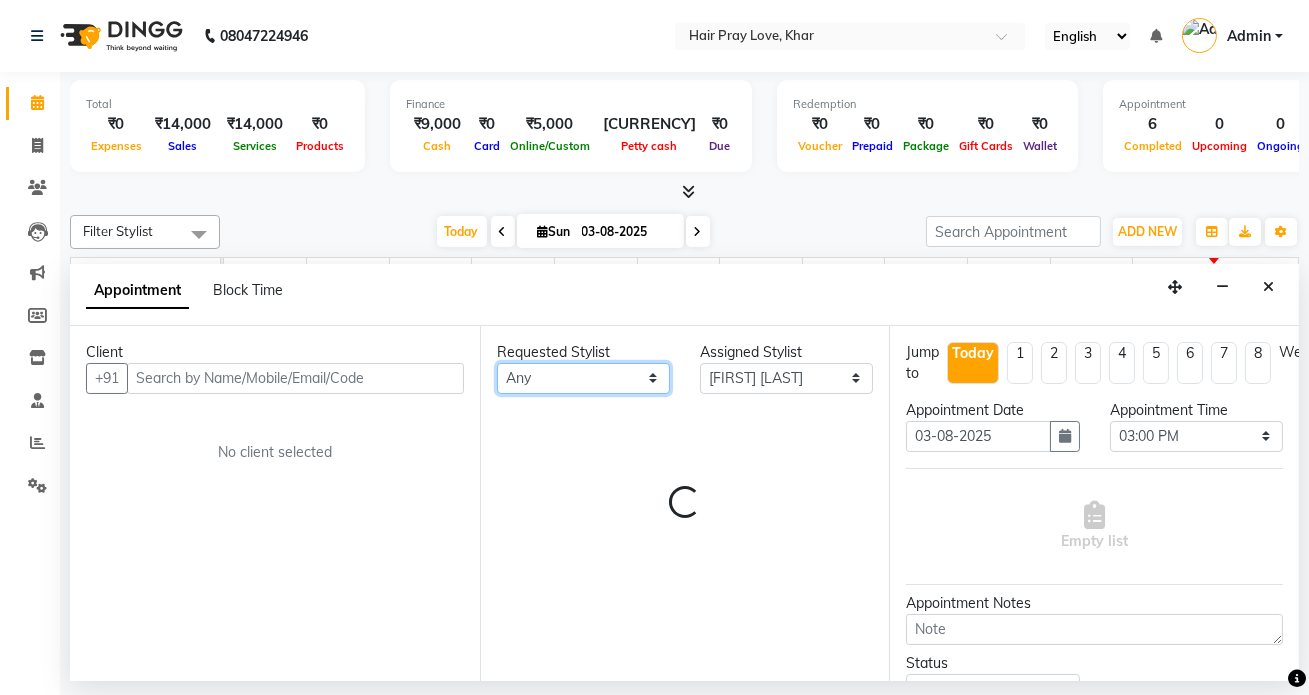 click on "Any [FIRST] [FIRST] [FIRST] [FIRST] [FIRST]" at bounding box center (583, 378) 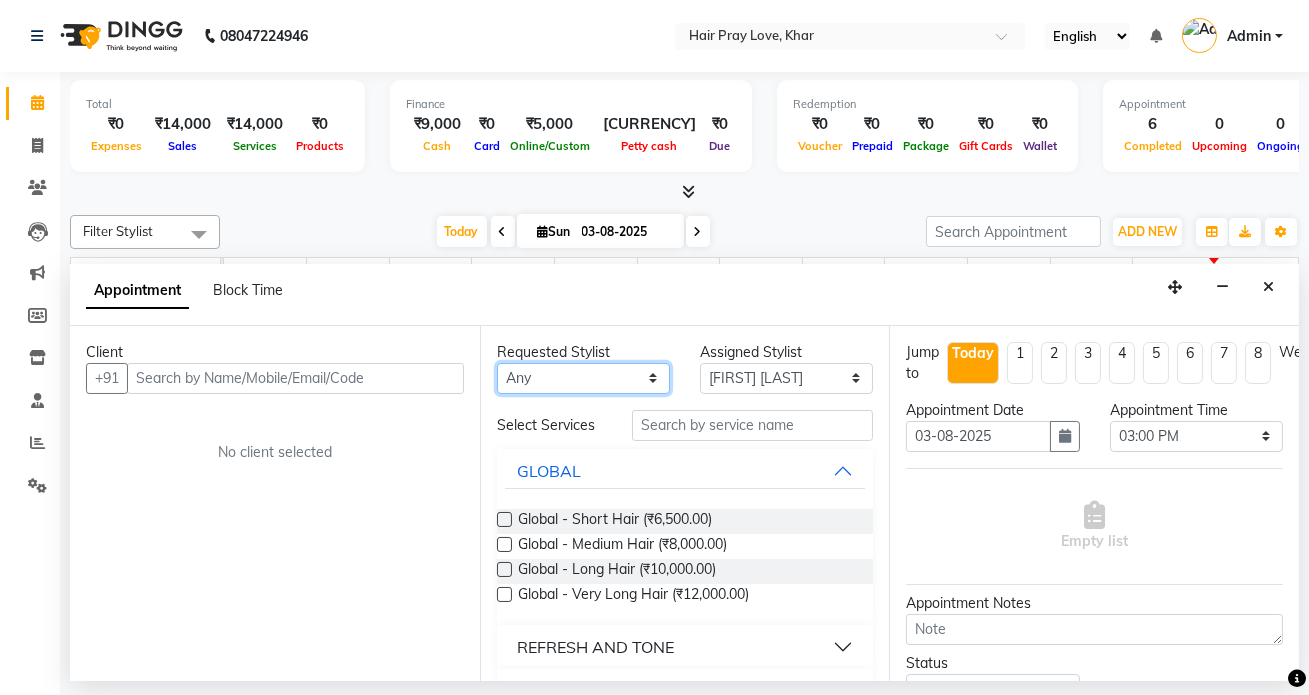 select on "54376" 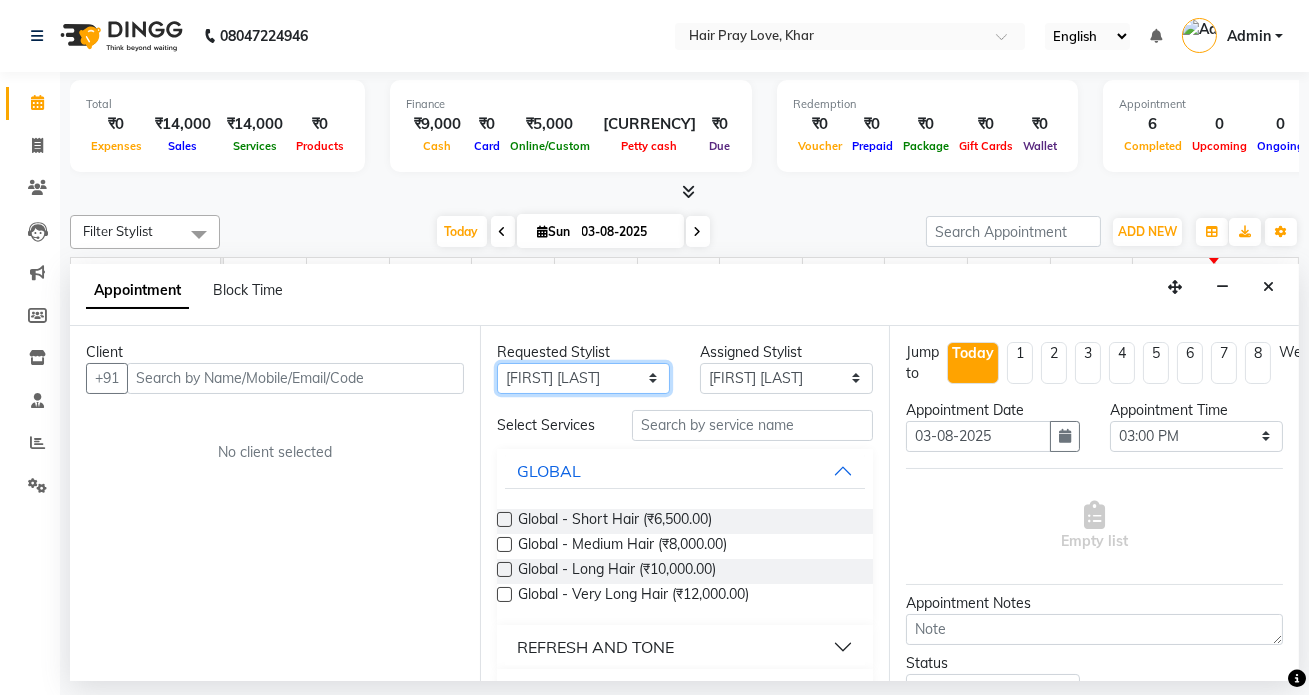click on "Any [FIRST] [FIRST] [FIRST] [FIRST] [FIRST]" at bounding box center [583, 378] 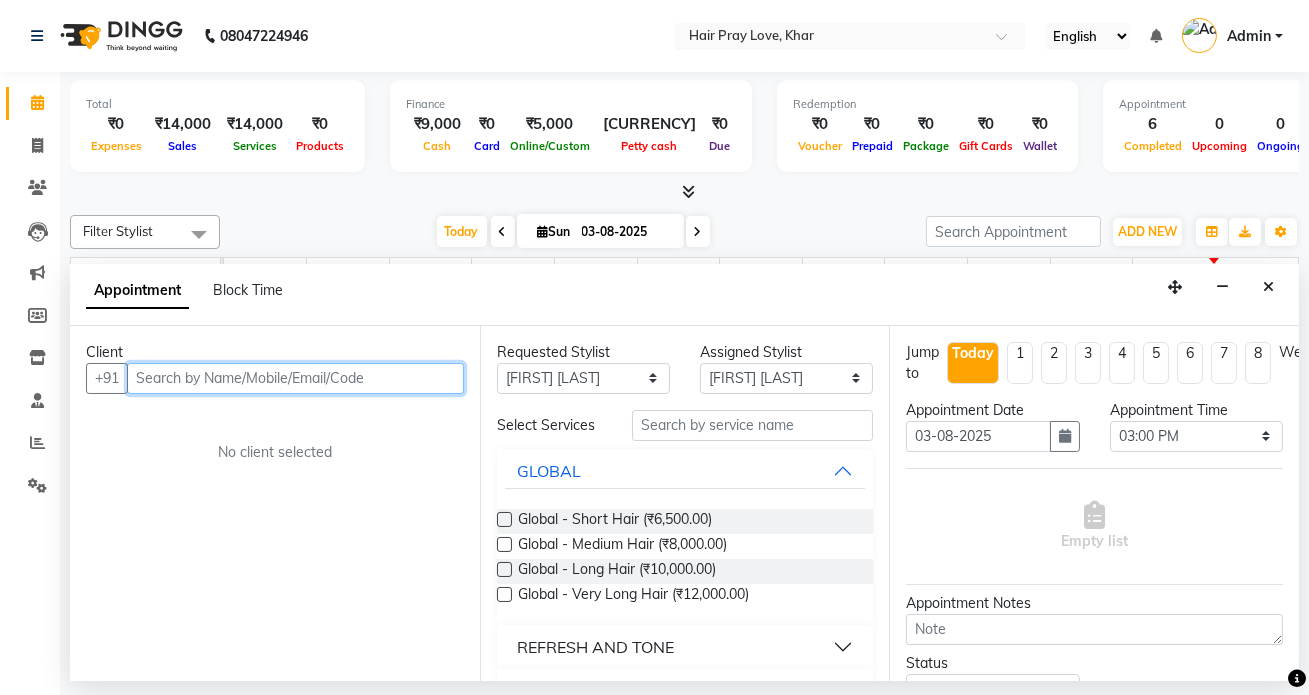 click at bounding box center (295, 378) 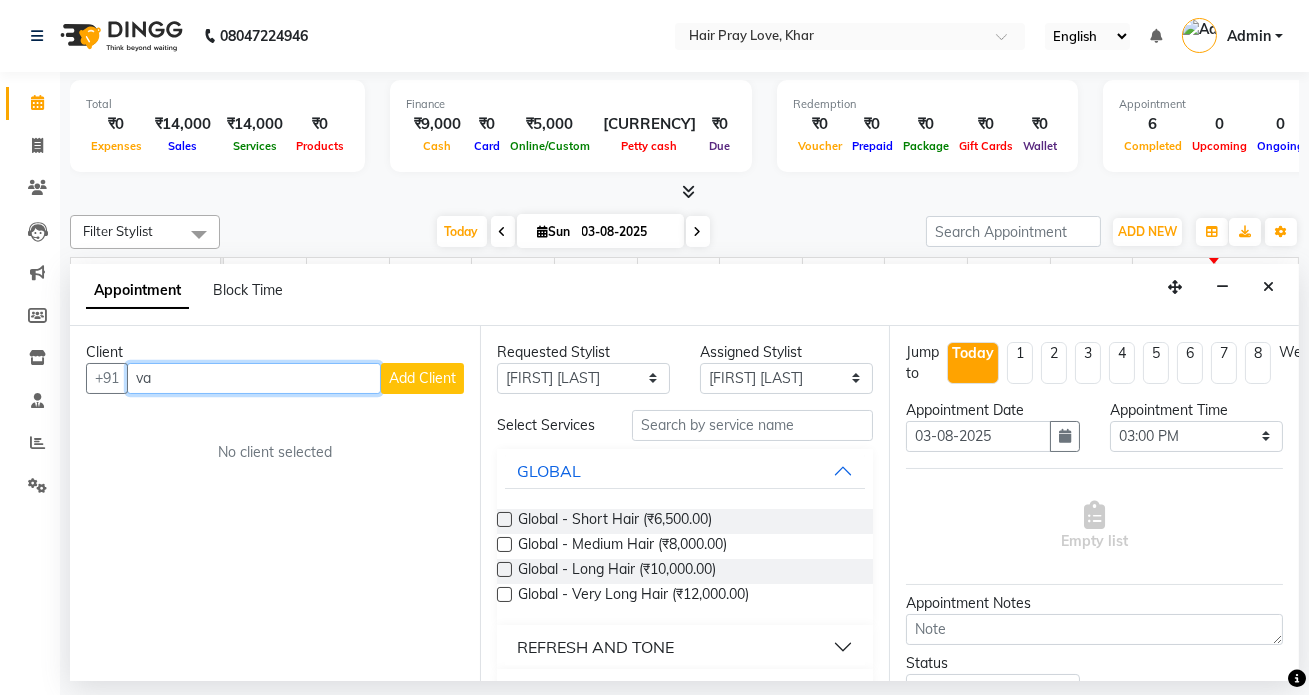 type on "v" 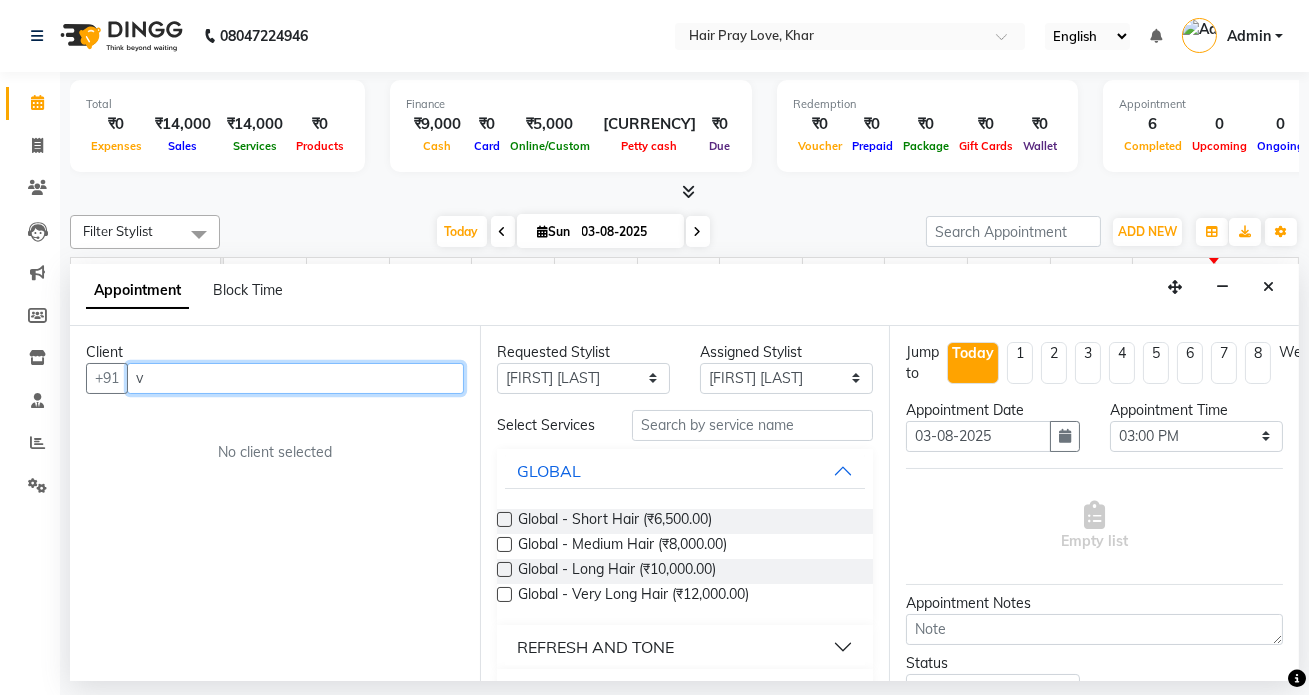 type 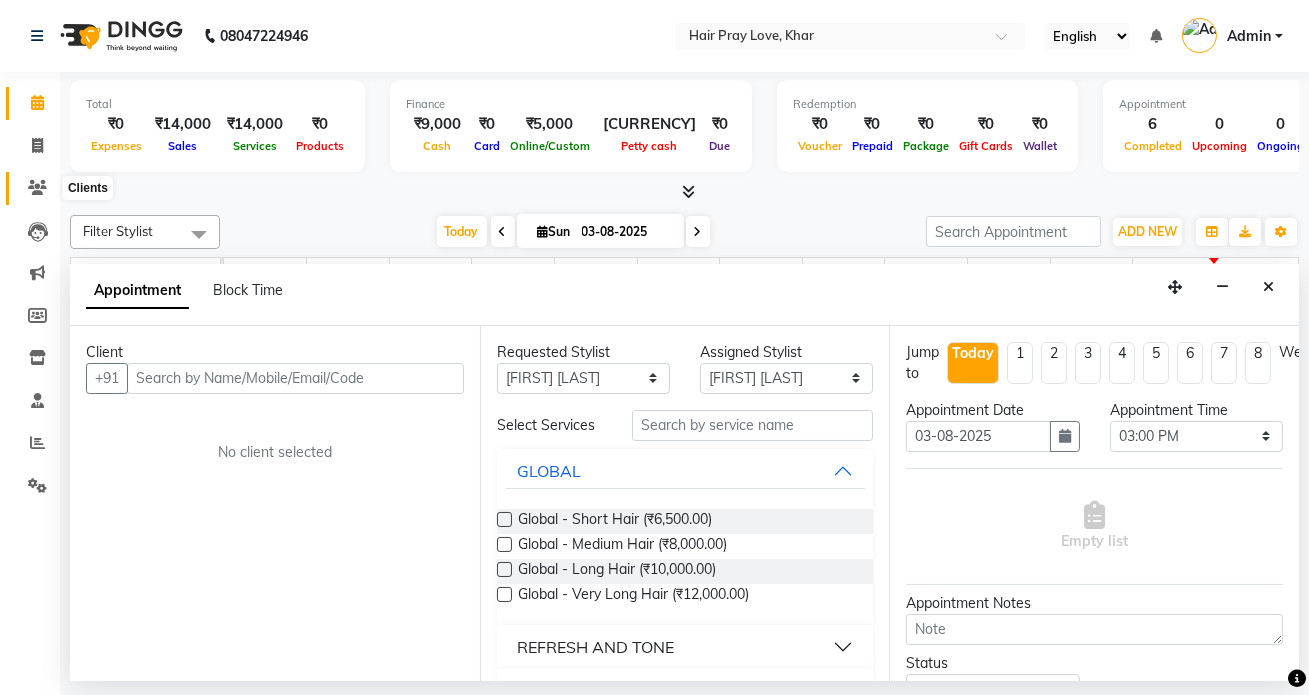 click 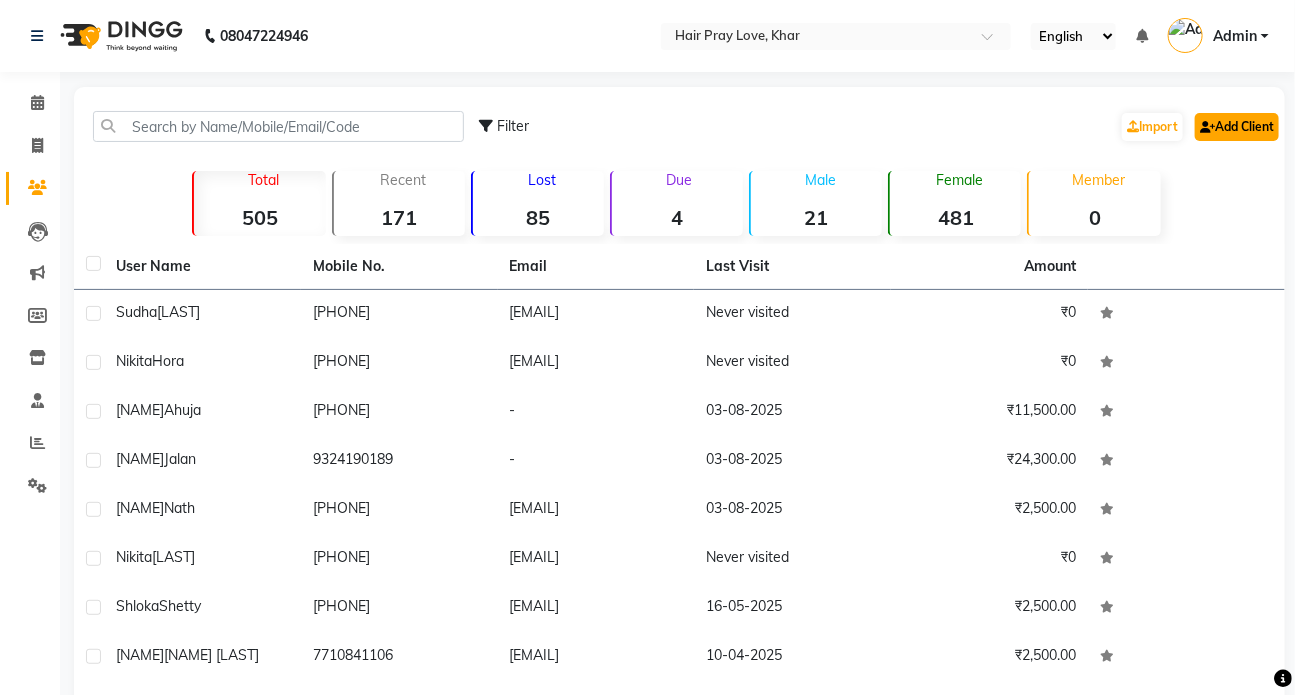 click on "Add Client" 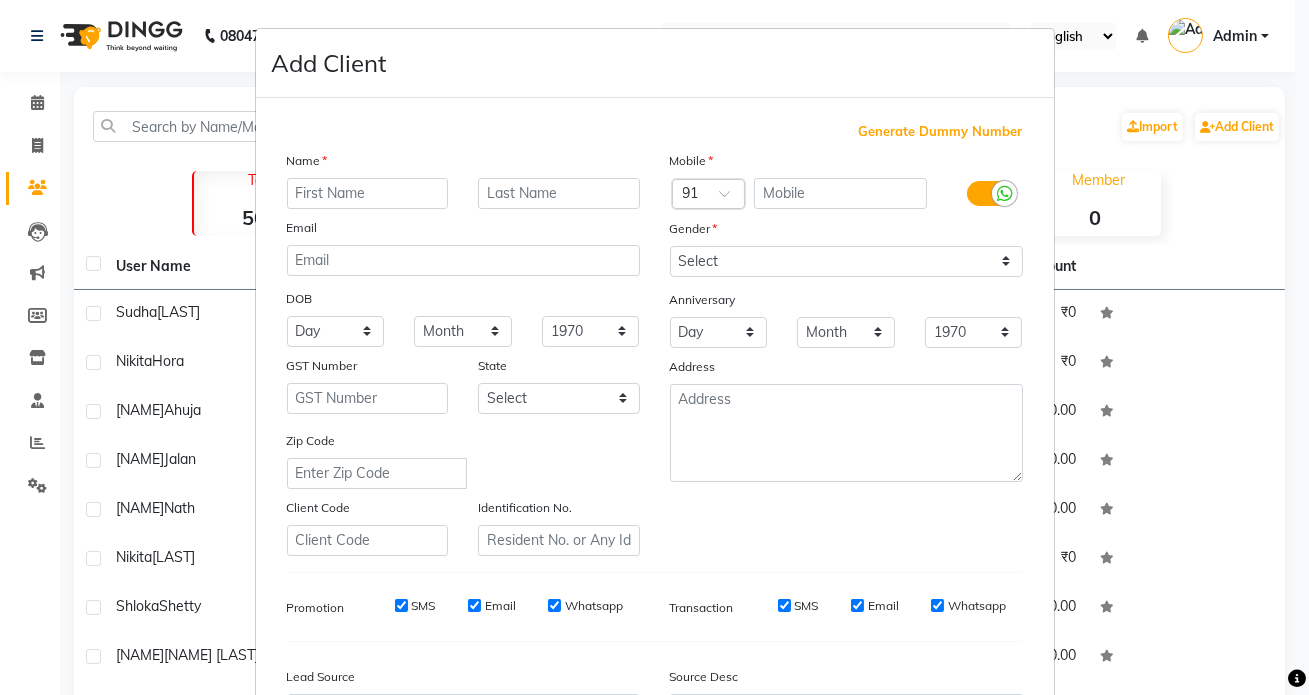 click at bounding box center (368, 193) 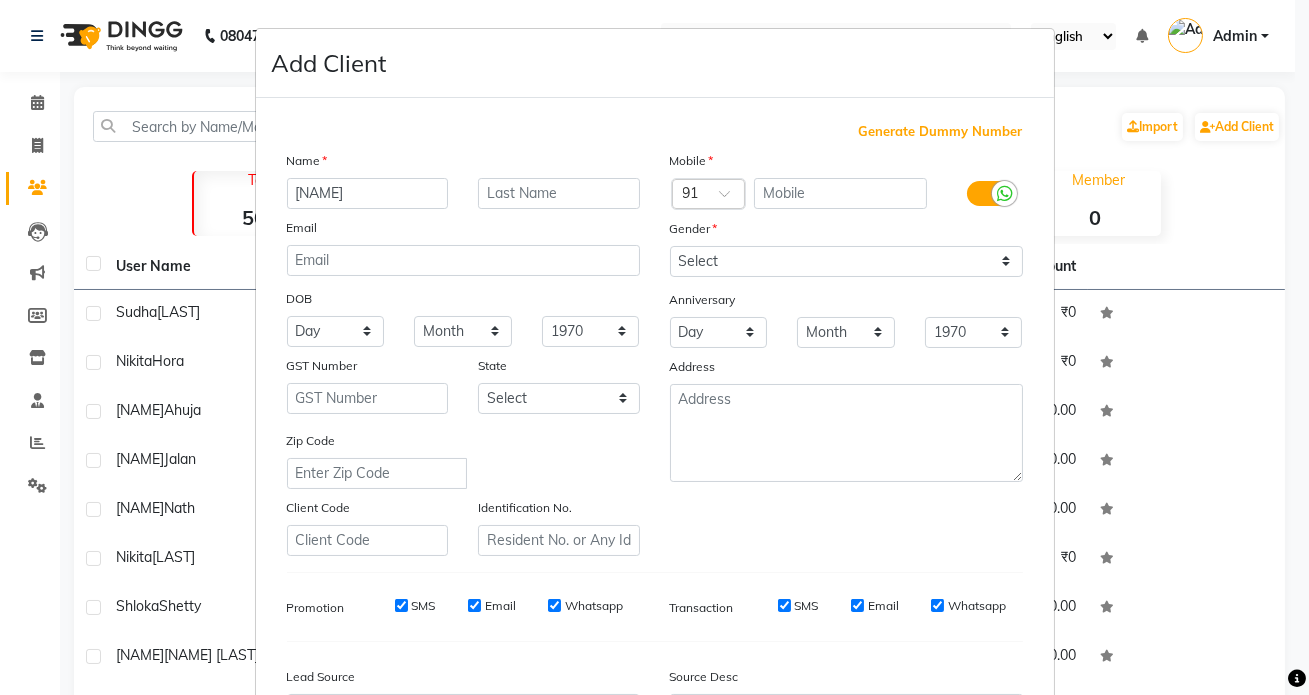 type on "[NAME]" 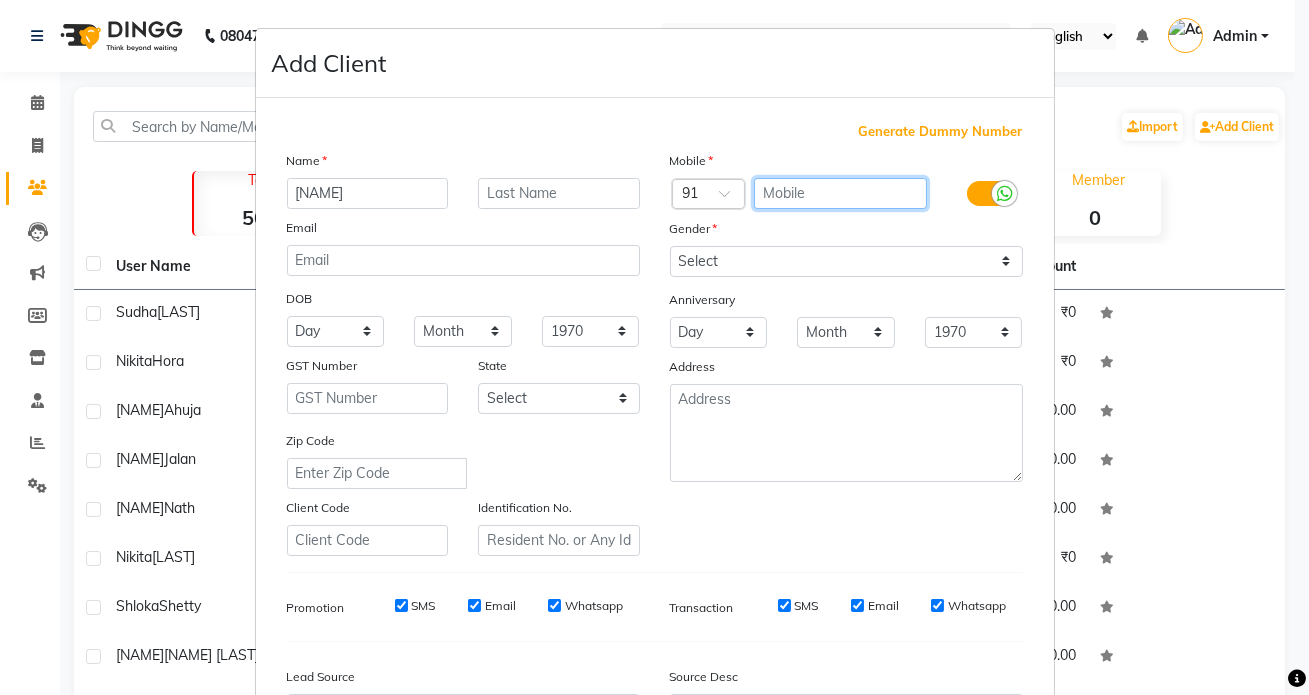 click at bounding box center [840, 193] 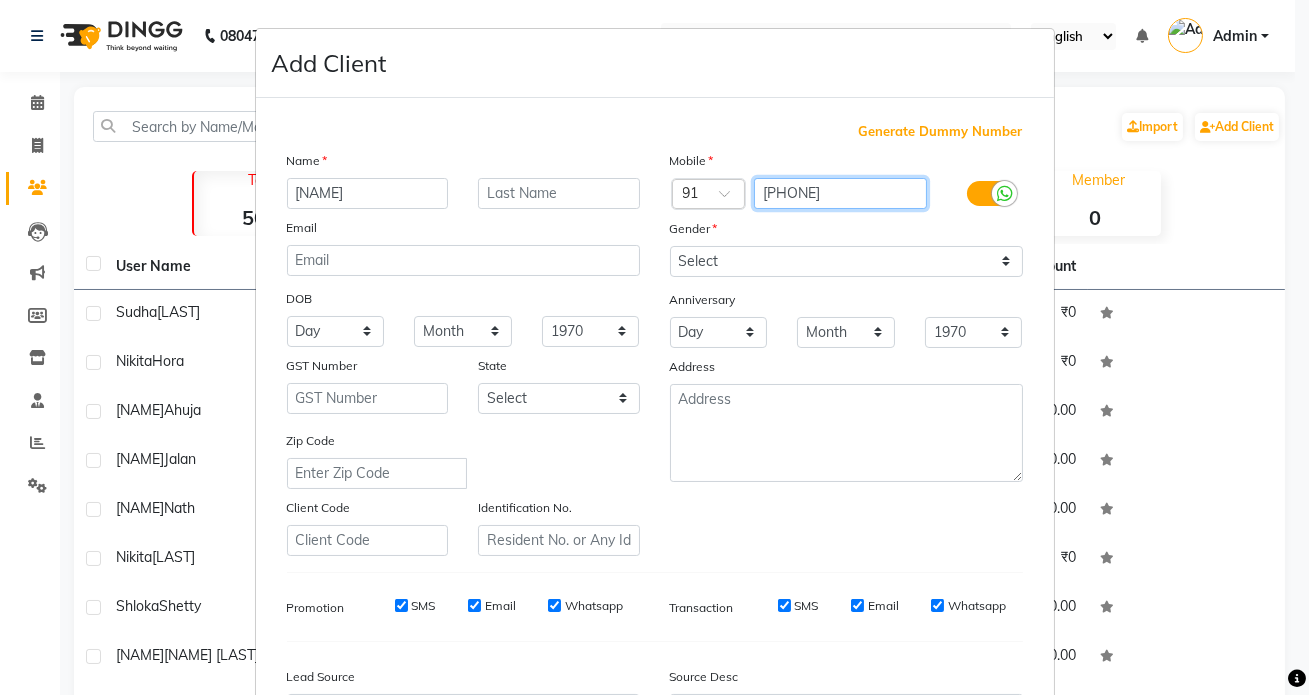 type on "[PHONE]" 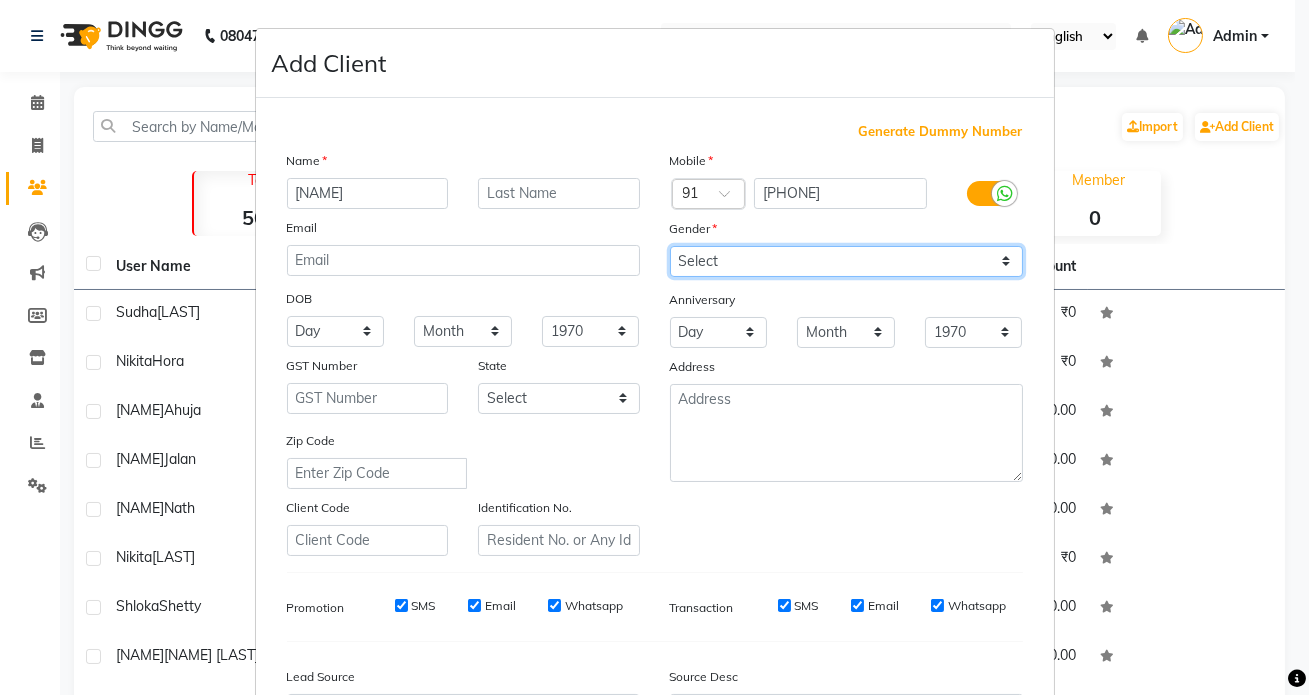 click on "Select Male Female Other Prefer Not To Say" at bounding box center [846, 261] 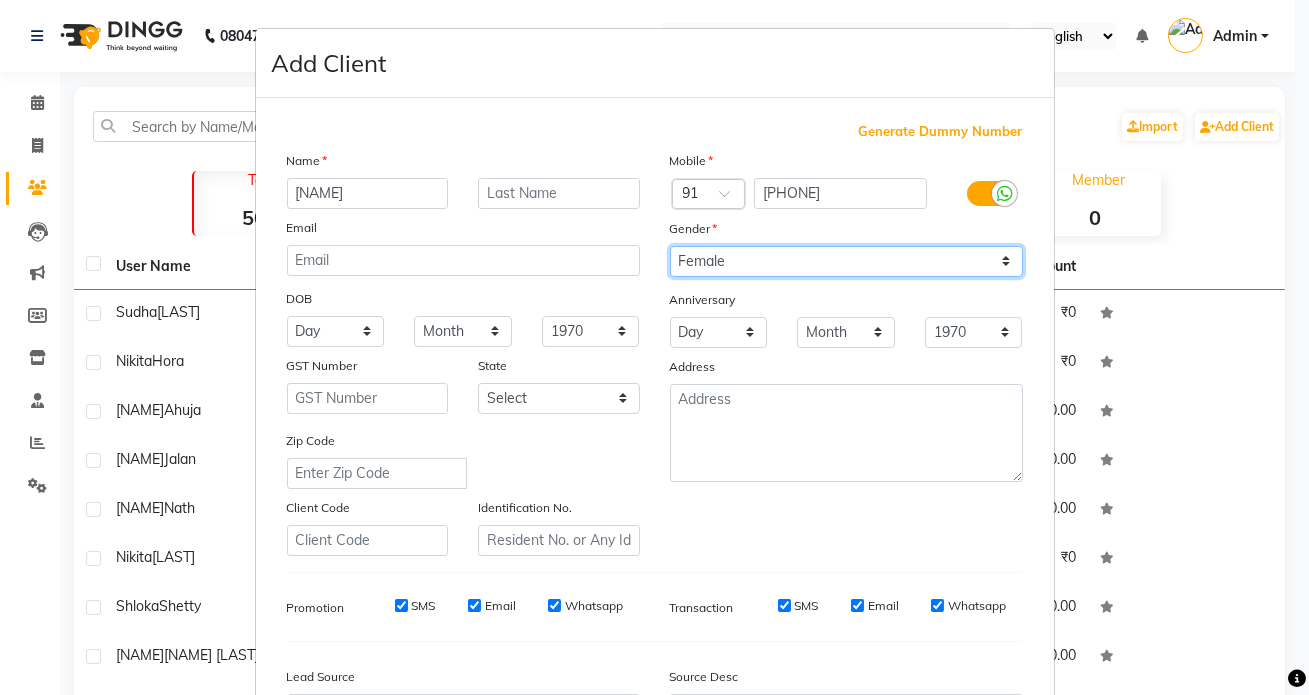 click on "Select Male Female Other Prefer Not To Say" at bounding box center [846, 261] 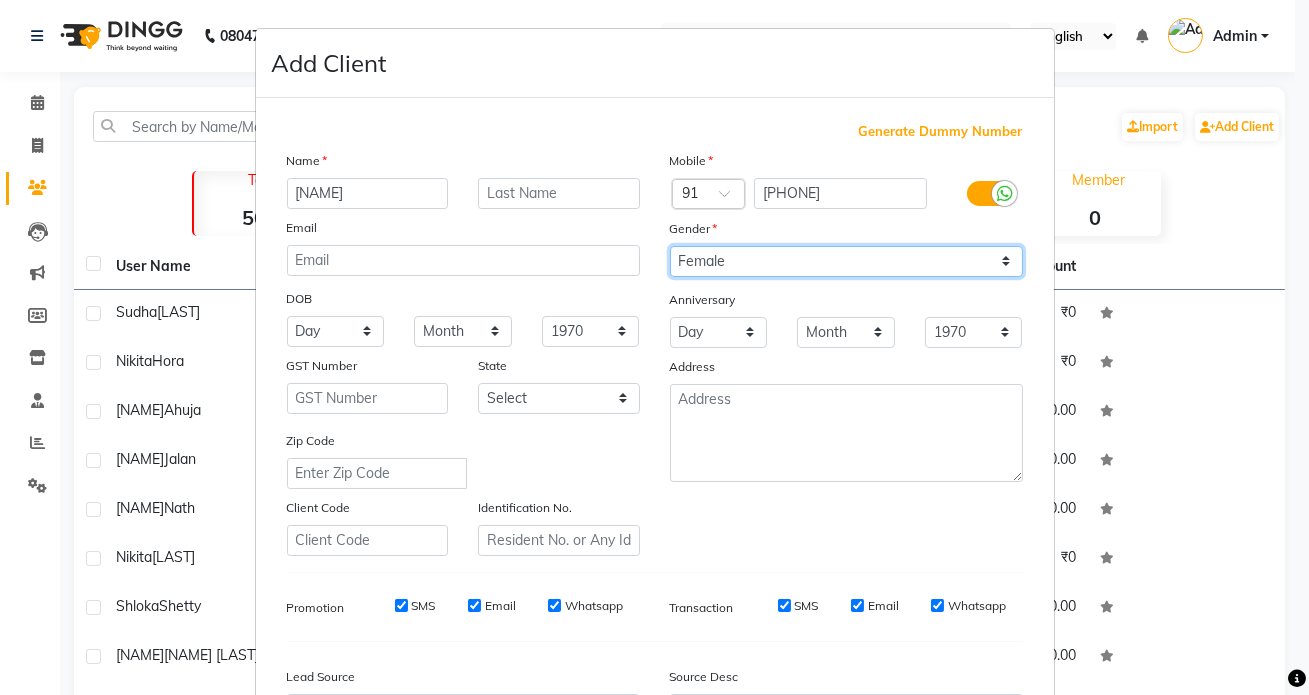 scroll, scrollTop: 233, scrollLeft: 0, axis: vertical 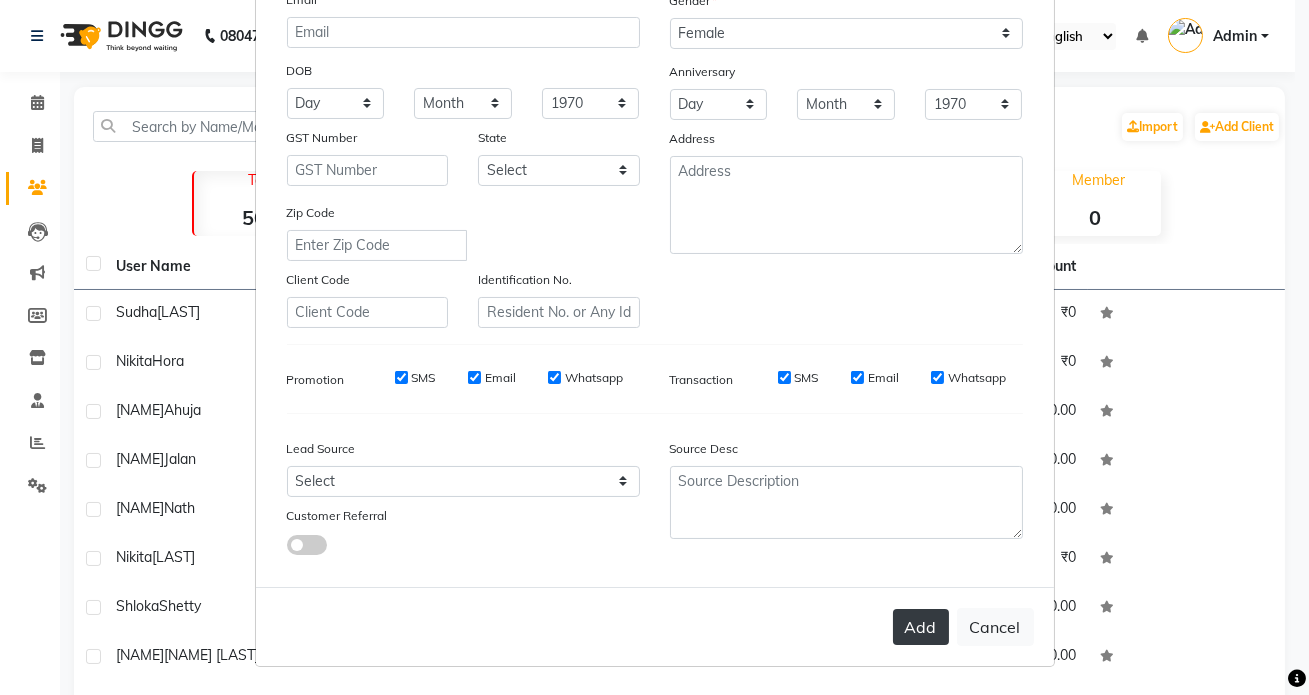 click on "Add" at bounding box center [921, 627] 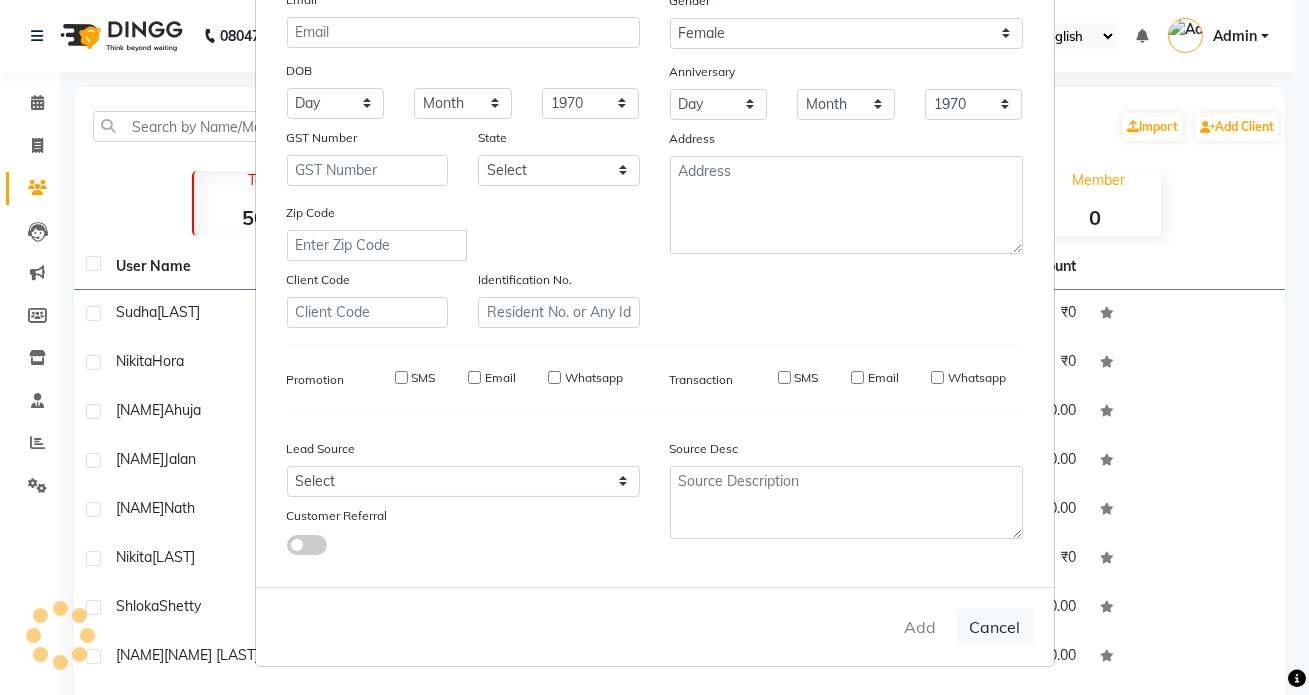 type 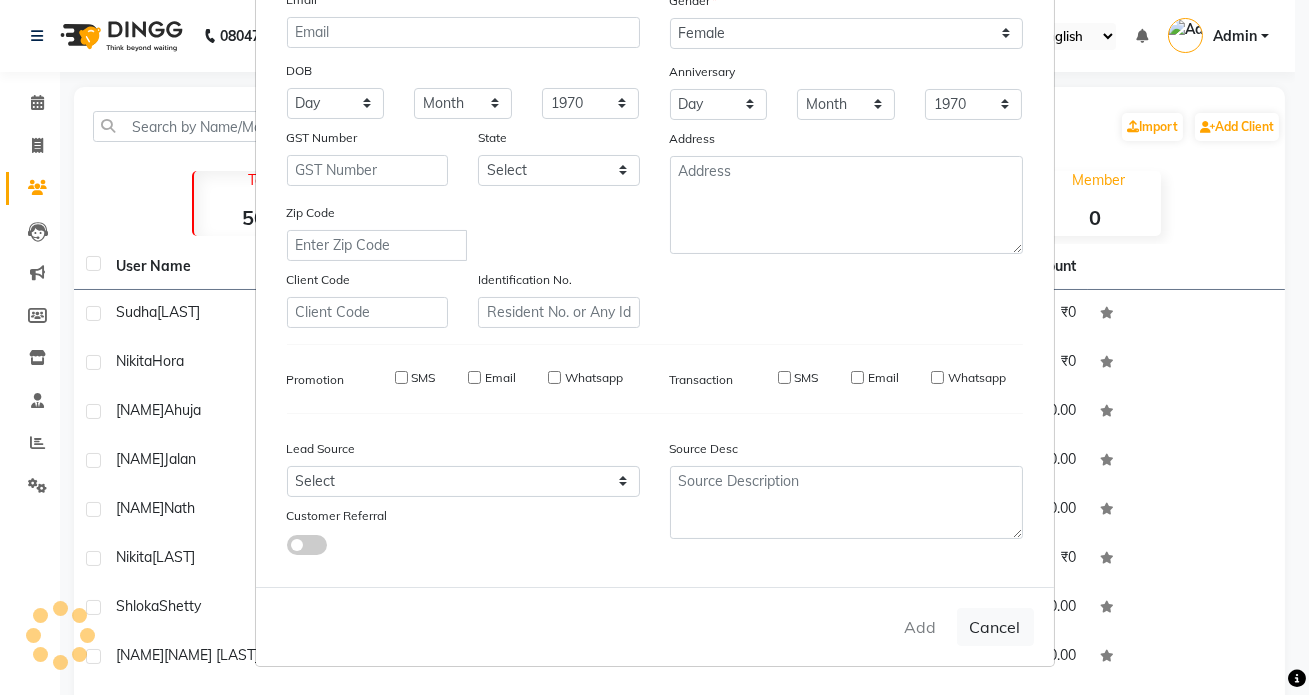 select 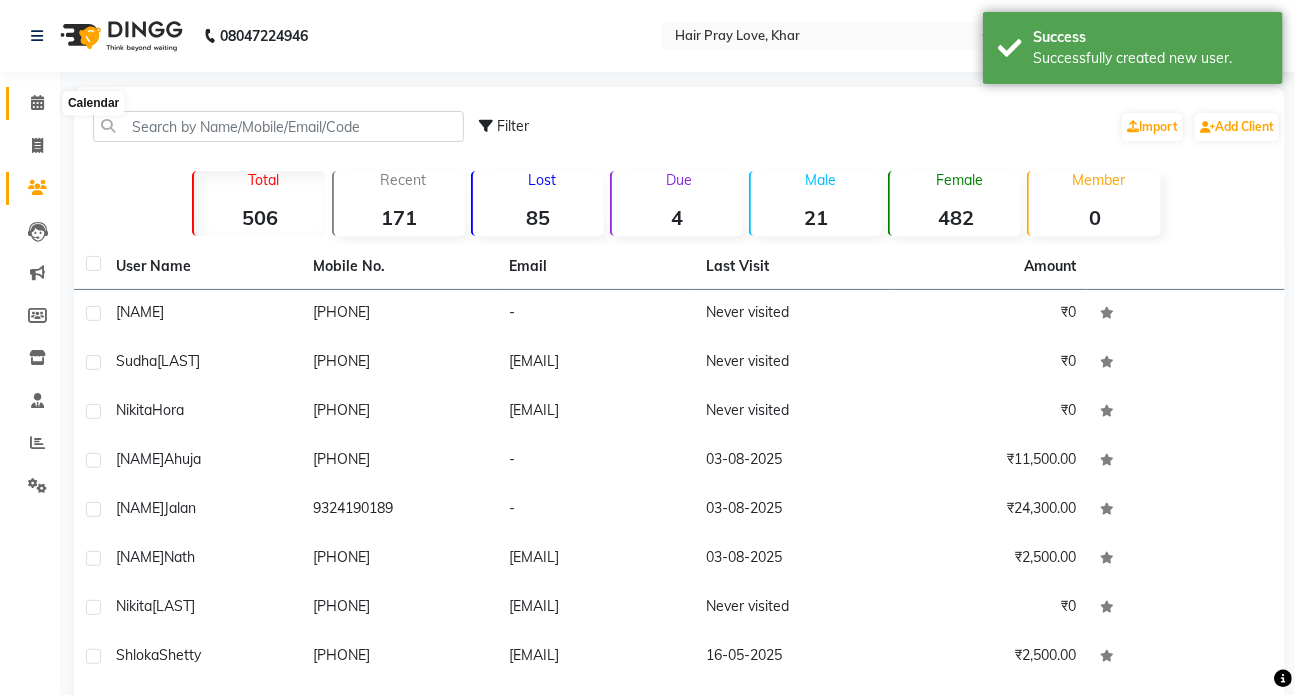 click 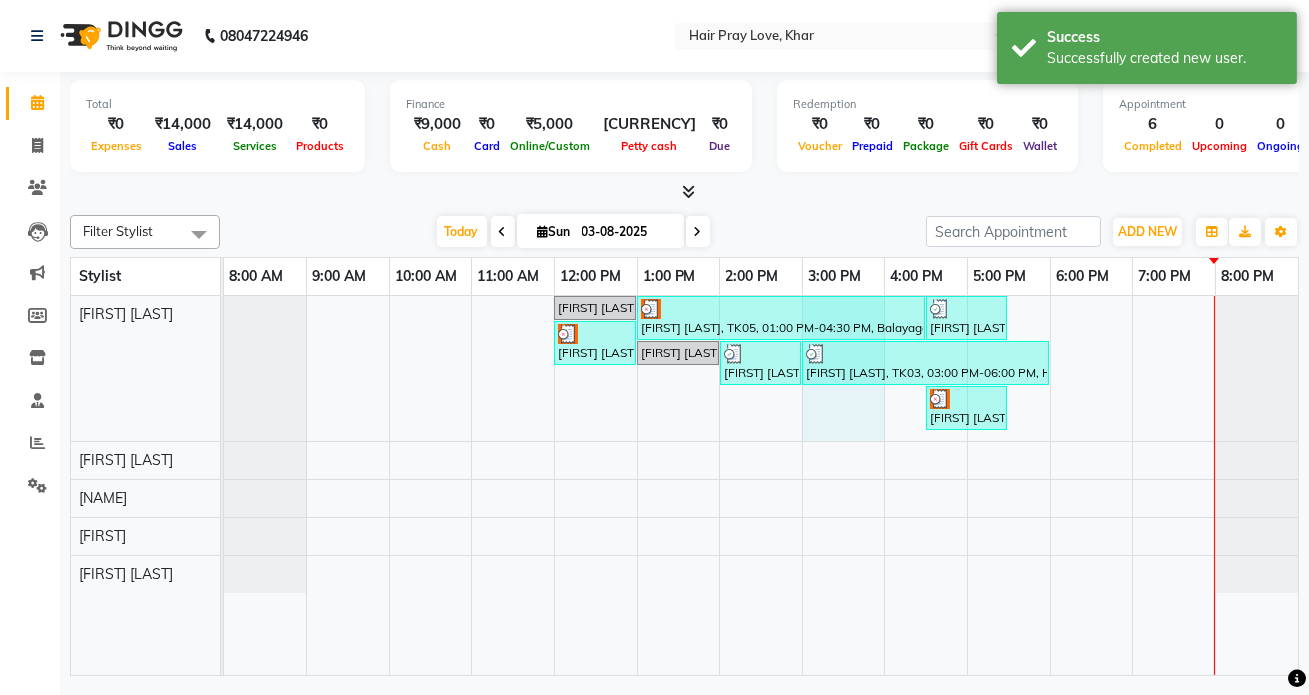 click on "[FIRST] [LAST], TK01, 12:00 PM-01:00 PM, Botox - Medium Hair     [FIRST] [LAST], TK05, 01:00 PM-04:30 PM, Balayage Long Hair     [FIRST] [LAST], TK04, 04:30 PM-05:30 PM, Hair - Hair Cut - Vans     [FIRST] [LAST], TK05, 12:00 PM-01:00 PM, Hair - Hair Cut - Vans    [FIRST] [LAST], TK01, 01:00 PM-02:00 PM, Loreal Hair Spa With B/D - Long Hair     [FIRST] [LAST], TK02, 02:00 PM-03:00 PM, Hair - Roots - Vans     [FIRST] [LAST], TK03, 03:00 PM-06:00 PM, Hair - Hair Cut - Vans,low lights half head,Hair - Roots - Vans     [FIRST] [LAST], TK05, 04:30 PM-05:30 PM, Add On Olaplex - Long Hair" at bounding box center [761, 485] 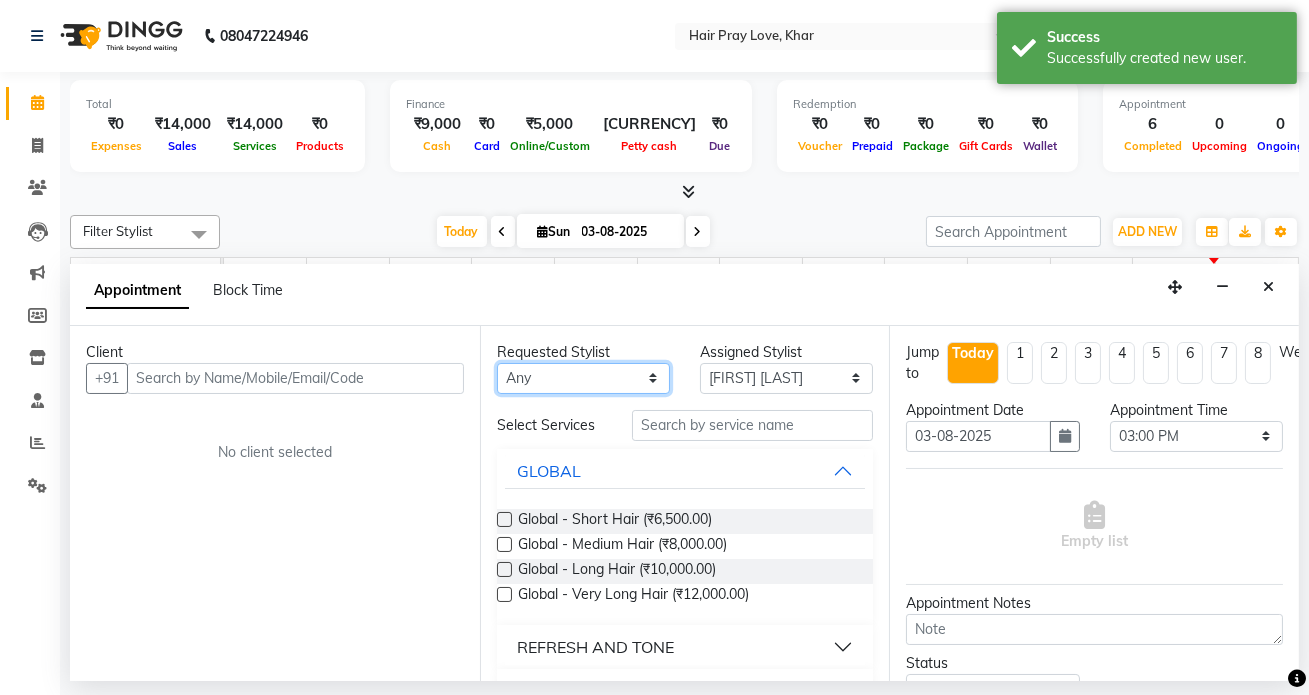 click on "Any [FIRST] [FIRST] [FIRST] [FIRST] [FIRST]" at bounding box center [583, 378] 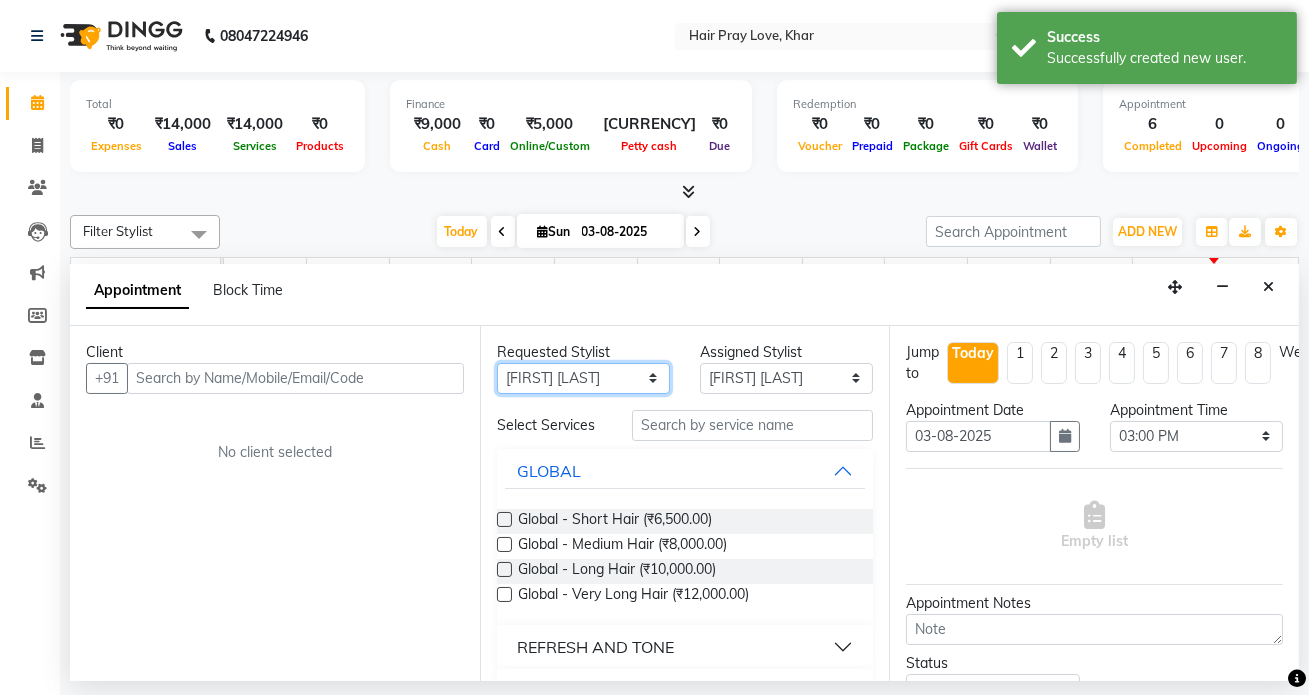 click on "Any [FIRST] [FIRST] [FIRST] [FIRST] [FIRST]" at bounding box center (583, 378) 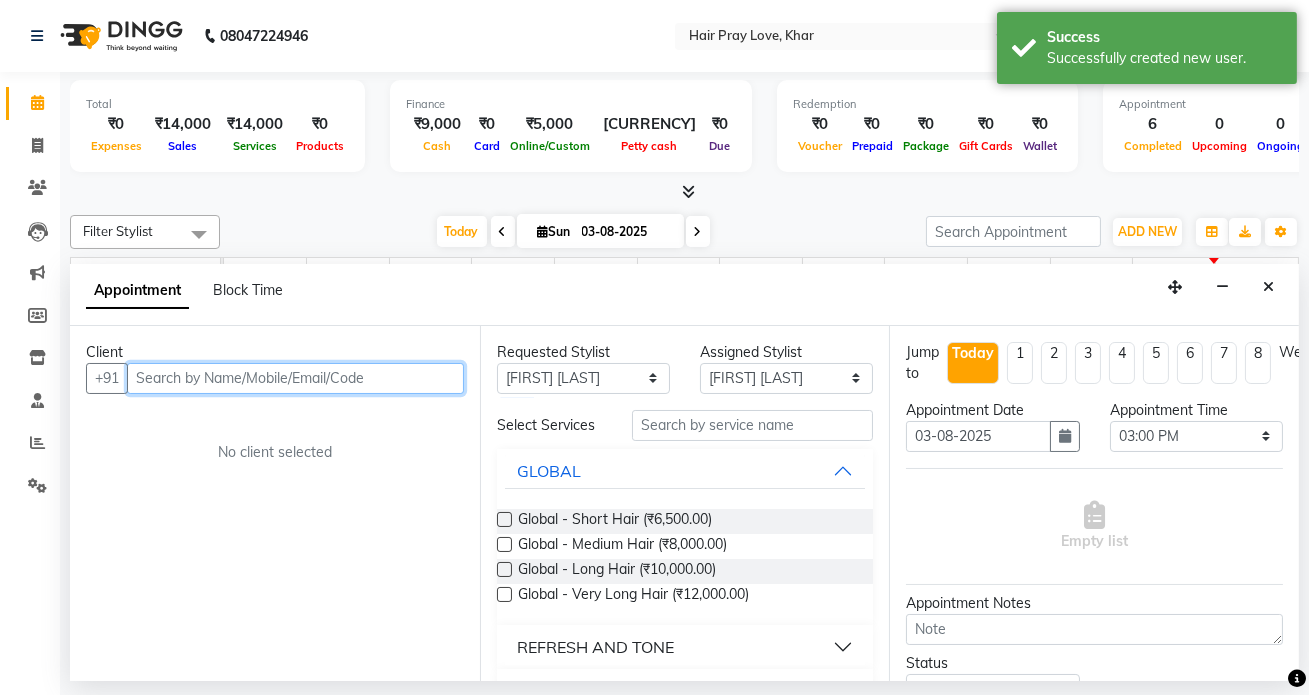 click at bounding box center (295, 378) 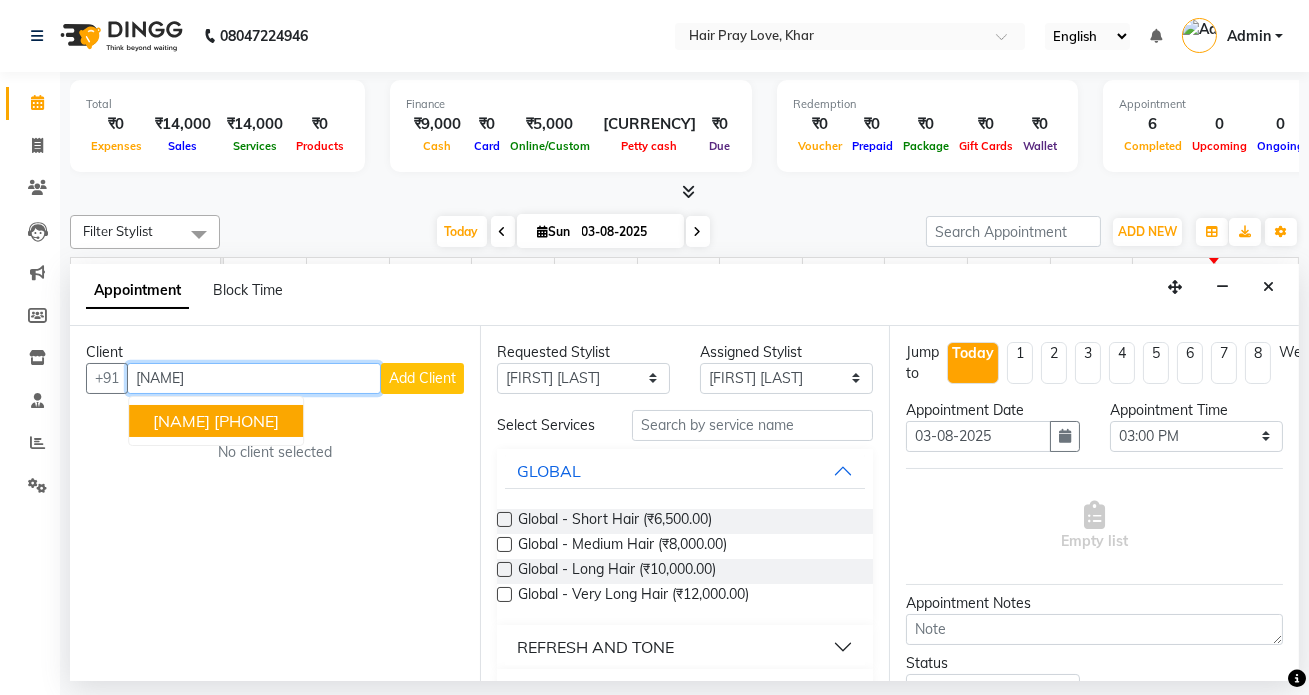 click on "[PHONE]" at bounding box center [246, 421] 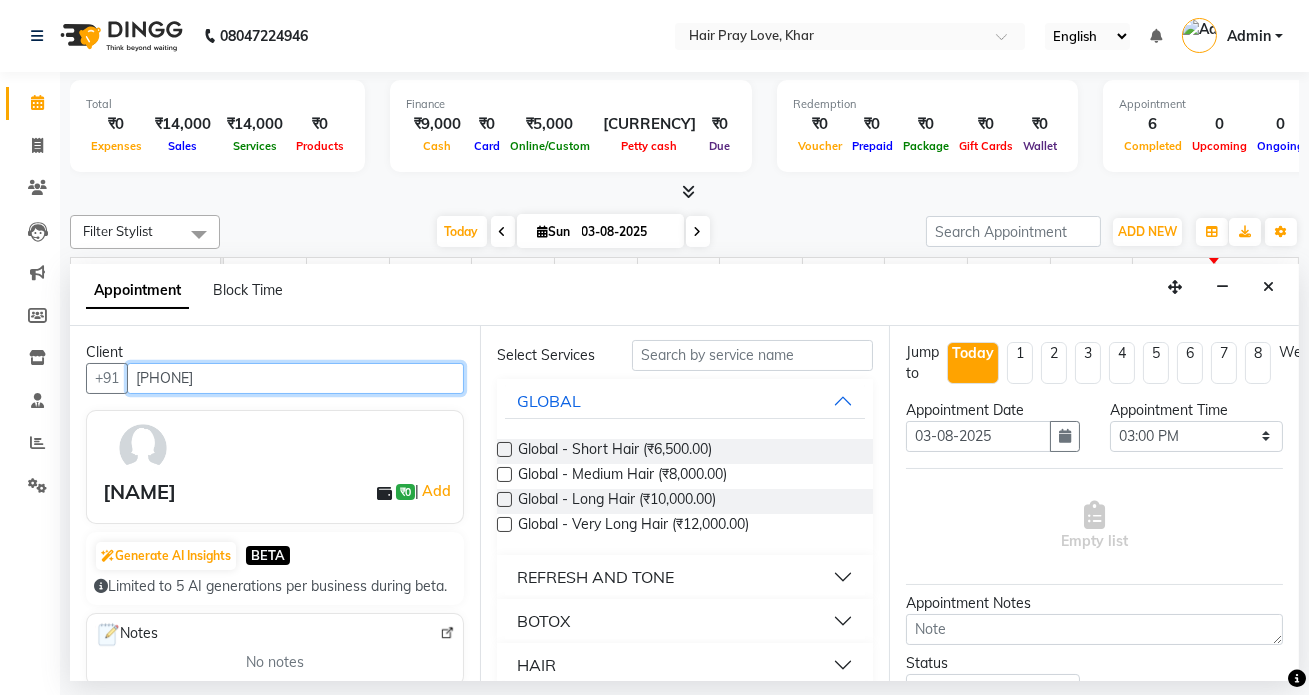 scroll, scrollTop: 272, scrollLeft: 0, axis: vertical 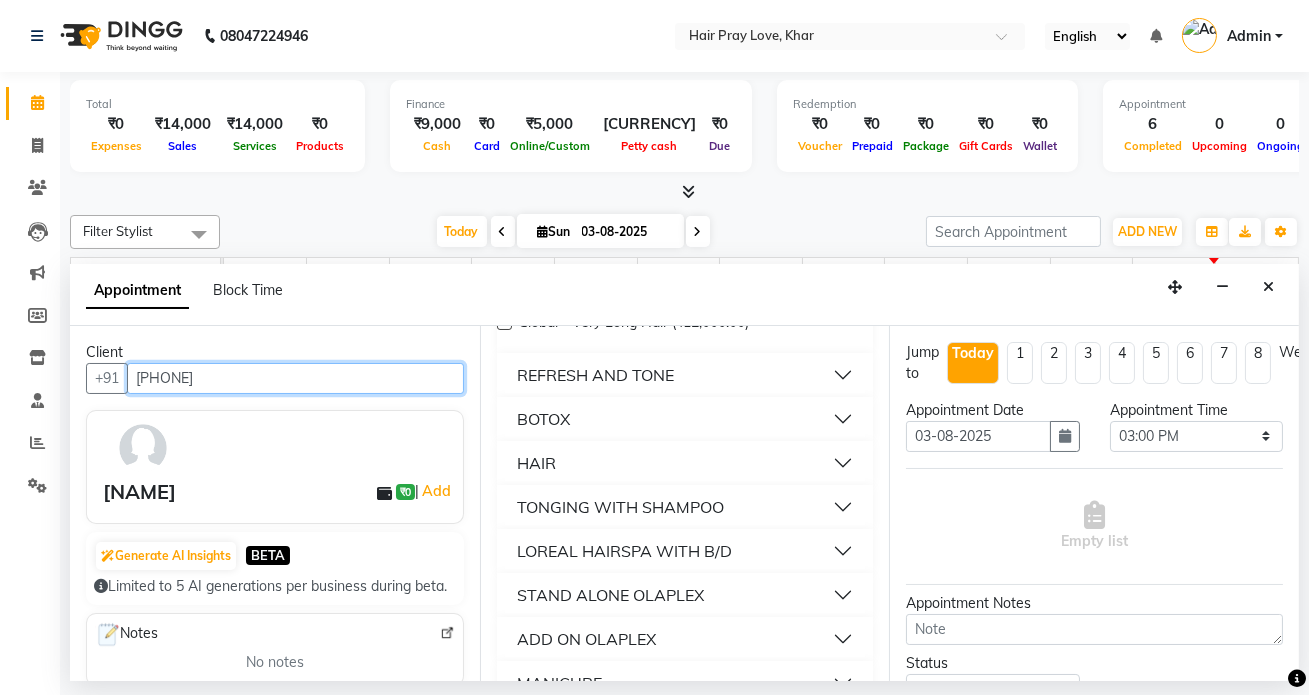 type on "[PHONE]" 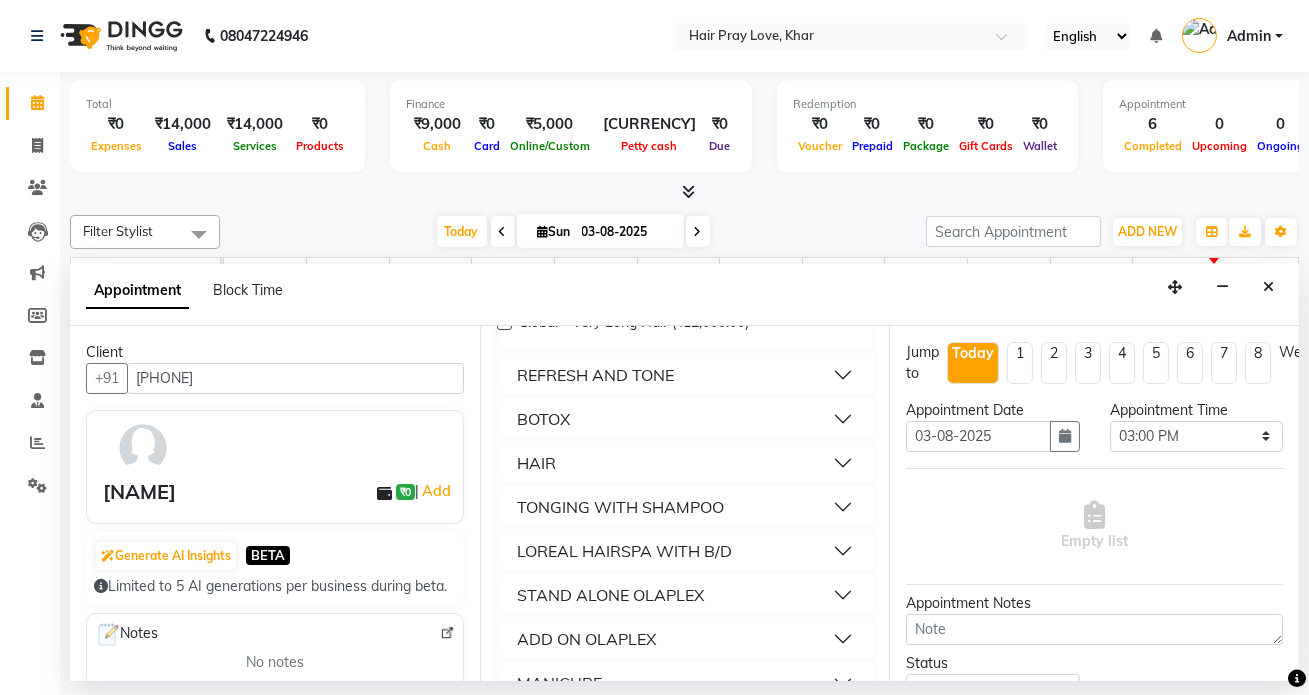 click on "HAIR" at bounding box center [685, 463] 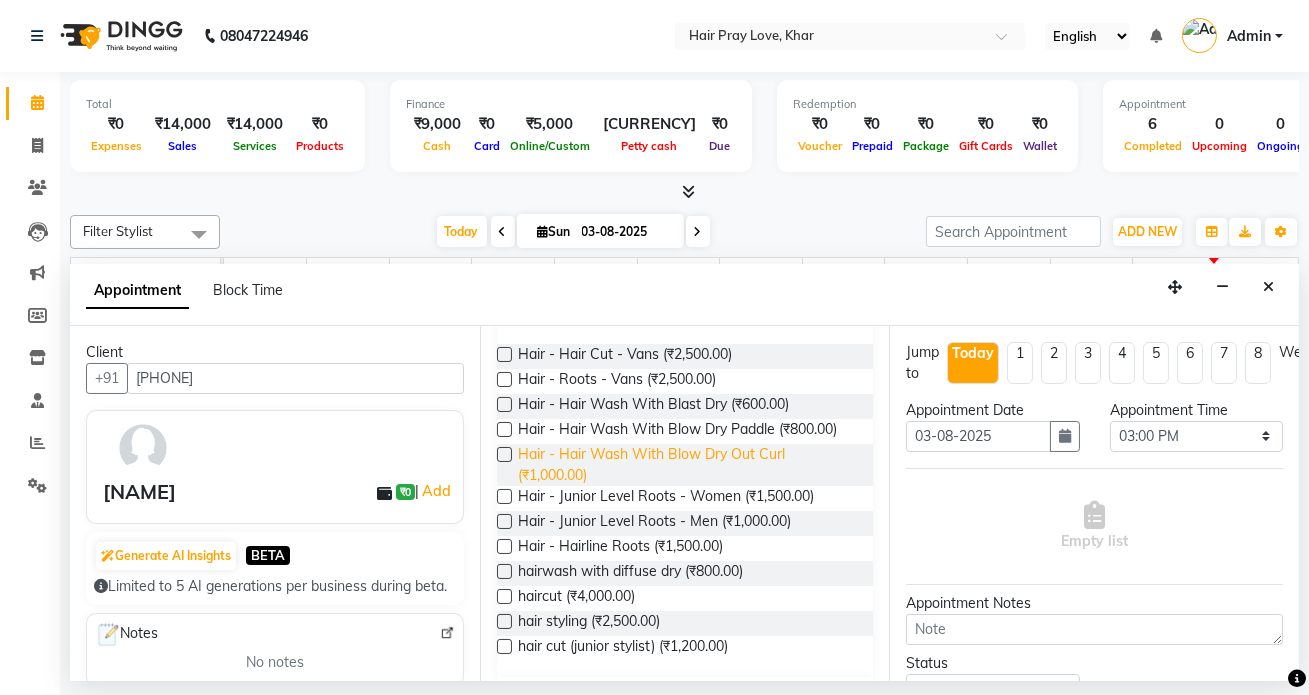 scroll, scrollTop: 454, scrollLeft: 0, axis: vertical 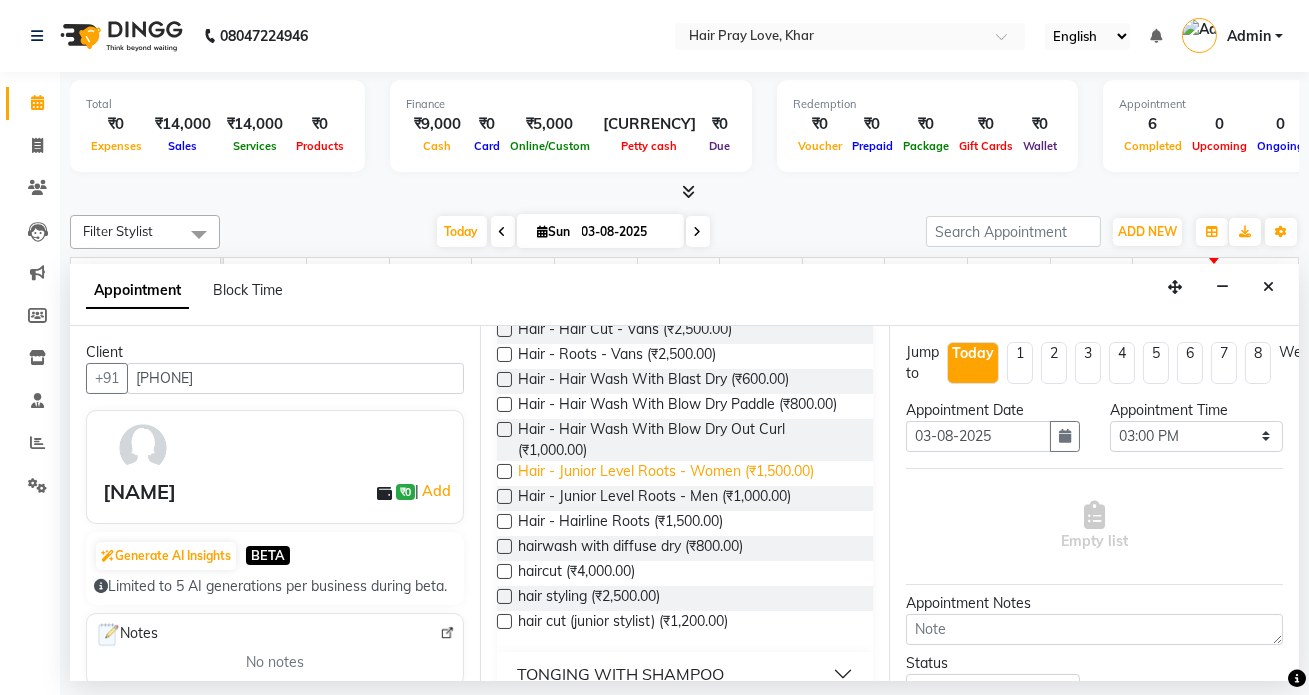 click on "Hair - Junior Level Roots - Women (₹1,500.00)" at bounding box center [666, 473] 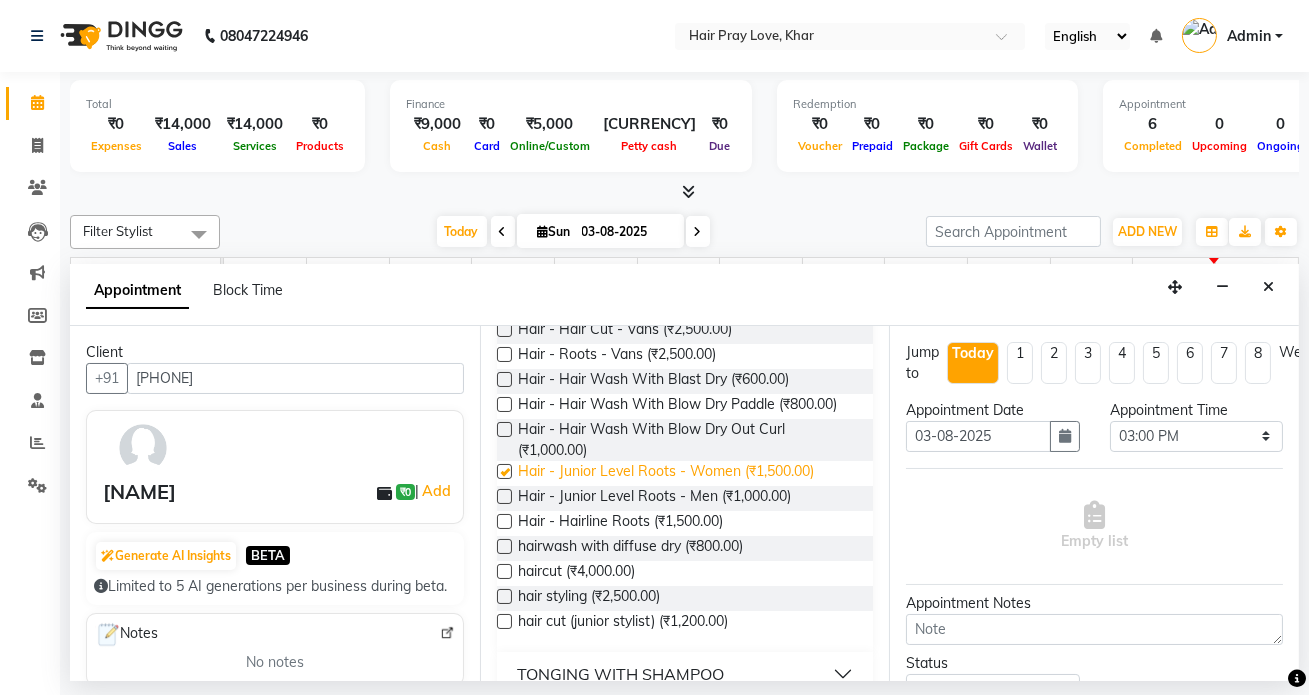 checkbox on "false" 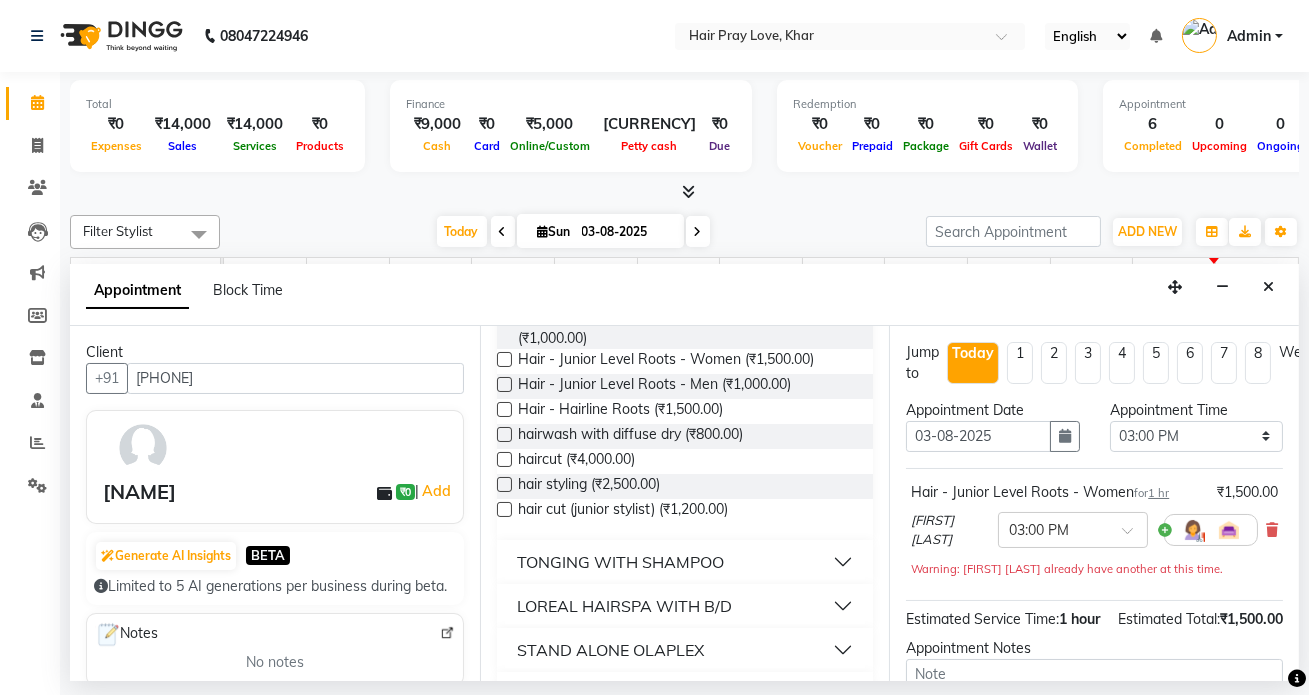 scroll, scrollTop: 736, scrollLeft: 0, axis: vertical 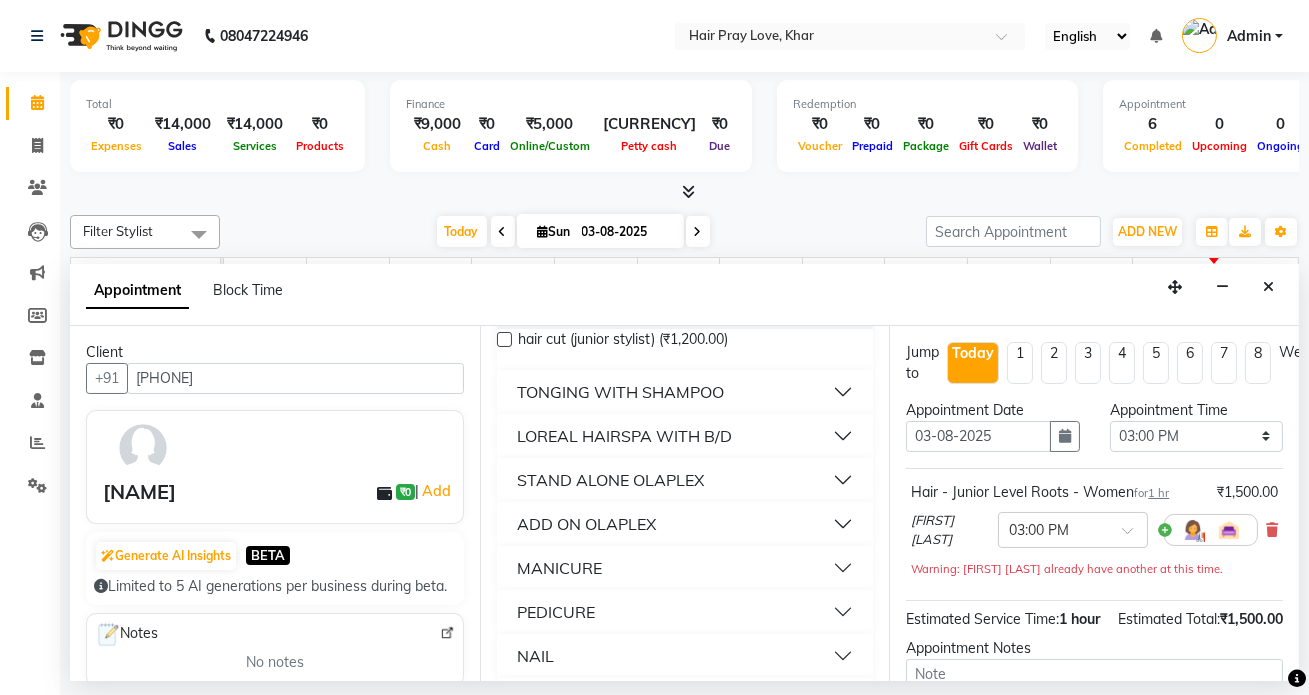 click on "LOREAL HAIRSPA WITH B/D" at bounding box center [624, 436] 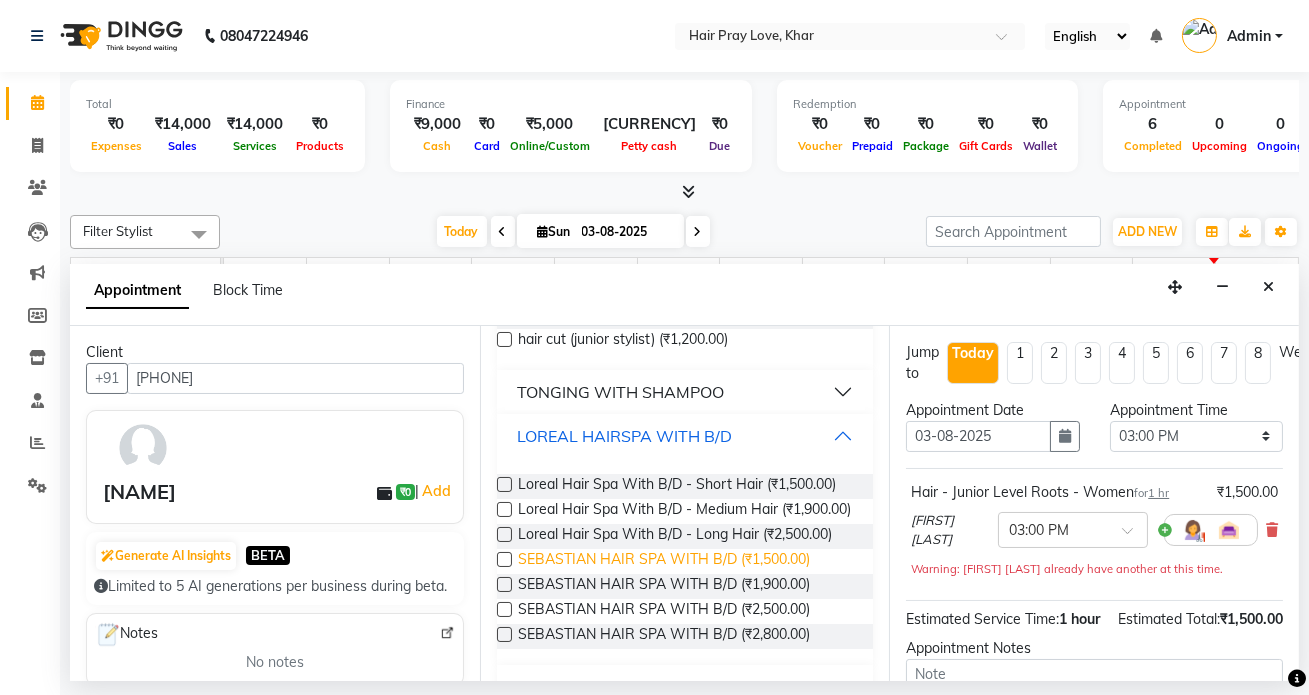 scroll, scrollTop: 827, scrollLeft: 0, axis: vertical 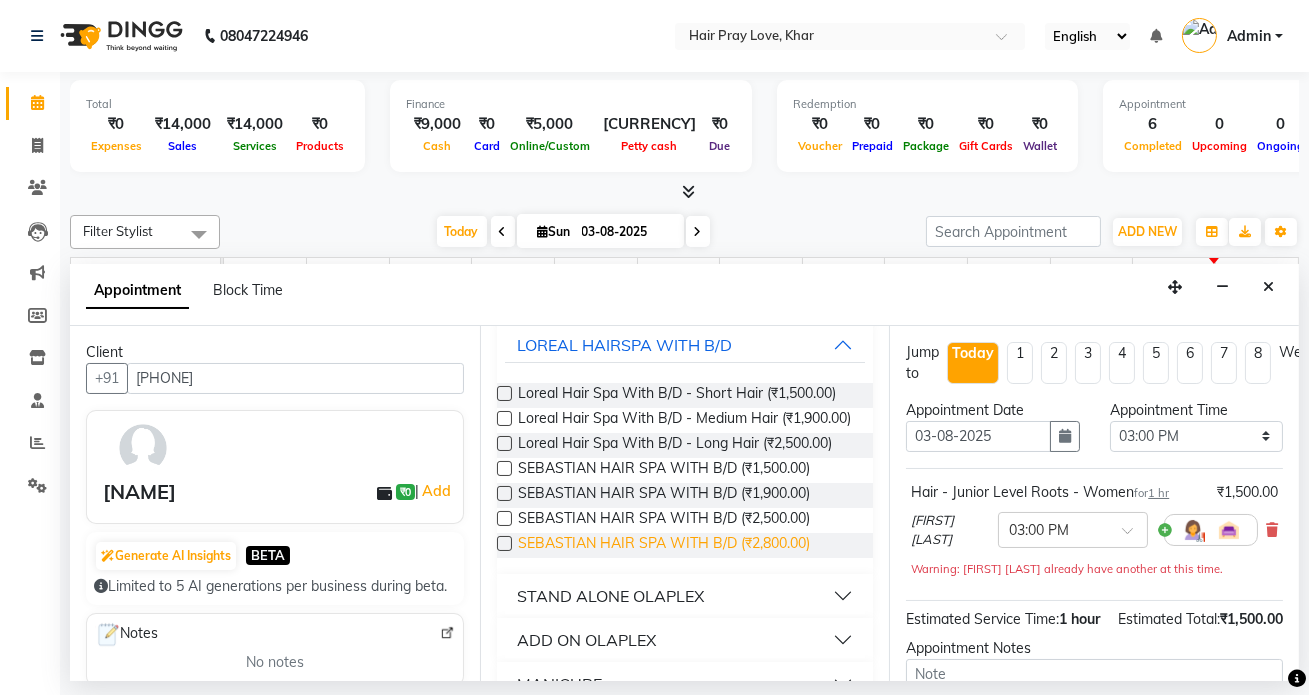 click on "SEBASTIAN HAIR SPA WITH B/D (₹2,800.00)" at bounding box center [664, 545] 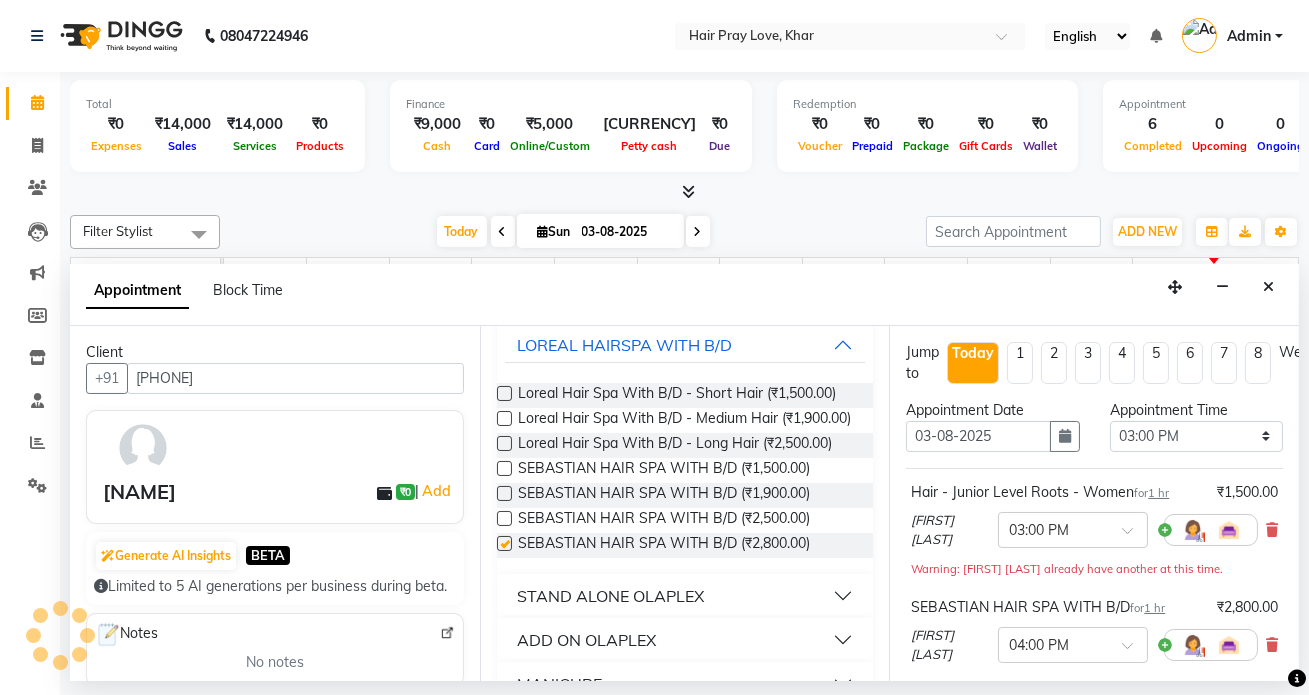 checkbox on "false" 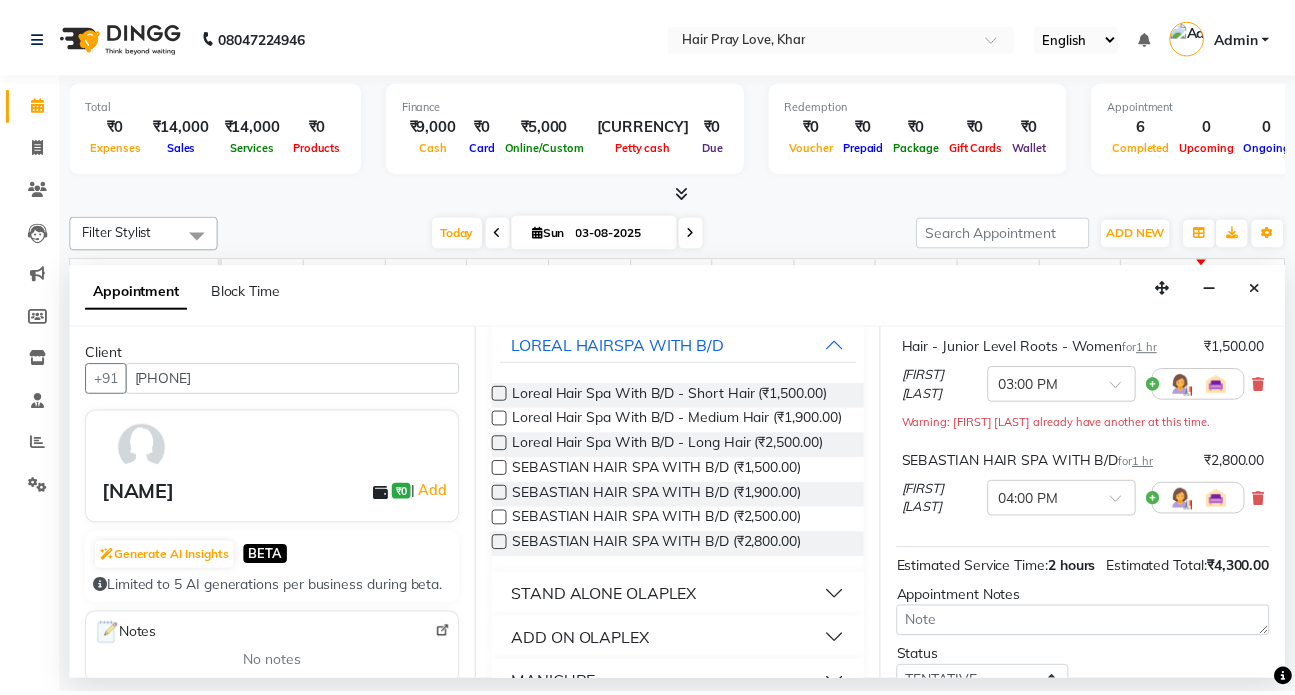 scroll, scrollTop: 322, scrollLeft: 0, axis: vertical 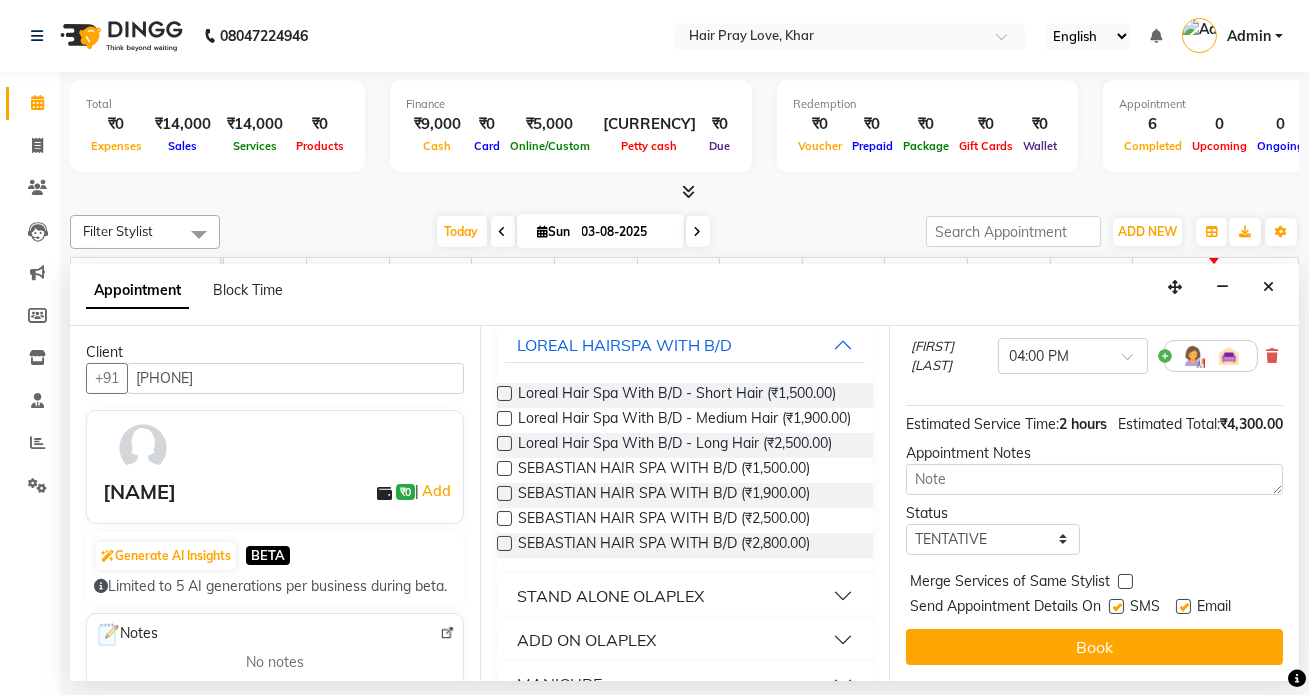 click on "Status" at bounding box center (992, 513) 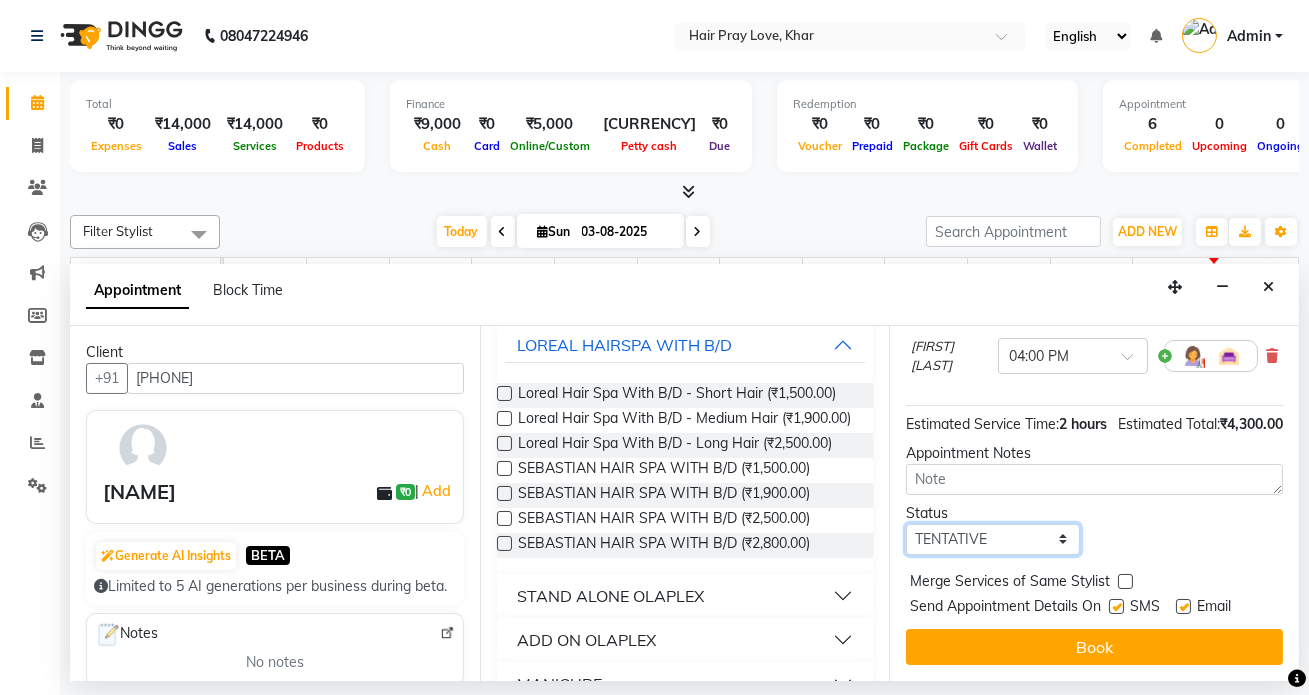 click on "Select TENTATIVE CONFIRM CHECK-IN UPCOMING" at bounding box center [992, 539] 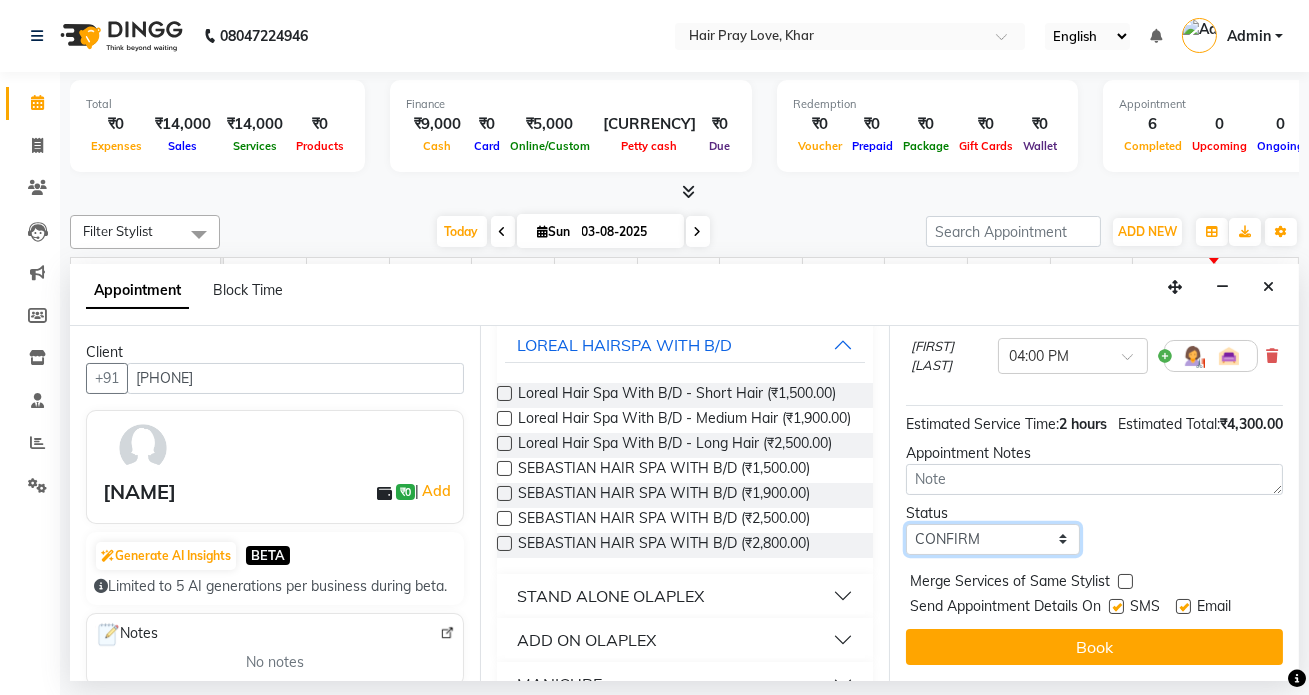 click on "Select TENTATIVE CONFIRM CHECK-IN UPCOMING" at bounding box center [992, 539] 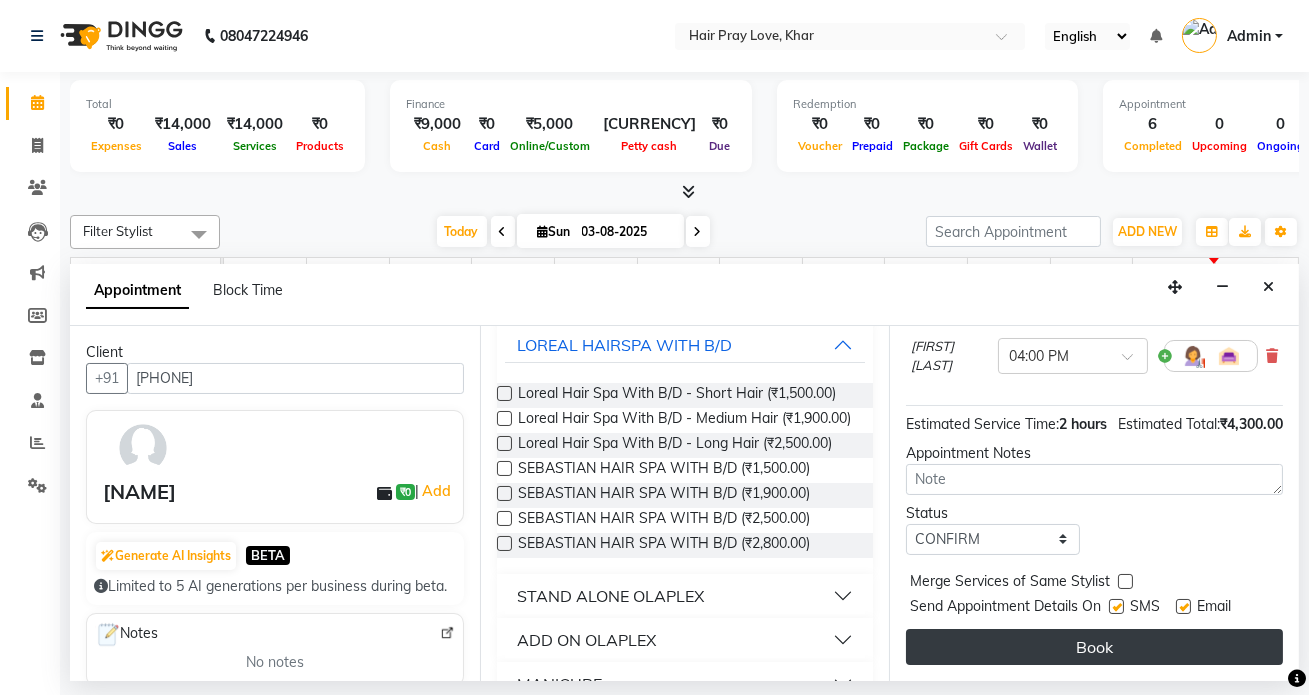 click on "Book" at bounding box center [1094, 647] 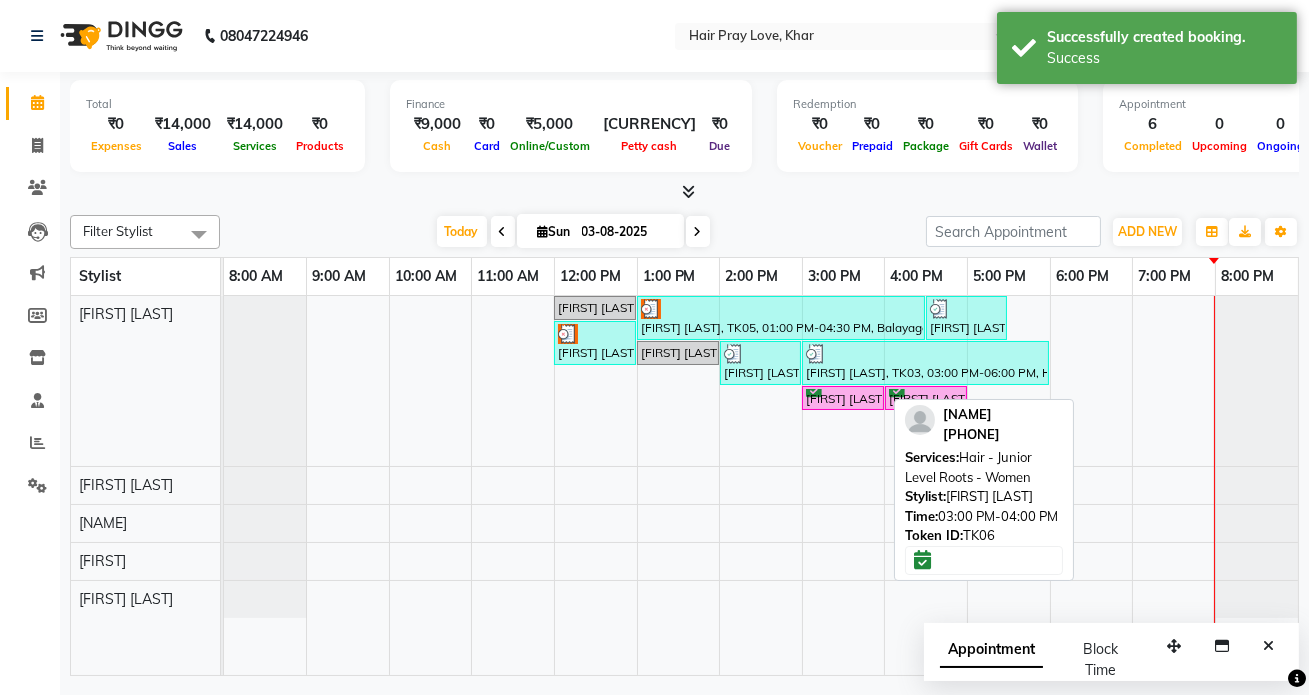 click on "[FIRST] [LAST], TK06, 03:00 PM-04:00 PM, Hair - Junior Level Roots - Women" at bounding box center [843, 398] 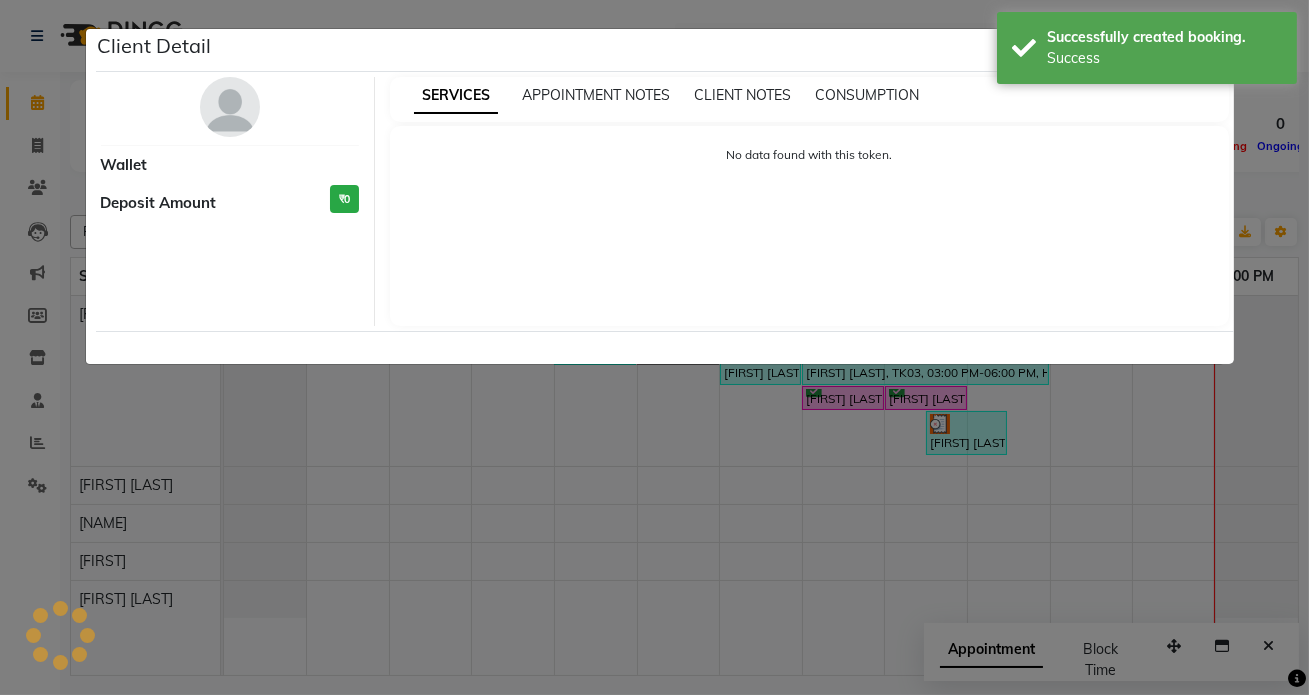 select on "6" 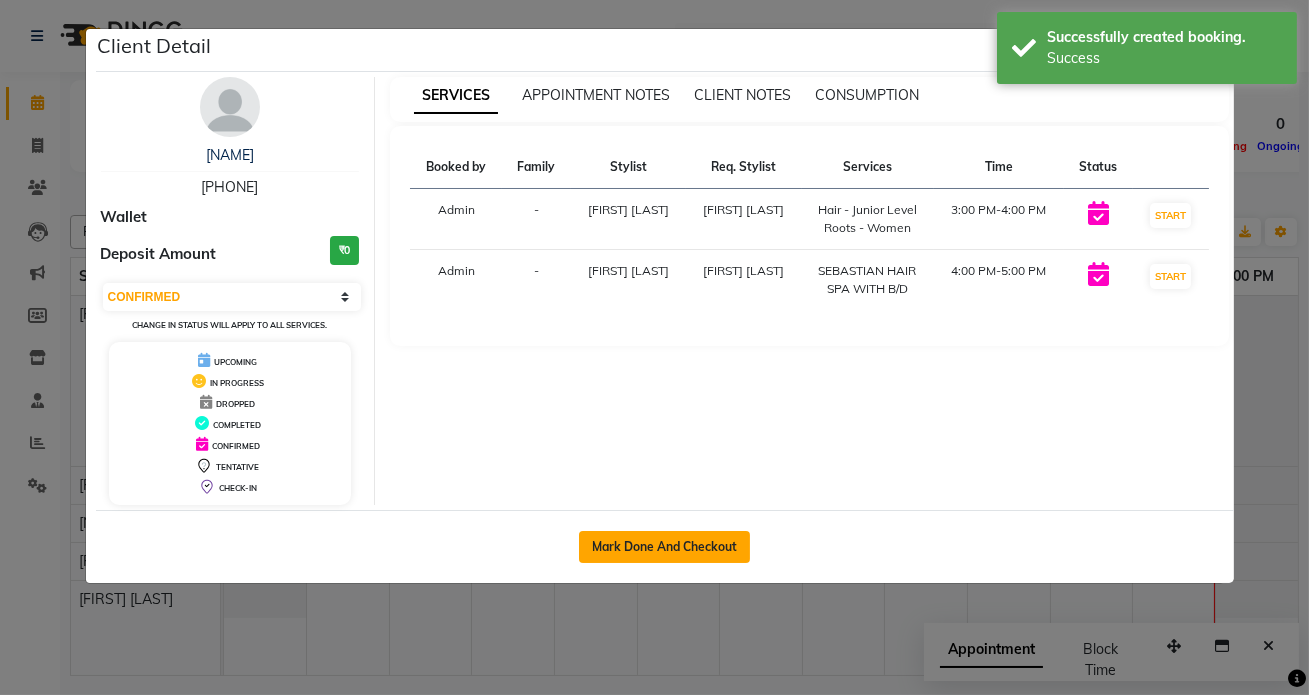 click on "Mark Done And Checkout" 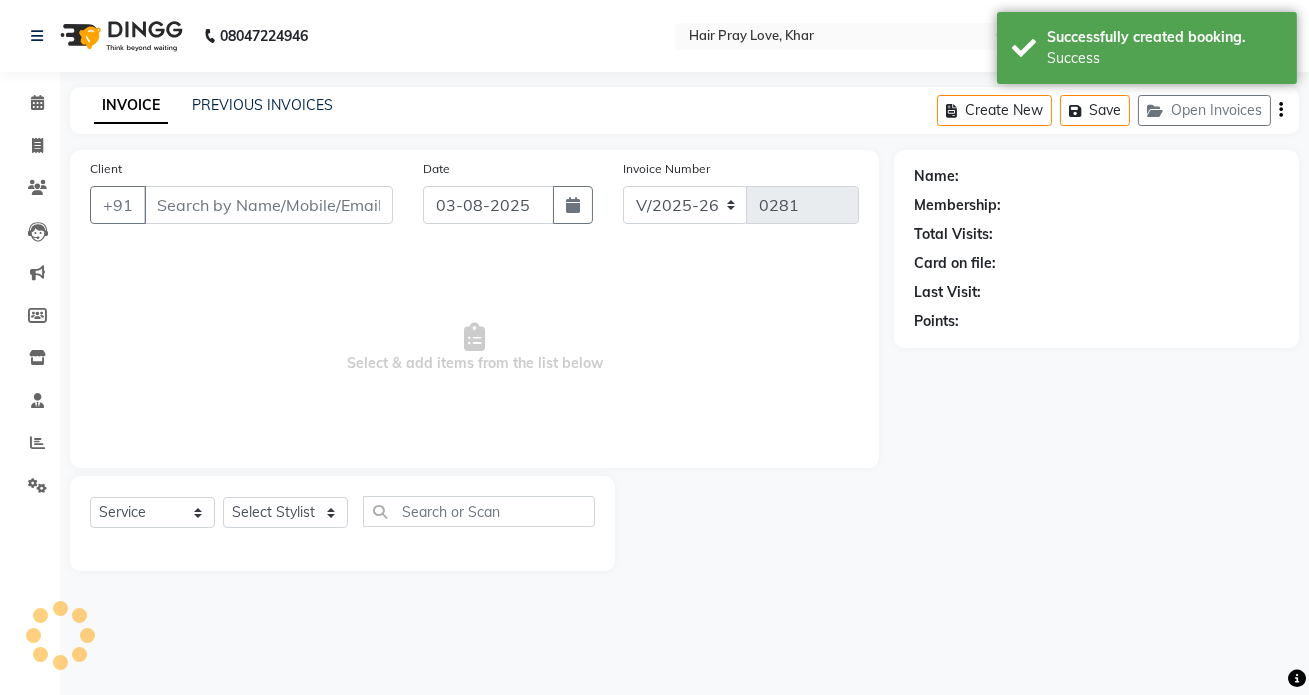 type on "[PHONE]" 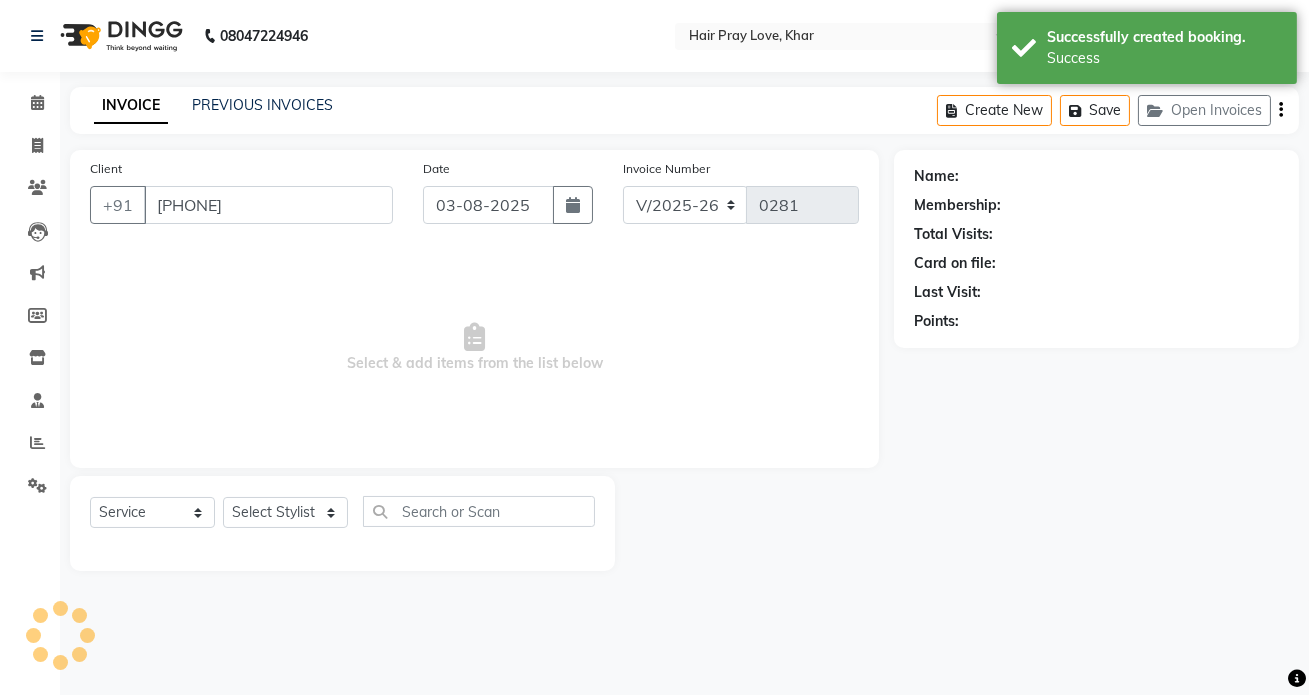 select on "54376" 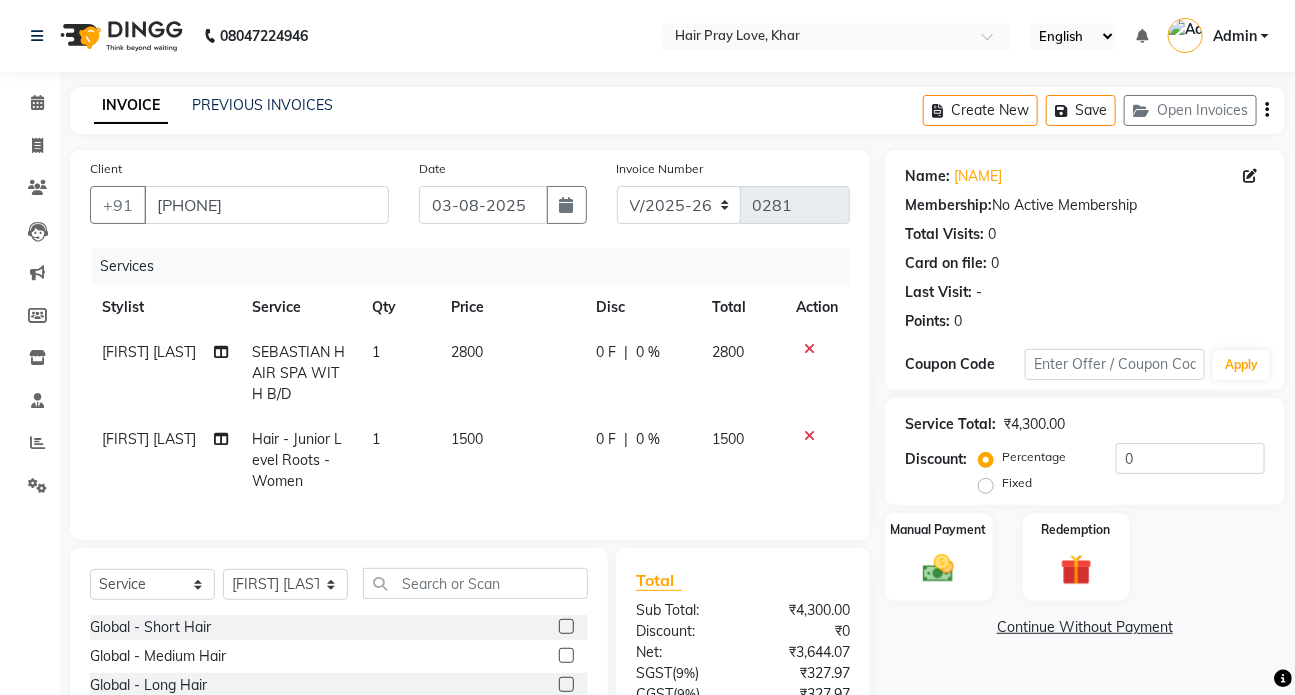 click on "1500" 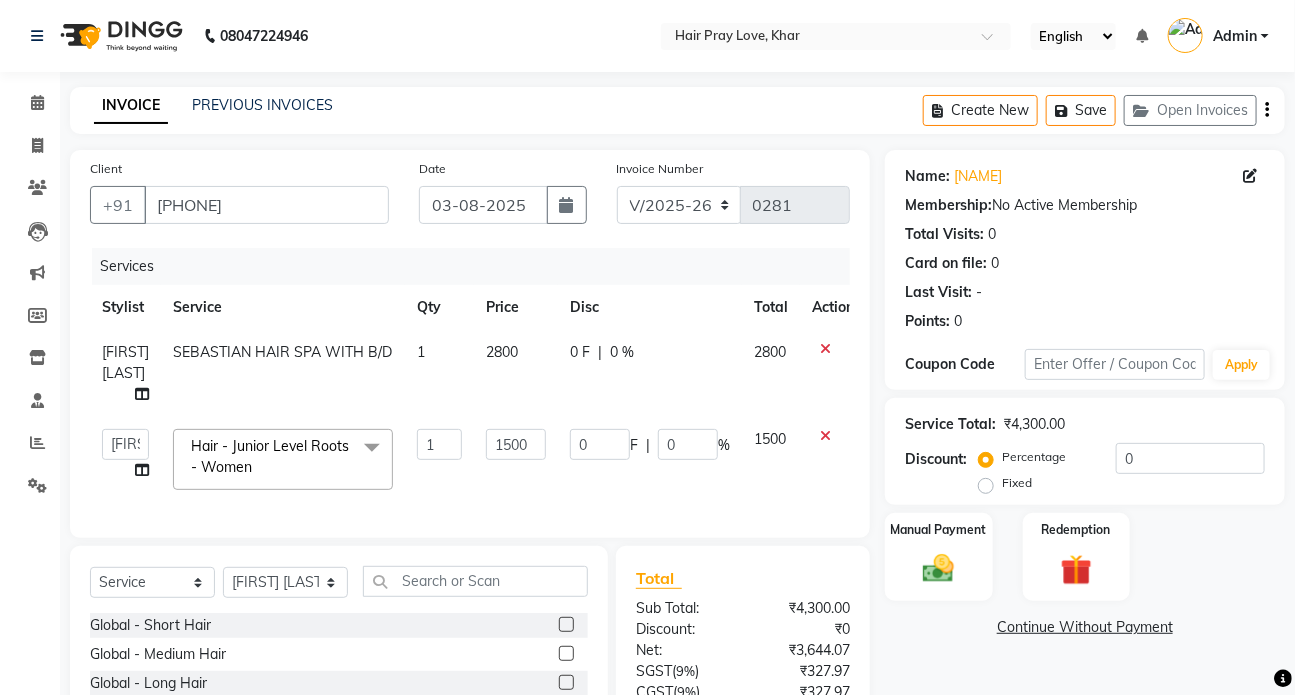 click on "1500" 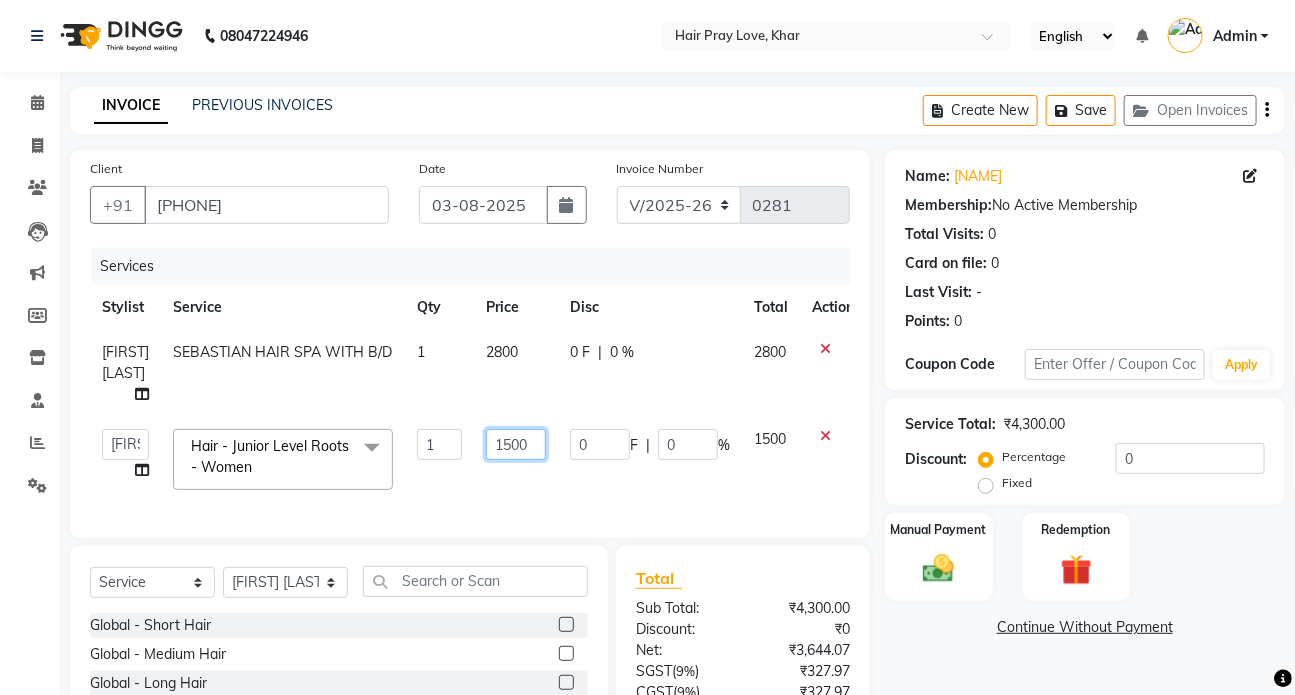 click on "1500" 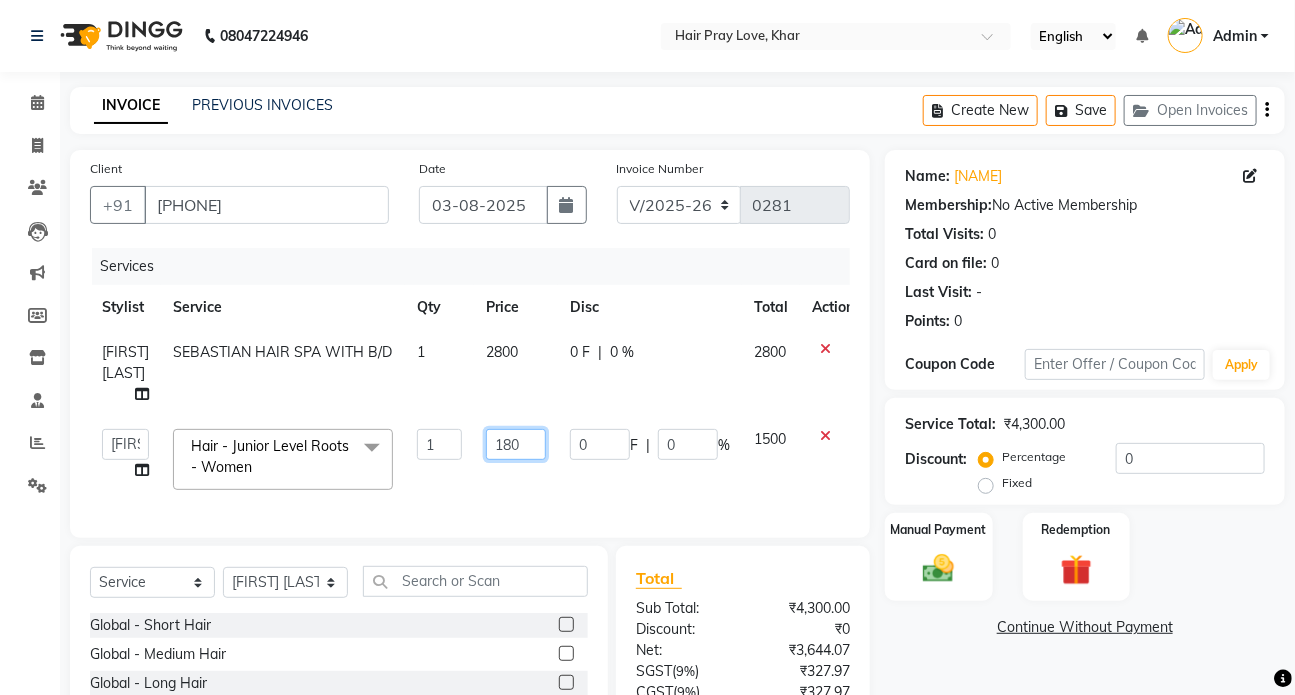 type on "1800" 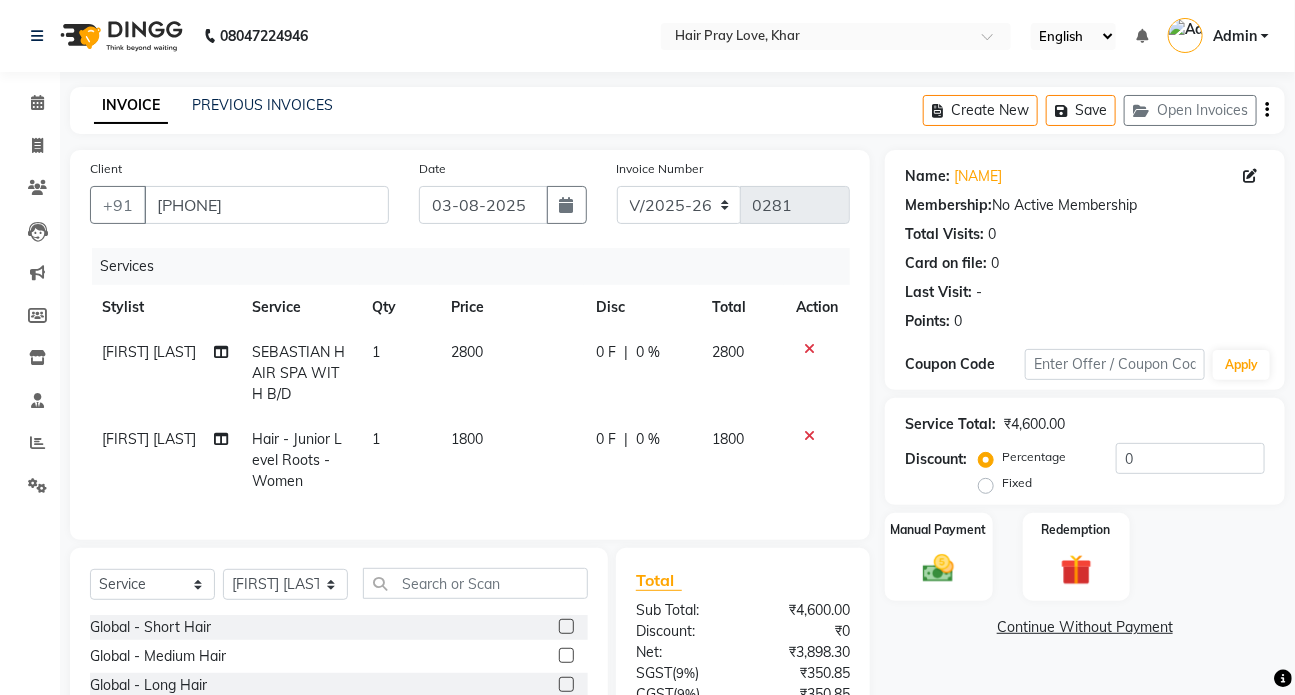 click on "0 F | 0 %" 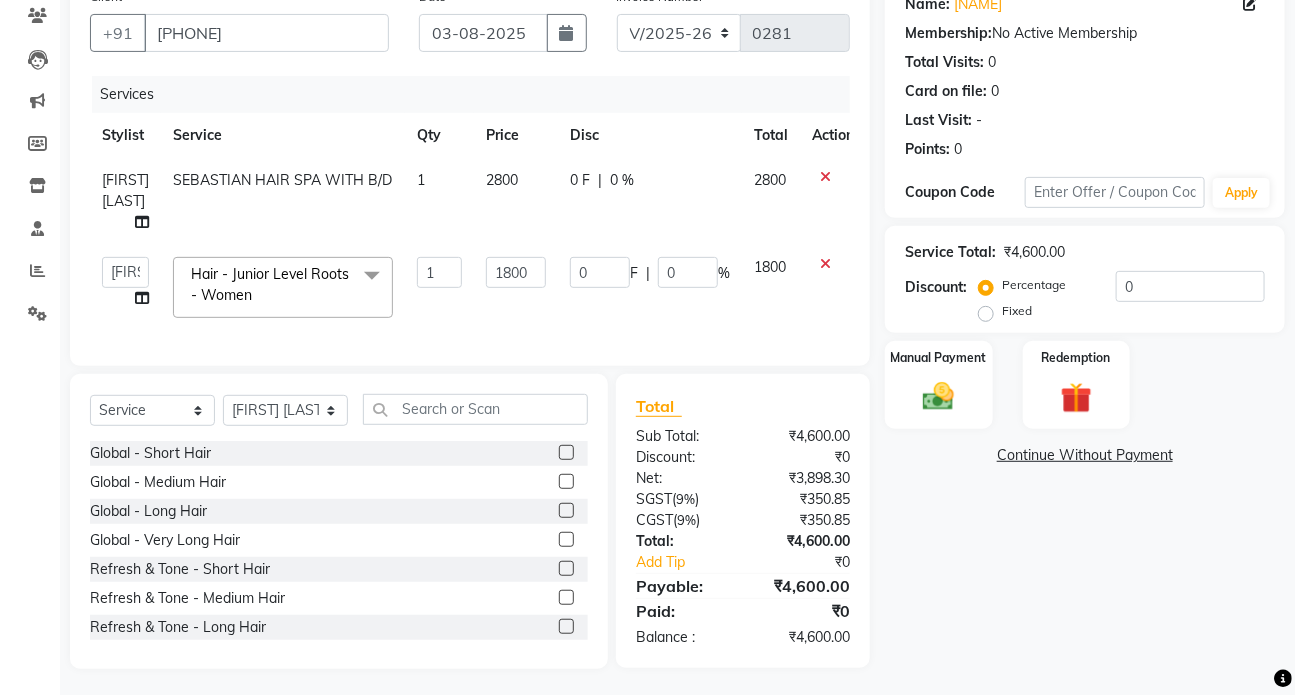 scroll, scrollTop: 189, scrollLeft: 0, axis: vertical 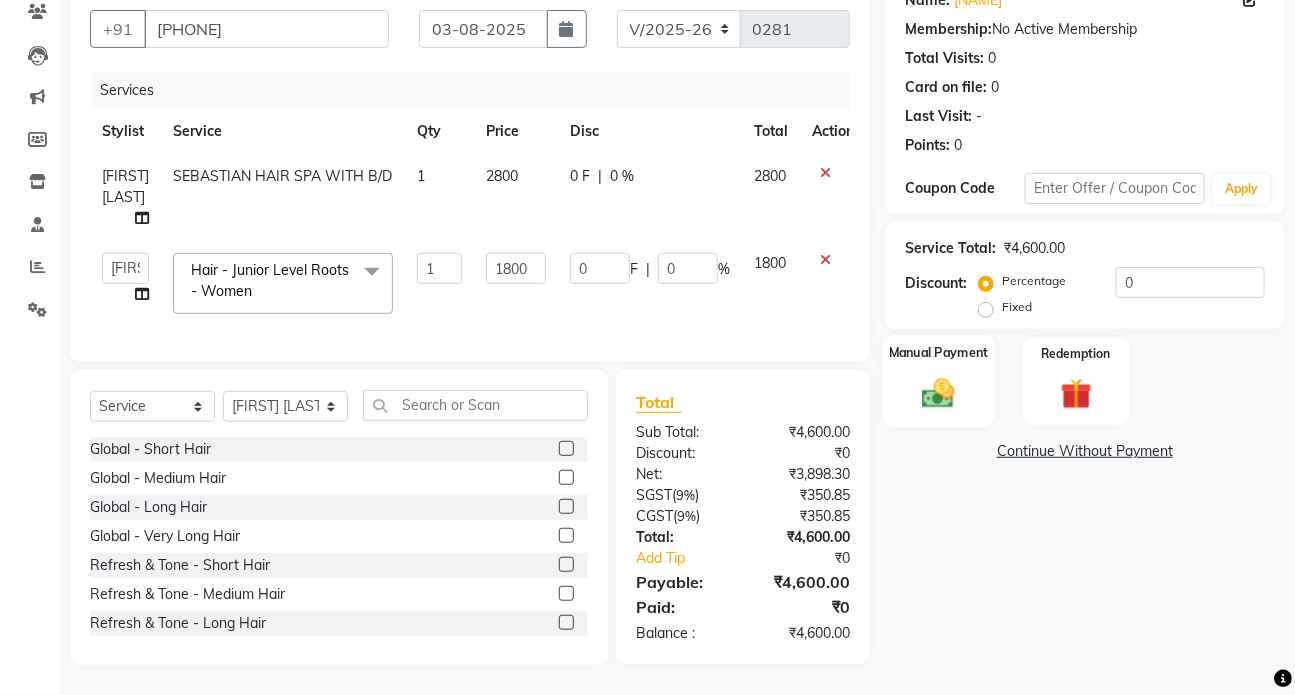 click on "Manual Payment" 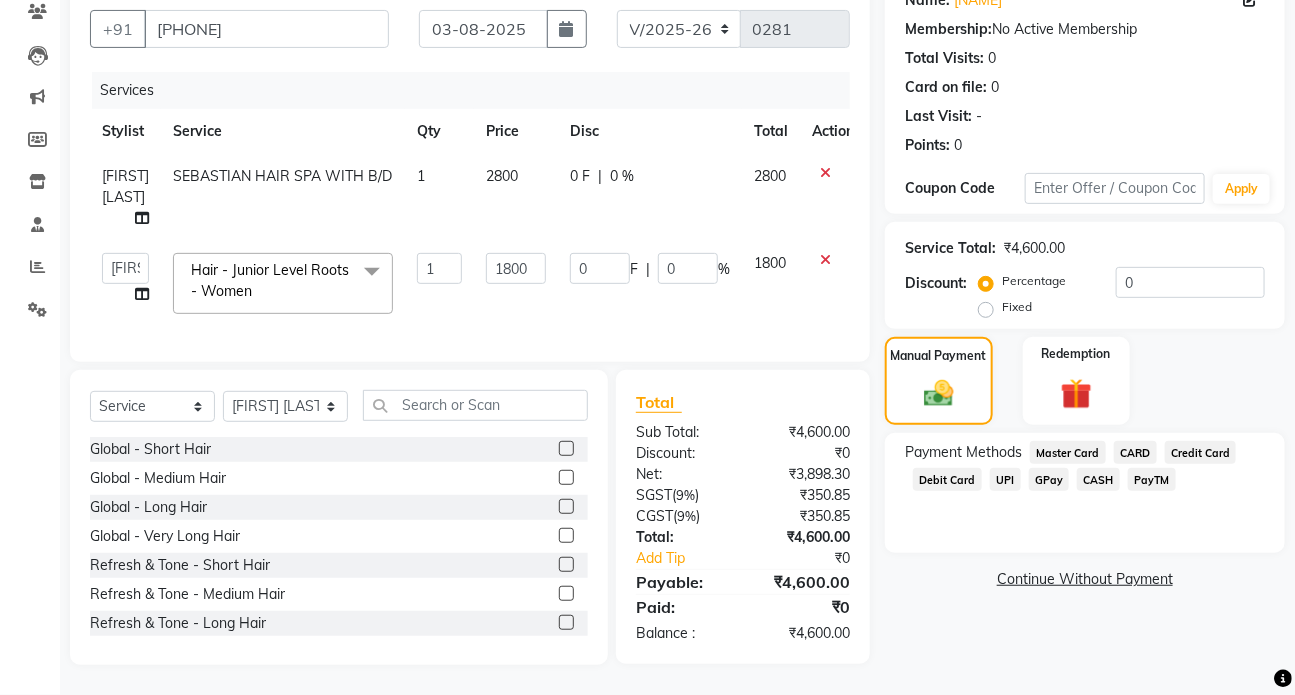 click on "GPay" 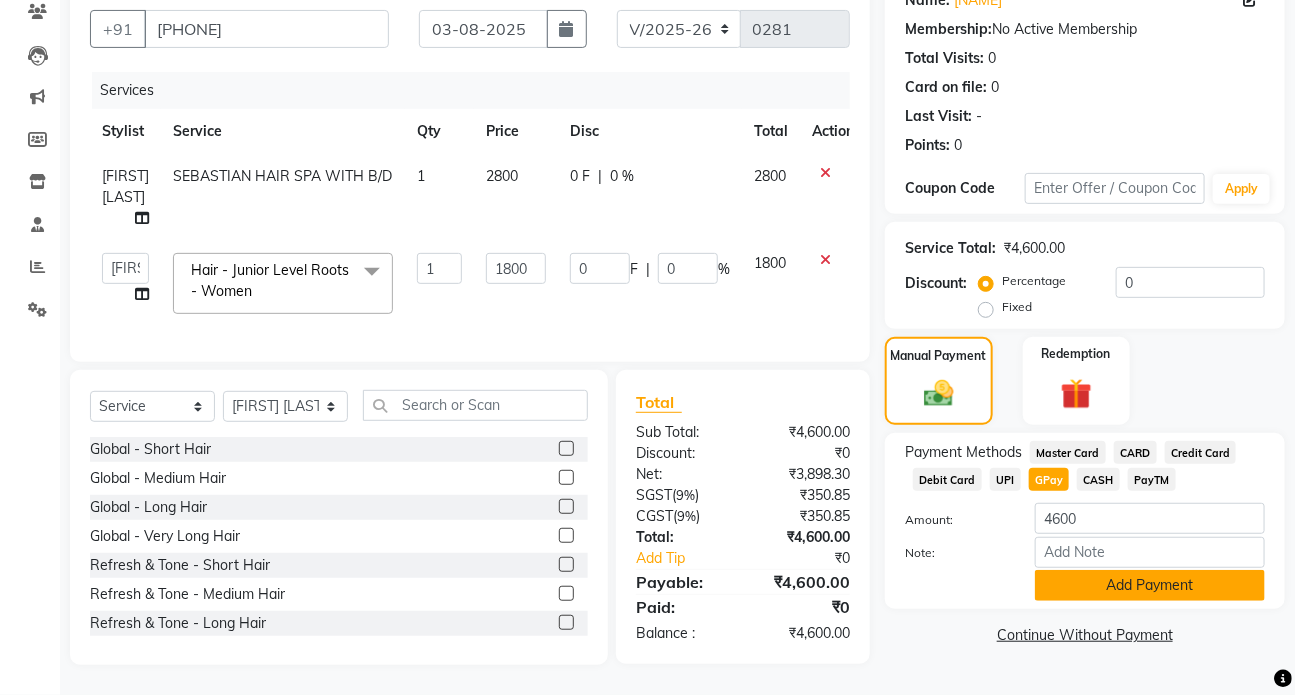 click on "Add Payment" 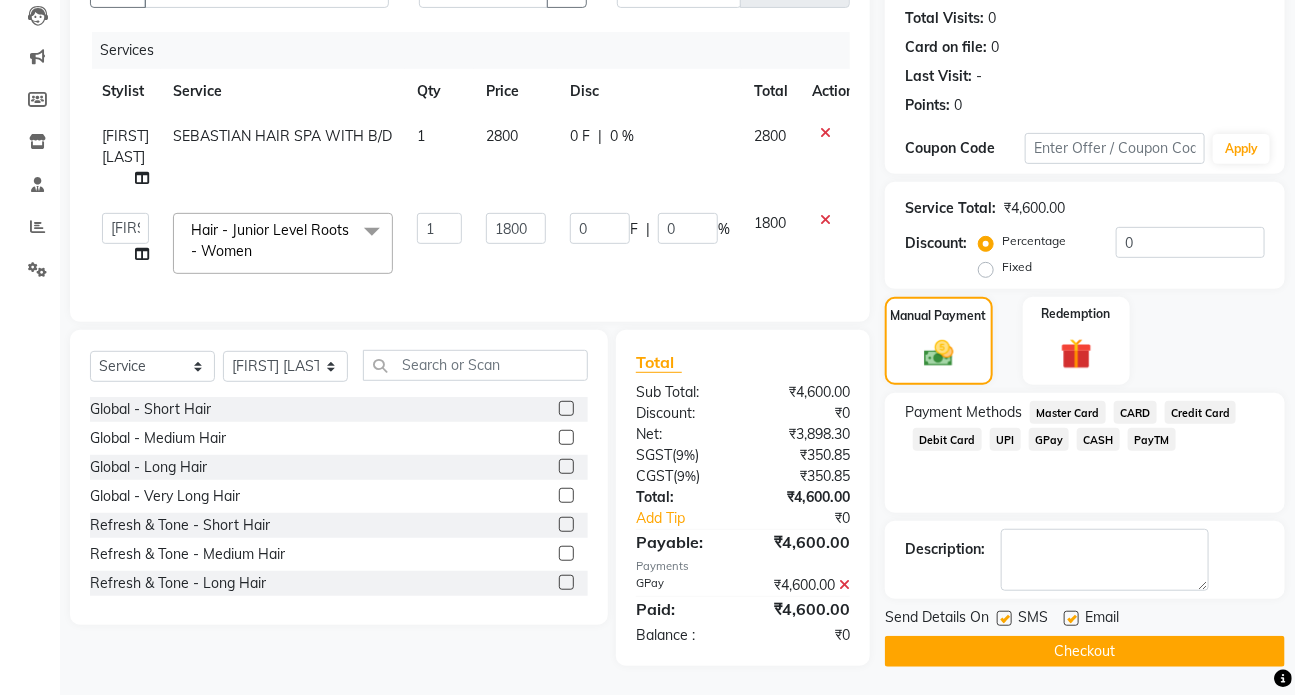 scroll, scrollTop: 230, scrollLeft: 0, axis: vertical 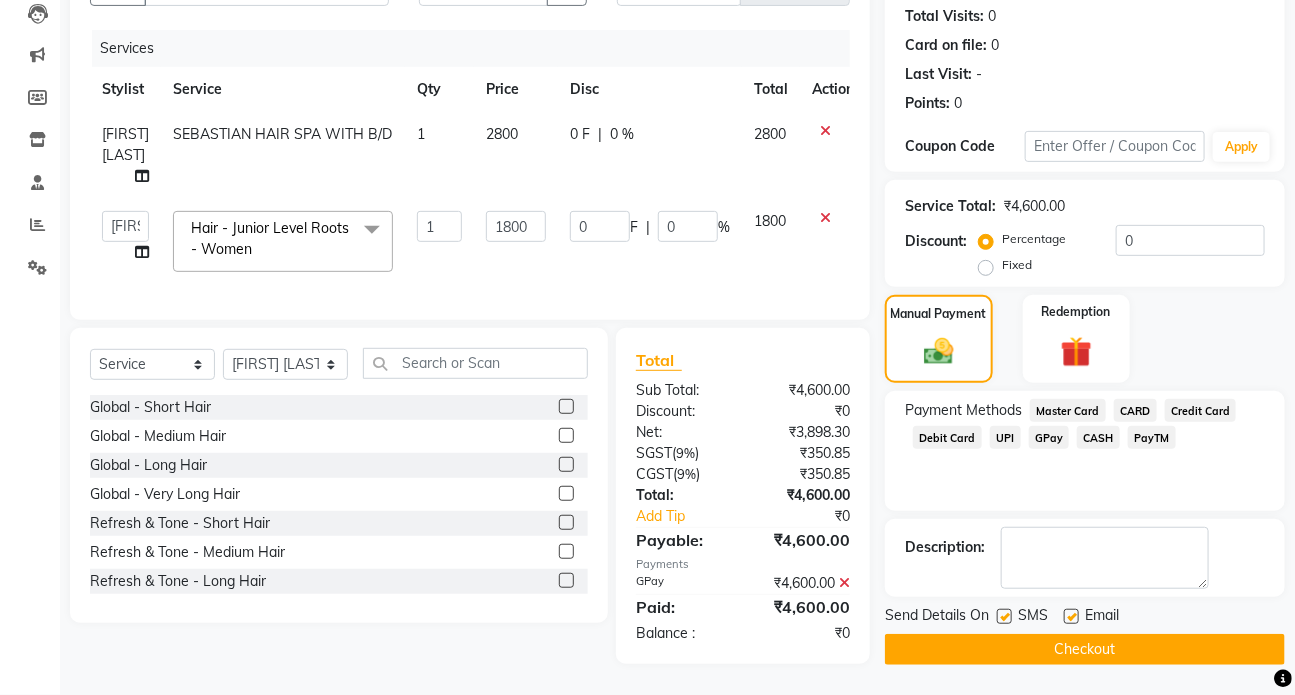 click on "Checkout" 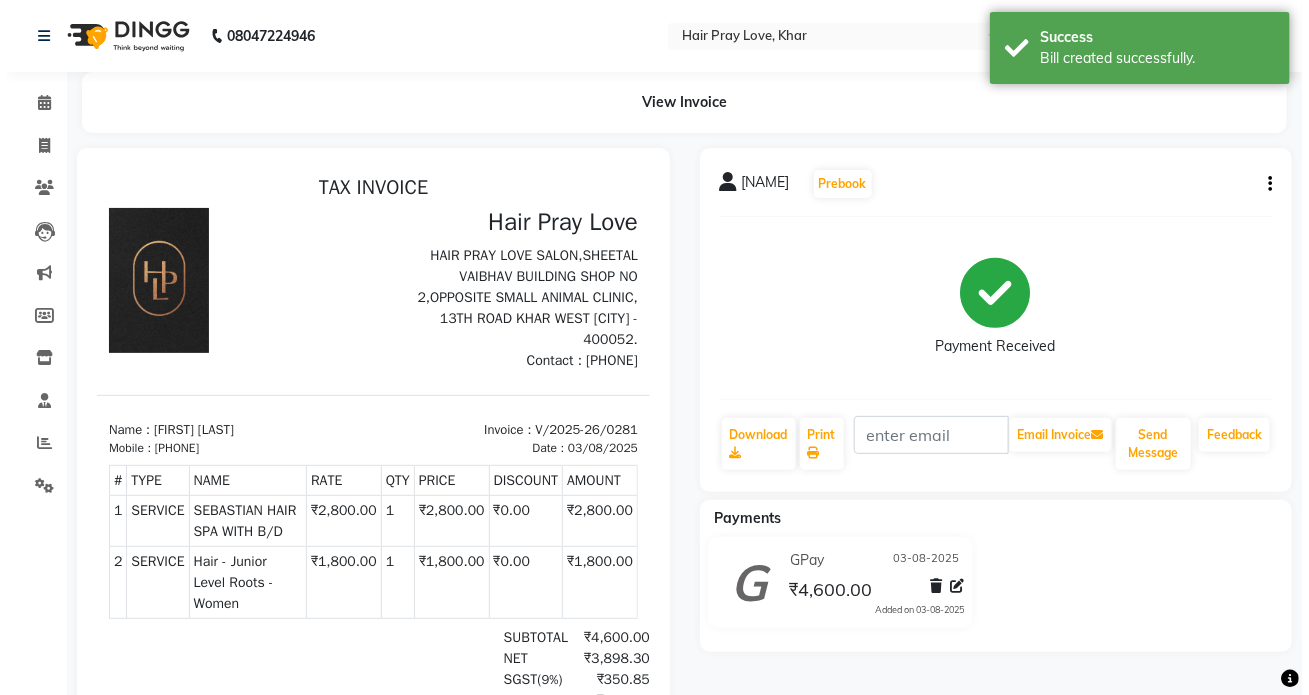 scroll, scrollTop: 0, scrollLeft: 0, axis: both 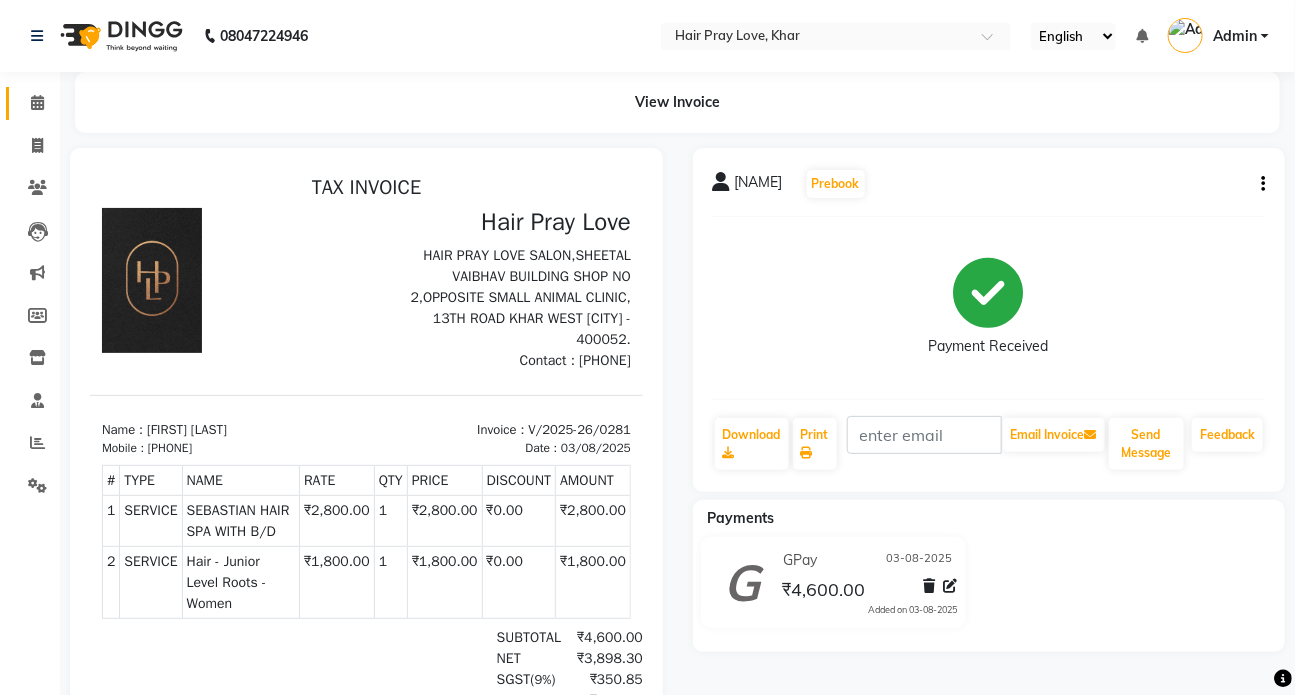 click 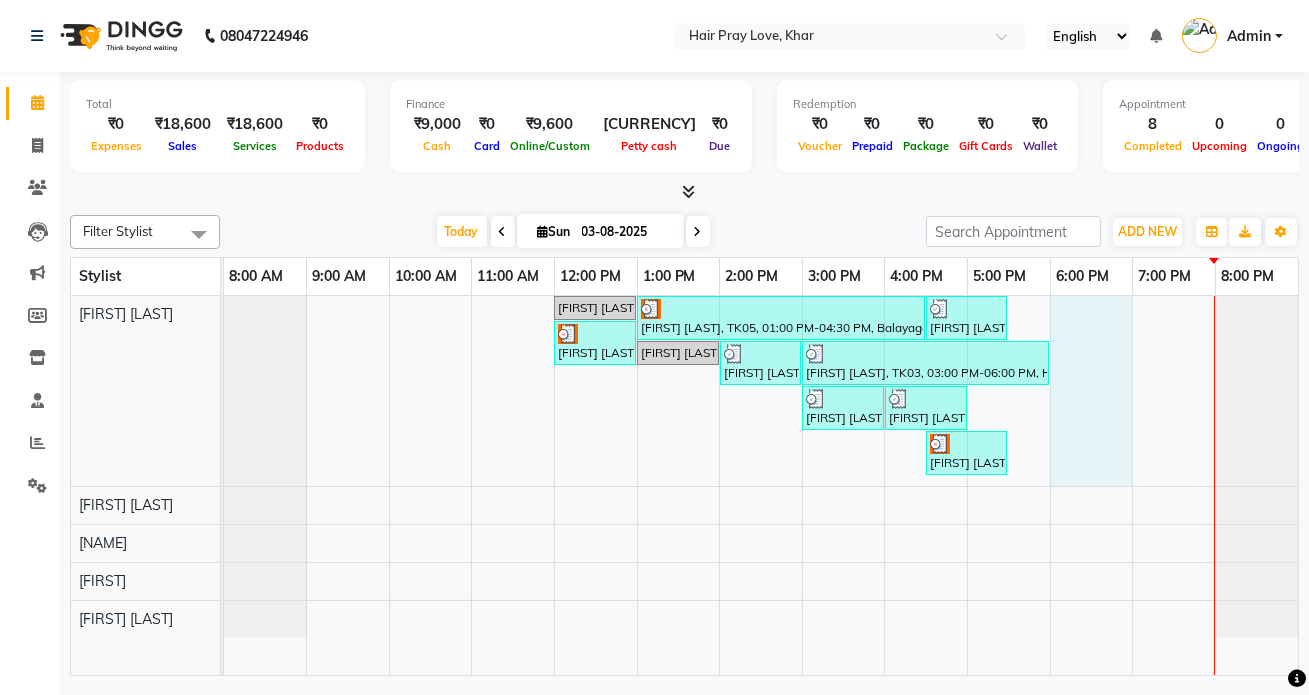 click on "[FIRST] [LAST], TK01, 12:00 PM-01:00 PM, Botox - Medium Hair     [FIRST] [LAST], TK05, 01:00 PM-04:30 PM, Balayage Long Hair     [FIRST] [LAST], TK04, 04:30 PM-05:30 PM, Hair - Hair Cut - Vans     [FIRST] [LAST], TK05, 12:00 PM-01:00 PM, Hair - Hair Cut - Vans    [FIRST] [LAST], TK01, 01:00 PM-02:00 PM, Loreal Hair Spa With B/D - Long Hair     [FIRST] [LAST], TK02, 02:00 PM-03:00 PM, Hair - Roots - Vans     [FIRST] [LAST], TK03, 03:00 PM-06:00 PM, Hair - Hair Cut - Vans,low lights half head,Hair - Roots - Vans     [FIRST] [LAST], TK06, 03:00 PM-04:00 PM, Hair - Junior Level Roots - Women     [FIRST] [LAST], TK06, 04:00 PM-05:00 PM, SEBASTIAN HAIR SPA WITH B/D     [FIRST] [LAST], TK05, 04:30 PM-05:30 PM, Add On Olaplex - Long Hair" at bounding box center (761, 485) 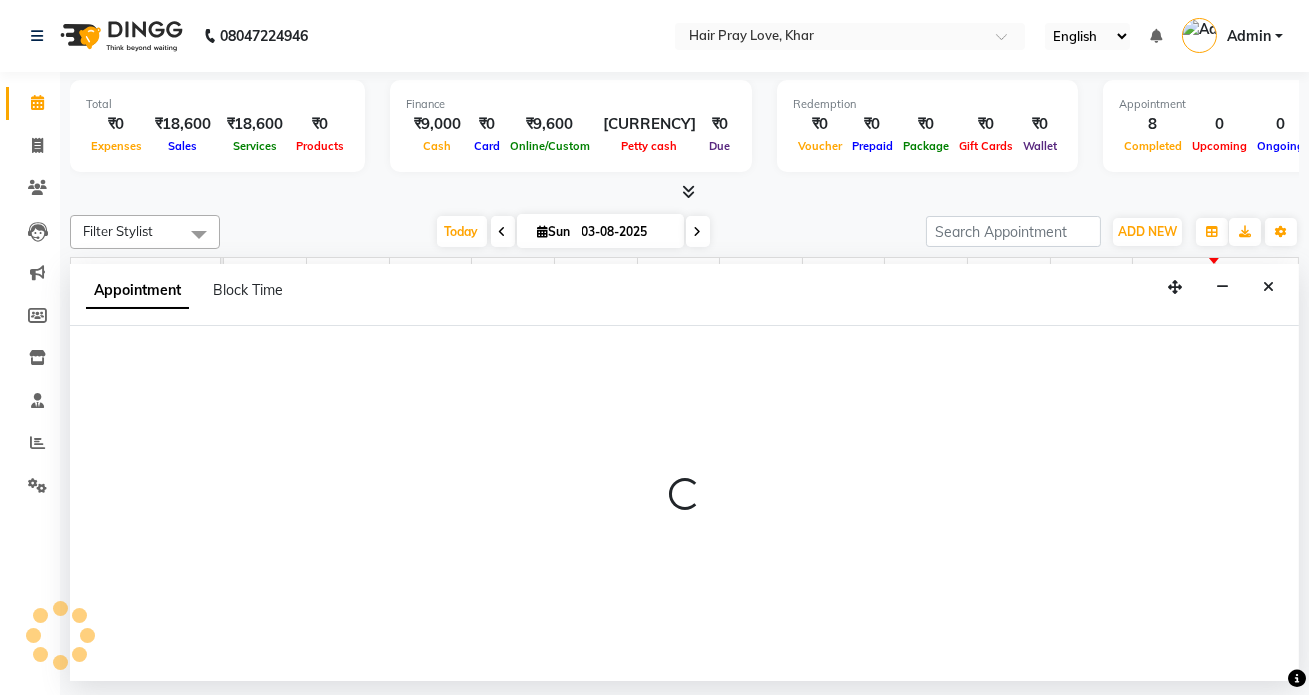select on "54376" 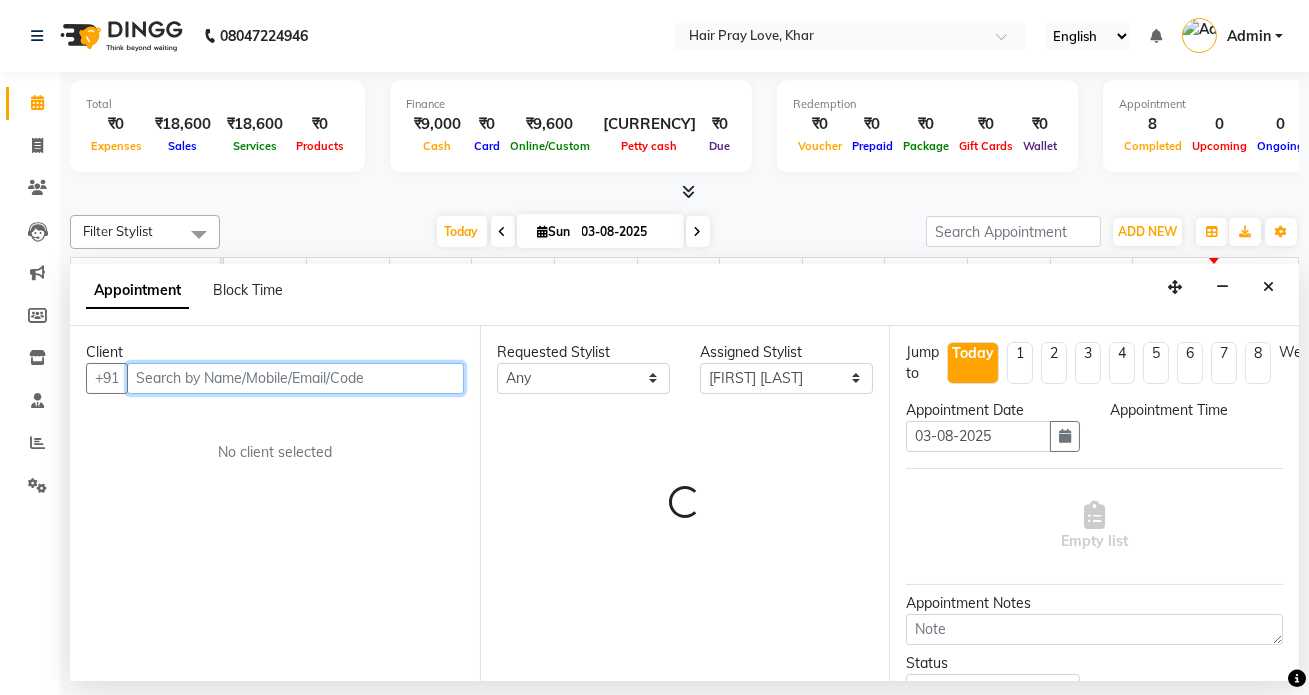 select on "1080" 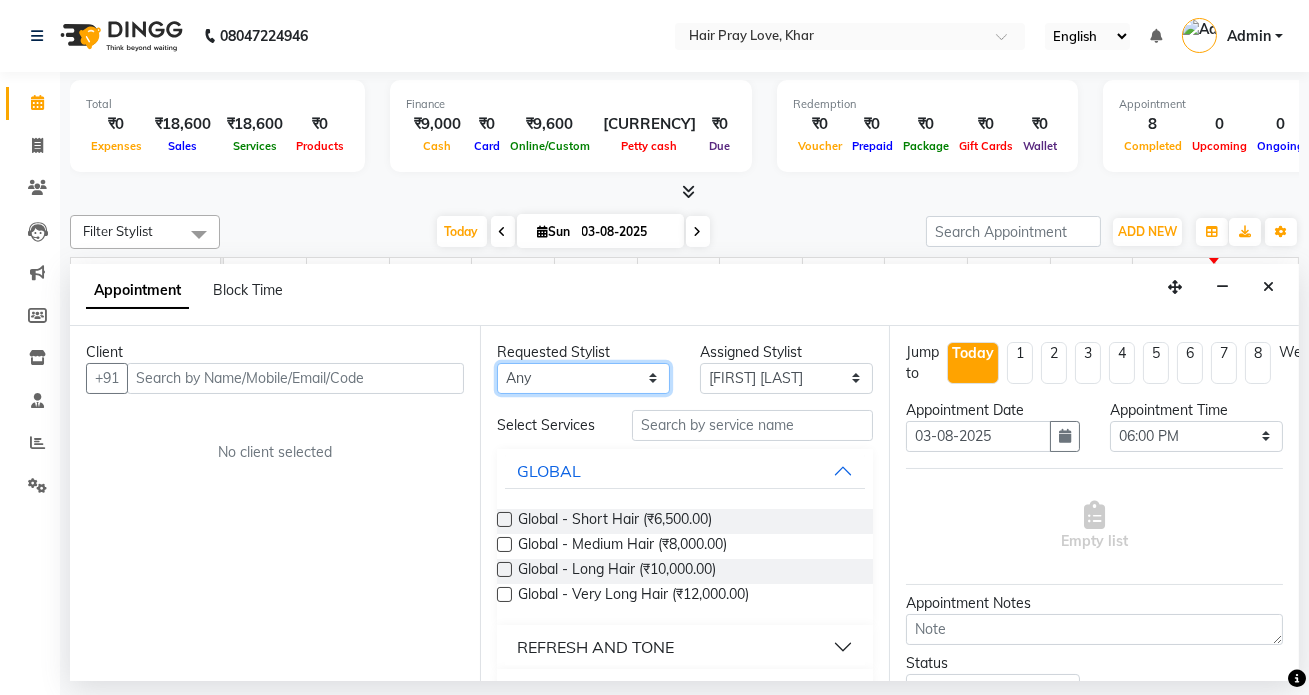 click on "Any [FIRST] [FIRST] [FIRST] [FIRST] [FIRST]" at bounding box center (583, 378) 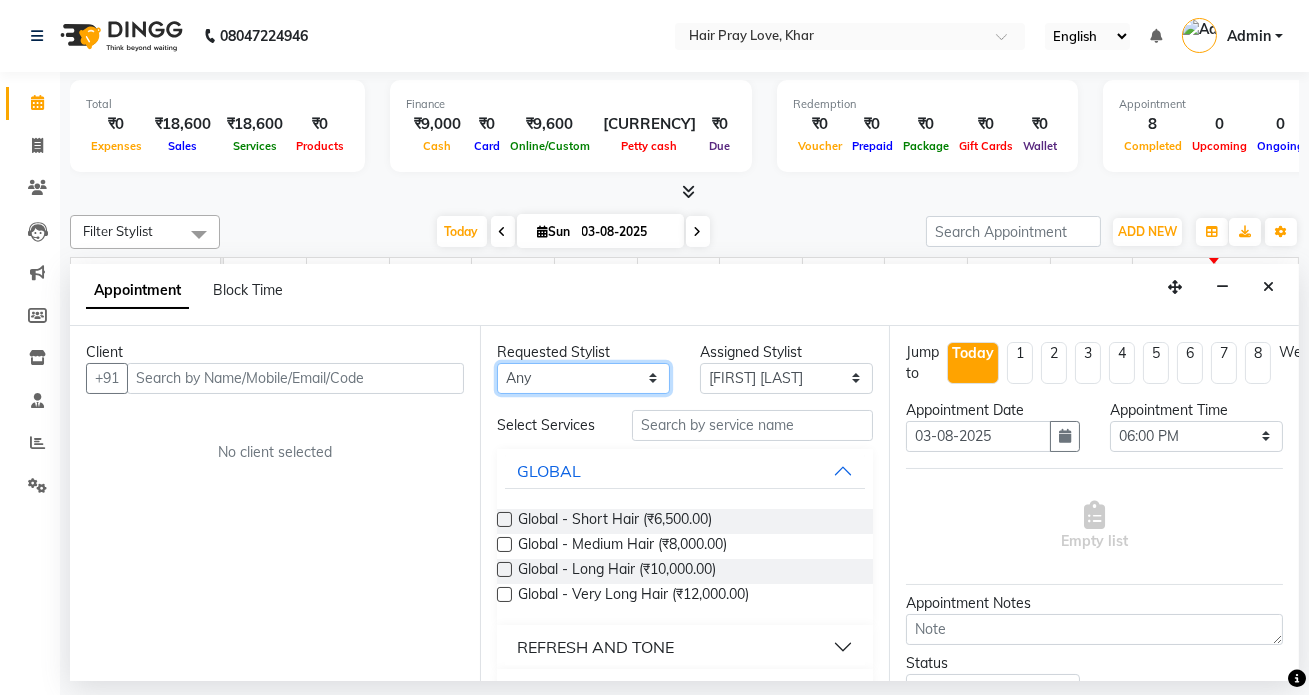 select on "54376" 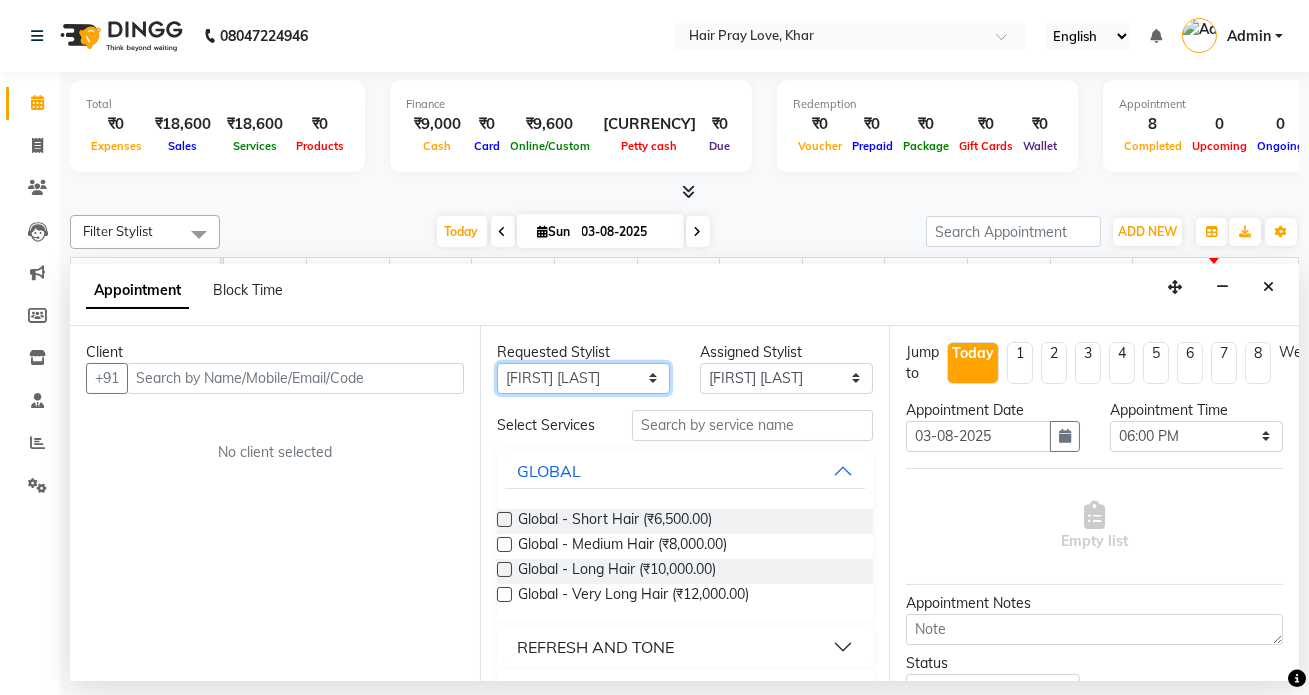 click on "Any [FIRST] [FIRST] [FIRST] [FIRST] [FIRST]" at bounding box center [583, 378] 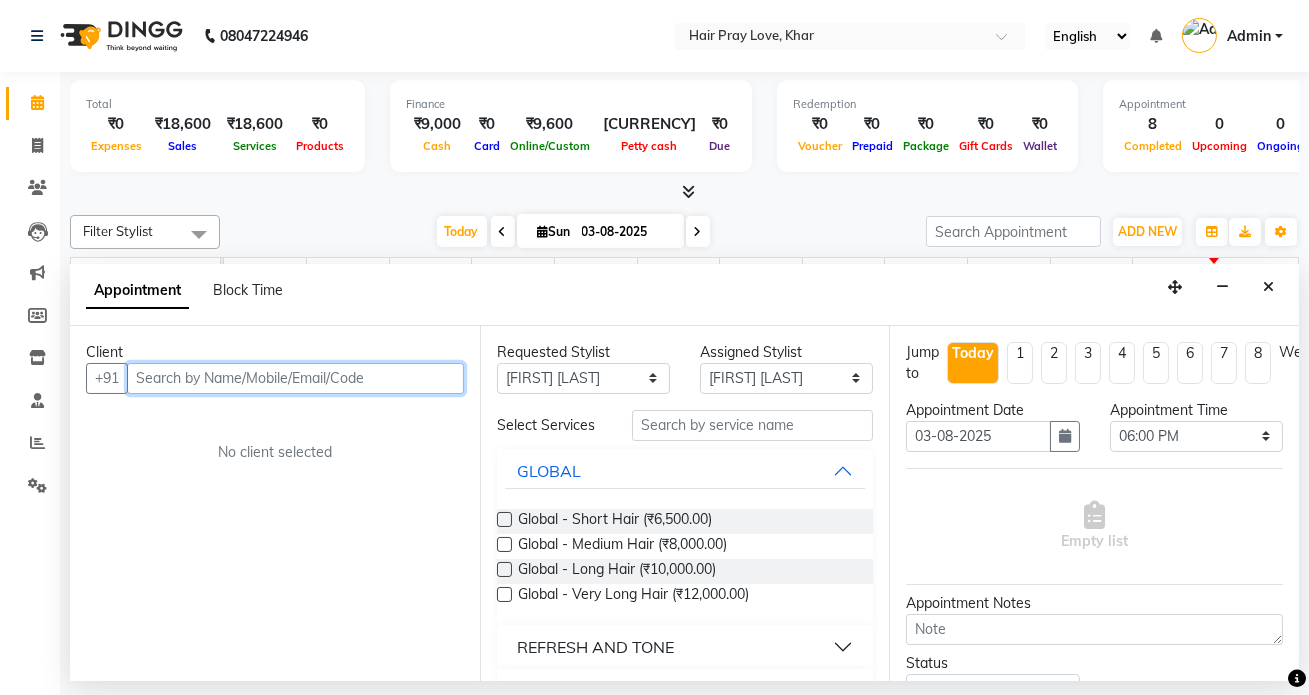 click at bounding box center [295, 378] 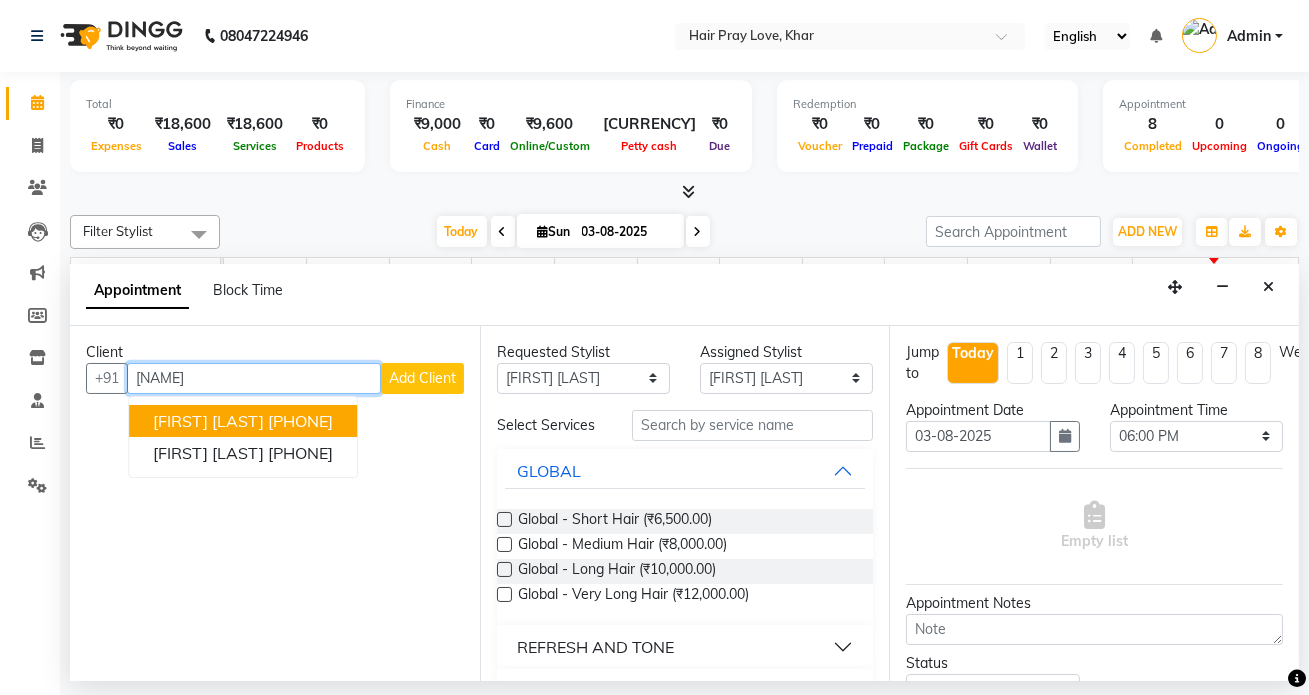 click on "[FIRST] [LAST]" at bounding box center [208, 421] 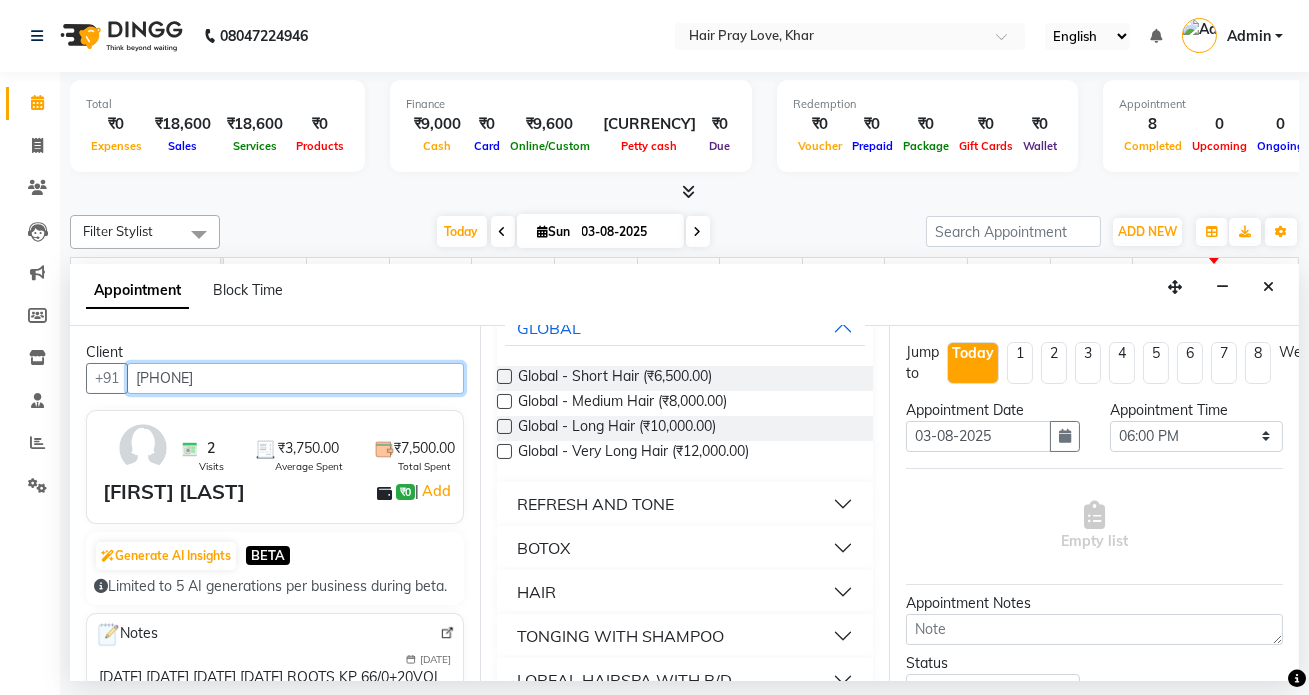 scroll, scrollTop: 181, scrollLeft: 0, axis: vertical 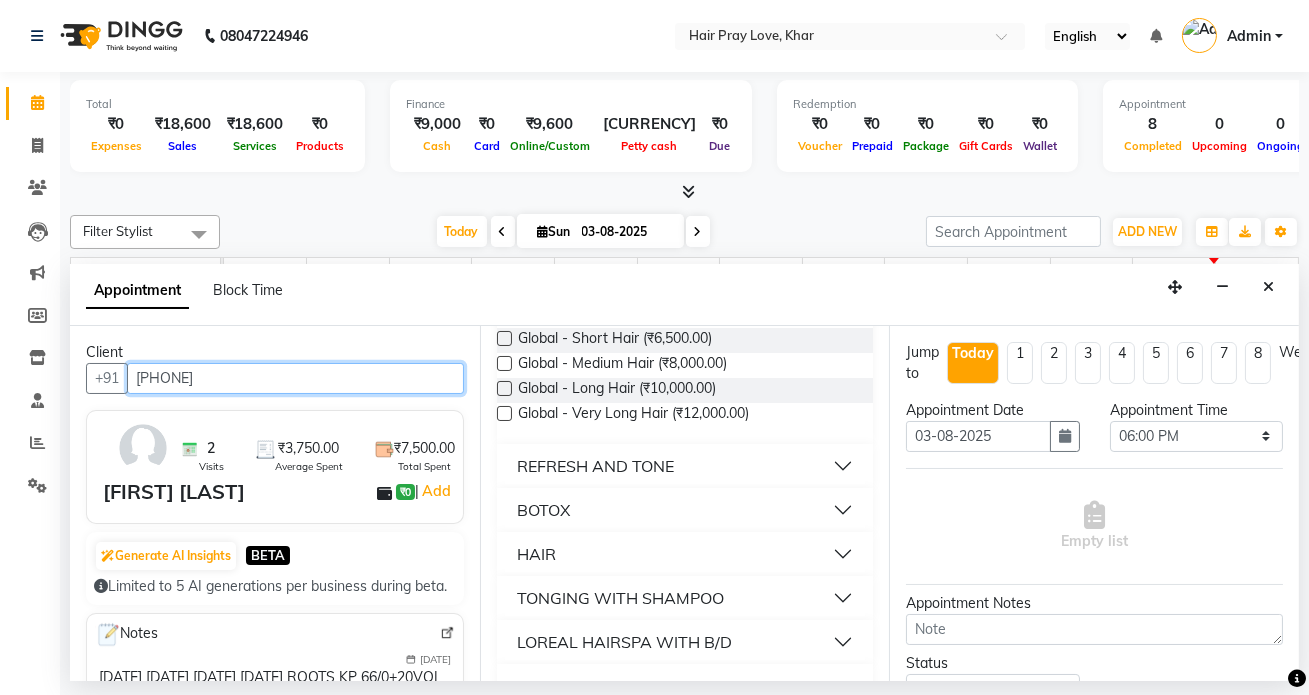 type on "[PHONE]" 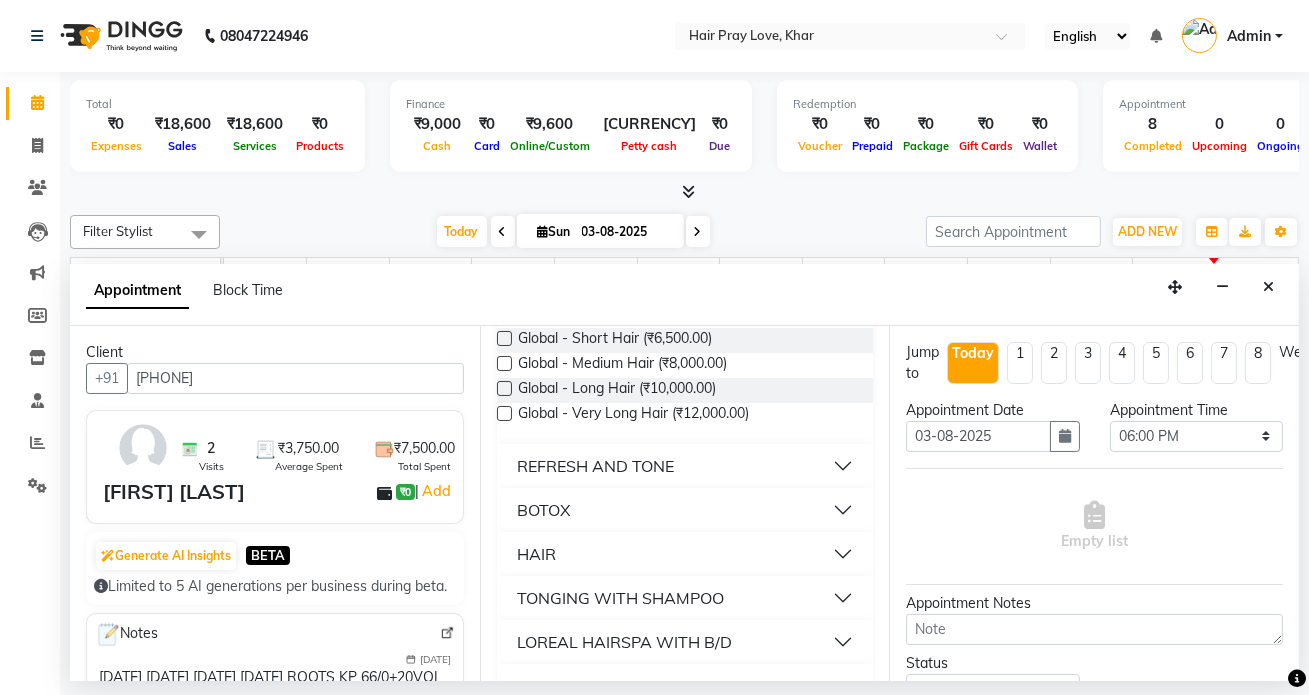 click on "HAIR" at bounding box center [685, 554] 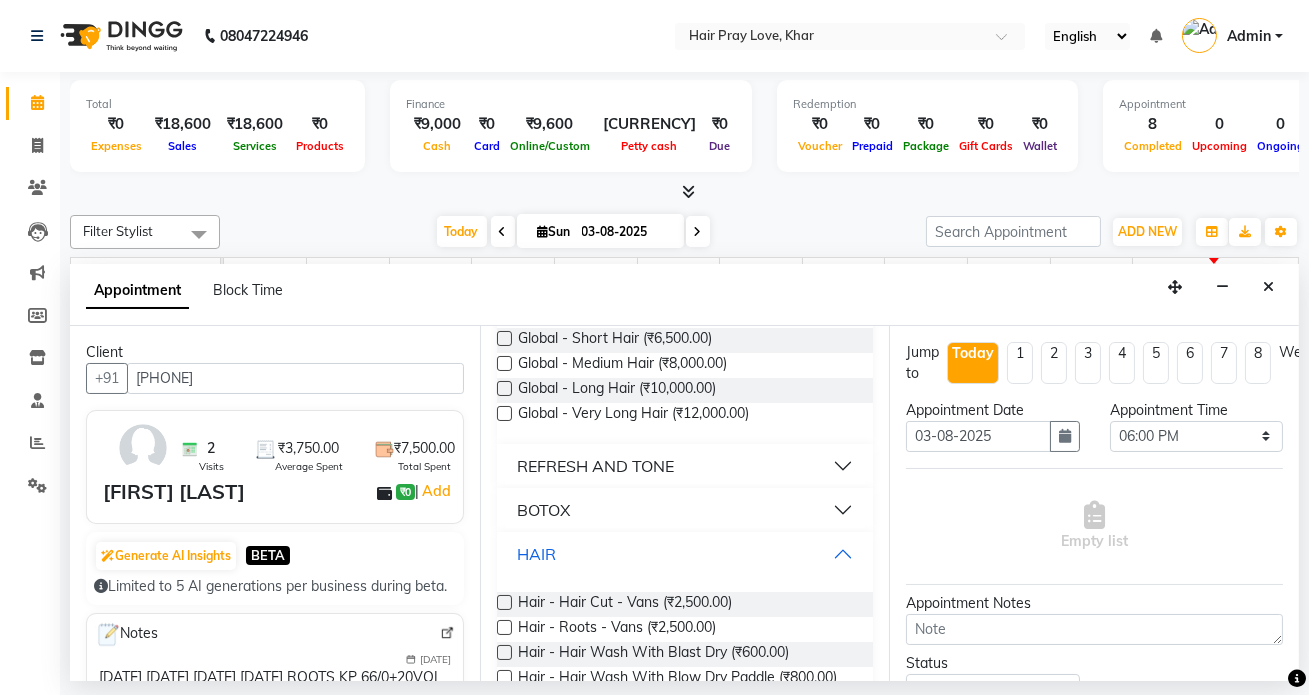 scroll, scrollTop: 272, scrollLeft: 0, axis: vertical 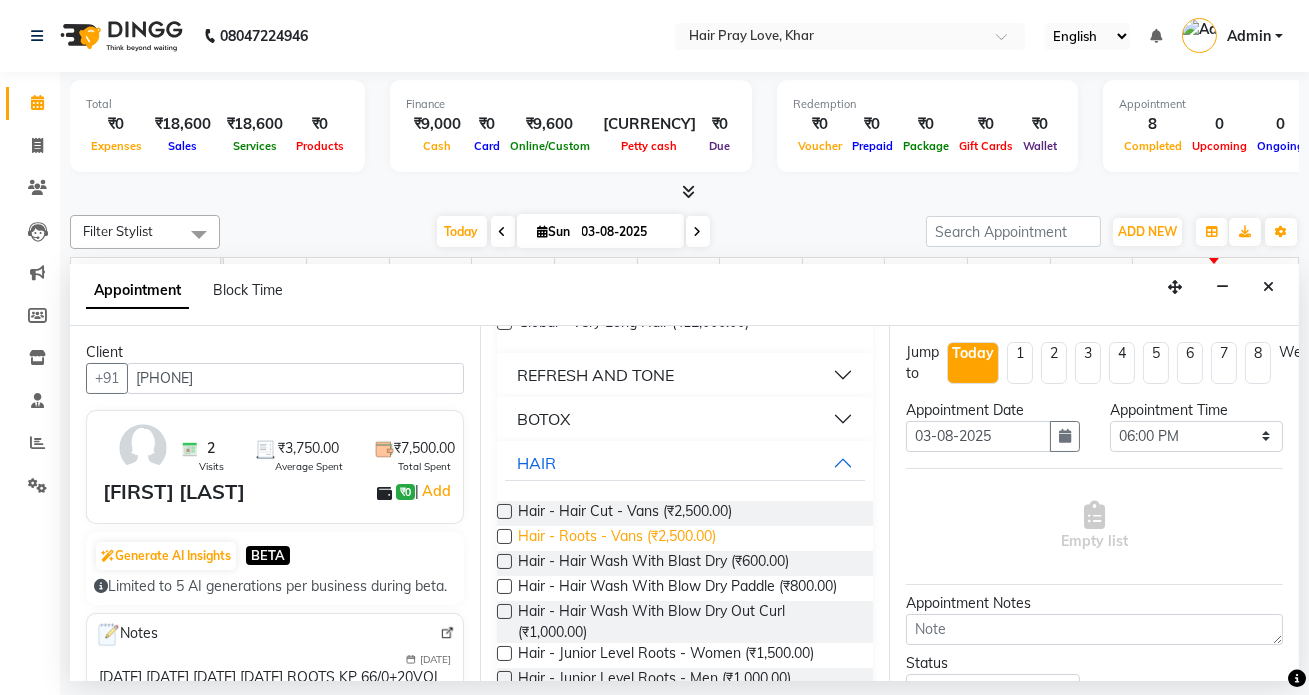 click on "Hair - Roots - Vans (₹2,500.00)" at bounding box center [617, 538] 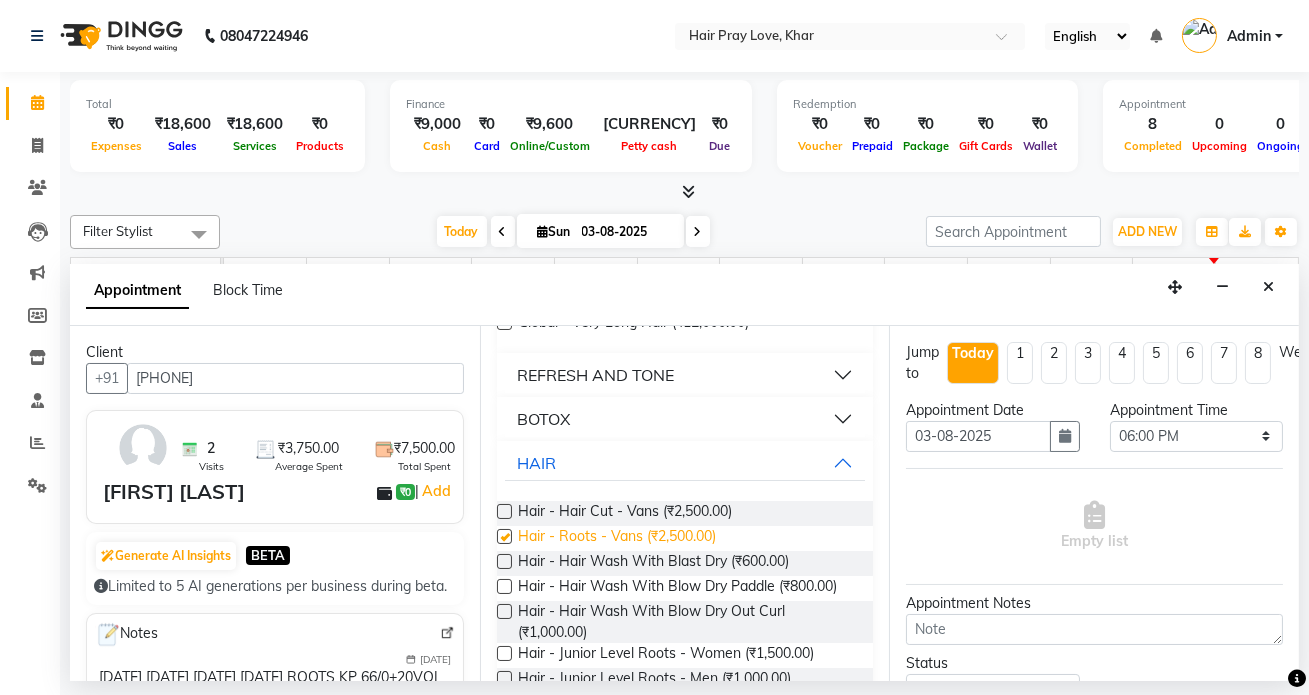 checkbox on "false" 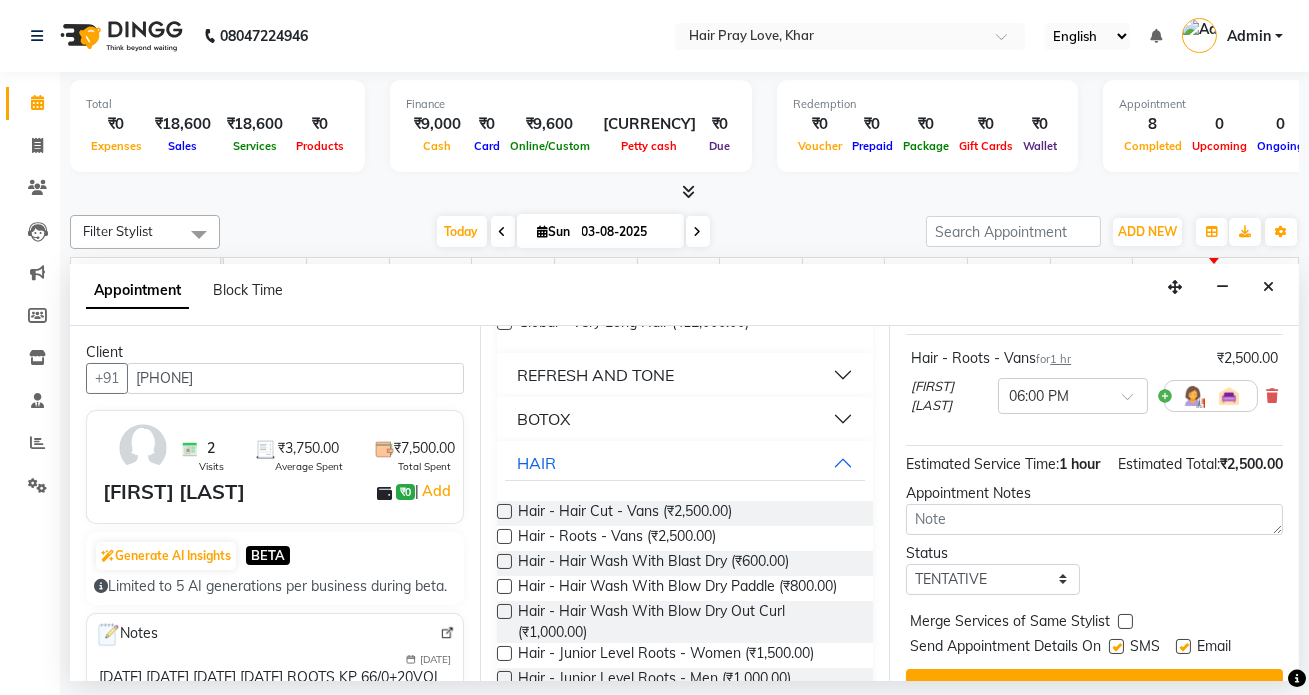 scroll, scrollTop: 181, scrollLeft: 0, axis: vertical 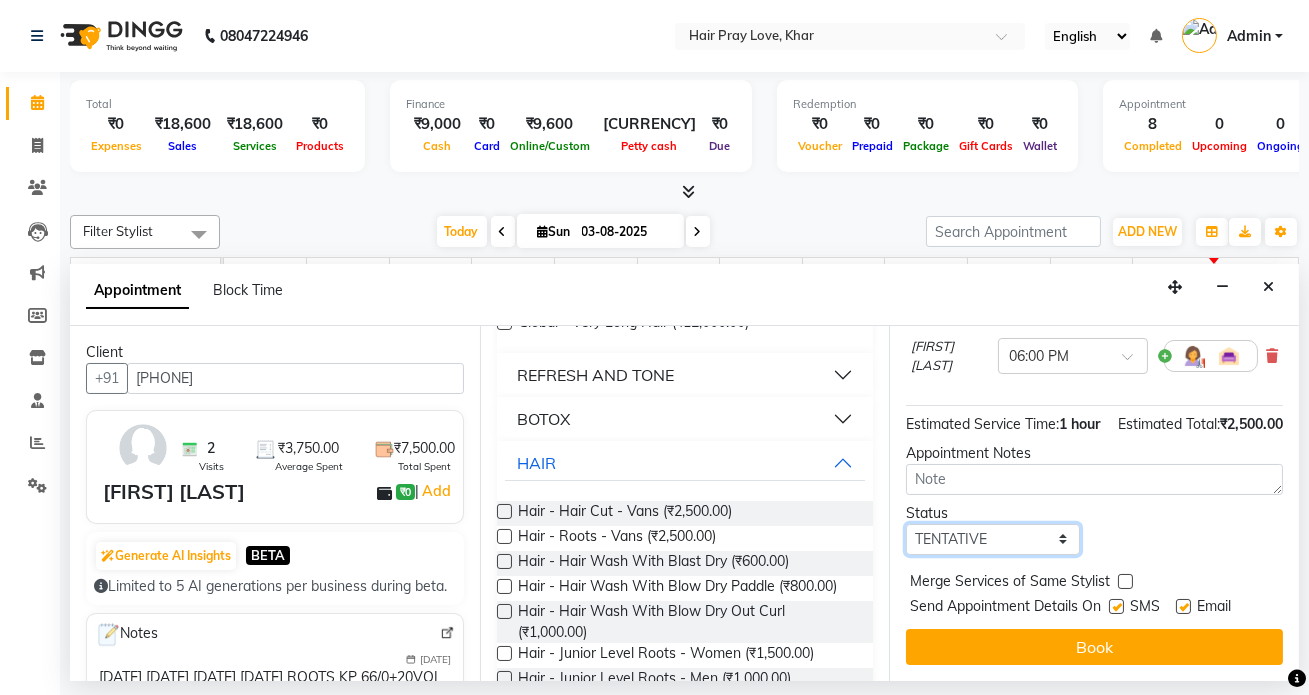 click on "Select TENTATIVE CONFIRM CHECK-IN UPCOMING" at bounding box center (992, 539) 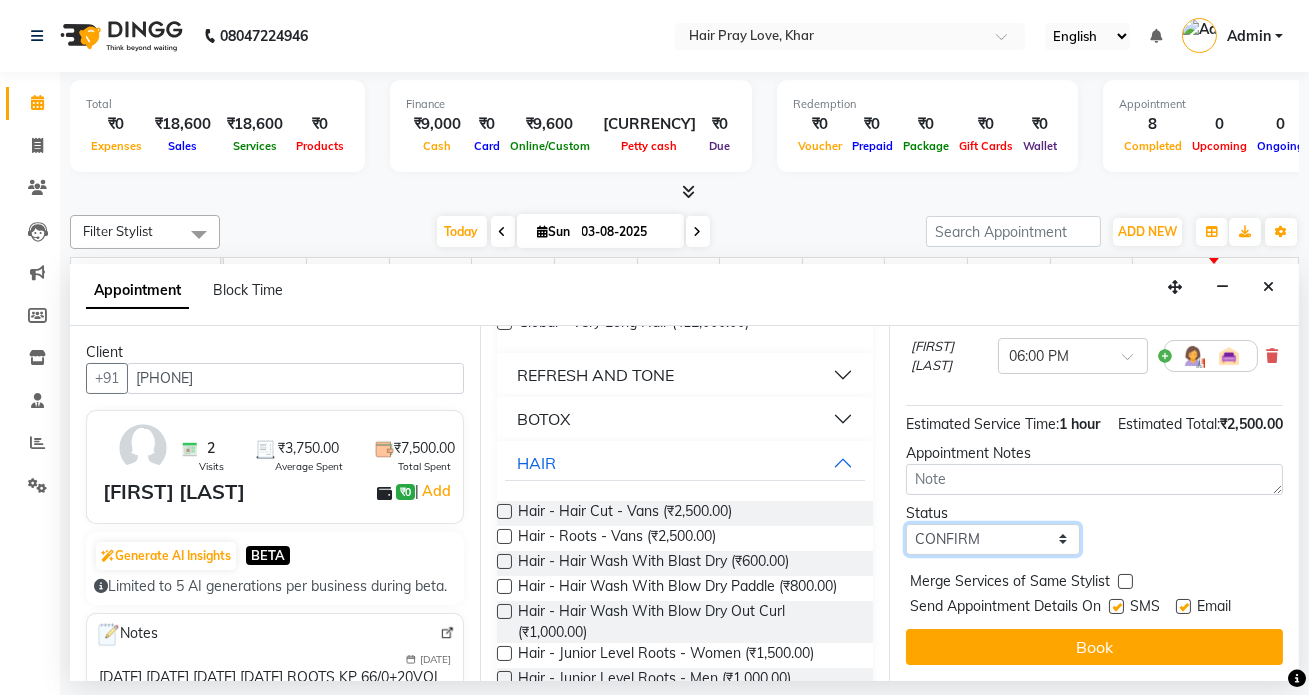 click on "Select TENTATIVE CONFIRM CHECK-IN UPCOMING" at bounding box center (992, 539) 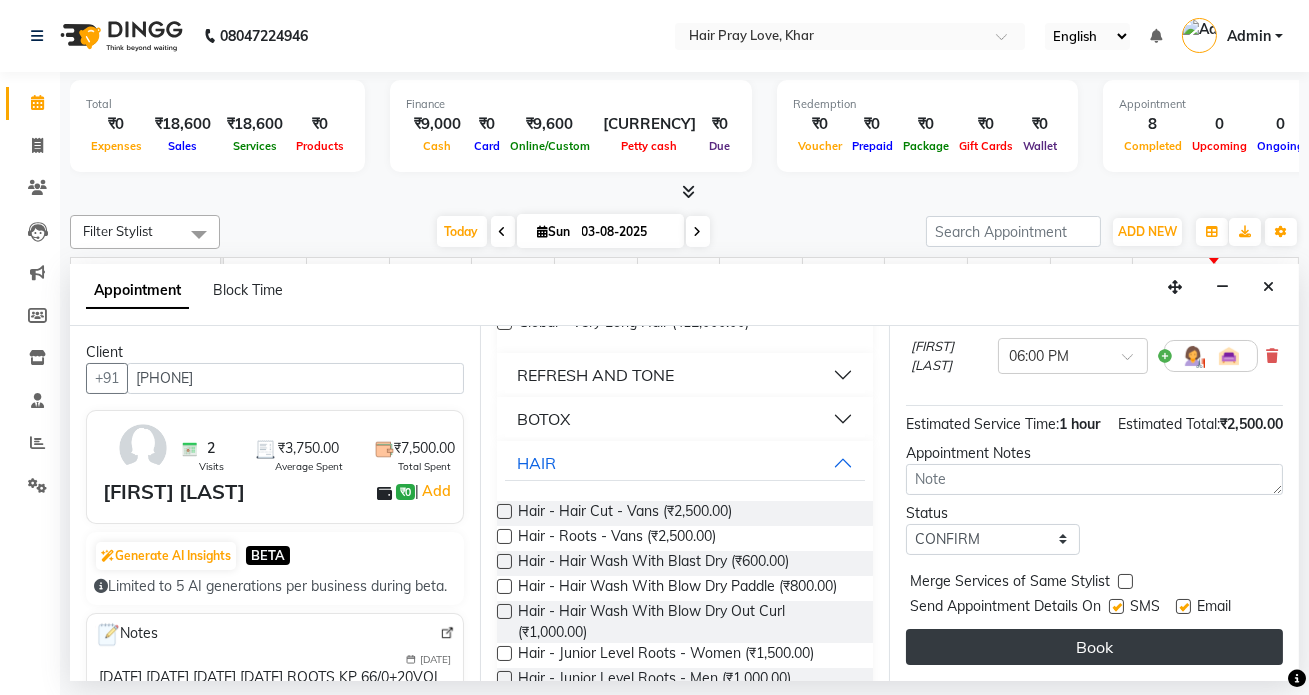click on "Book" at bounding box center [1094, 647] 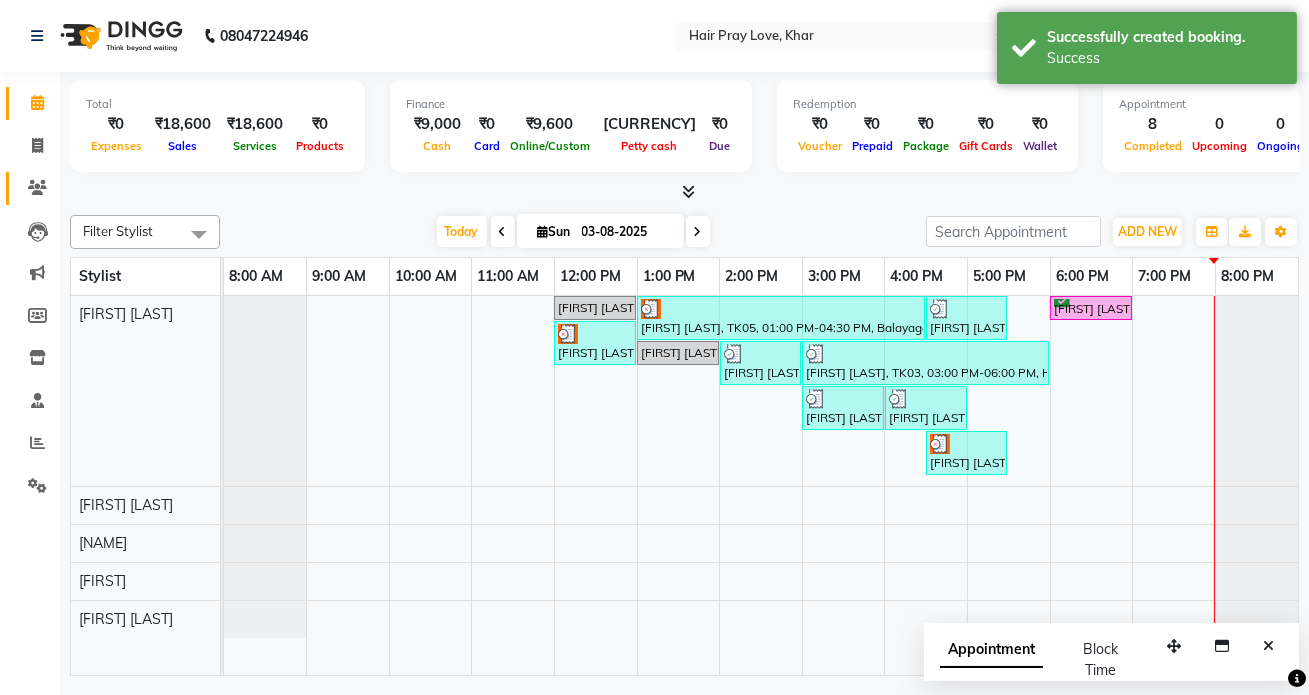 click 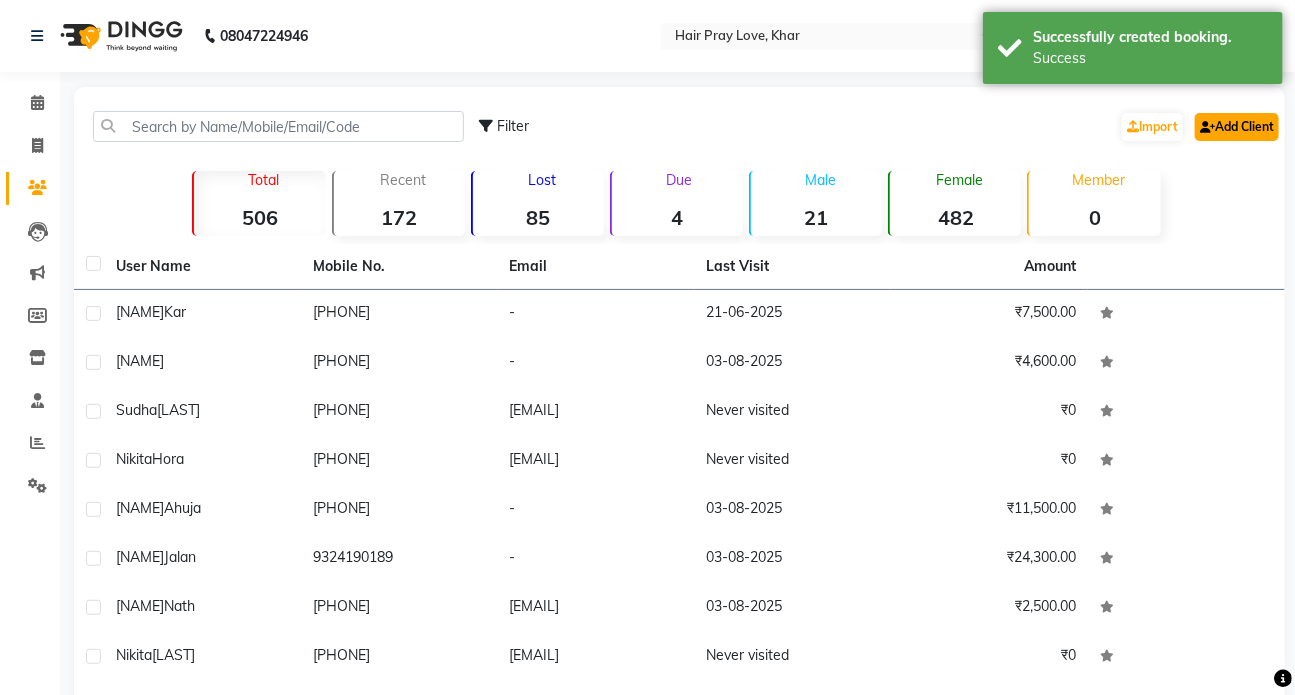 click on "Add Client" 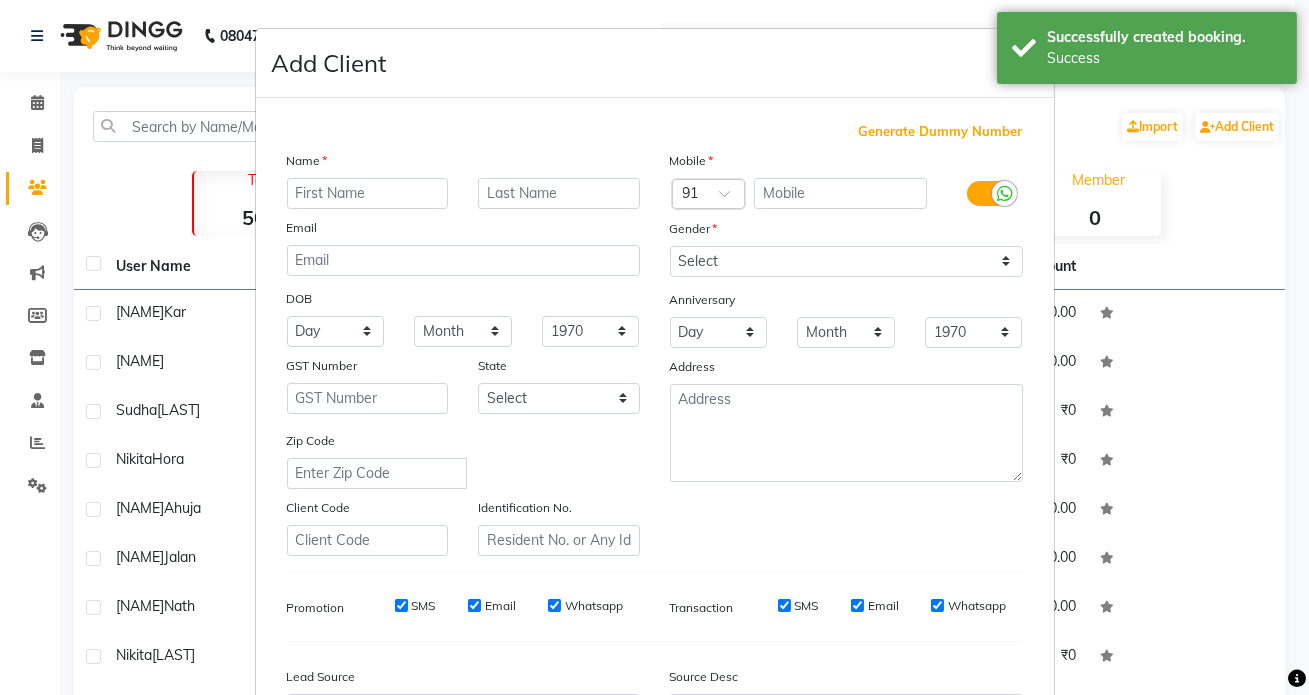 click at bounding box center [368, 193] 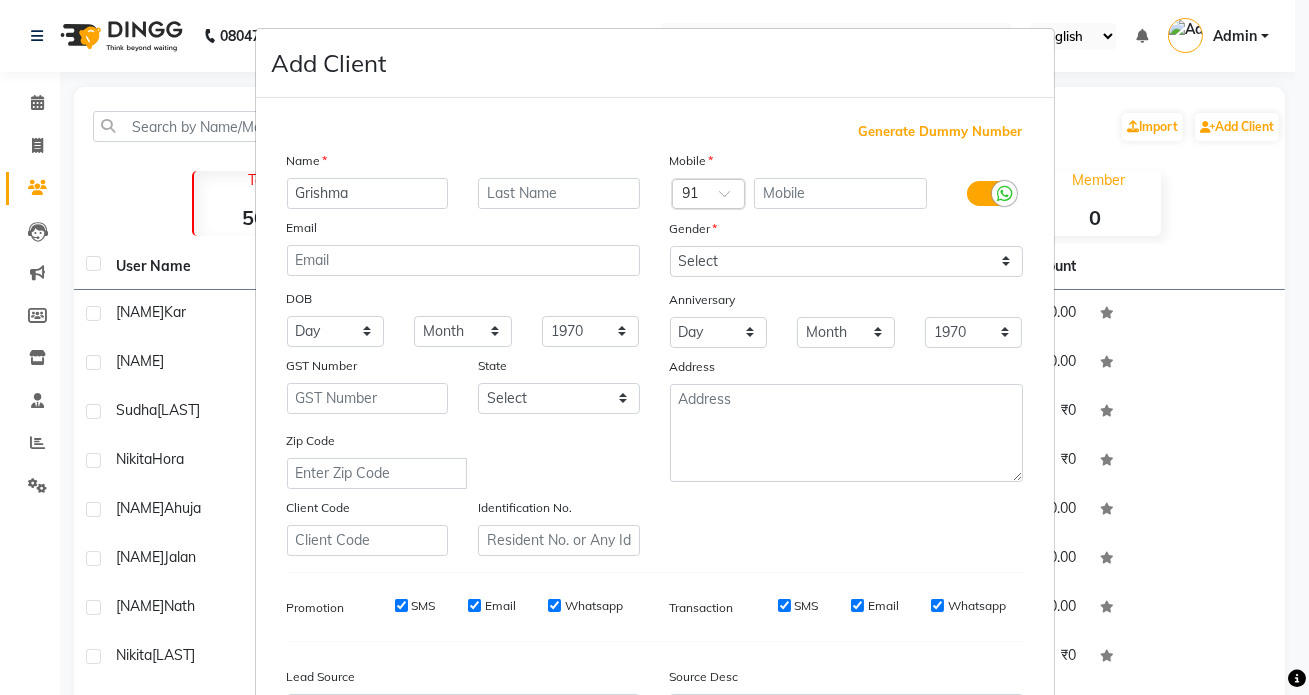 type on "Grishma" 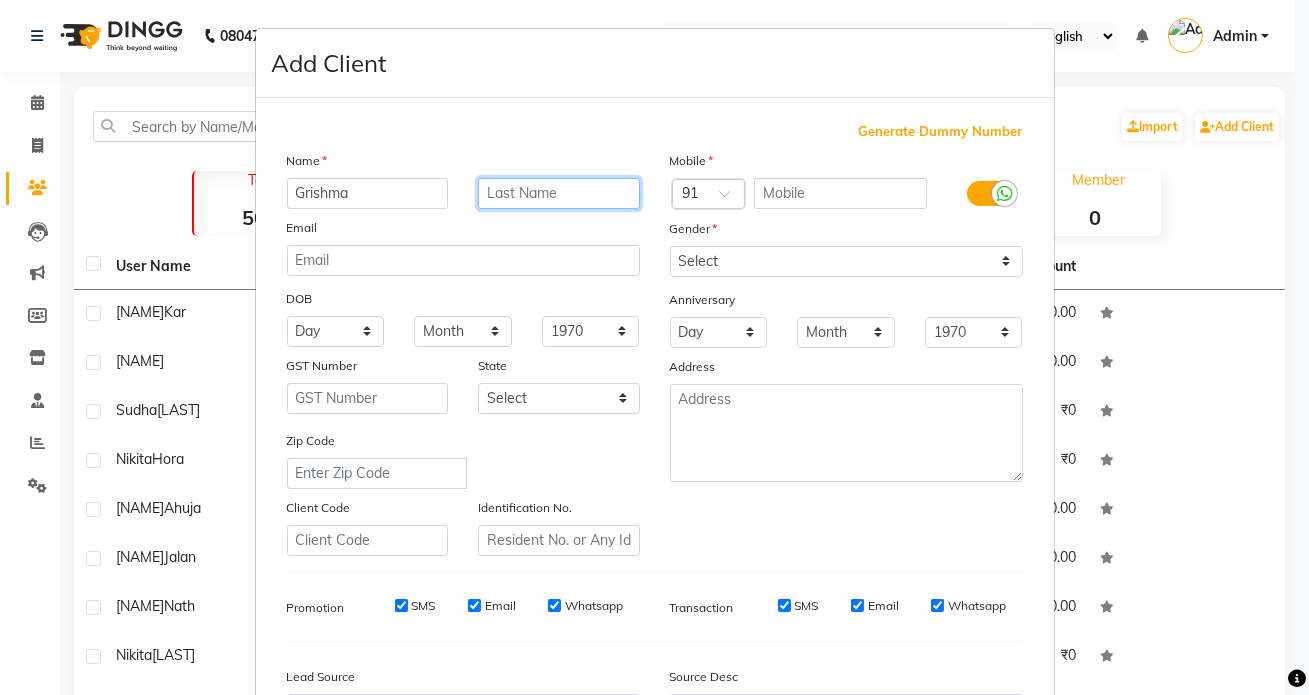 click at bounding box center [559, 193] 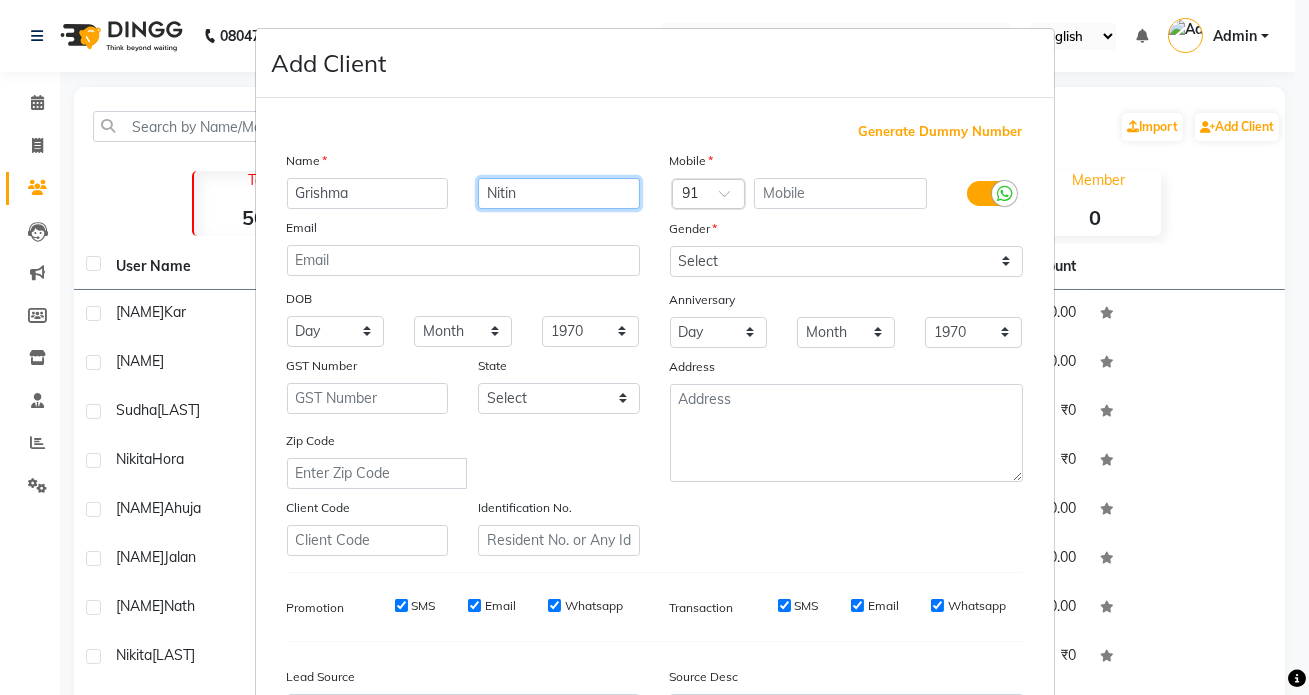type on "Nitin" 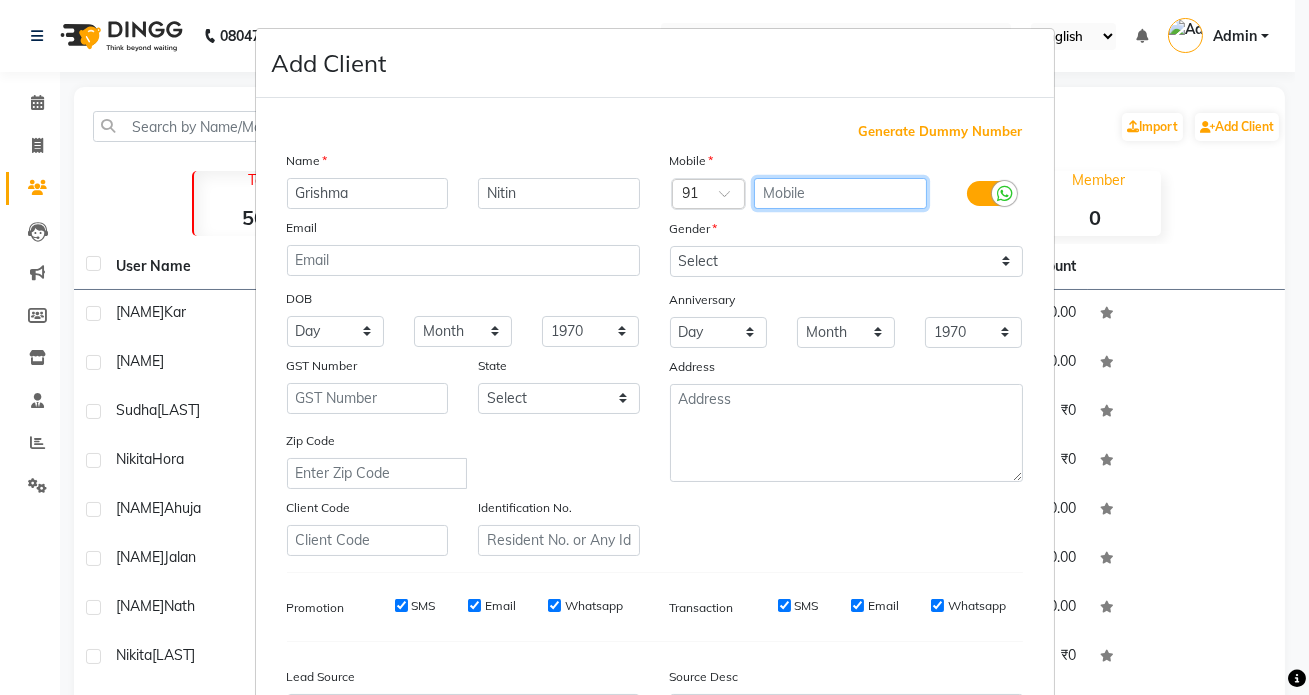 click at bounding box center (840, 193) 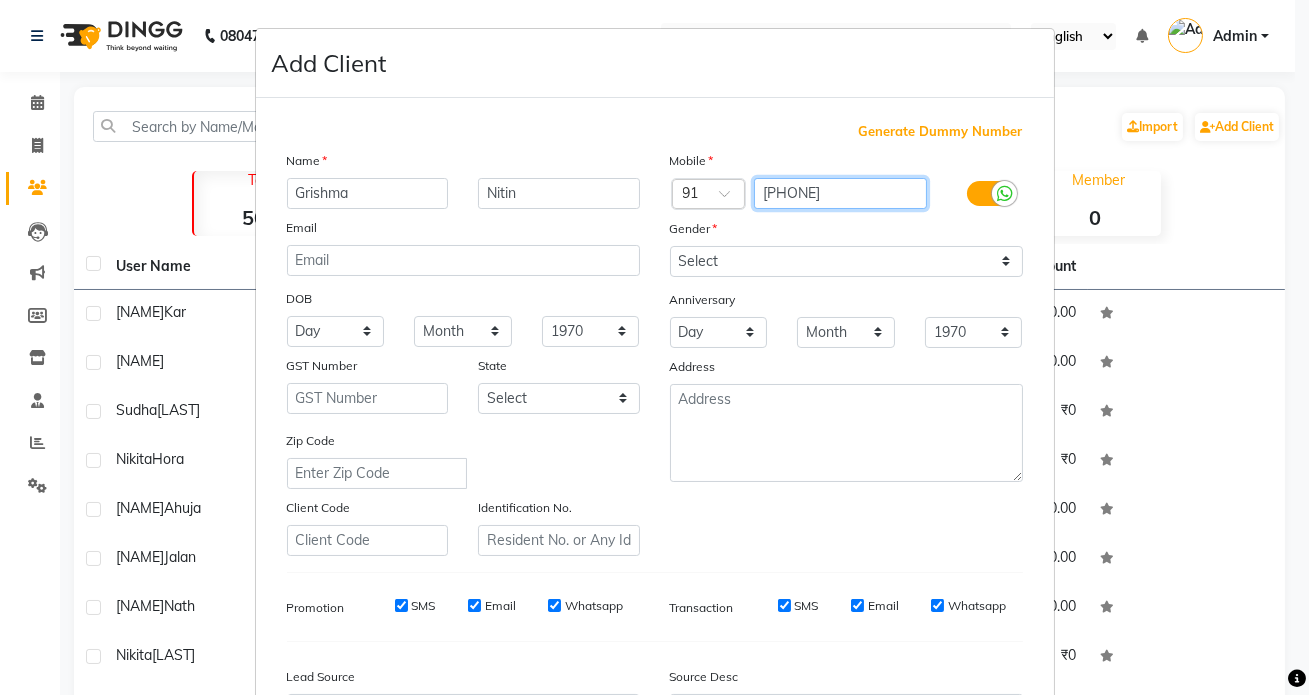 type on "[PHONE]" 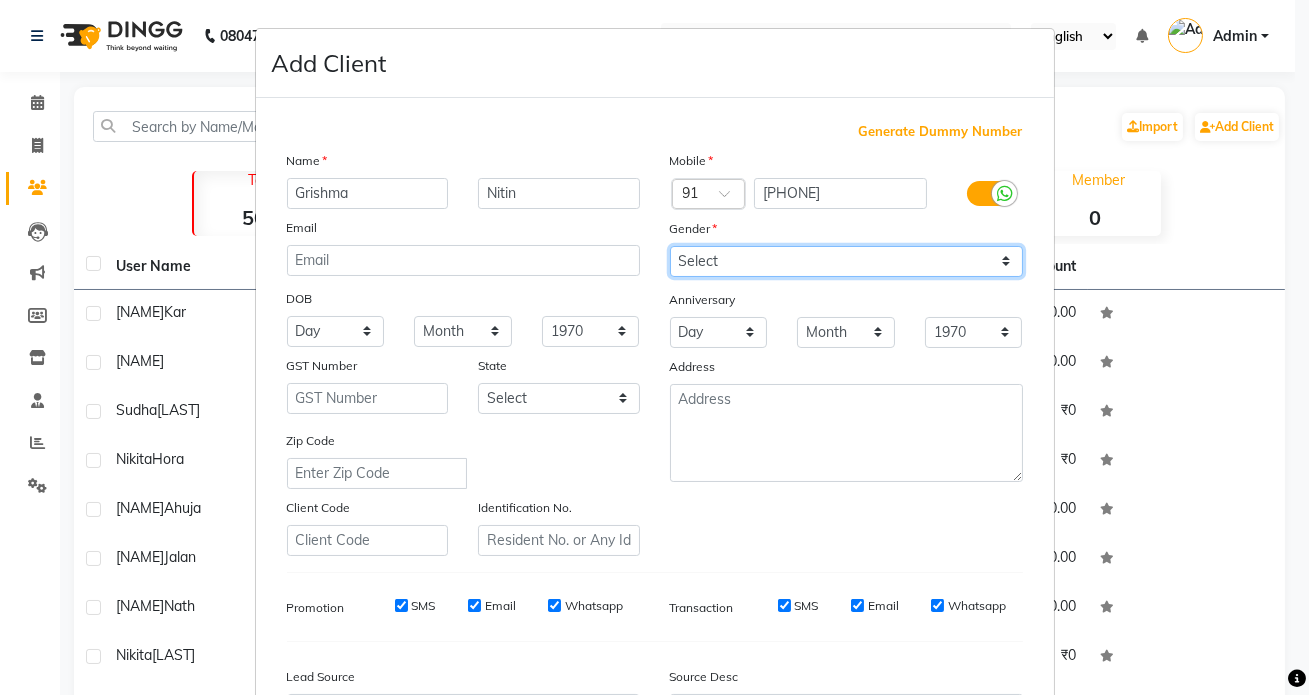 click on "Select Male Female Other Prefer Not To Say" at bounding box center (846, 261) 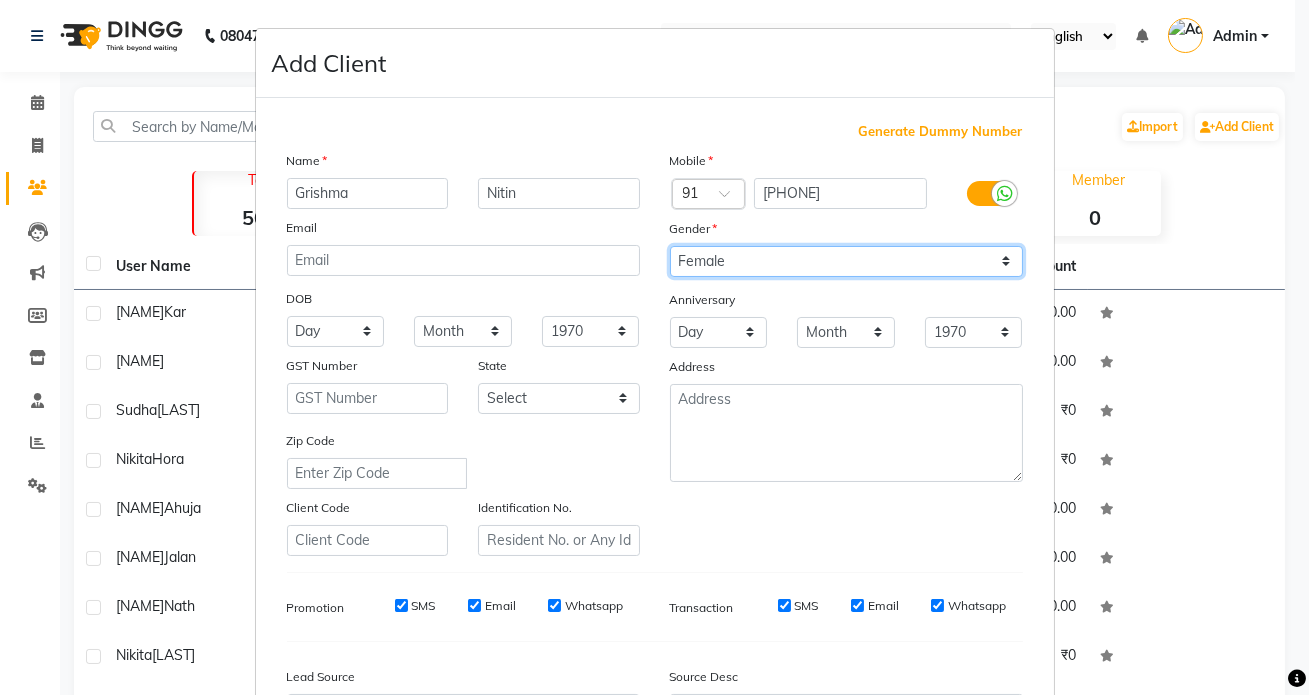 click on "Select Male Female Other Prefer Not To Say" at bounding box center [846, 261] 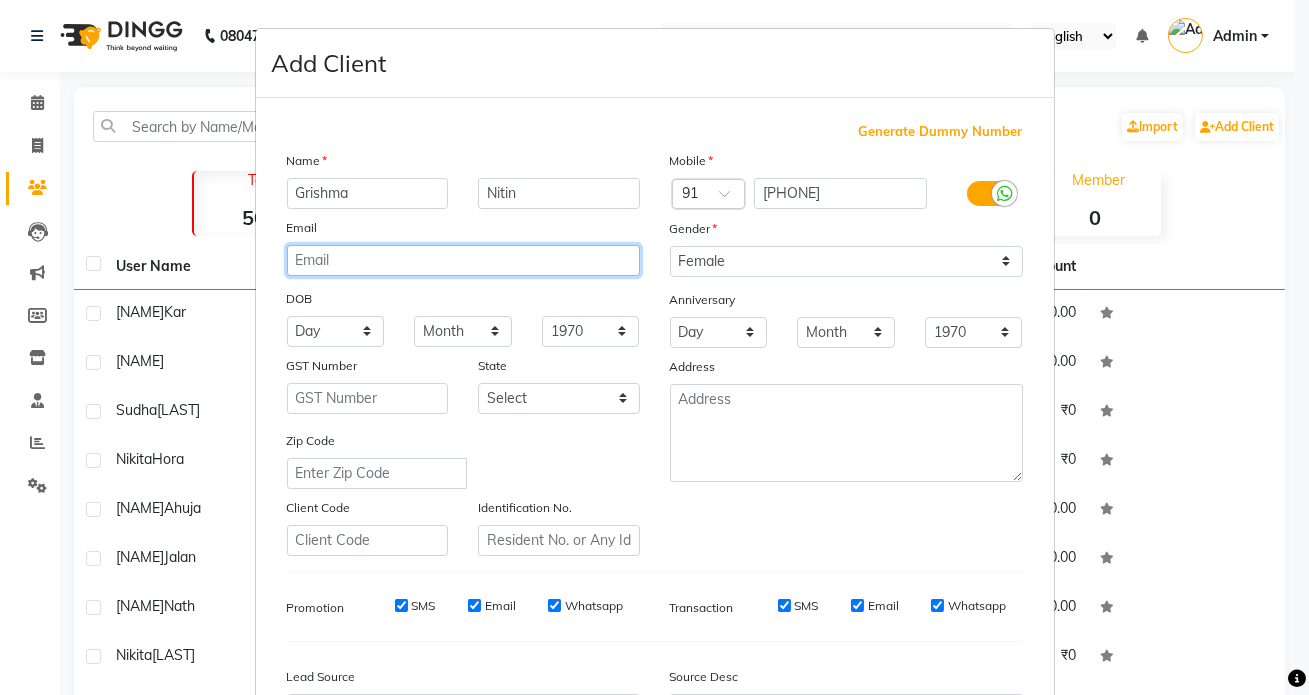 click at bounding box center (463, 260) 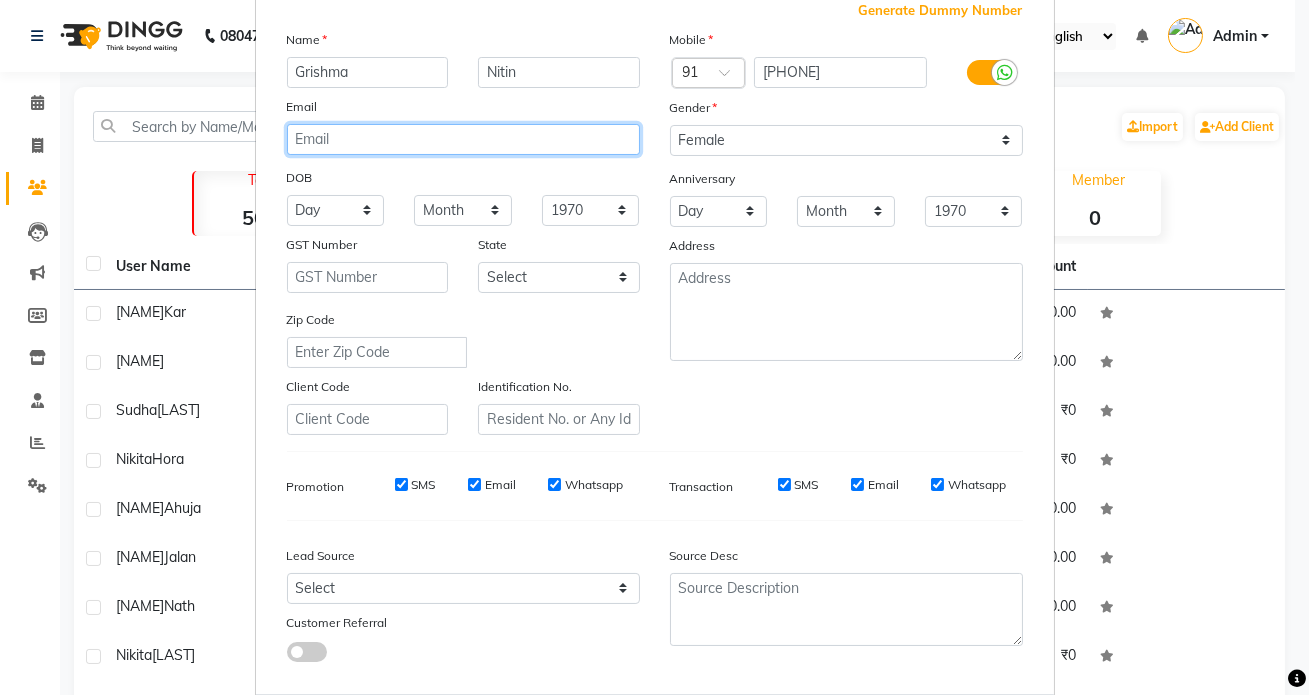 scroll, scrollTop: 233, scrollLeft: 0, axis: vertical 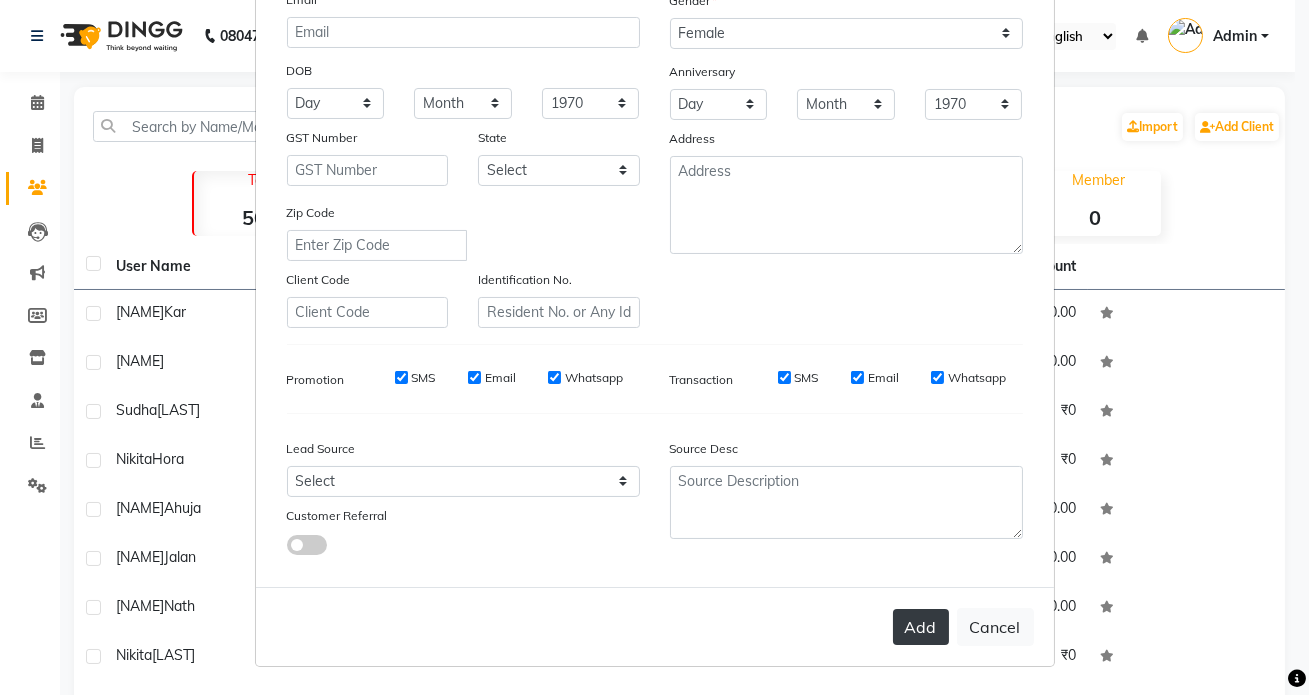 click on "Add" at bounding box center [921, 627] 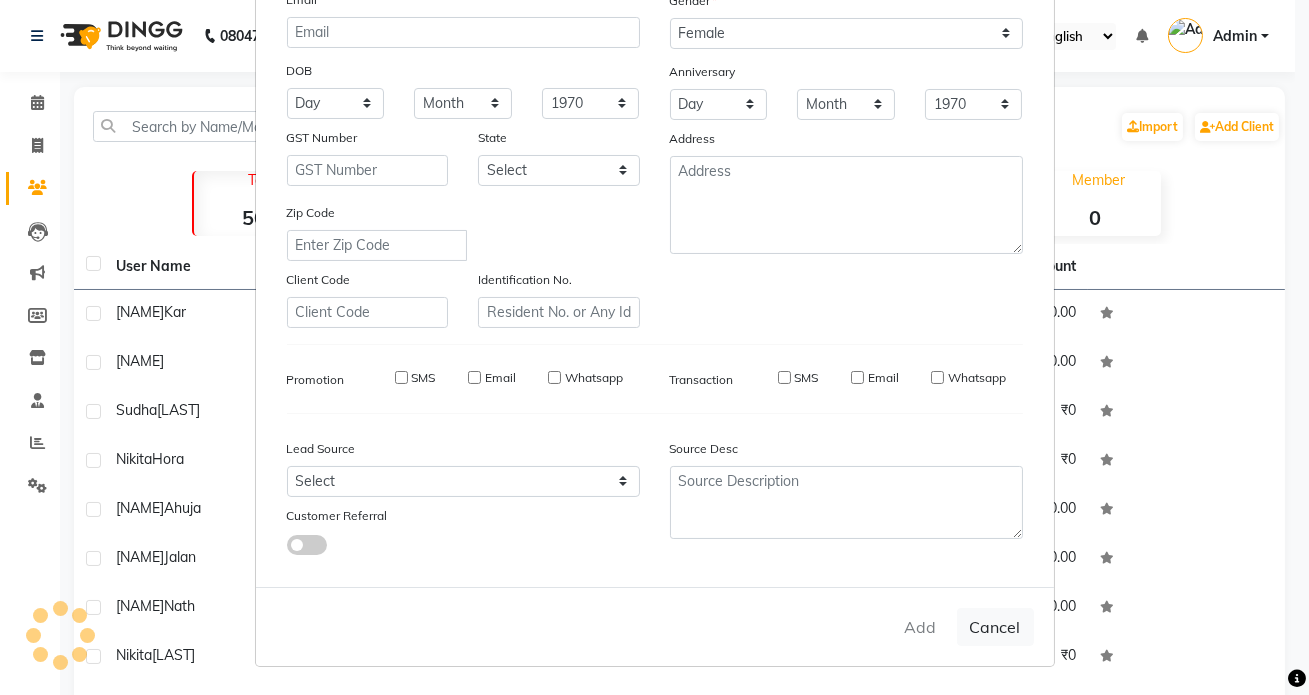 type 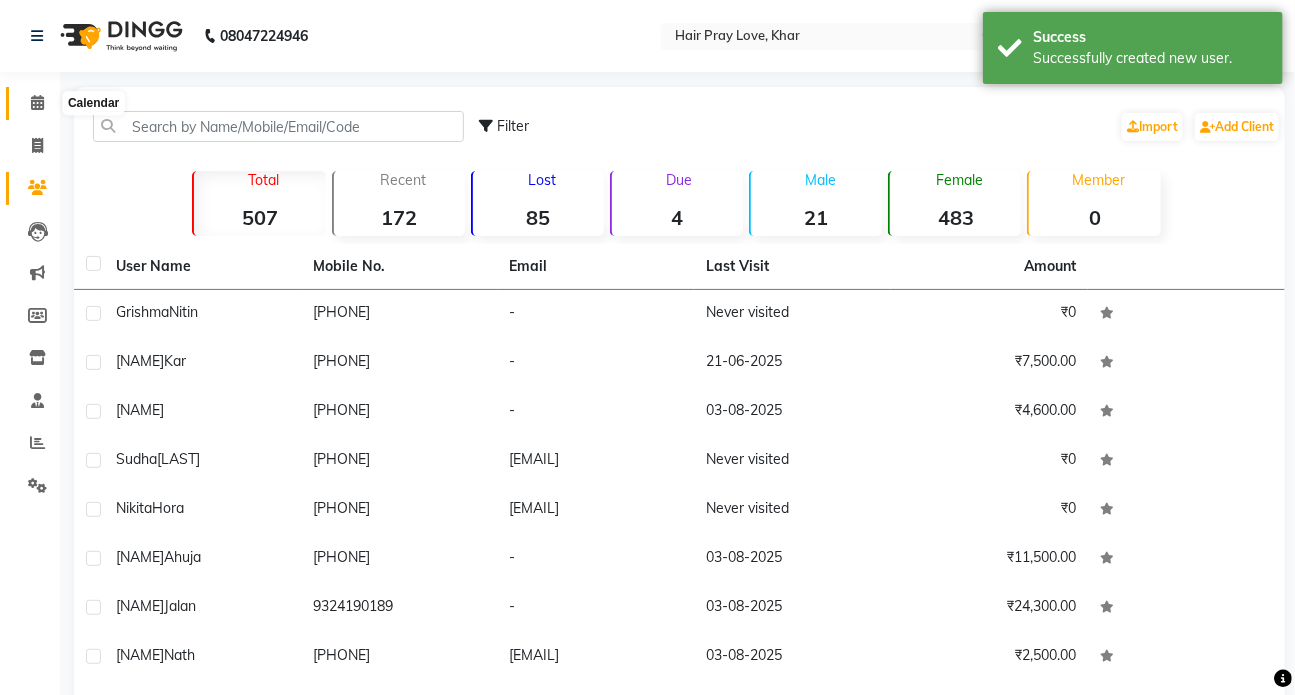 click 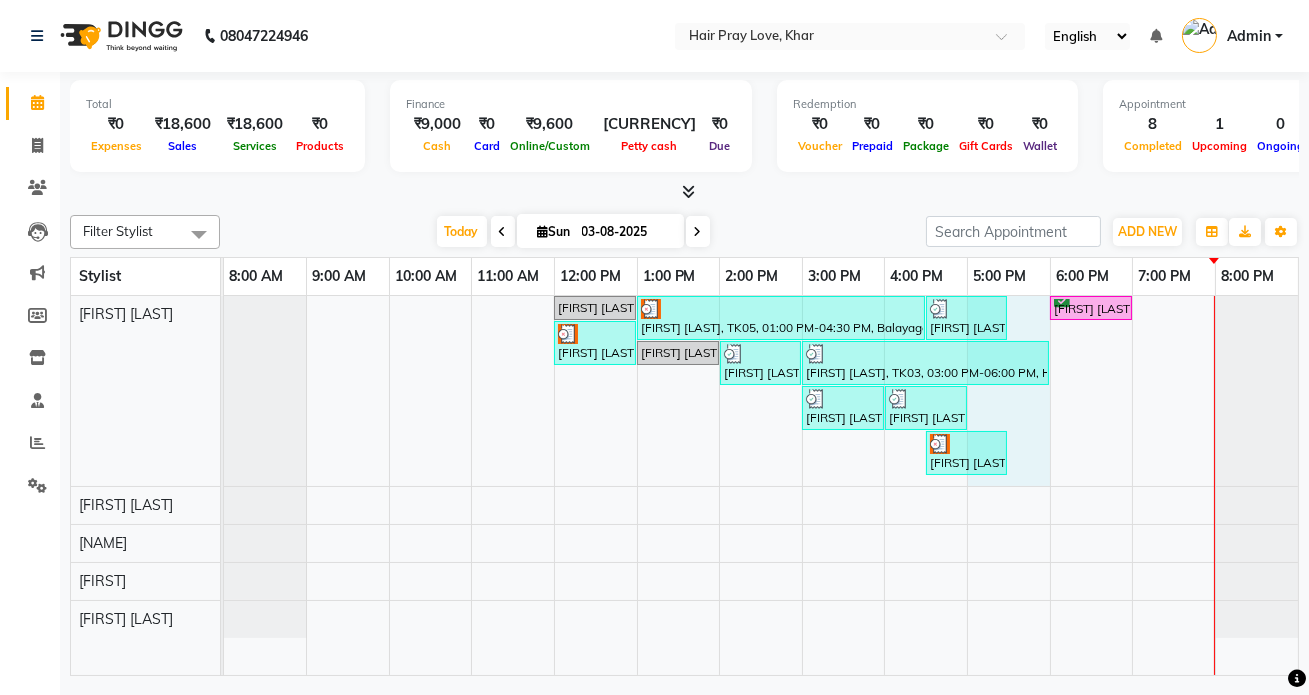 click on "[FIRST] [LAST], TK01, 12:00 PM-01:00 PM, Botox - Medium Hair     [FIRST] [LAST], TK05, 01:00 PM-04:30 PM, Balayage Long Hair     [FIRST] [LAST], TK04, 04:30 PM-05:30 PM, Hair - Hair Cut - Vans     [FIRST] [LAST], TK07, 06:00 PM-07:00 PM, Hair - Roots - Vans     [FIRST] [LAST], TK05, 12:00 PM-01:00 PM, Hair - Hair Cut - Vans    [FIRST] [LAST], TK01, 01:00 PM-02:00 PM, Loreal Hair Spa With B/D - Long Hair     [FIRST] [LAST], TK02, 02:00 PM-03:00 PM, Hair - Roots - Vans     [FIRST] [LAST], TK03, 03:00 PM-06:00 PM, Hair - Hair Cut - Vans,low lights half head,Hair - Roots - Vans     [FIRST] [LAST], TK06, 03:00 PM-04:00 PM, Hair - Junior Level Roots - Women     [FIRST] [LAST], TK06, 04:00 PM-05:00 PM, SEBASTIAN HAIR SPA WITH B/D     [FIRST] [LAST], TK05, 04:30 PM-05:30 PM, Add On Olaplex - Long Hair" at bounding box center [761, 485] 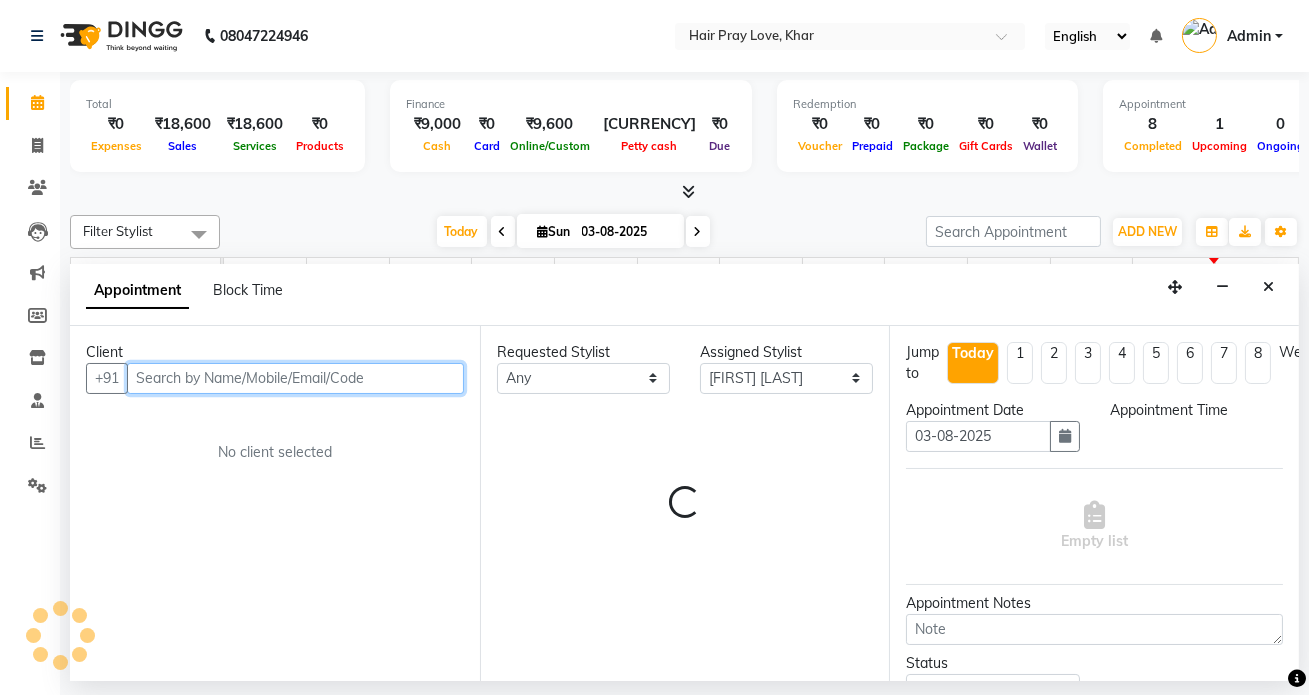 select on "1020" 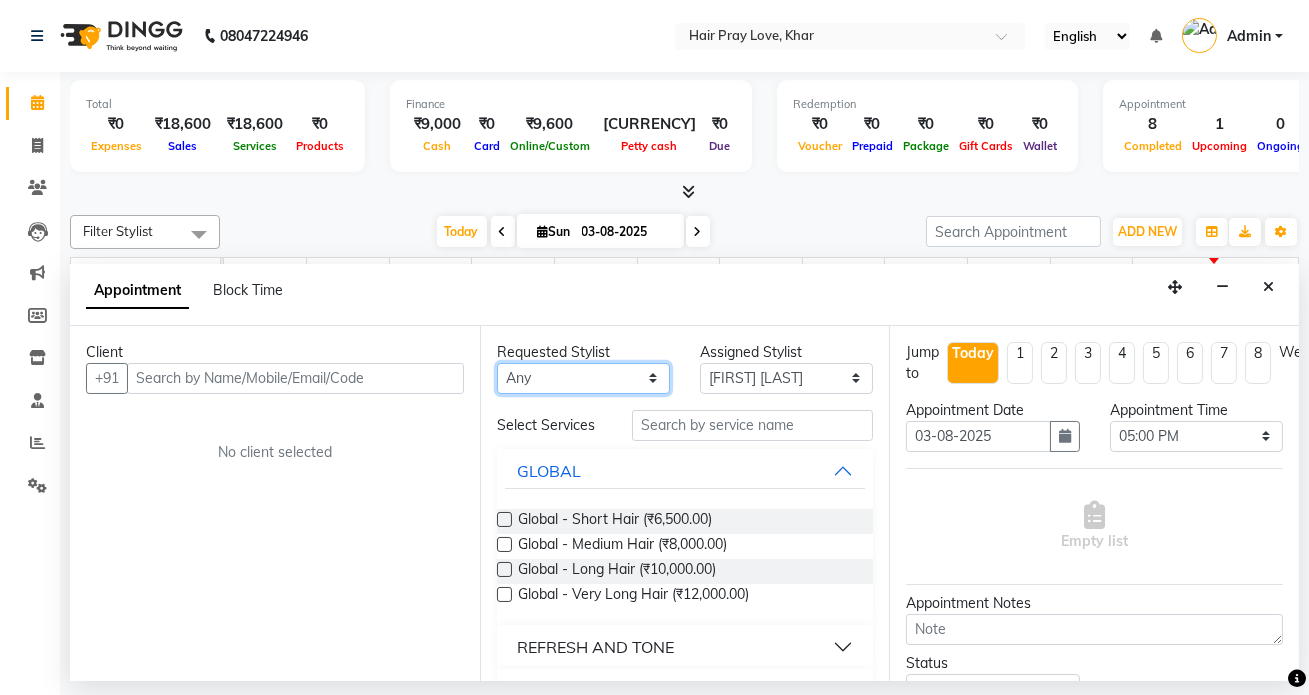 click on "Any [FIRST] [FIRST] [FIRST] [FIRST] [FIRST]" at bounding box center [583, 378] 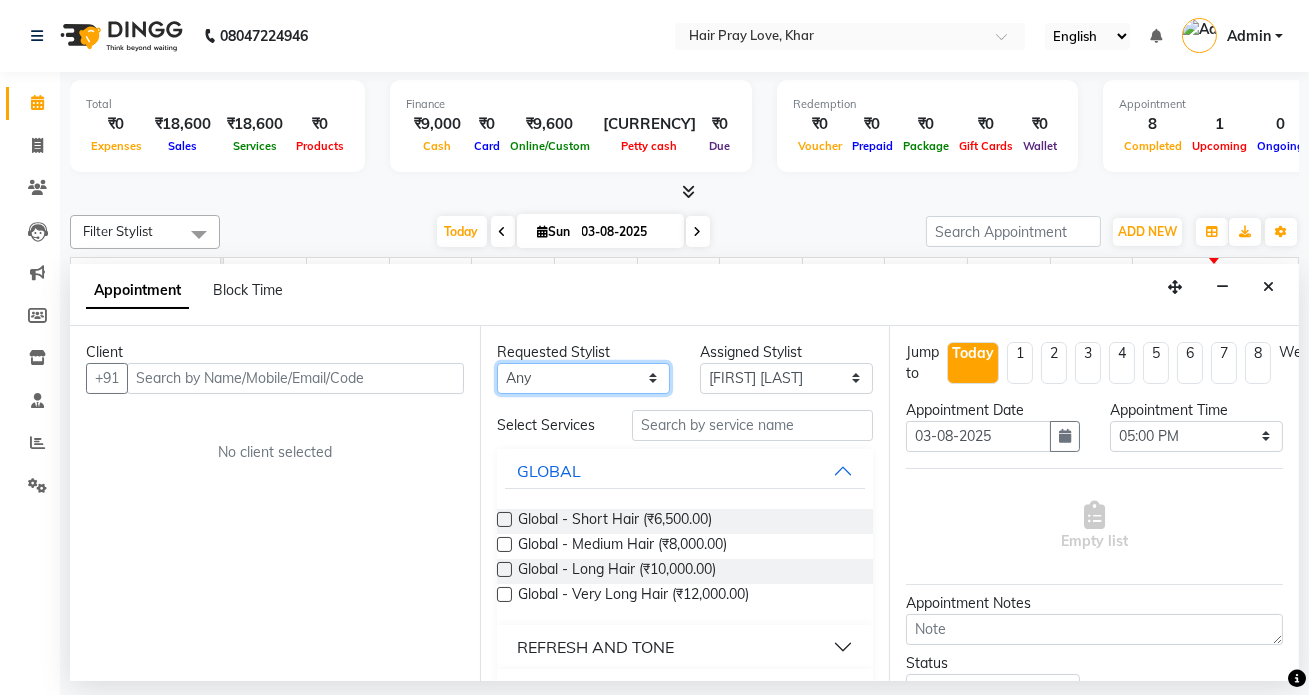 select on "54376" 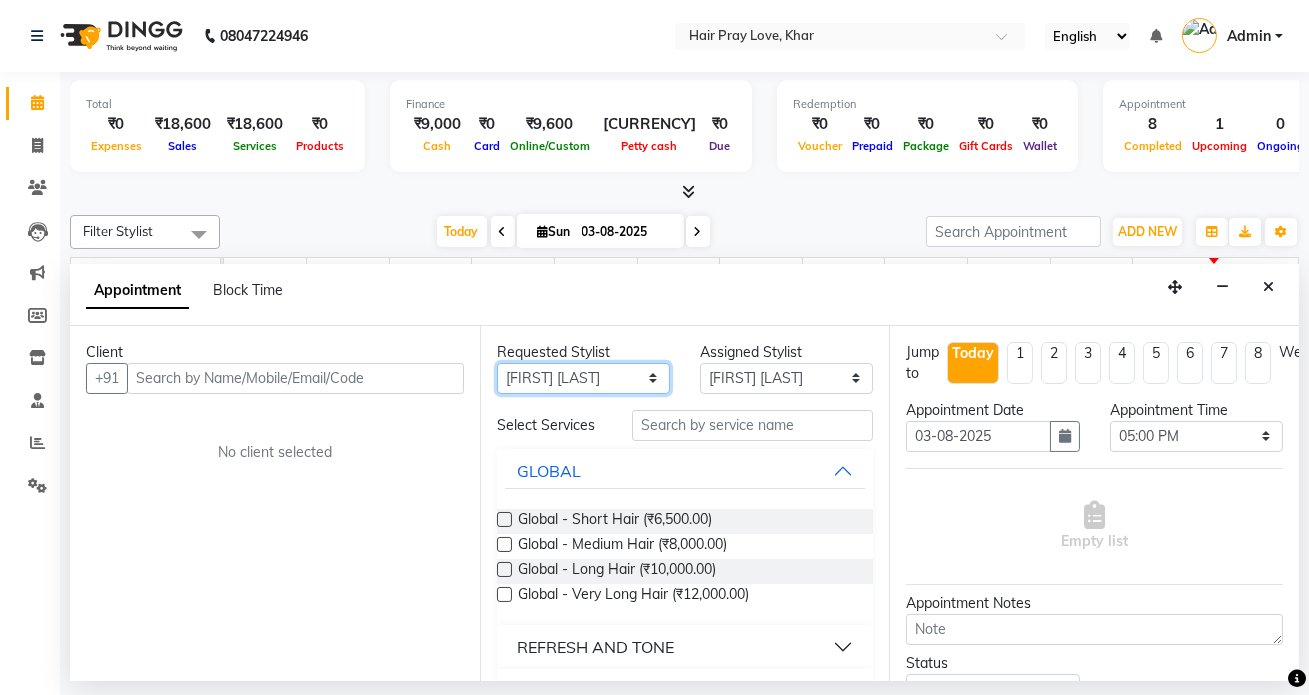 click on "Any [FIRST] [FIRST] [FIRST] [FIRST] [FIRST]" at bounding box center [583, 378] 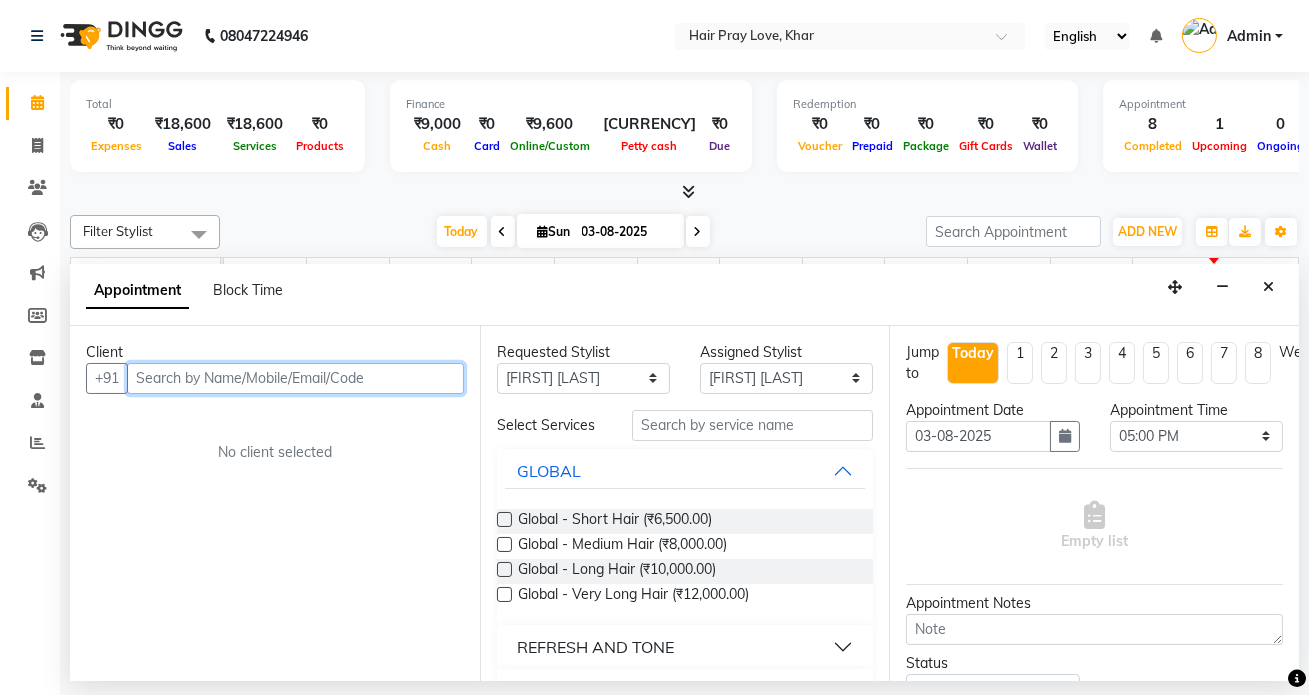click at bounding box center [295, 378] 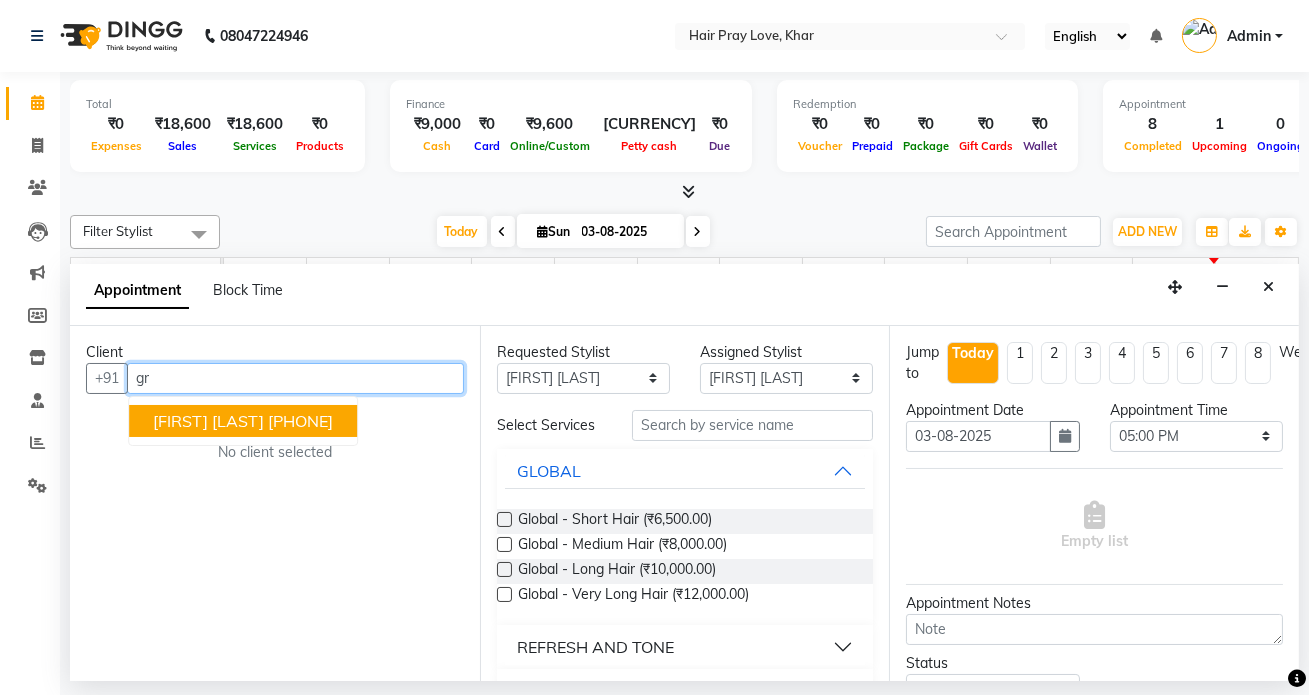 type on "g" 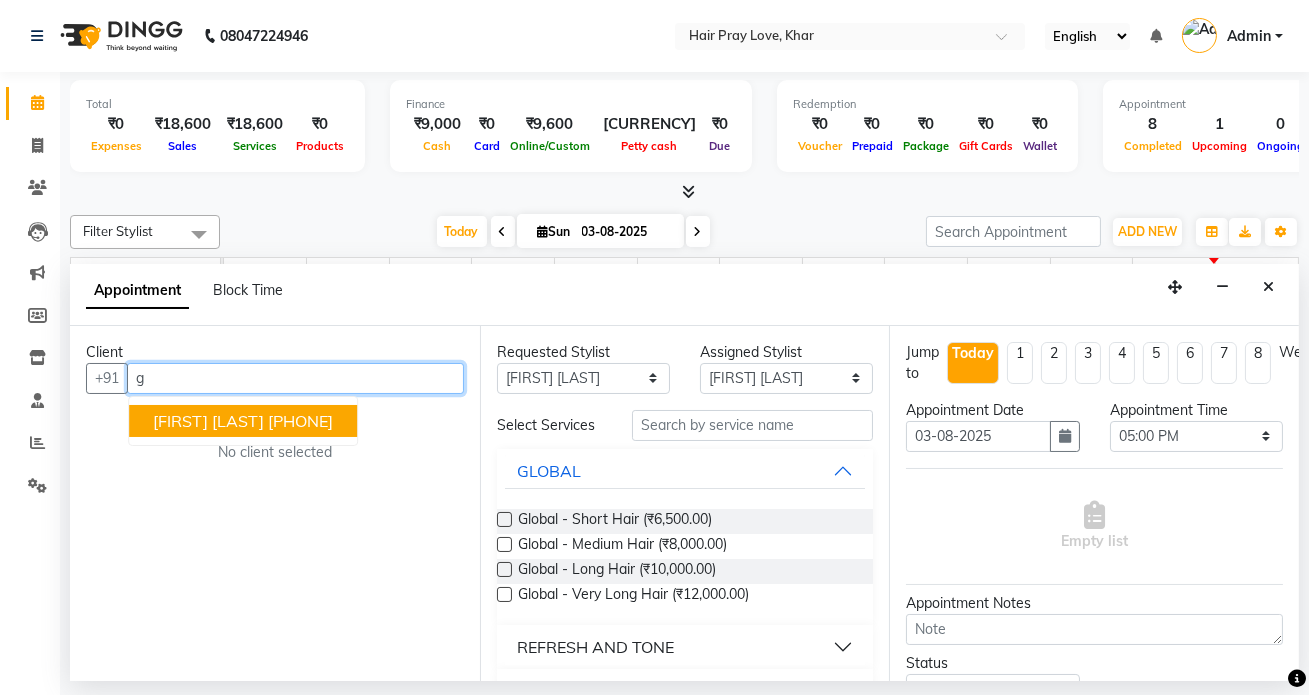 type 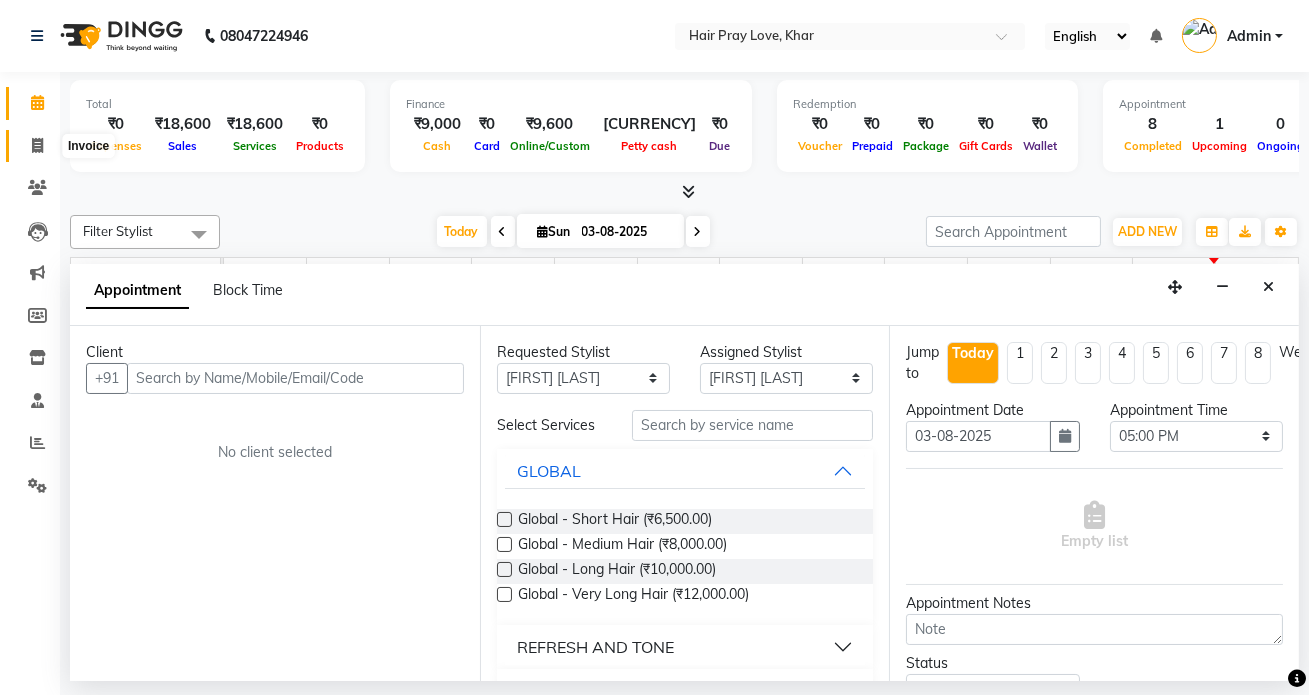 click 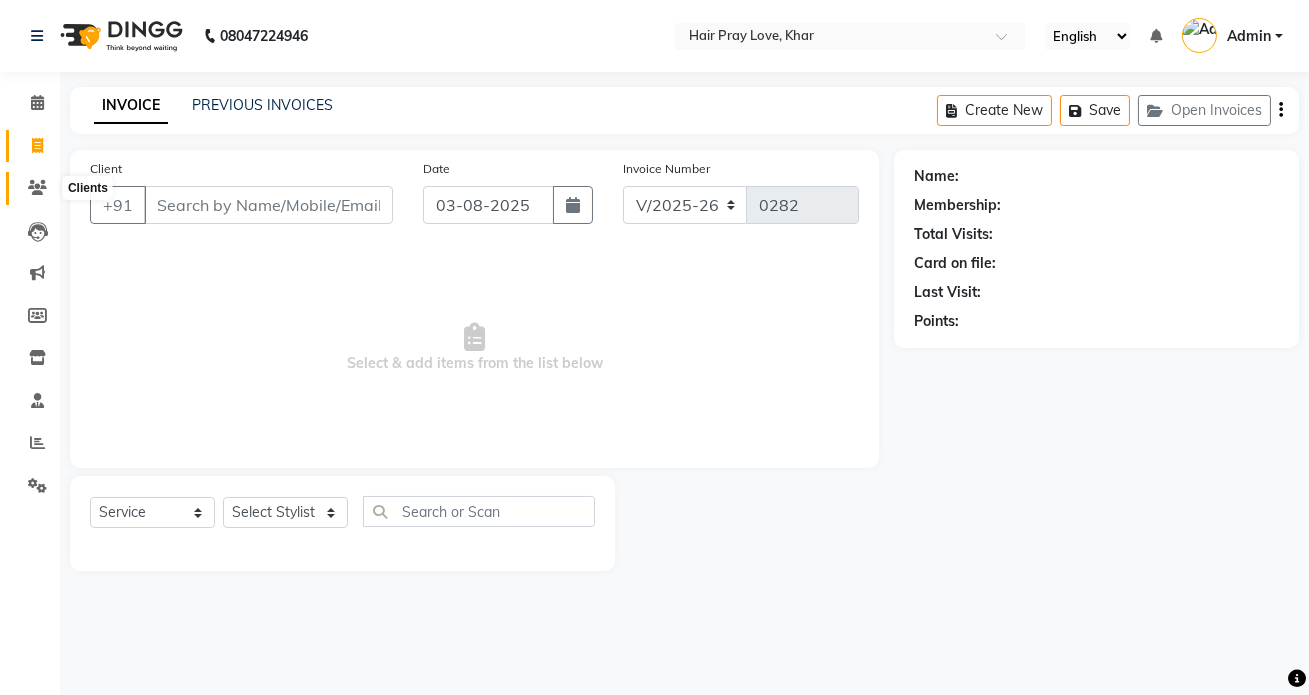 click 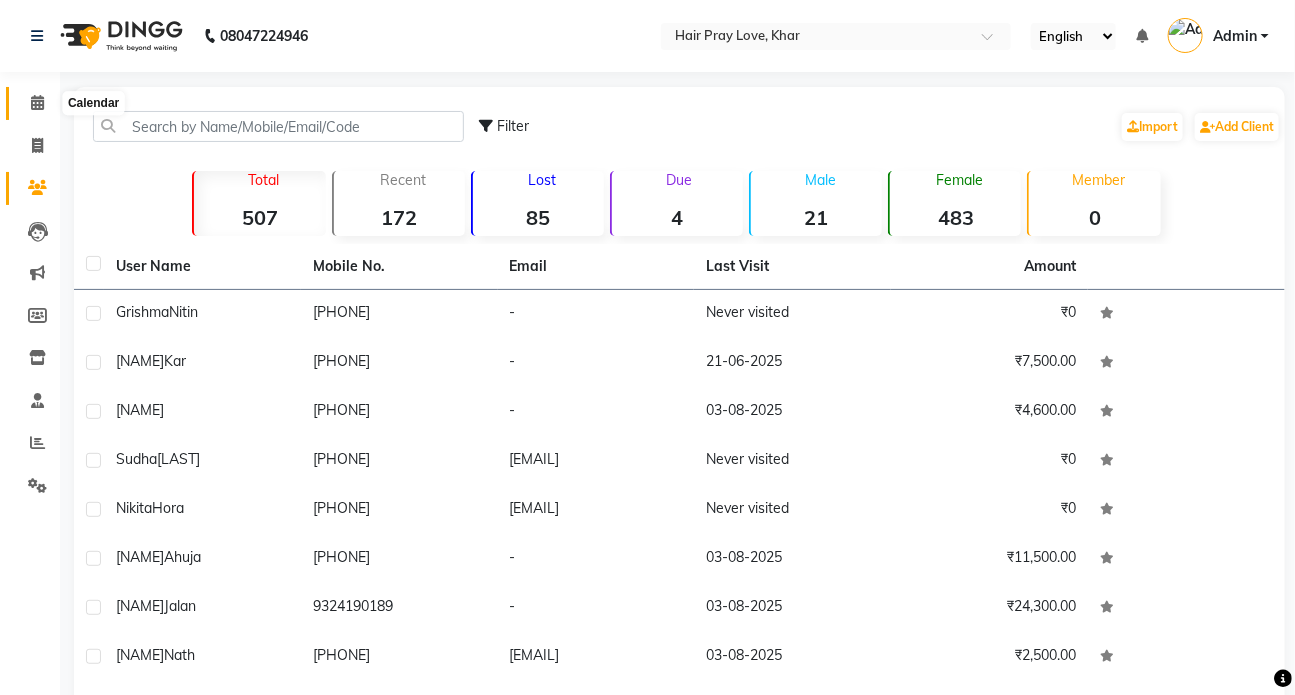 click 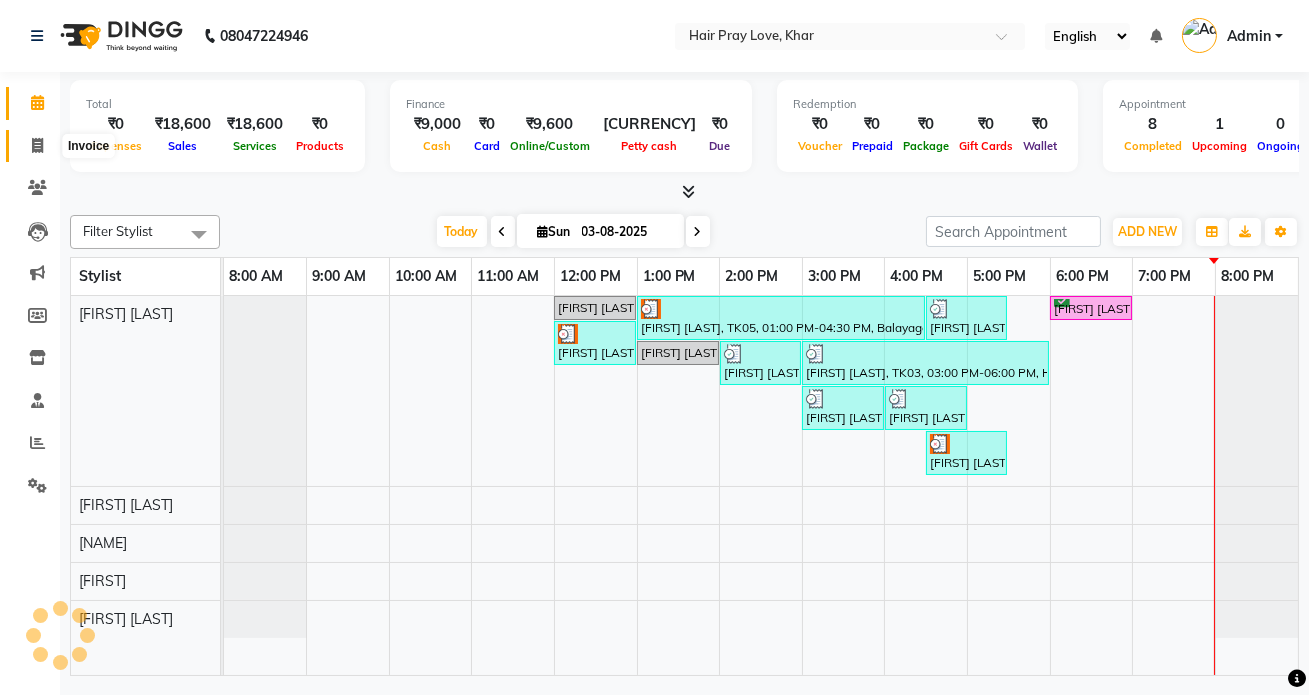 click 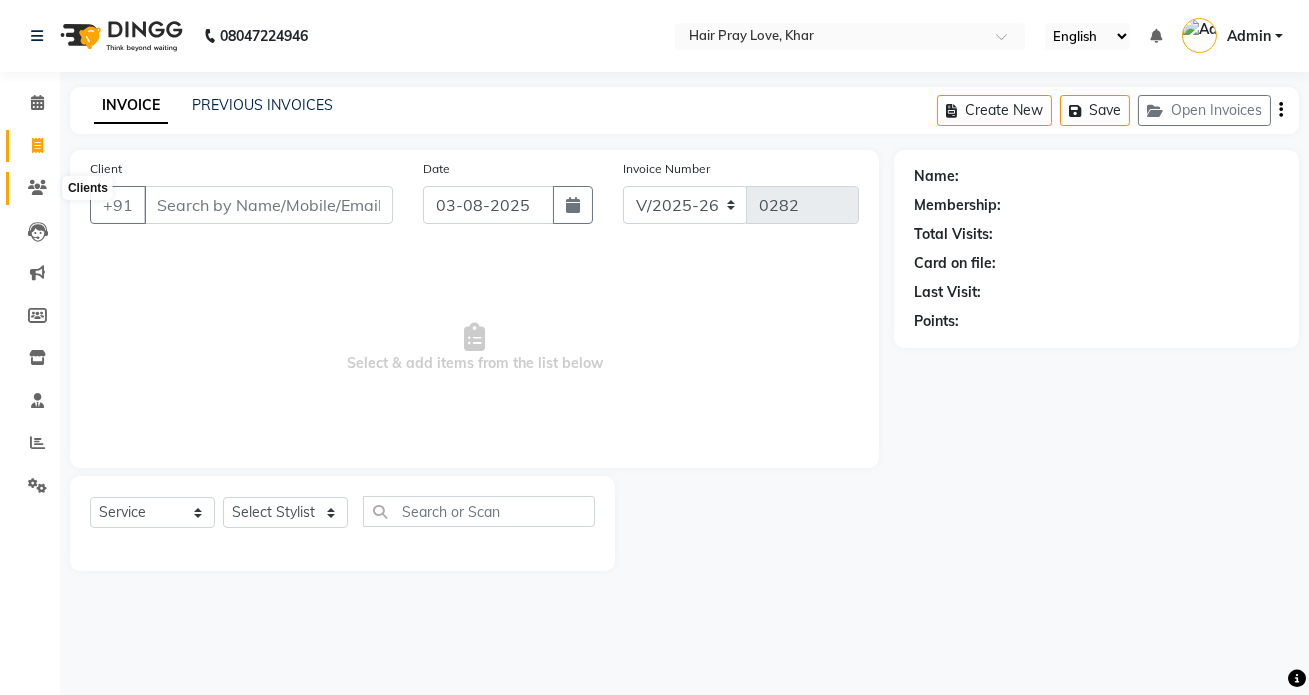 click 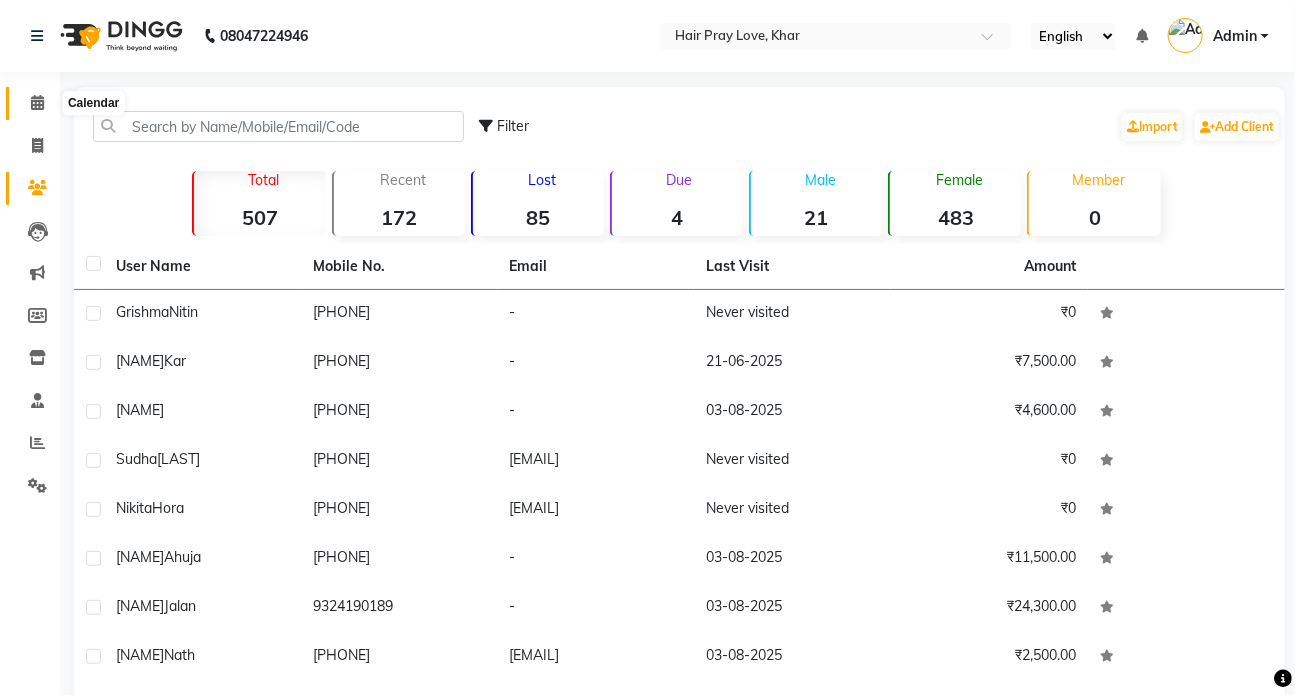 click 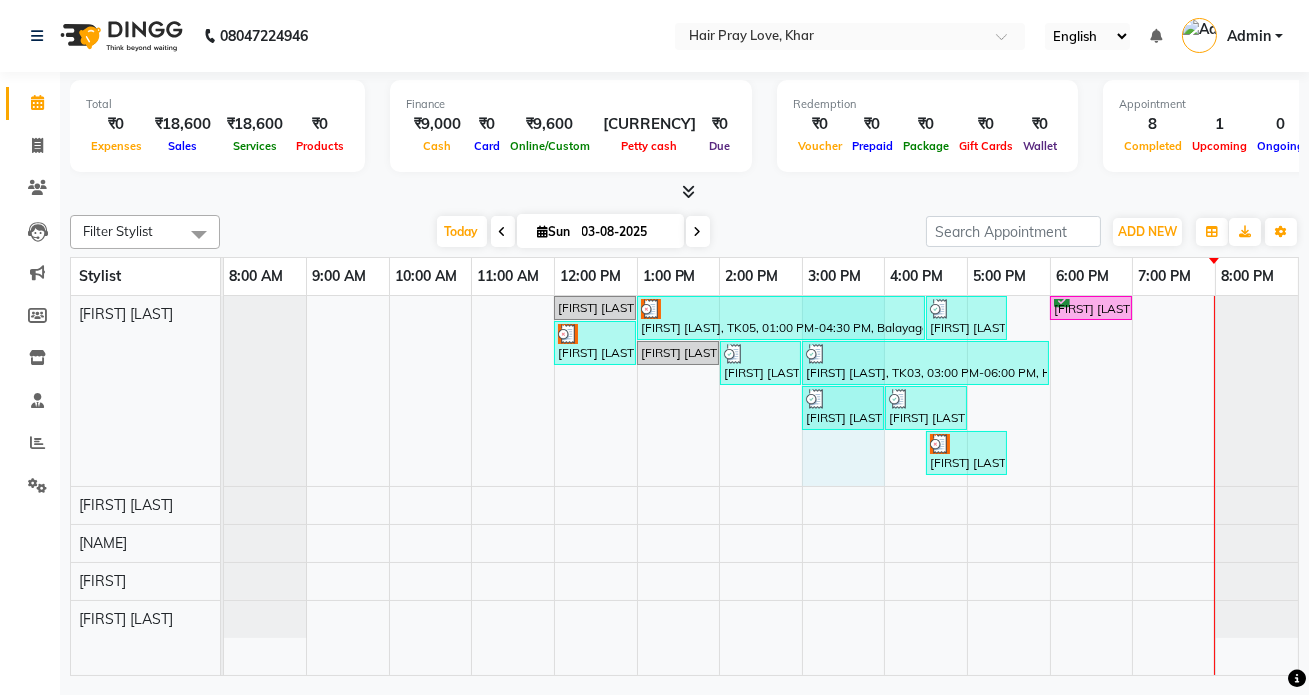 click on "[FIRST] [LAST], TK01, 12:00 PM-01:00 PM, Botox - Medium Hair     [FIRST] [LAST], TK05, 01:00 PM-04:30 PM, Balayage Long Hair     [FIRST] [LAST], TK04, 04:30 PM-05:30 PM, Hair - Hair Cut - Vans     [FIRST] [LAST], TK07, 06:00 PM-07:00 PM, Hair - Roots - Vans     [FIRST] [LAST], TK05, 12:00 PM-01:00 PM, Hair - Hair Cut - Vans    [FIRST] [LAST], TK01, 01:00 PM-02:00 PM, Loreal Hair Spa With B/D - Long Hair     [FIRST] [LAST], TK02, 02:00 PM-03:00 PM, Hair - Roots - Vans     [FIRST] [LAST], TK03, 03:00 PM-06:00 PM, Hair - Hair Cut - Vans,low lights half head,Hair - Roots - Vans     [FIRST] [LAST], TK06, 03:00 PM-04:00 PM, Hair - Junior Level Roots - Women     [FIRST] [LAST], TK06, 04:00 PM-05:00 PM, SEBASTIAN HAIR SPA WITH B/D     [FIRST] [LAST], TK05, 04:30 PM-05:30 PM, Add On Olaplex - Long Hair" at bounding box center (761, 485) 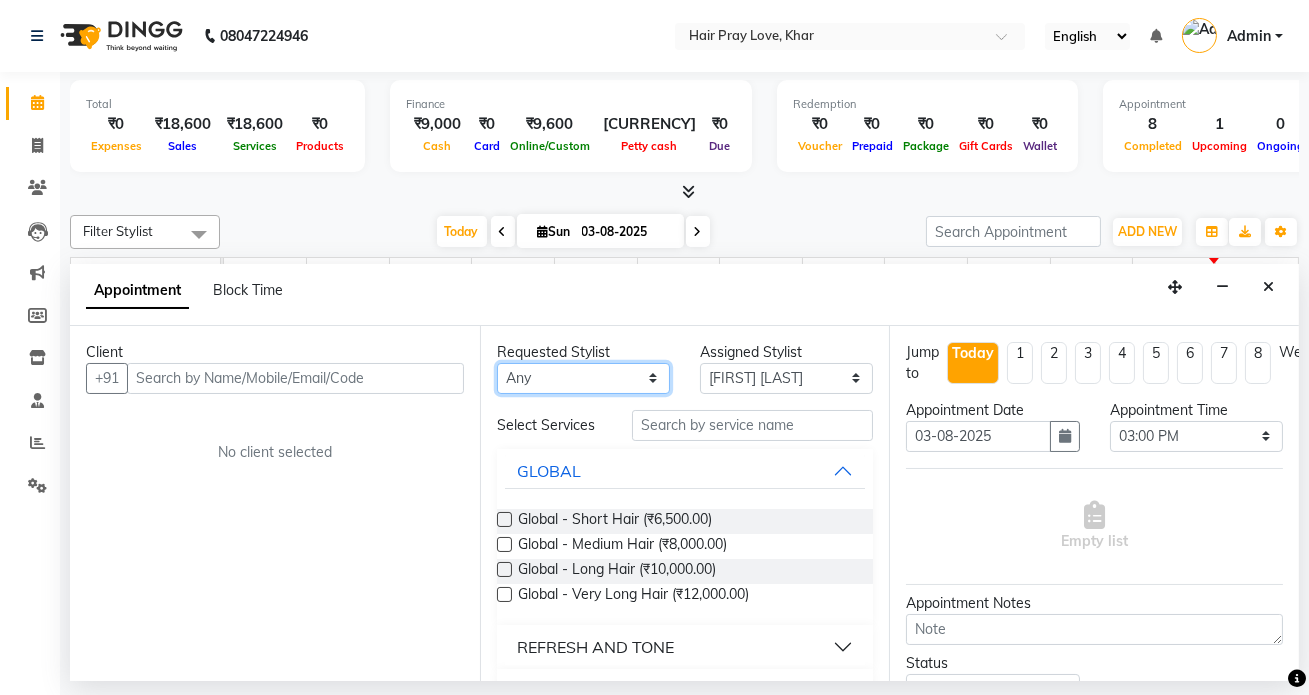 click on "Any [FIRST] [FIRST] [FIRST] [FIRST] [FIRST]" at bounding box center [583, 378] 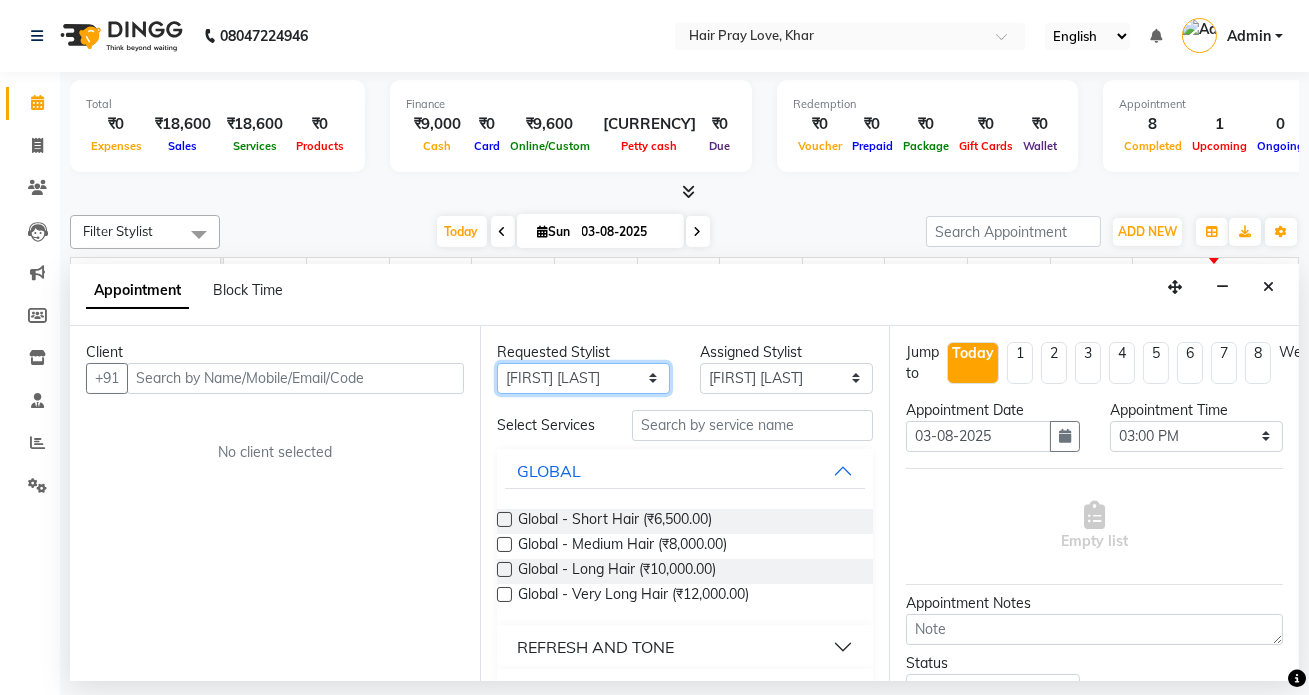 click on "Any [FIRST] [FIRST] [FIRST] [FIRST] [FIRST]" at bounding box center (583, 378) 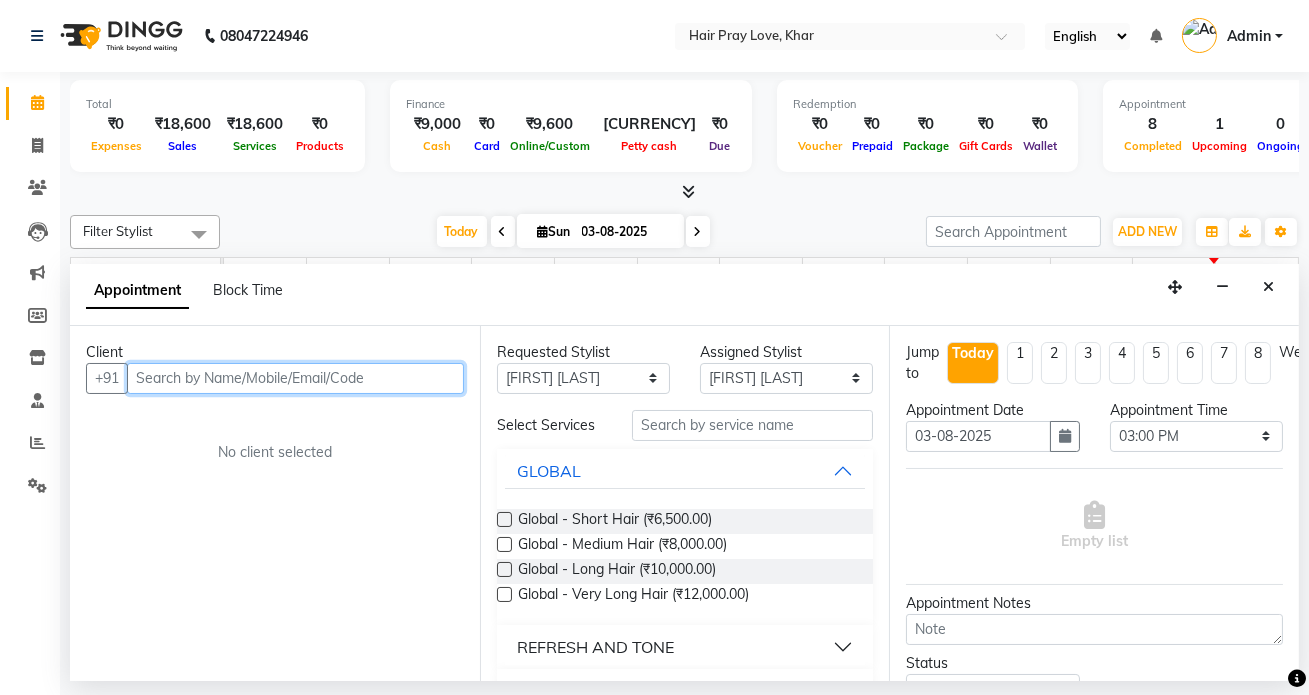 click at bounding box center (295, 378) 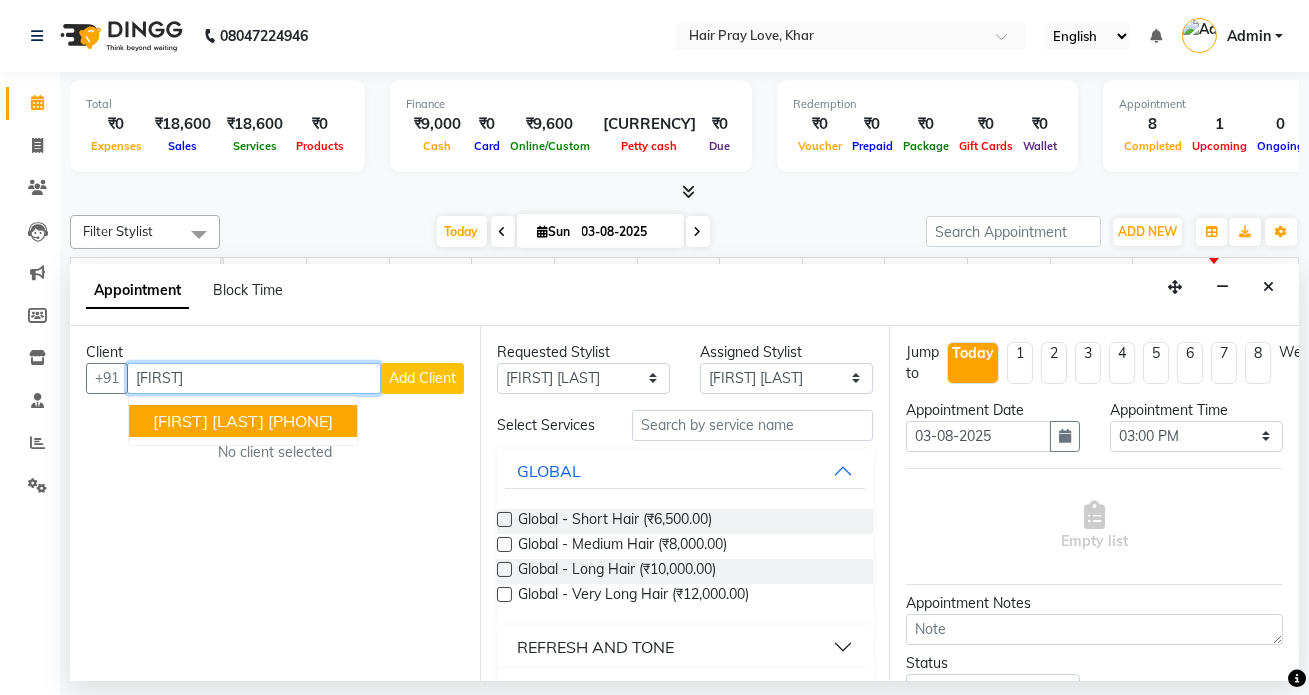 click on "[PHONE]" at bounding box center (300, 421) 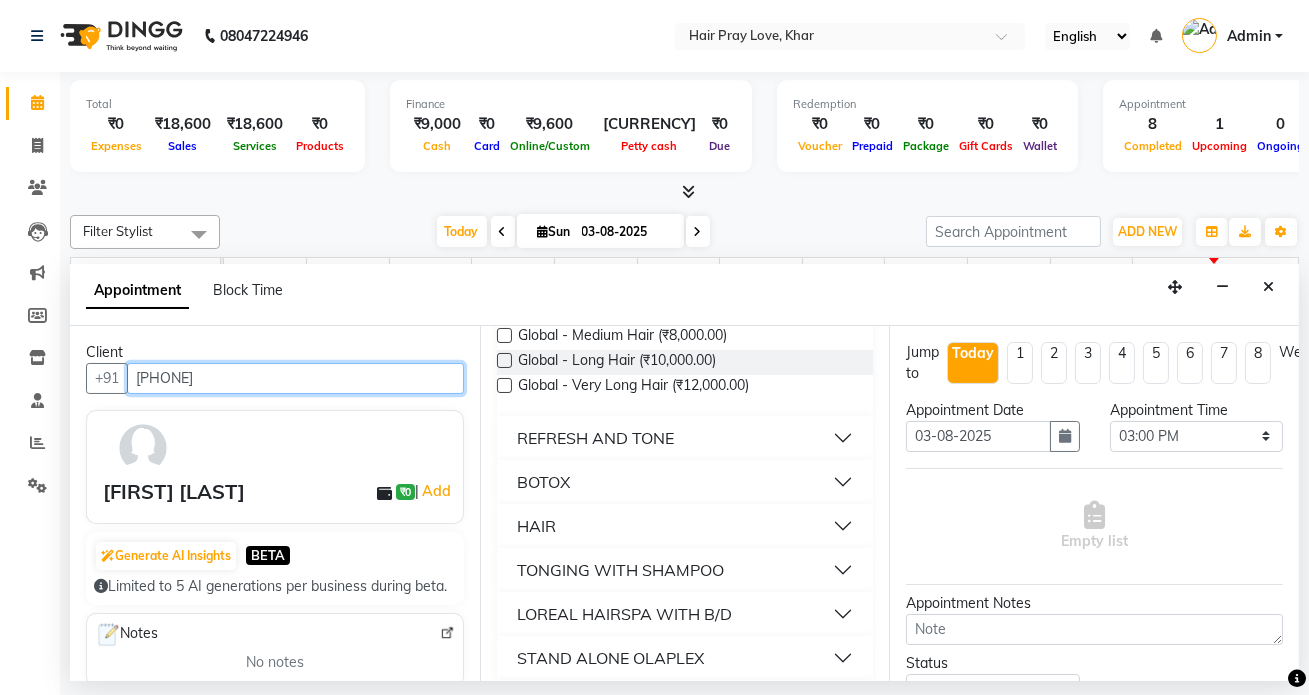 scroll, scrollTop: 272, scrollLeft: 0, axis: vertical 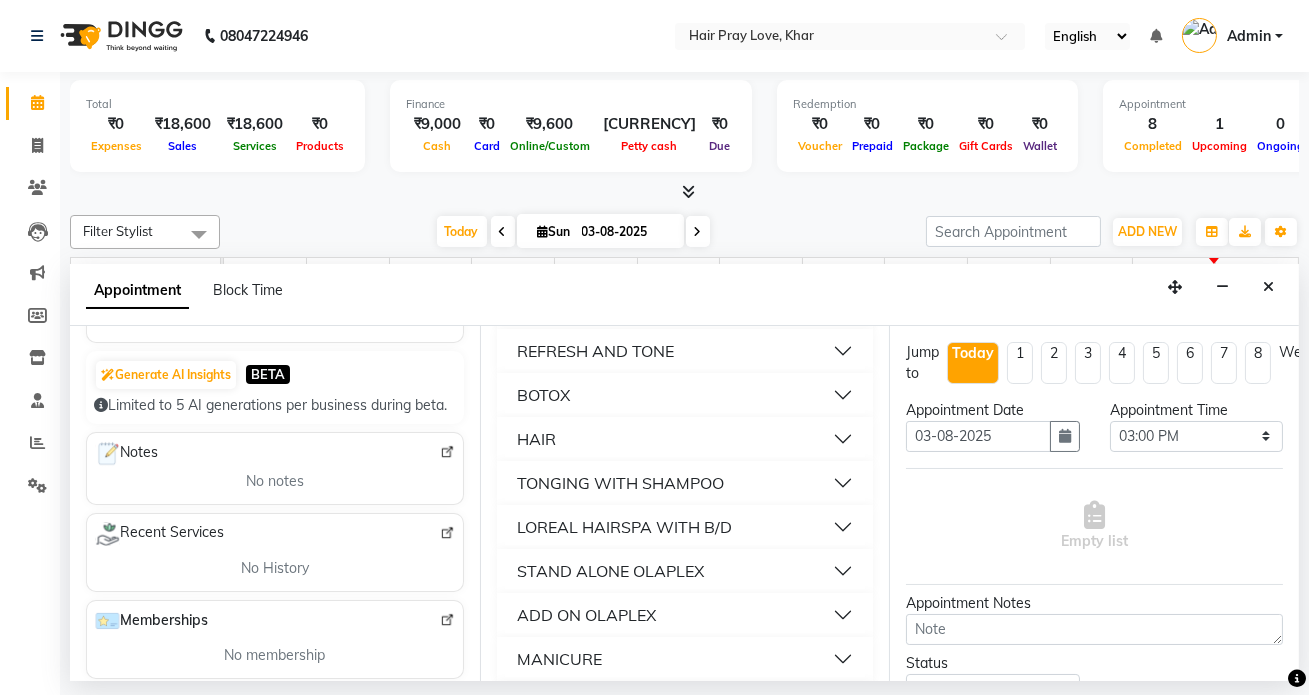 type on "[PHONE]" 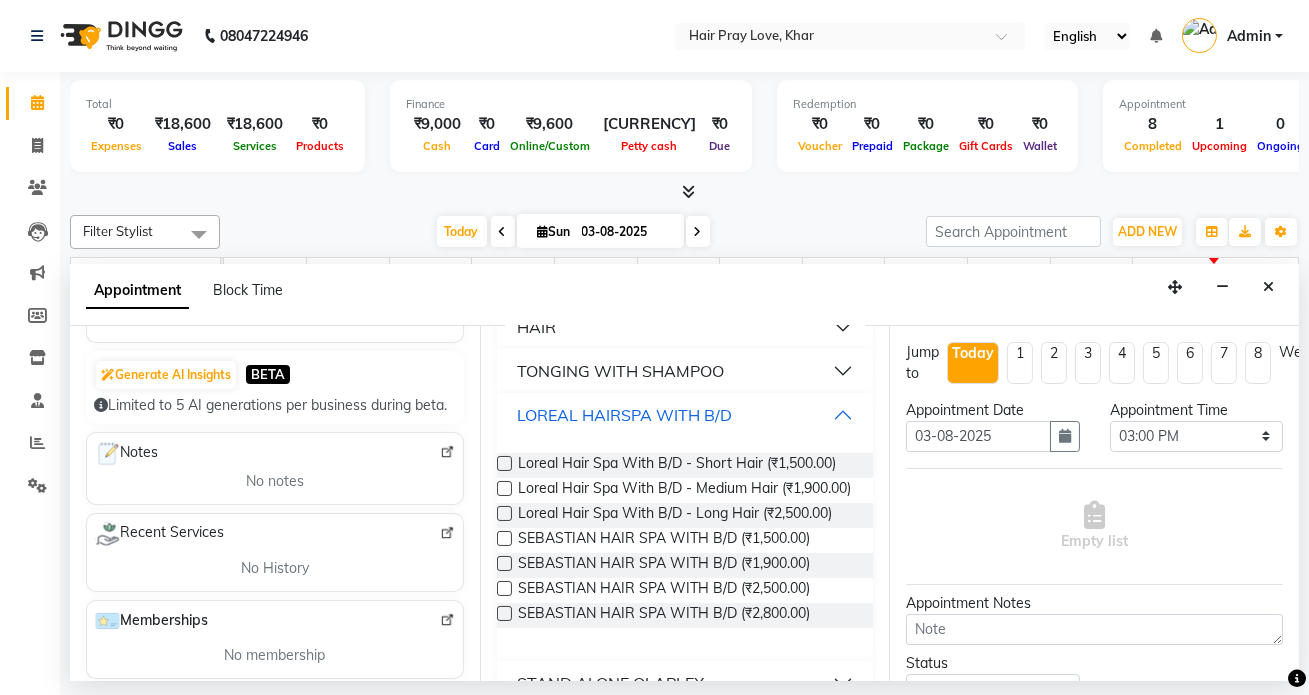 scroll, scrollTop: 569, scrollLeft: 0, axis: vertical 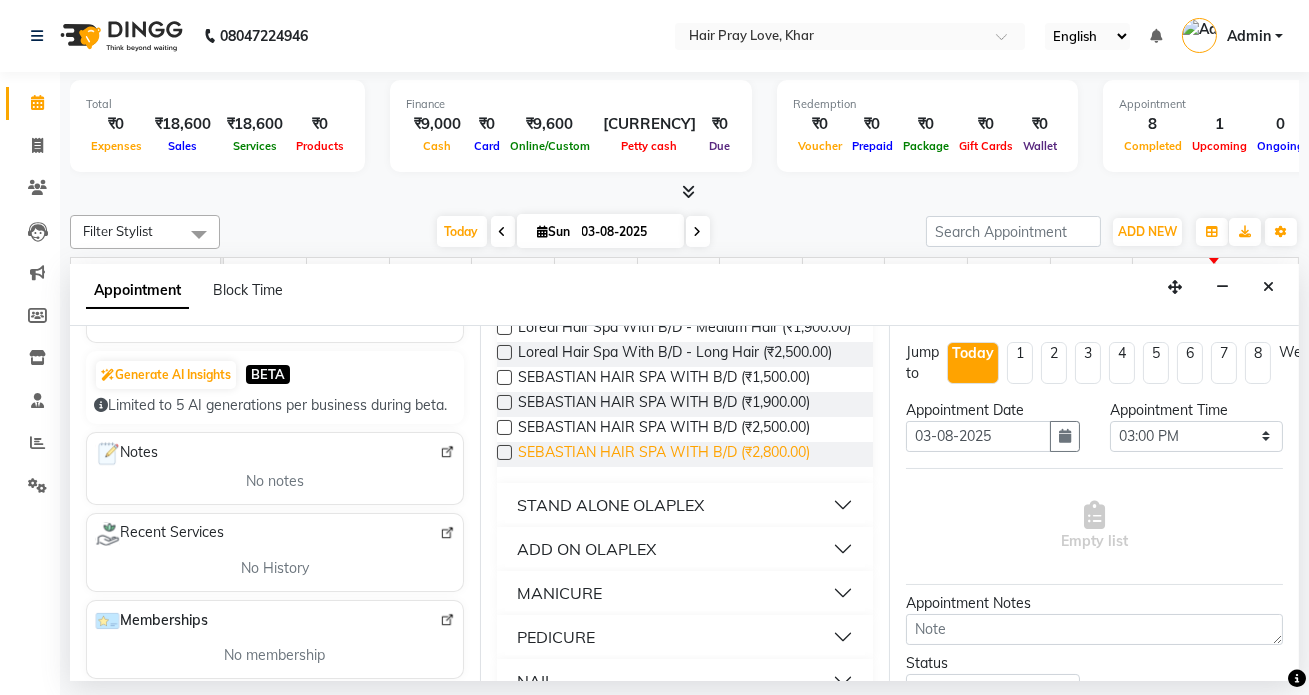 click on "SEBASTIAN HAIR SPA WITH B/D (₹2,800.00)" at bounding box center (664, 454) 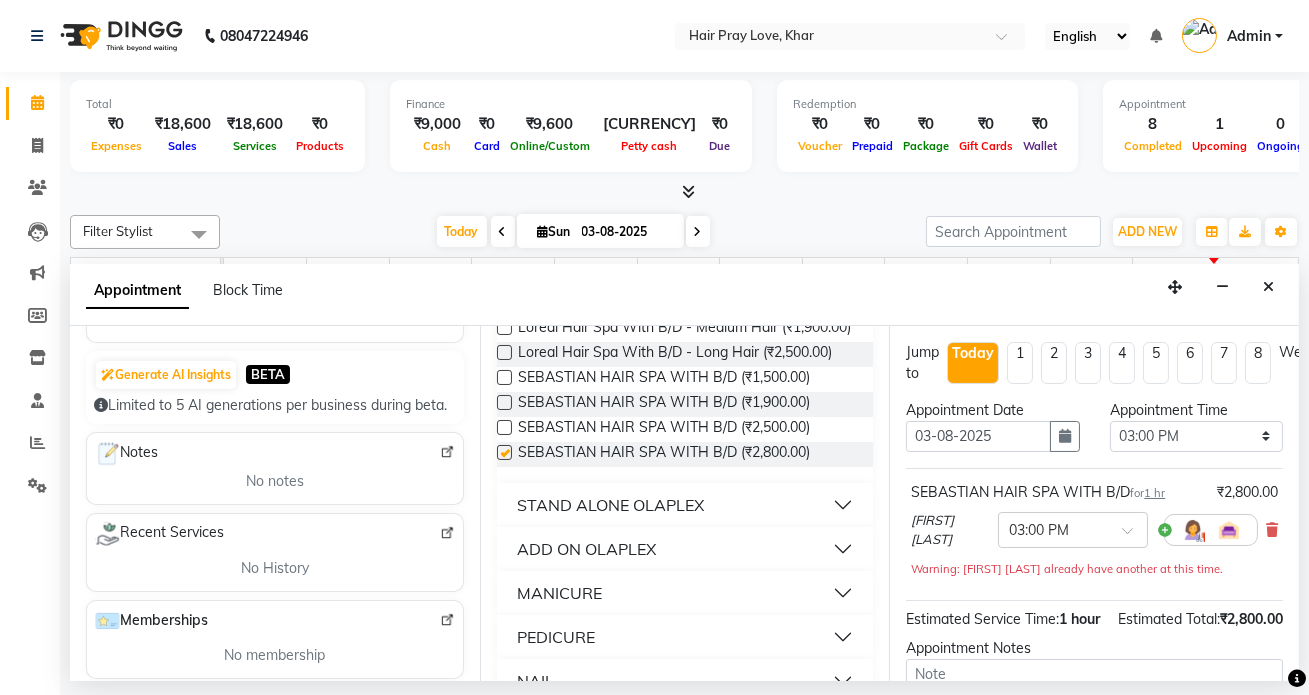 checkbox on "false" 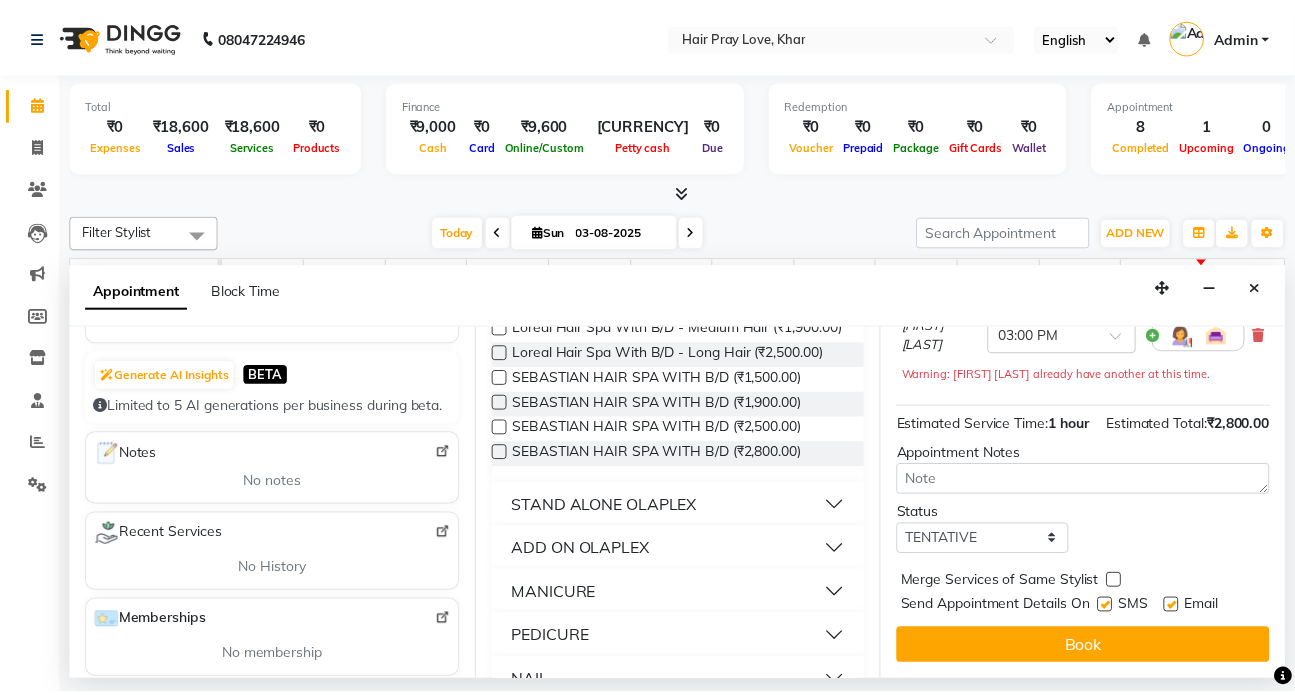 scroll, scrollTop: 229, scrollLeft: 0, axis: vertical 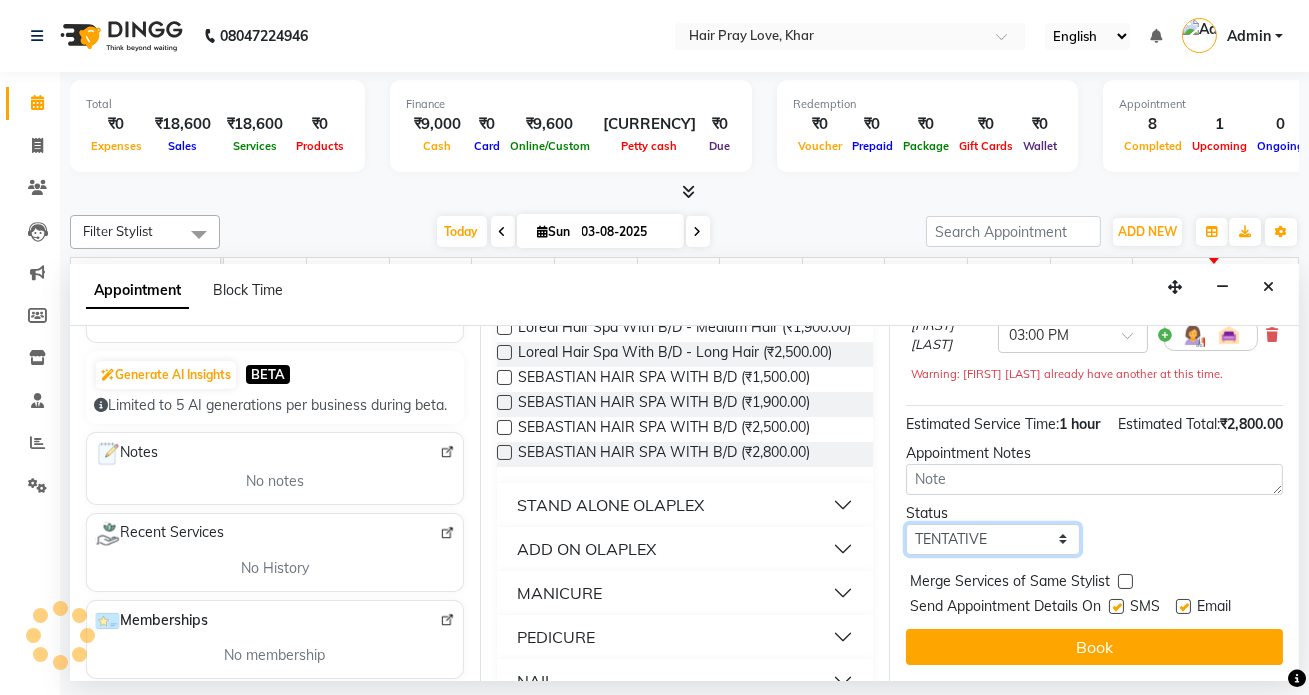 click on "Select TENTATIVE CONFIRM CHECK-IN UPCOMING" at bounding box center (992, 539) 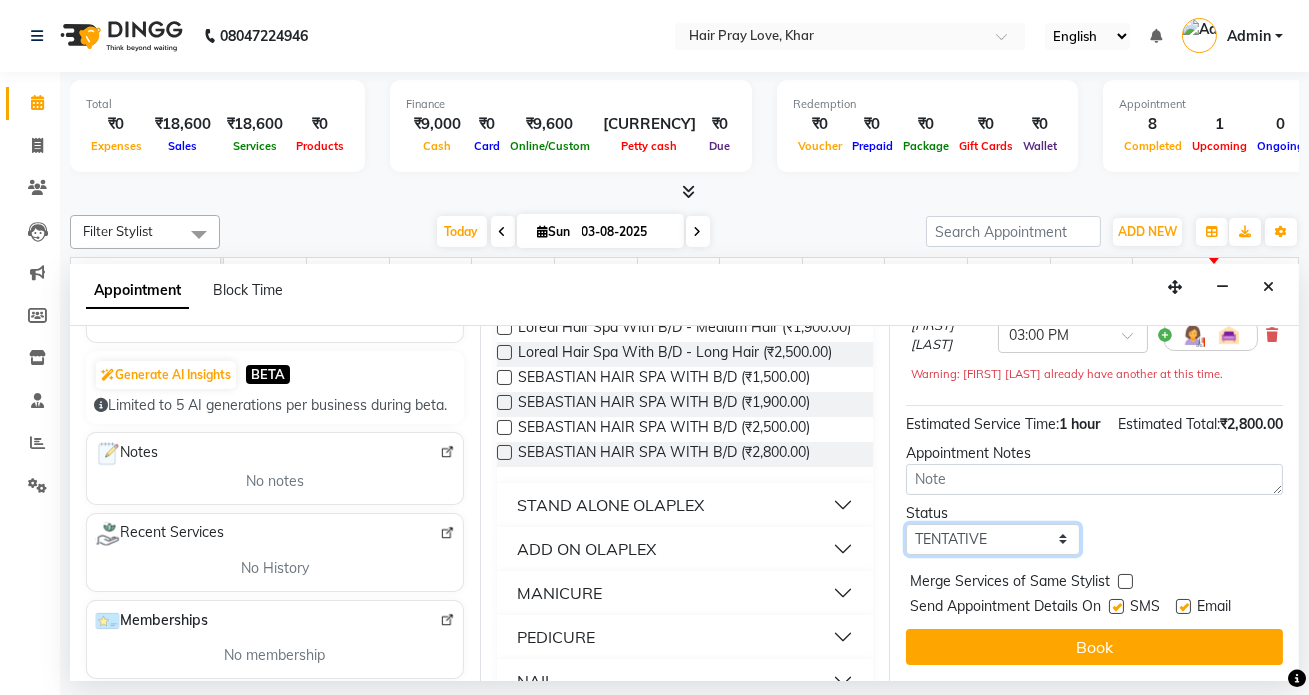 select on "confirm booking" 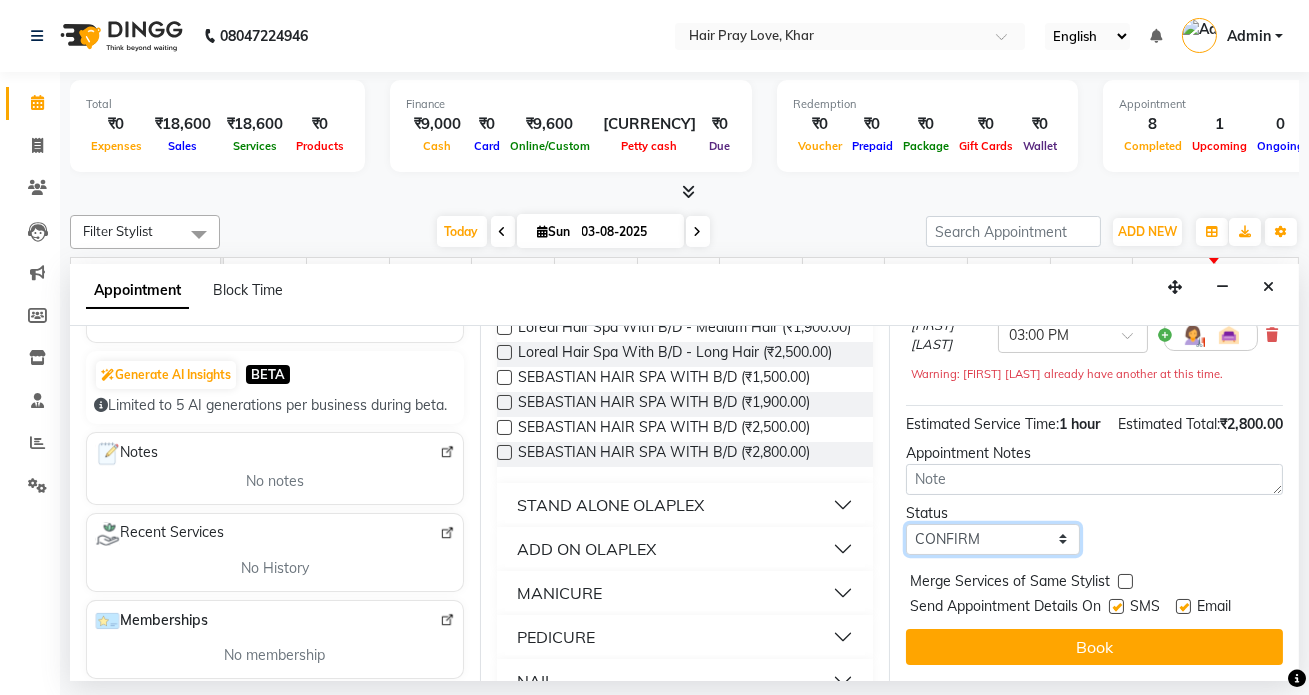 click on "Select TENTATIVE CONFIRM CHECK-IN UPCOMING" at bounding box center [992, 539] 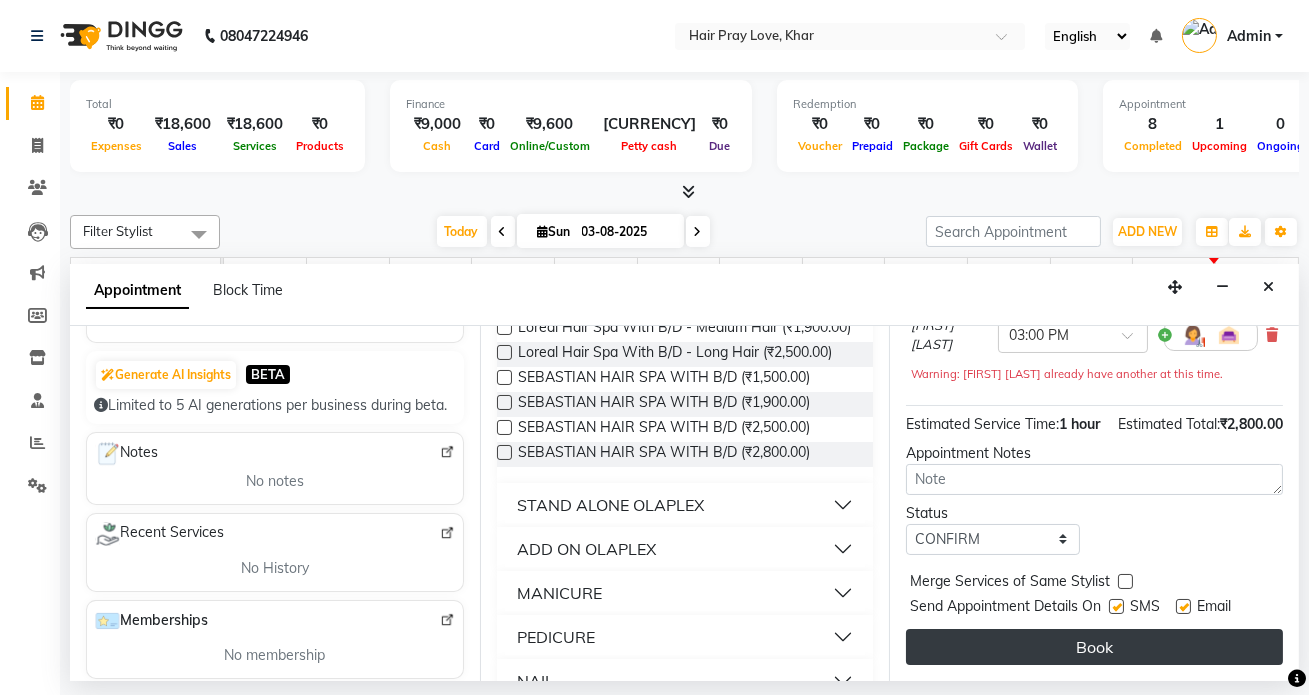 click on "Book" at bounding box center (1094, 647) 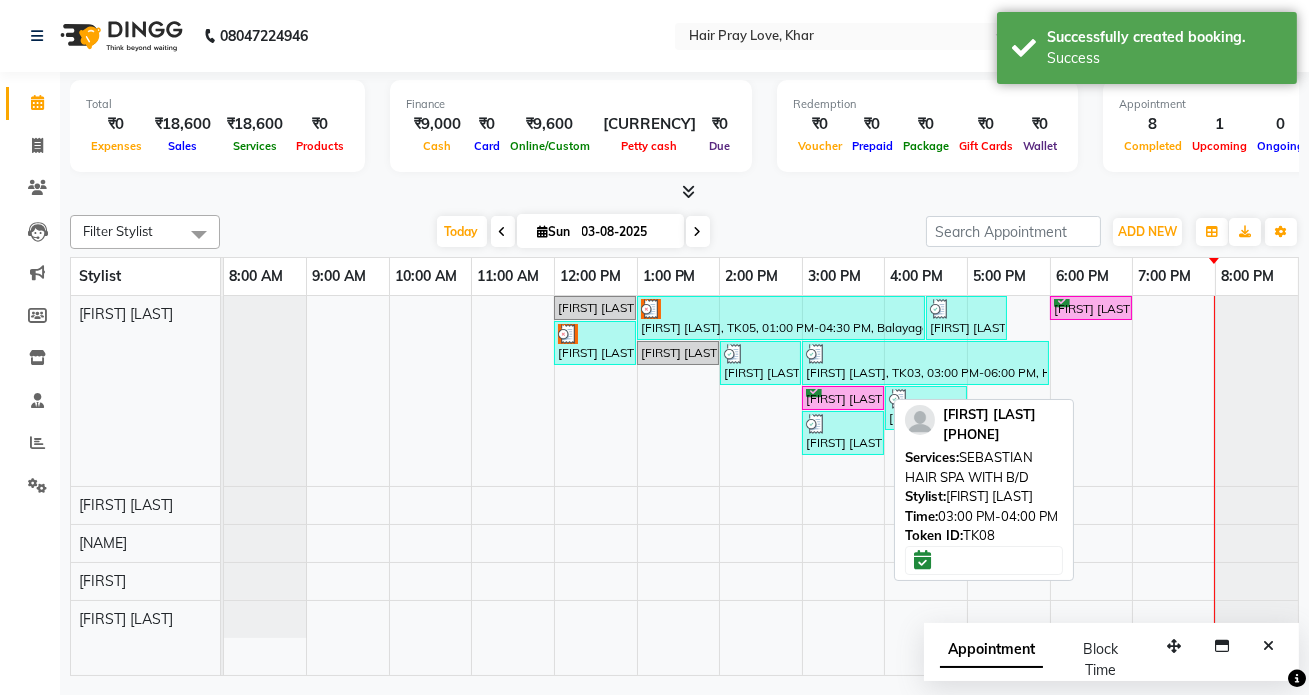 click on "[FIRST] [LAST], TK08, 03:00 PM-04:00 PM, SEBASTIAN HAIR SPA WITH B/D" at bounding box center [843, 398] 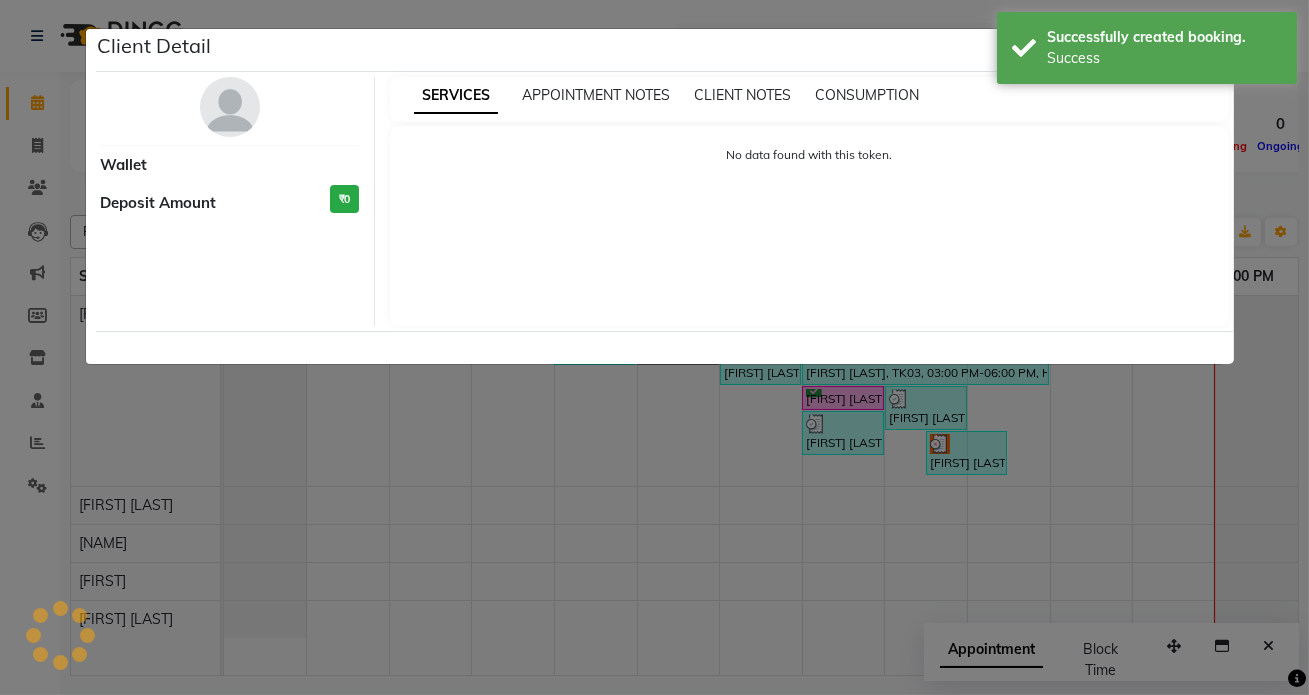 select on "6" 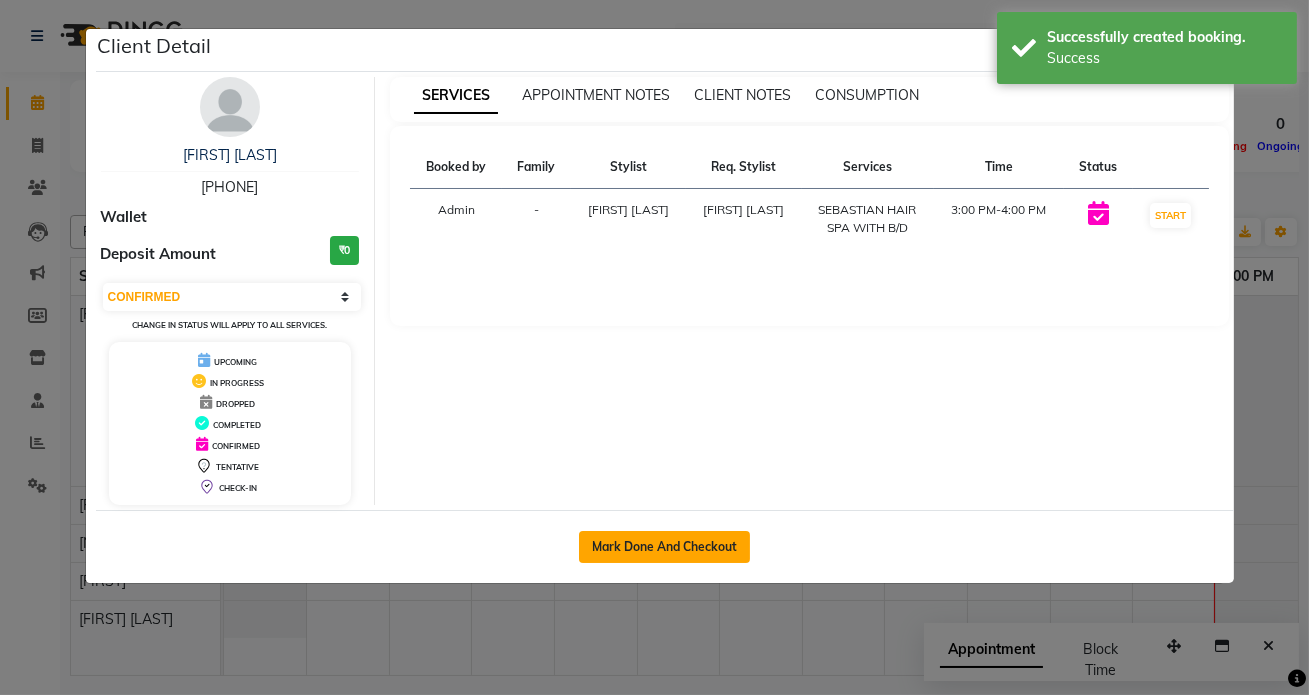 click on "Mark Done And Checkout" 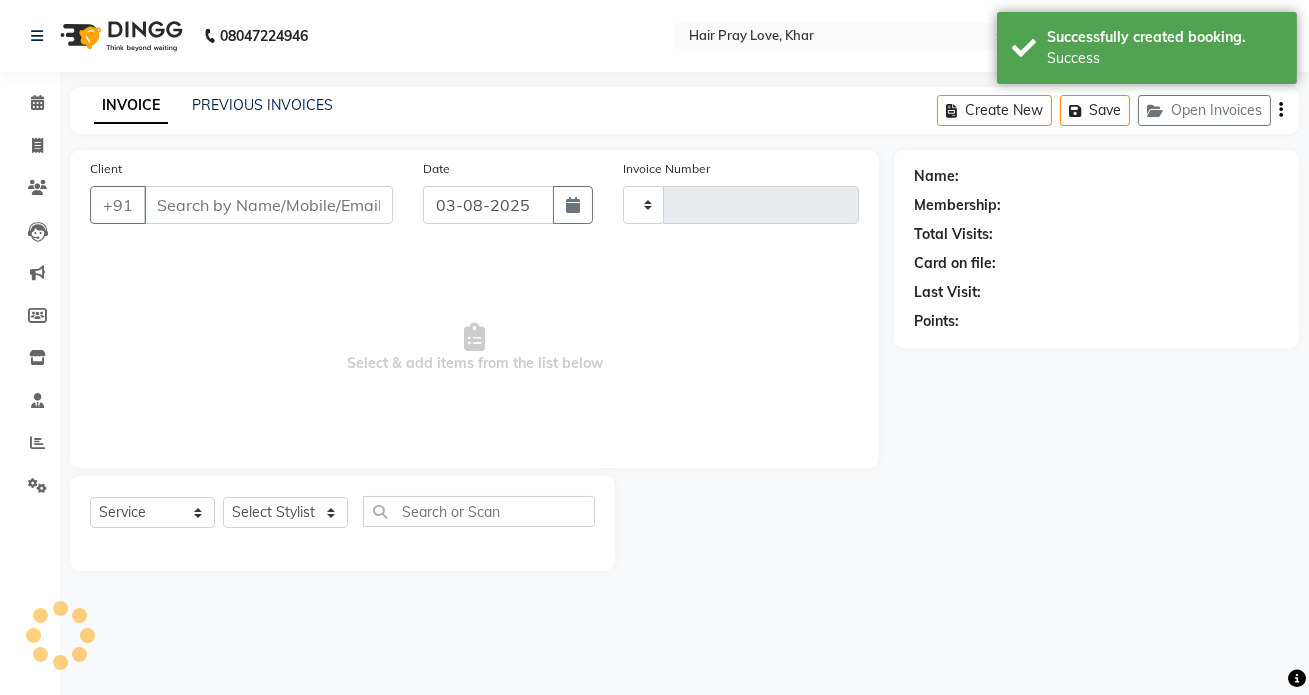 type on "0282" 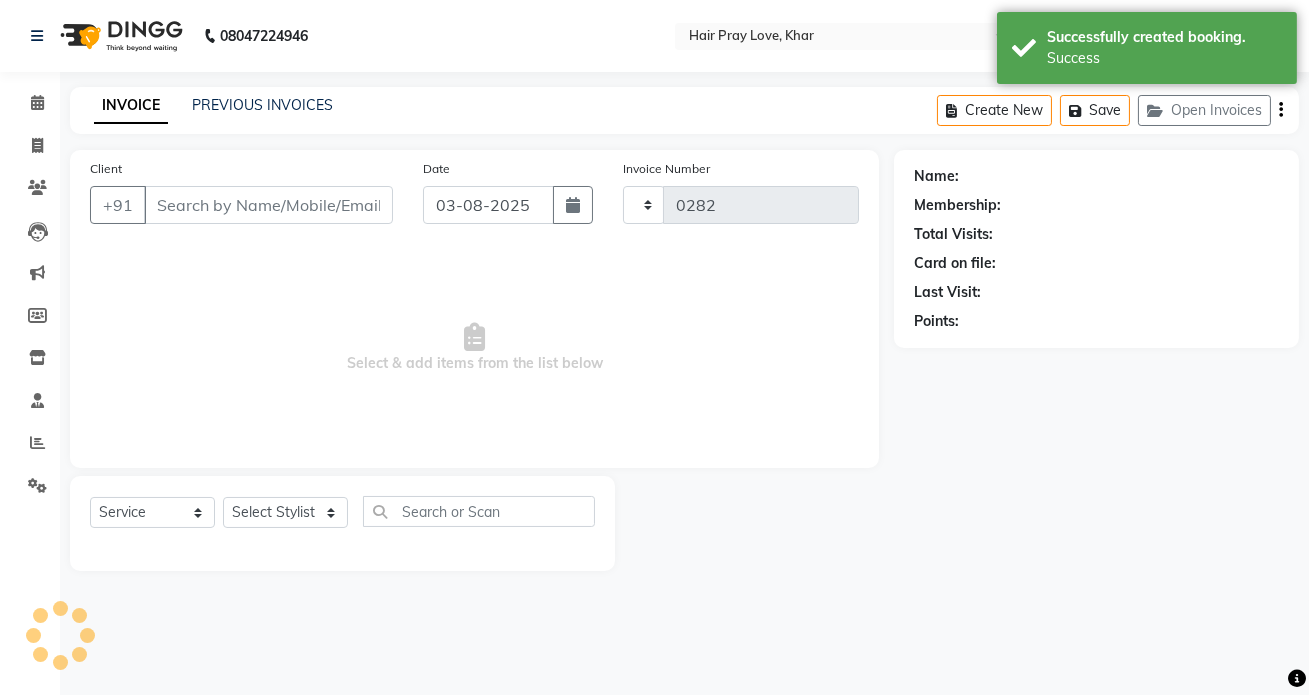 select on "6919" 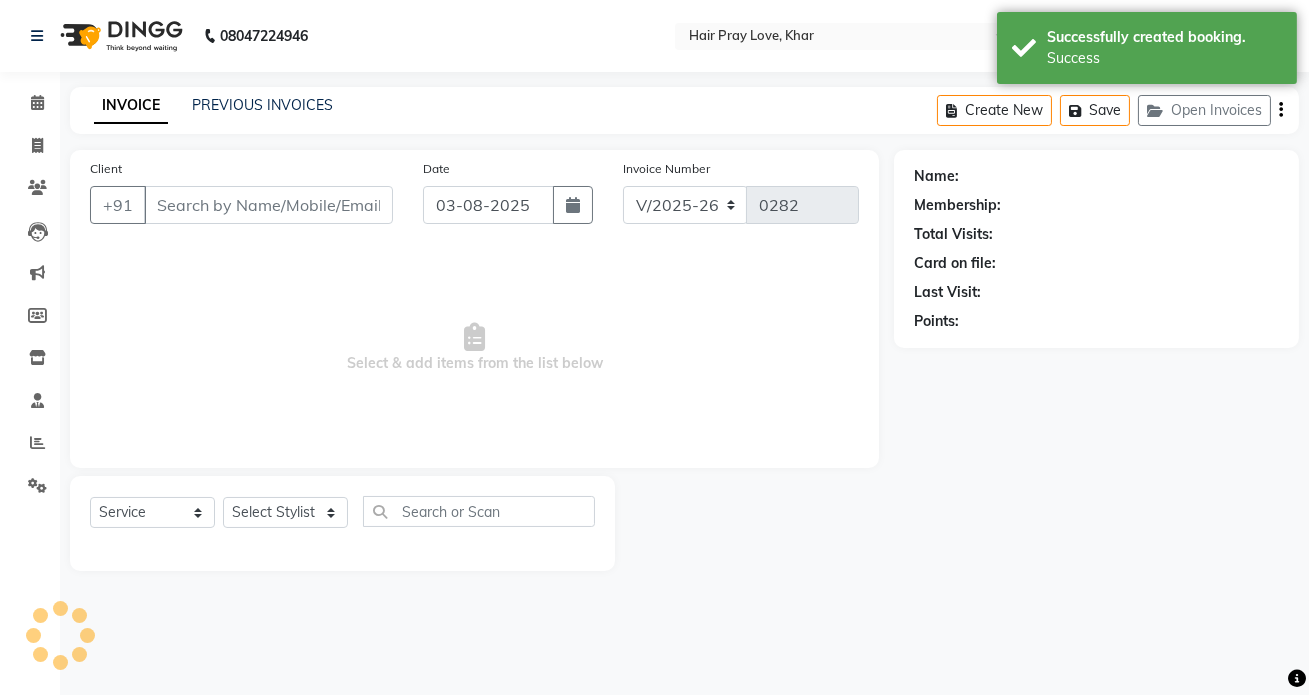 type on "[PHONE]" 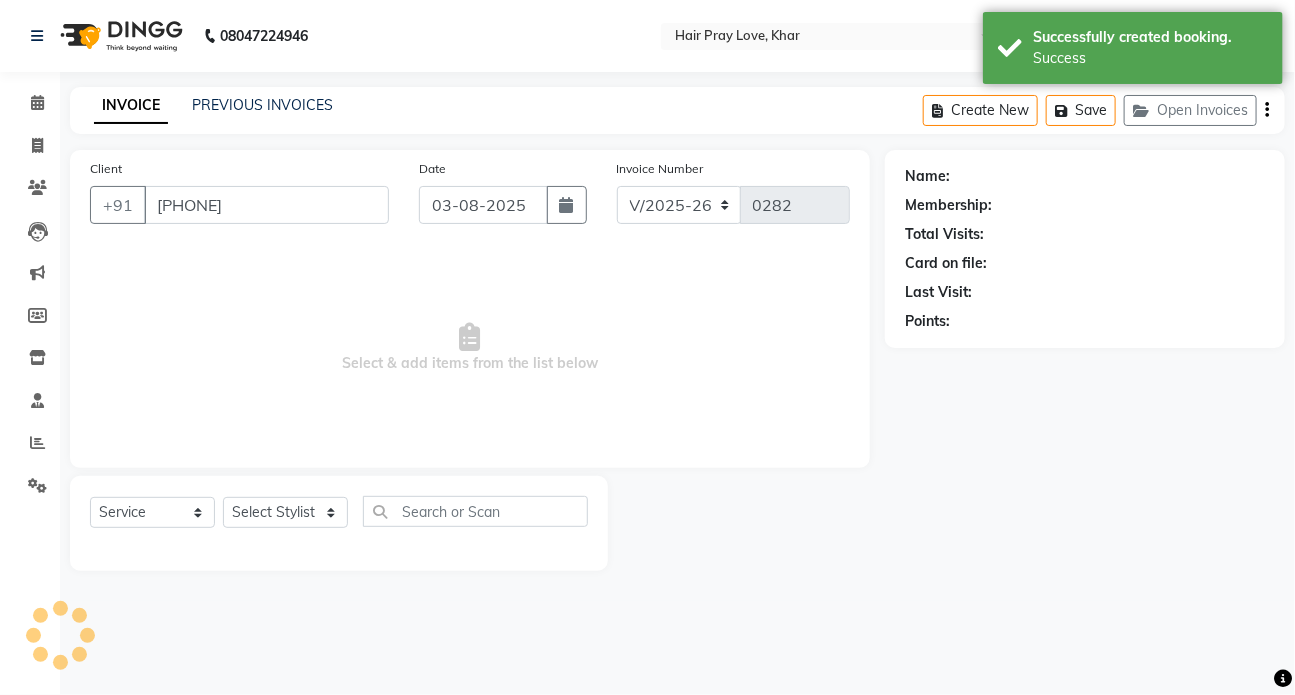 select on "54376" 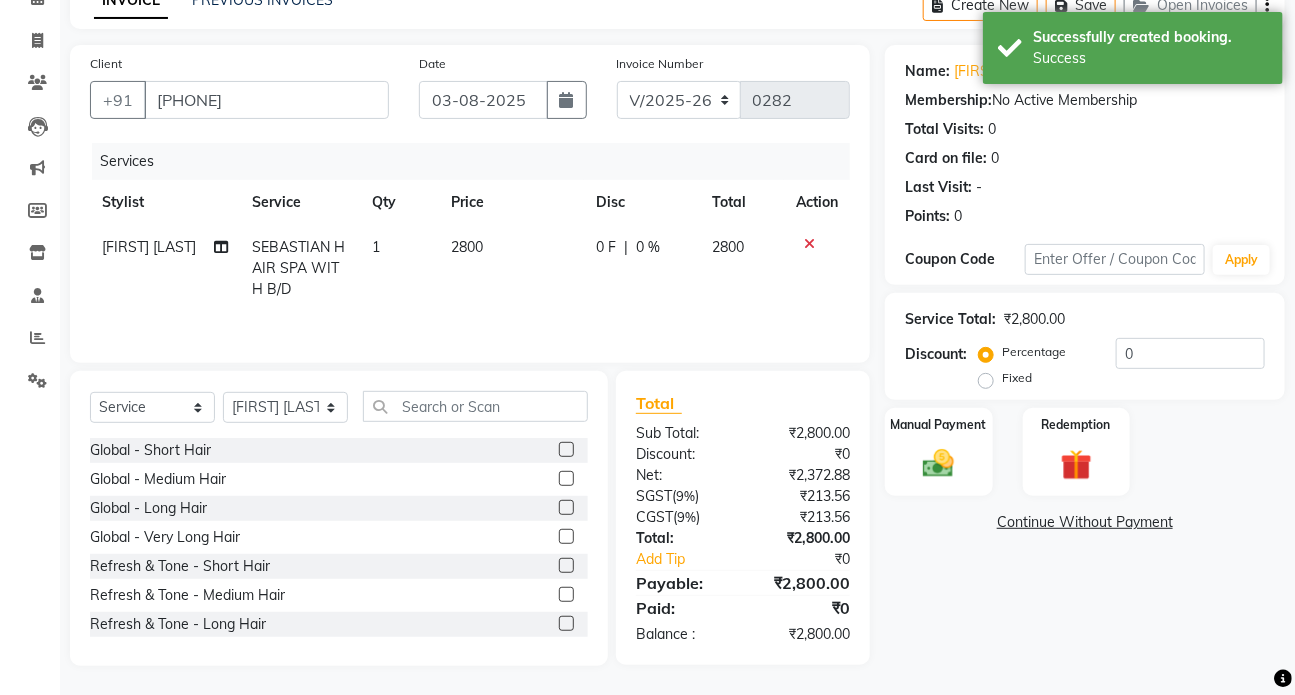 scroll, scrollTop: 106, scrollLeft: 0, axis: vertical 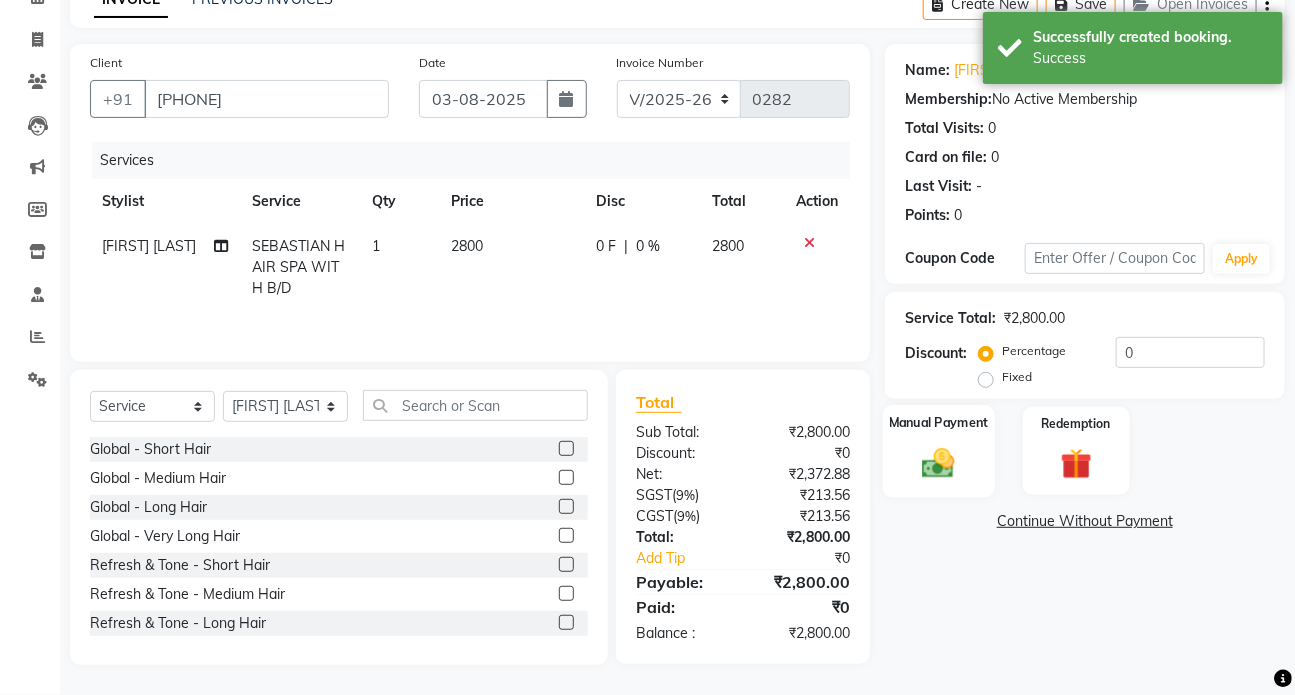 click 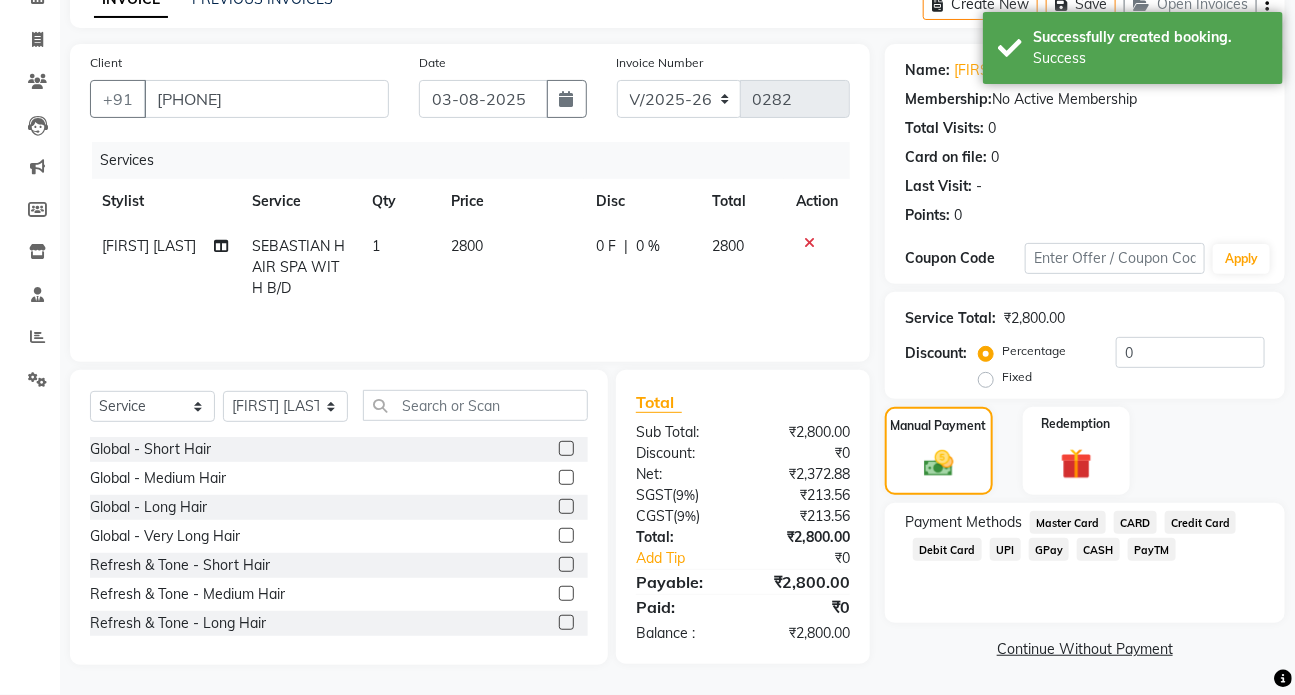 click on "GPay" 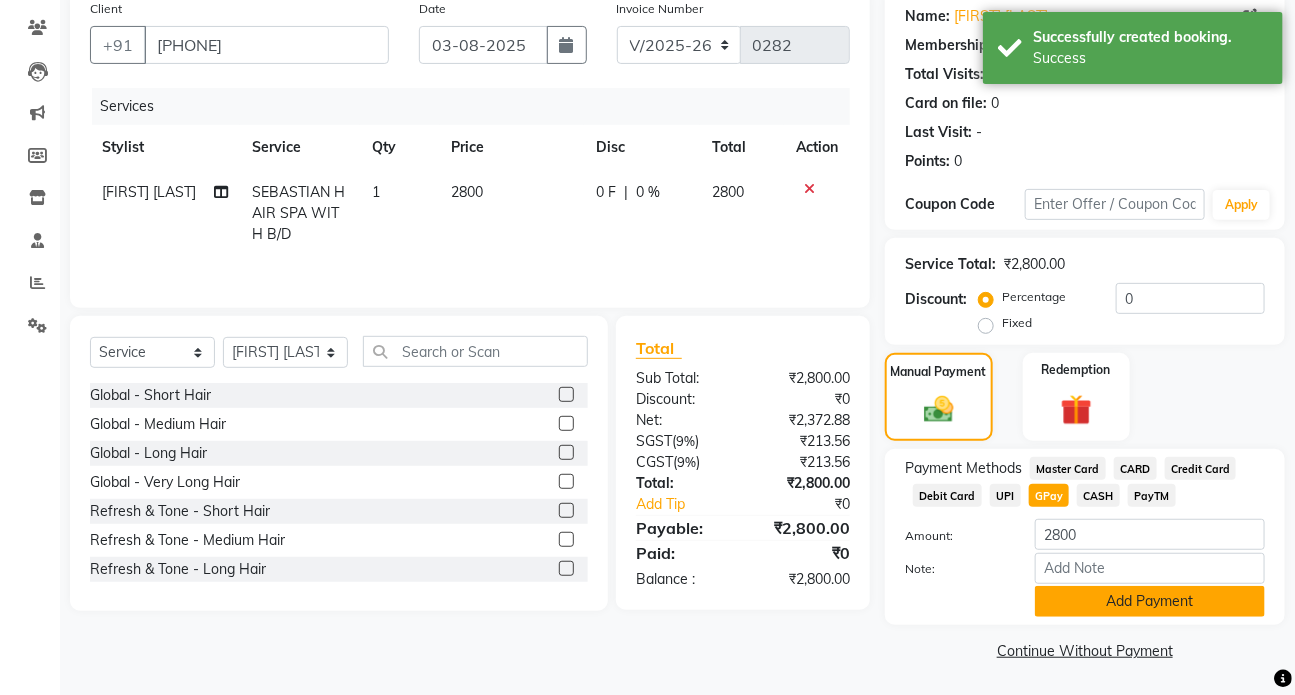 click on "Add Payment" 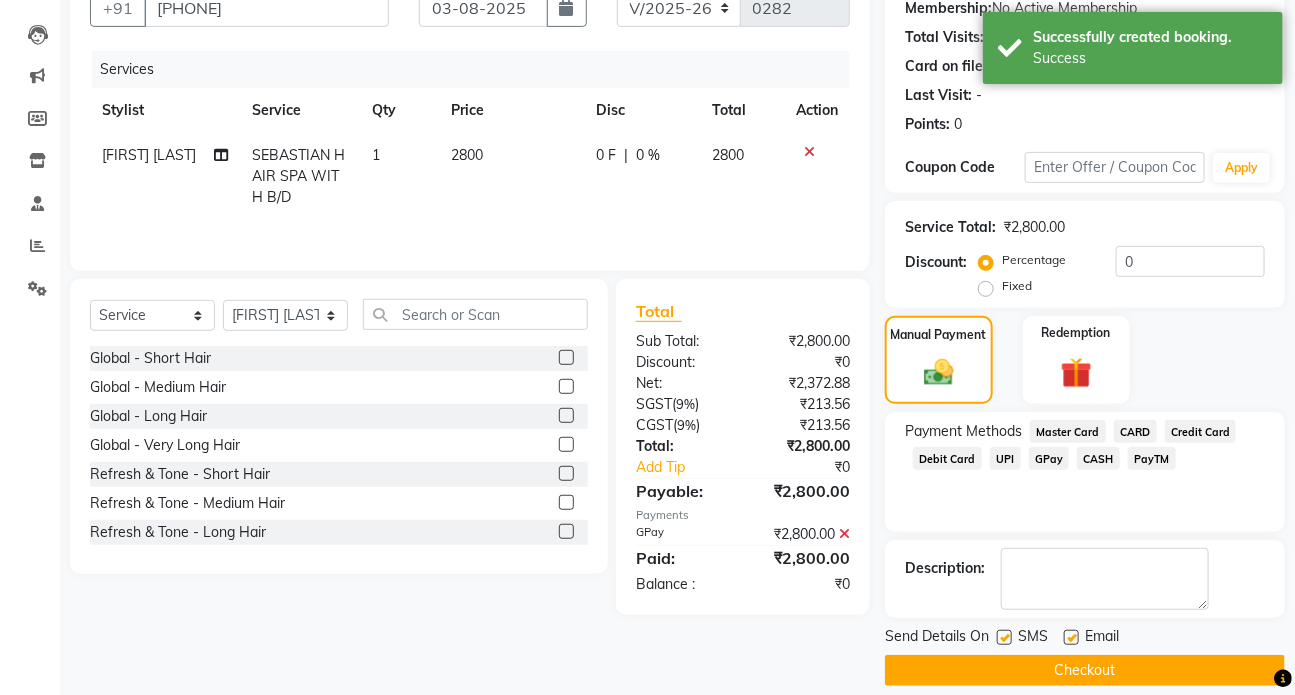 scroll, scrollTop: 217, scrollLeft: 0, axis: vertical 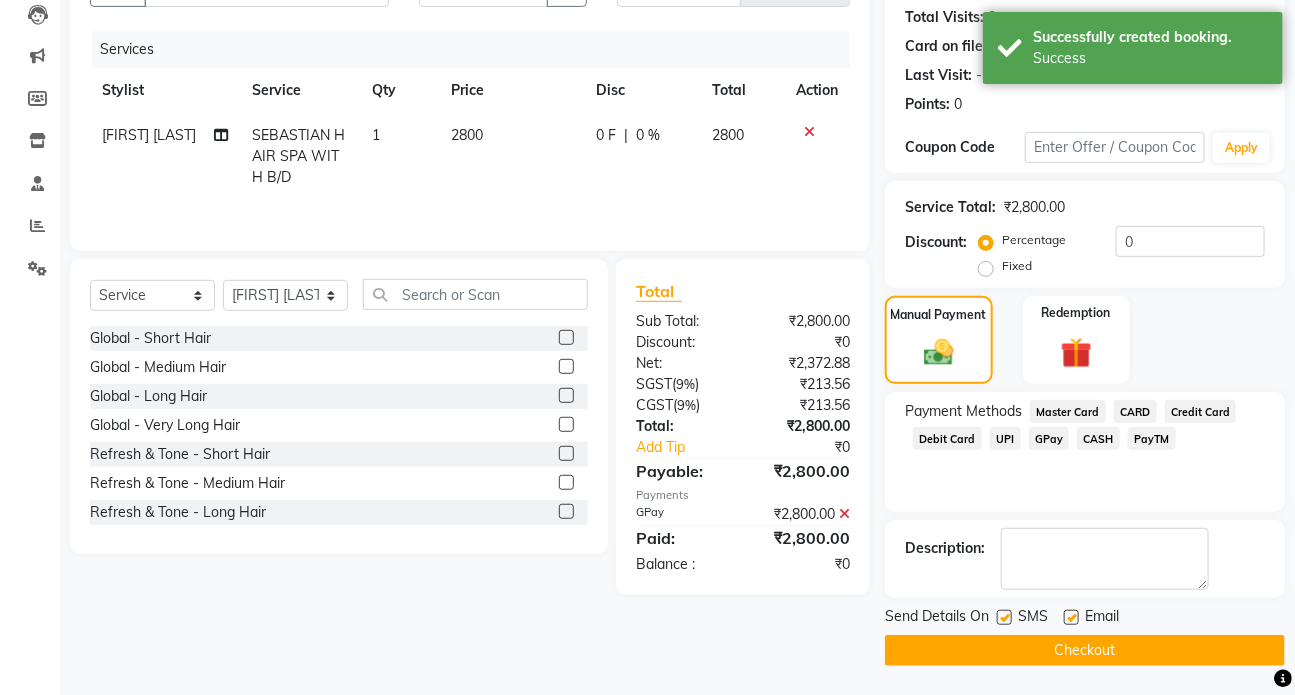click on "Checkout" 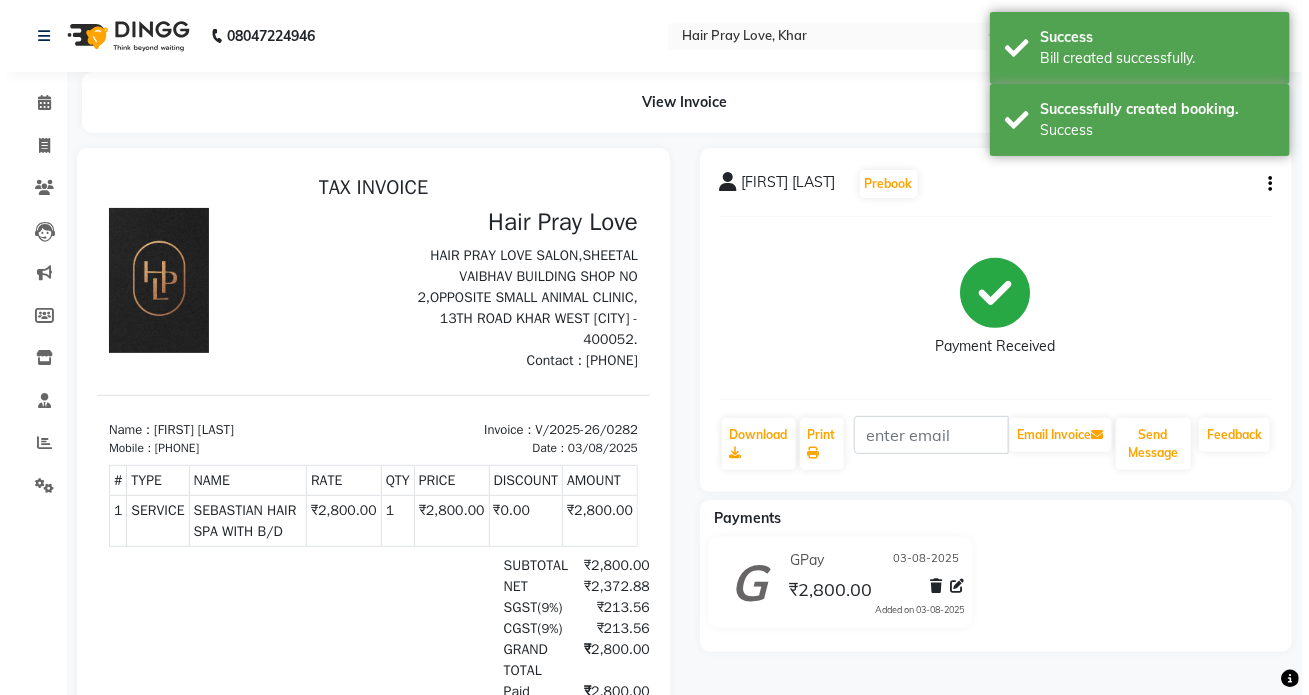 scroll, scrollTop: 0, scrollLeft: 0, axis: both 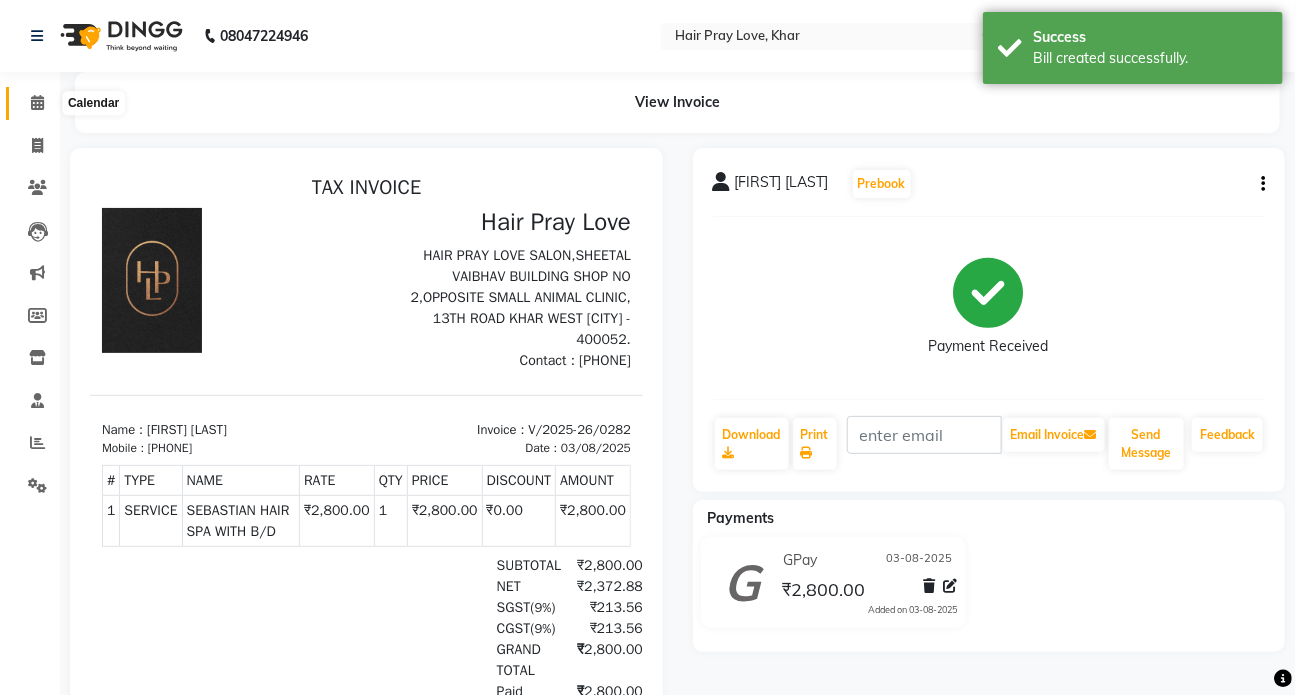 click 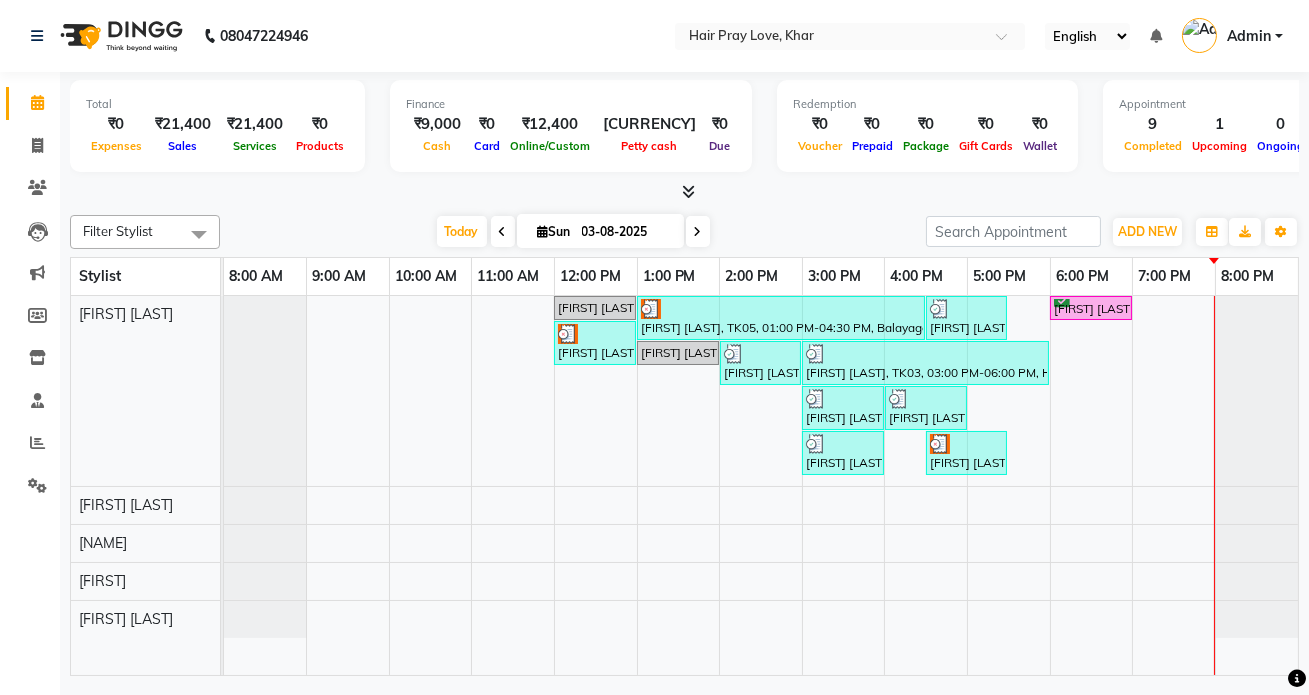 click at bounding box center (698, 232) 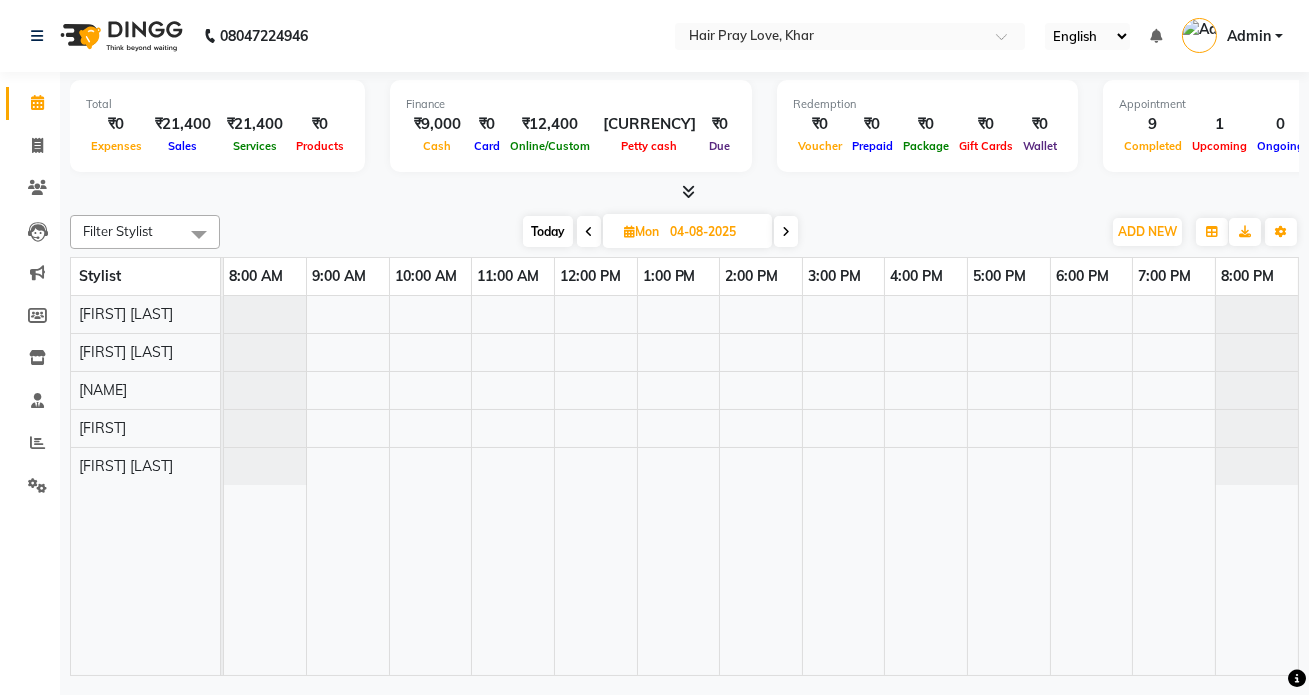 click at bounding box center [786, 232] 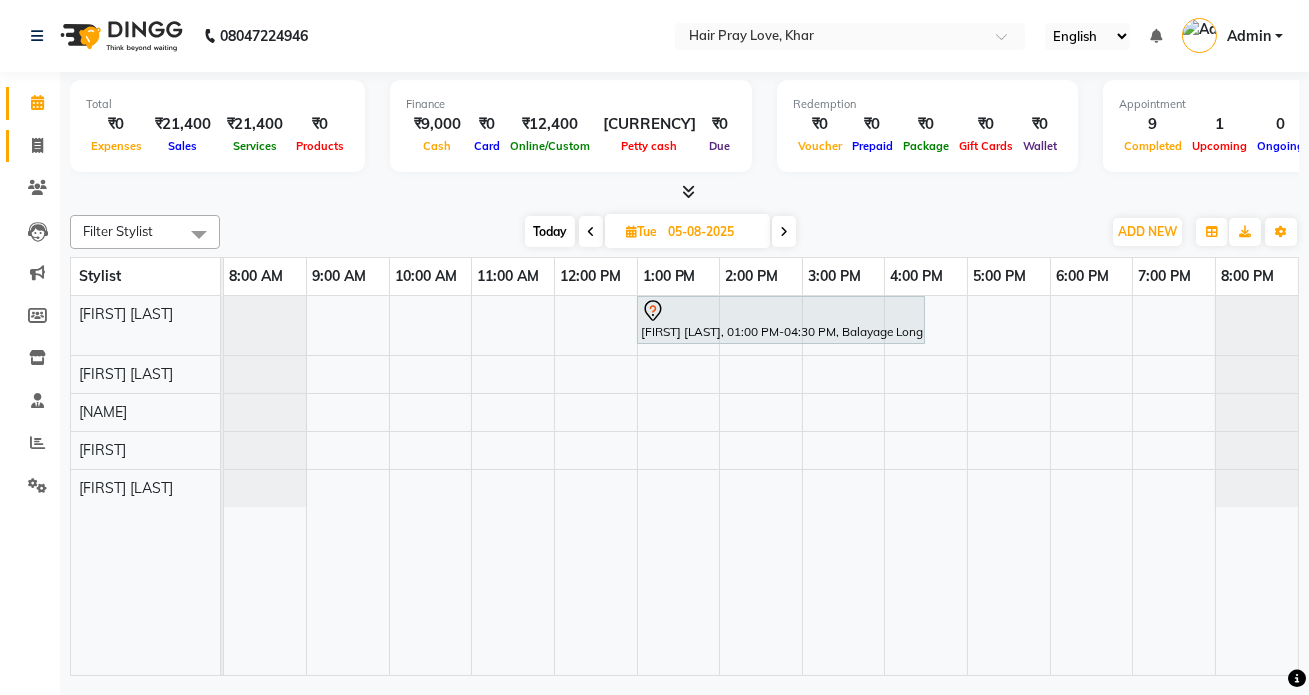 click 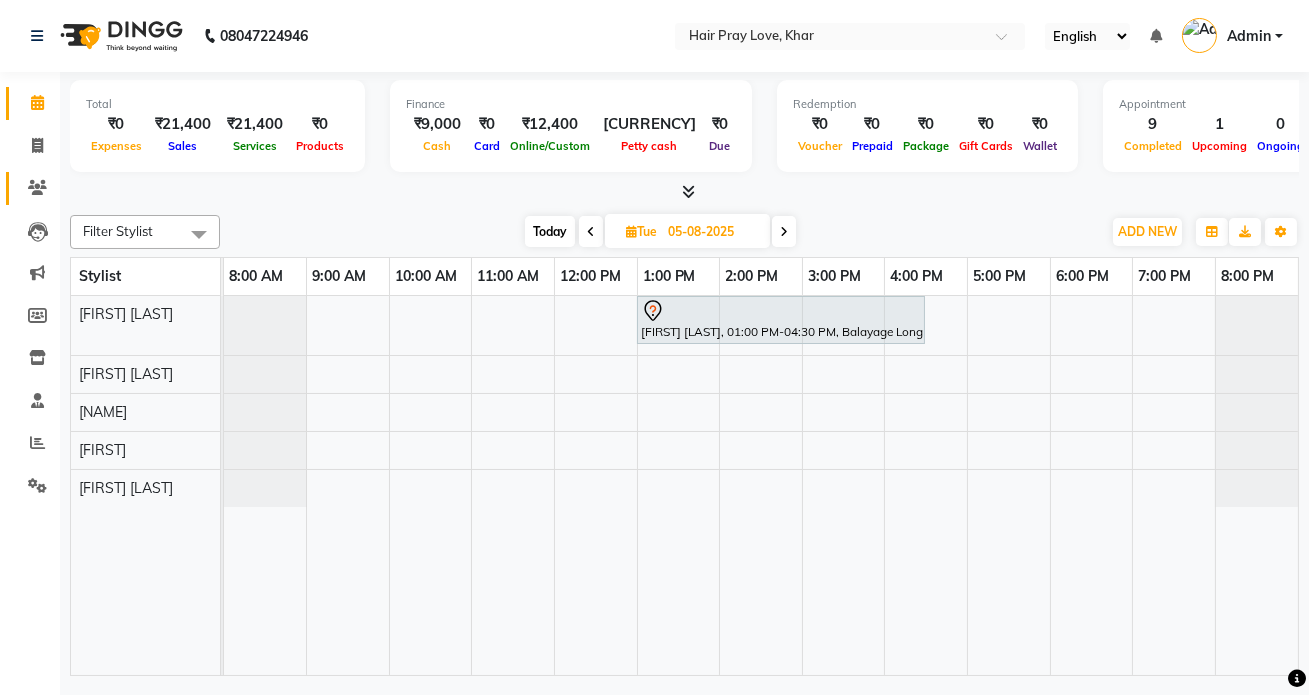 select on "6919" 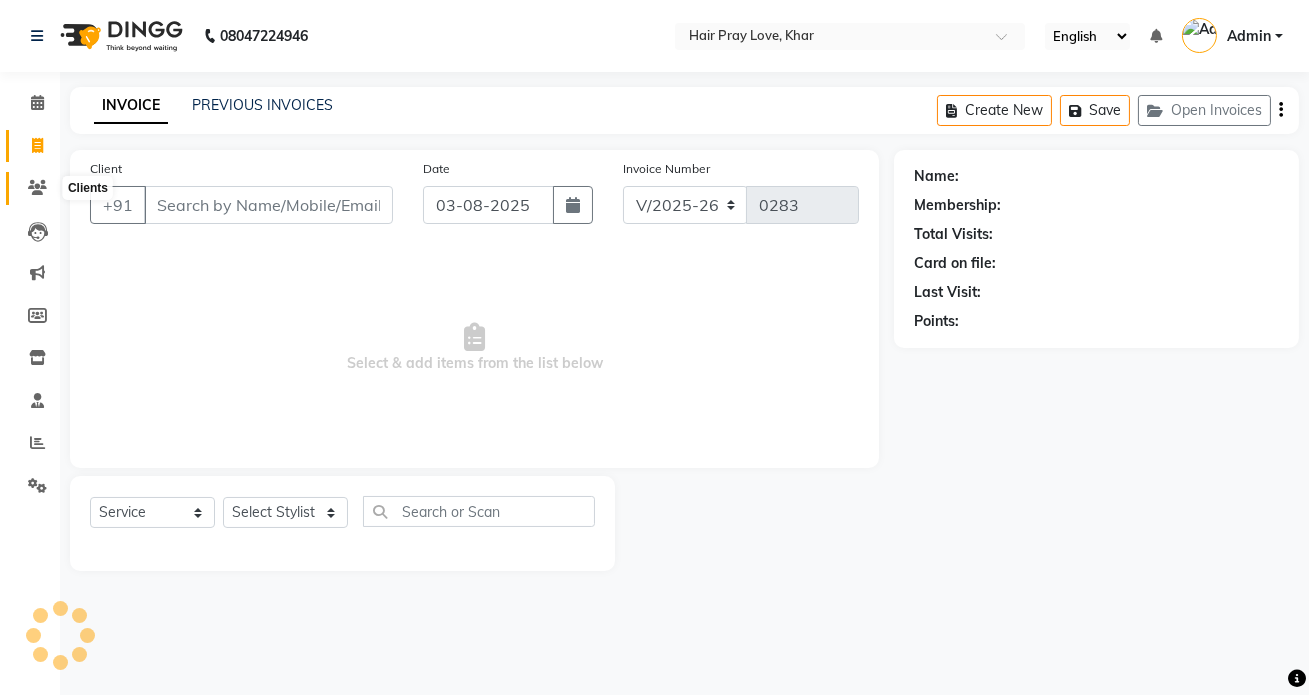 click 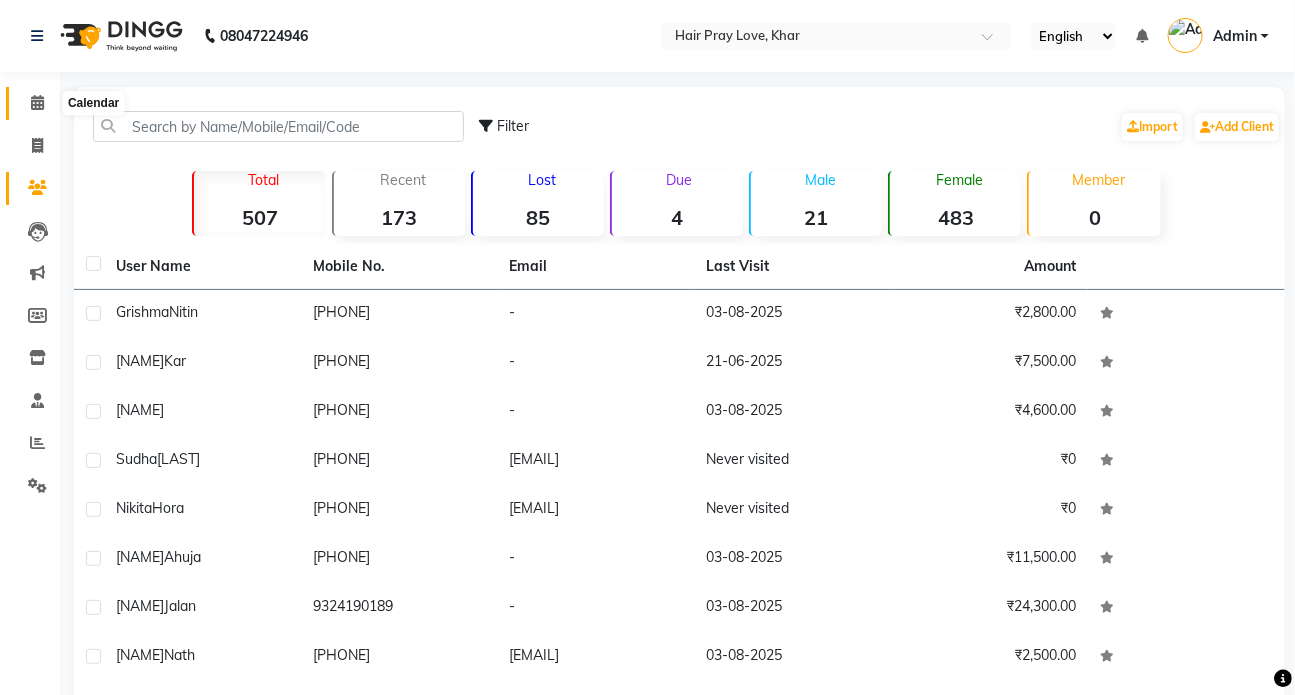 click 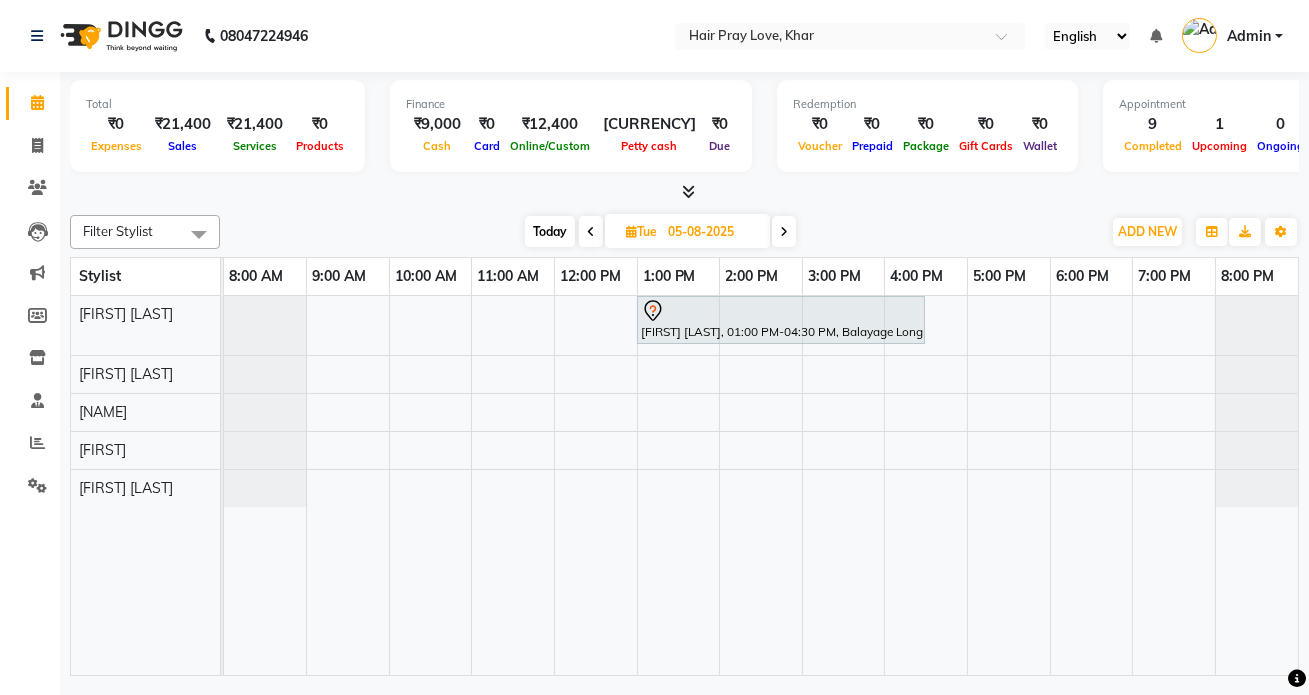 click at bounding box center (591, 232) 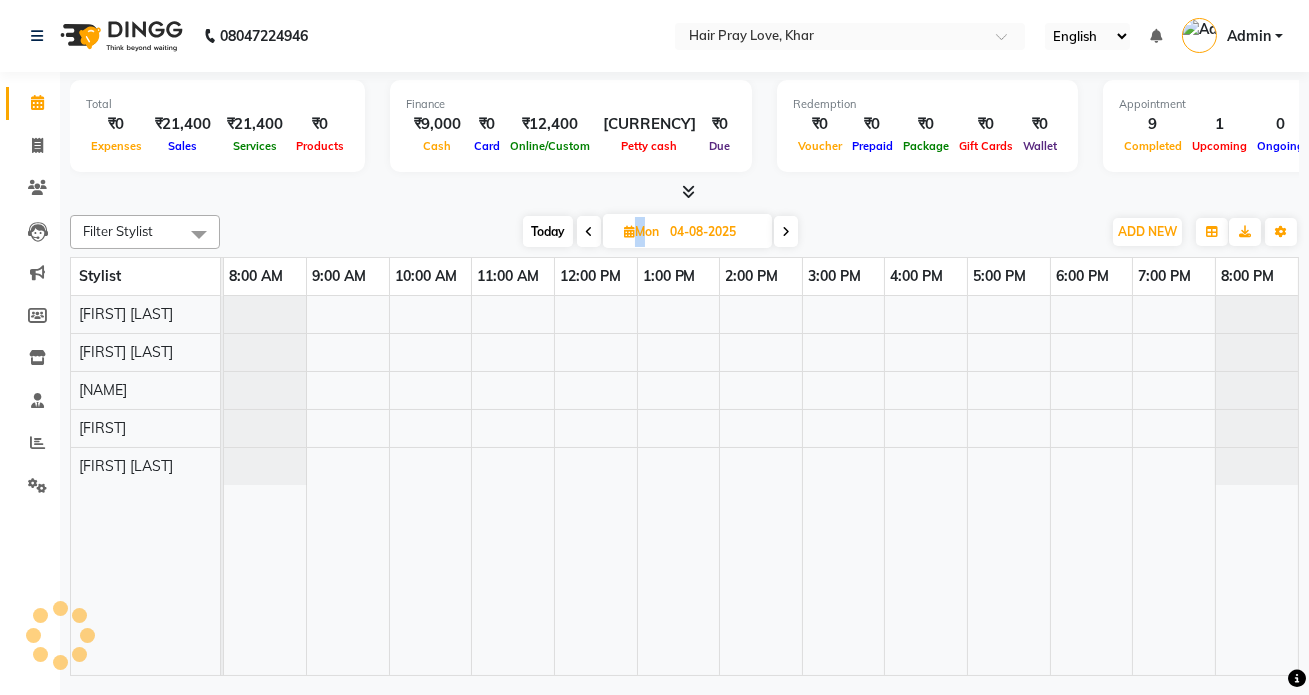 click at bounding box center (589, 231) 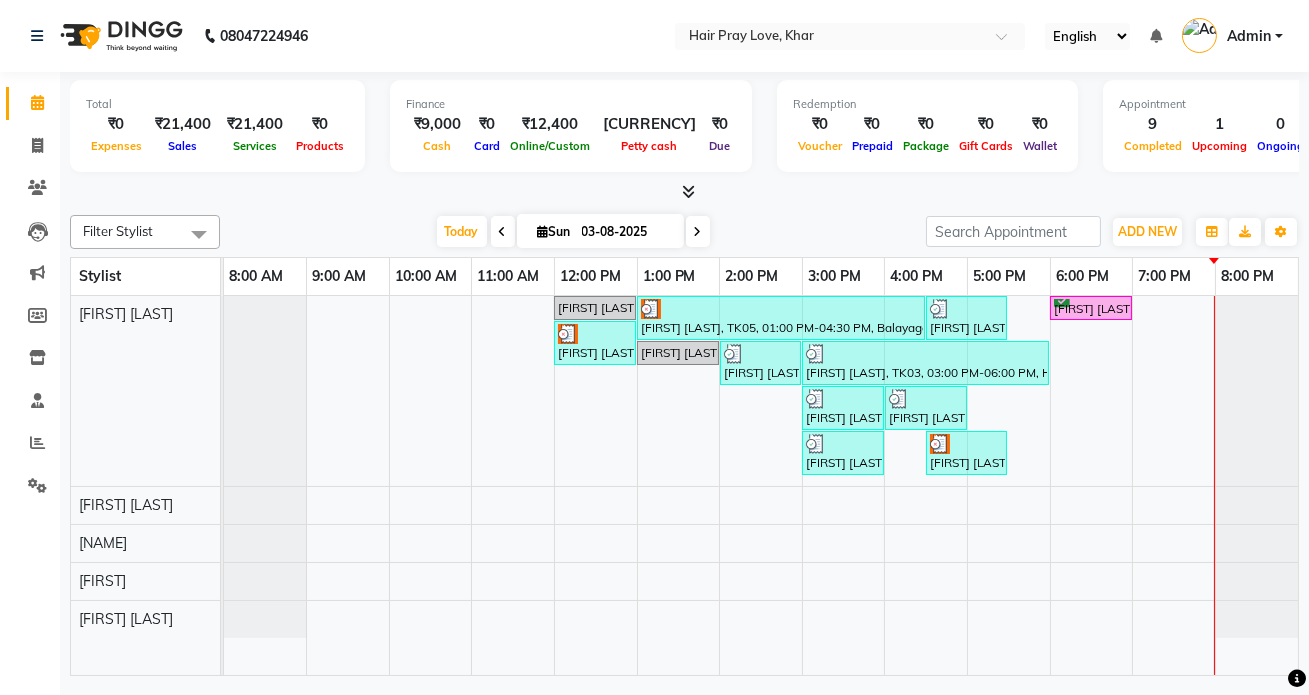 click on "[FIRST] [LAST], [CODE], [TIME]-[TIME], [SERVICE]     [FIRST] [LAST], [CODE], [TIME]-[TIME], [SERVICE]     [FIRST] [LAST], [CODE], [TIME]-[TIME], [SERVICE]     [FIRST] [LAST], [CODE], [TIME]-[TIME], [SERVICE]     [FIRST] [LAST], [CODE], [TIME]-[TIME], [SERVICE]    [FIRST] [LAST], [CODE], [TIME]-[TIME], [SERVICE]     [FIRST] [LAST], [CODE], [TIME]-[TIME], [SERVICE]     [FIRST] [LAST], [CODE], [TIME]-[TIME], [SERVICE], [SERVICE], [SERVICE]     [FIRST] [LAST], [CODE], [TIME]-[TIME], [SERVICE]     [FIRST], [CODE], [TIME]-[TIME], [SERVICE]     [FIRST], [CODE], [TIME]-[TIME], [SERVICE] - [DURATION]     [FIRST] [LAST], [CODE], [TIME]-[TIME], [SERVICE]" at bounding box center [761, 485] 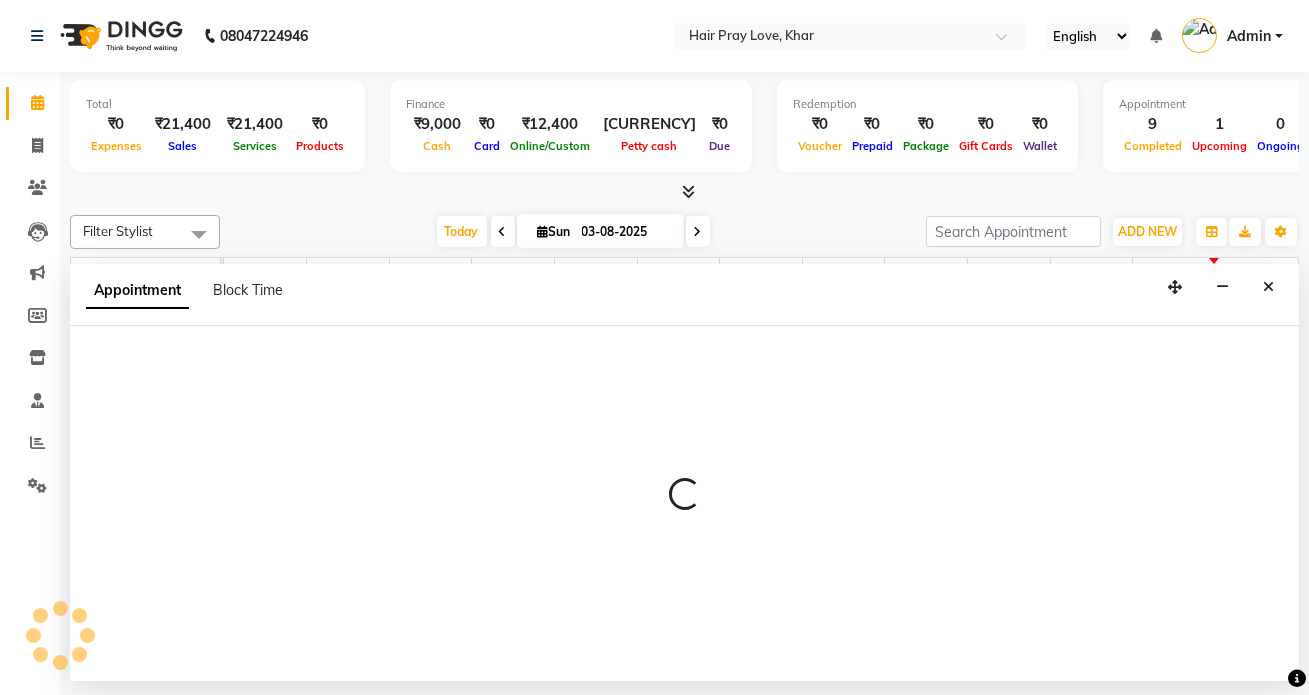 select on "54376" 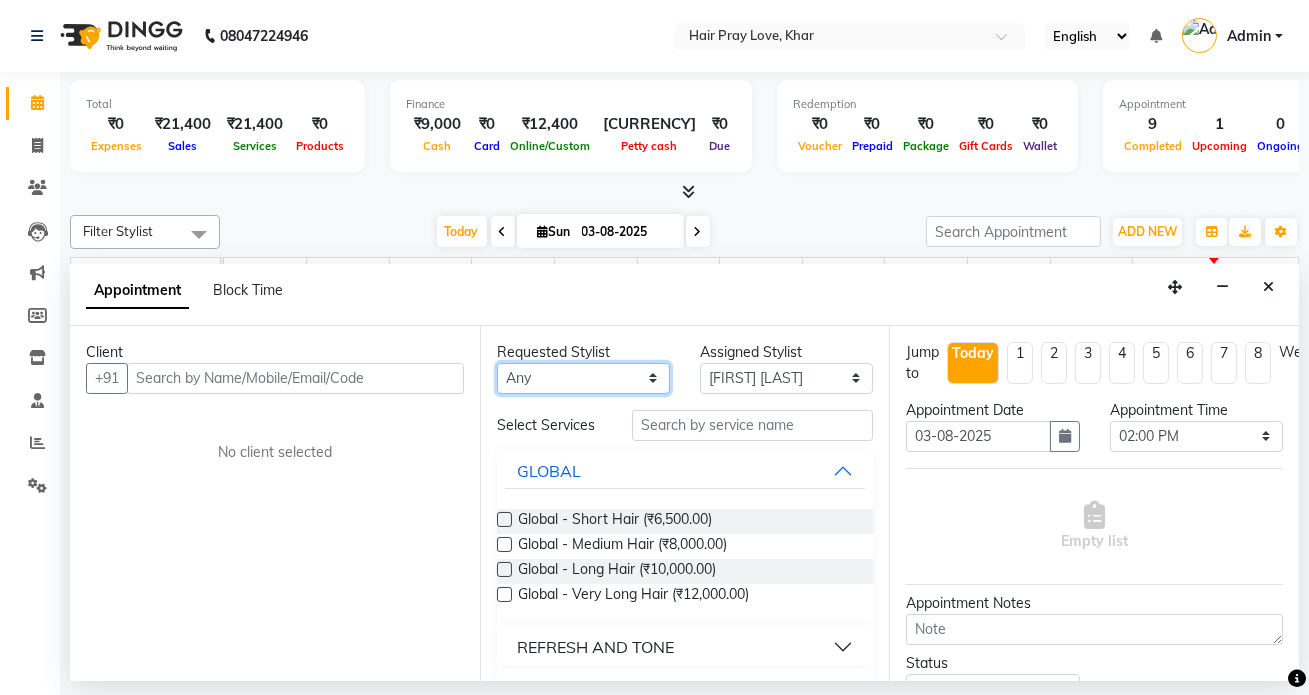 click on "Any [FIRST] [FIRST] [FIRST] [FIRST] [FIRST]" at bounding box center [583, 378] 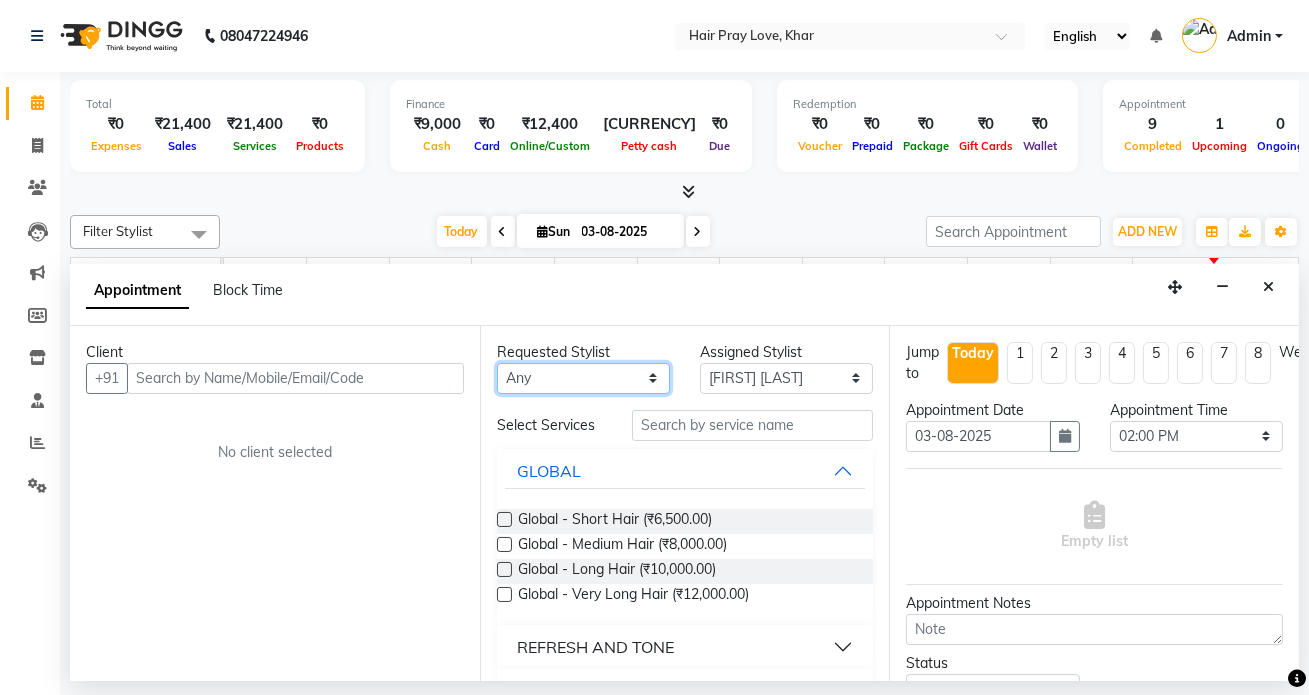 select on "54376" 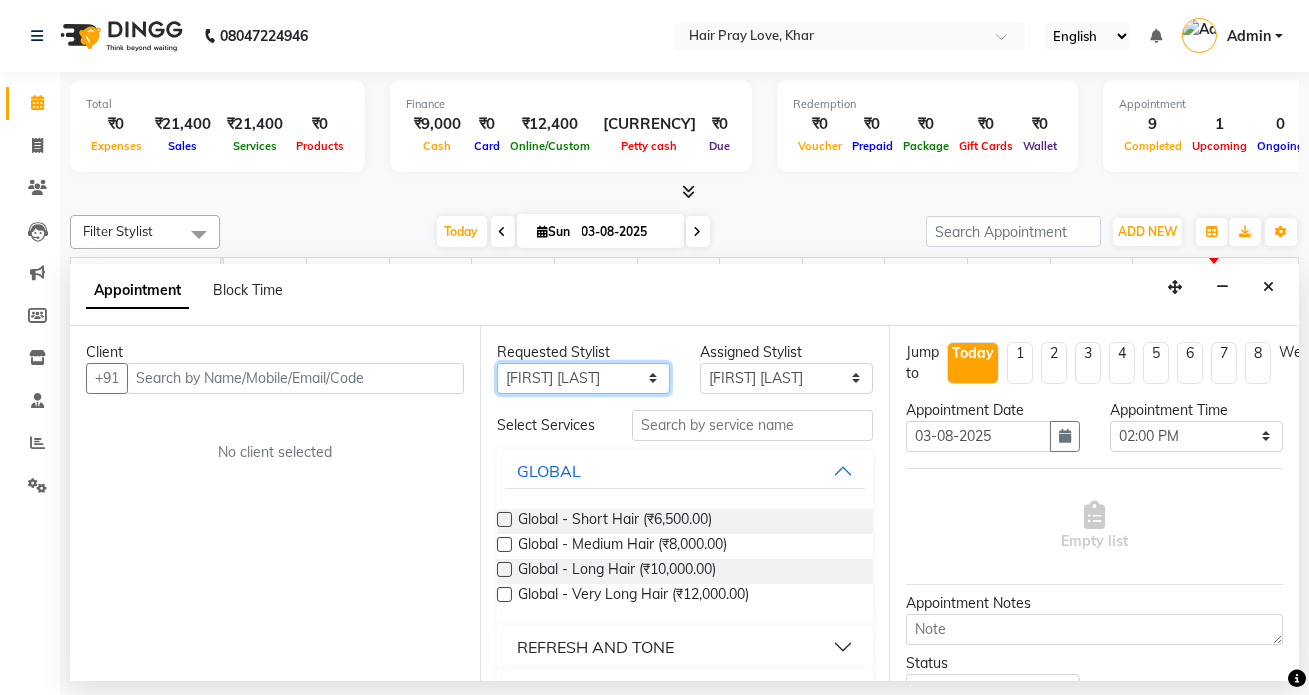 click on "Any [FIRST] [FIRST] [FIRST] [FIRST] [FIRST]" at bounding box center (583, 378) 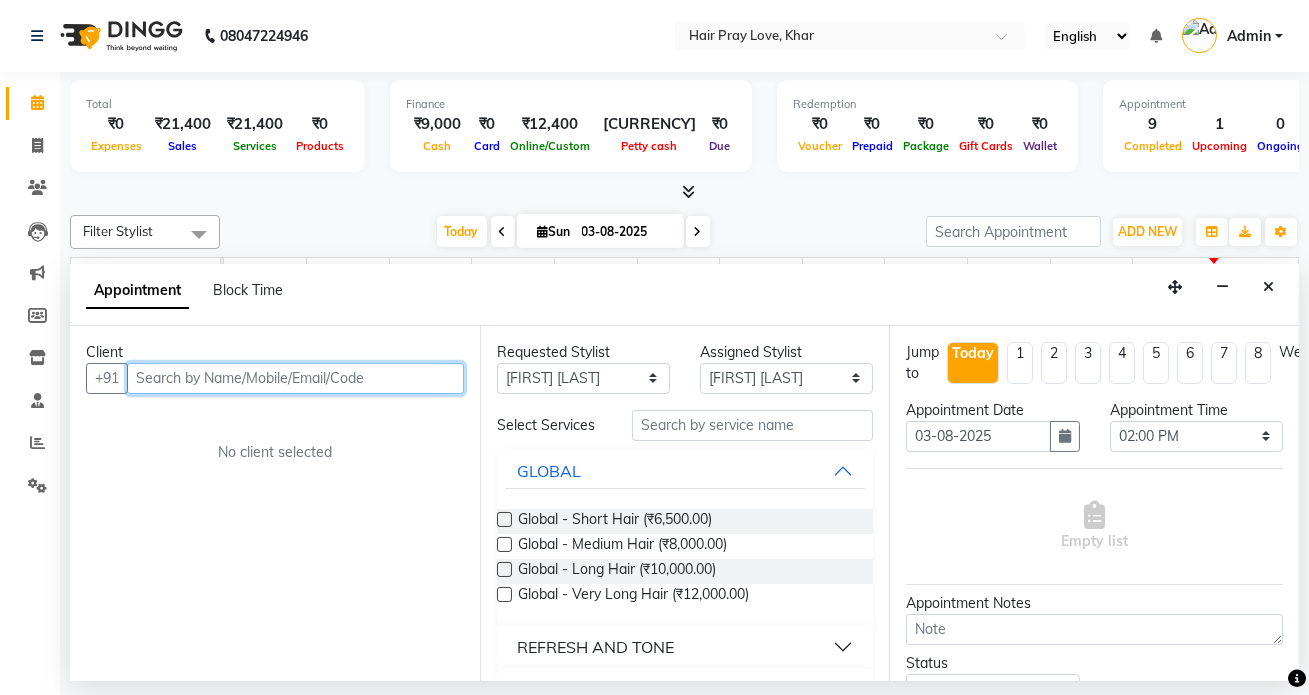 click at bounding box center [295, 378] 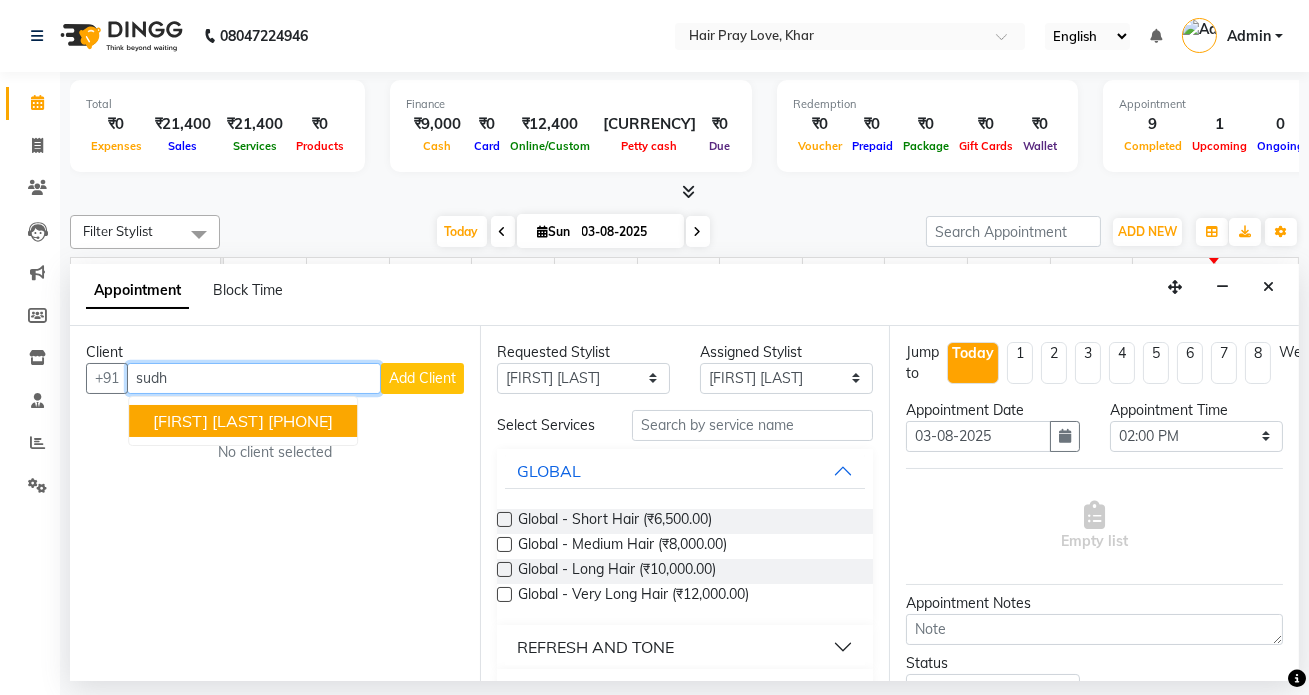 click on "[FIRST] [LAST]" at bounding box center [208, 421] 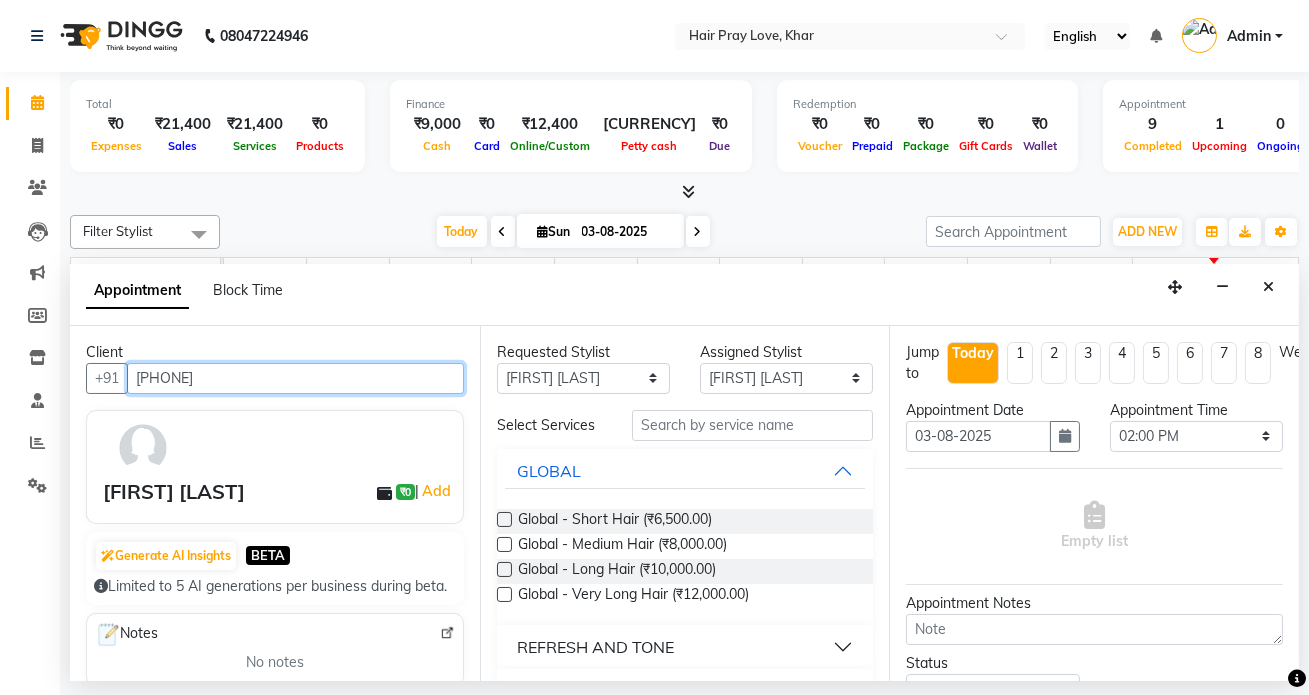 scroll, scrollTop: 90, scrollLeft: 0, axis: vertical 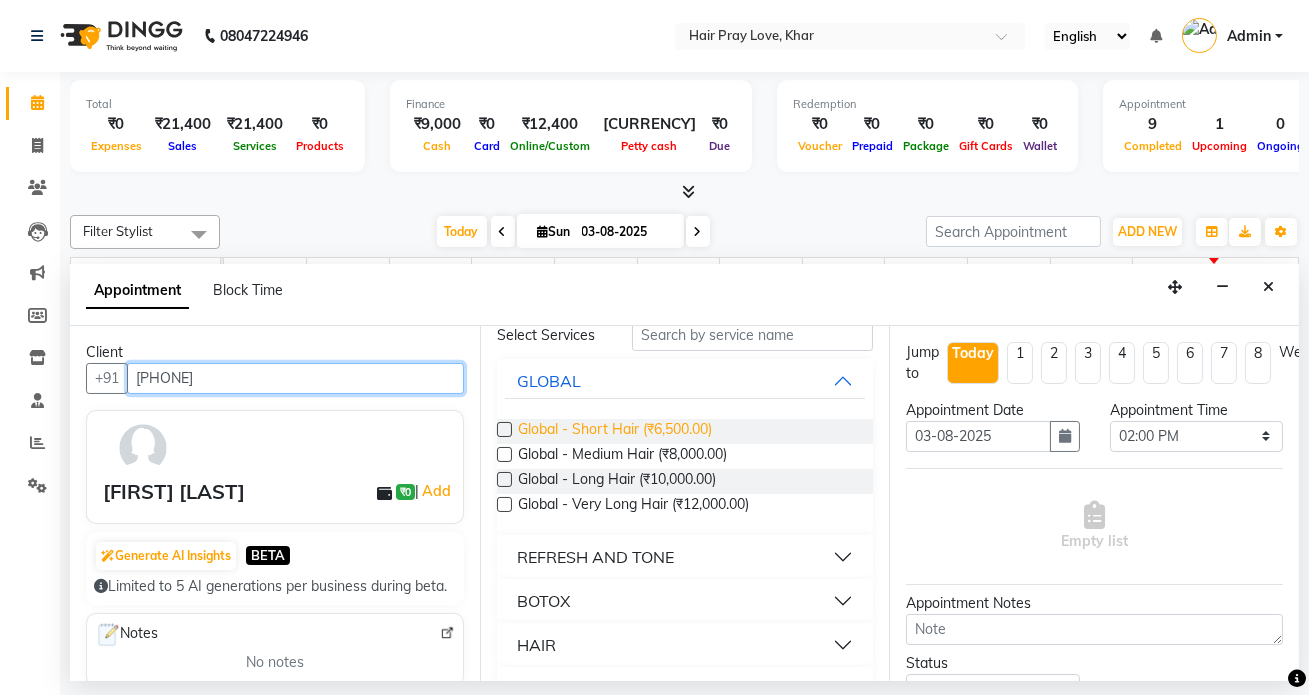 type on "[PHONE]" 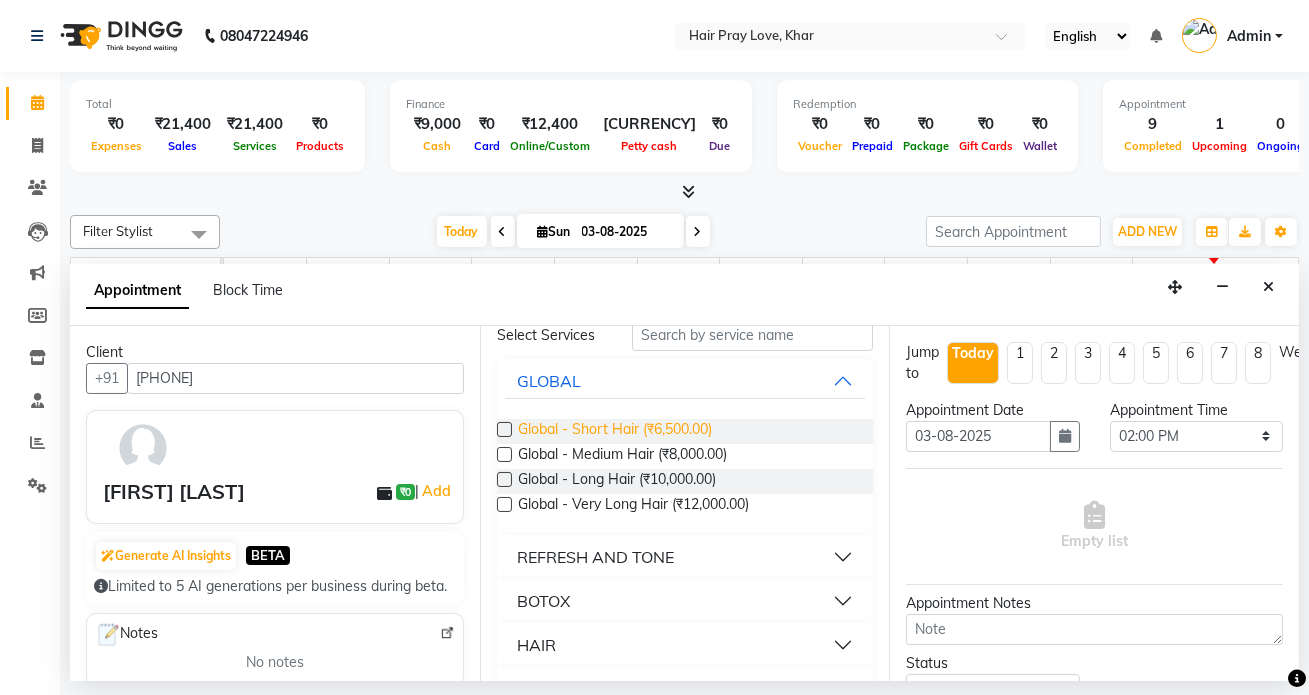 click on "Global - Short Hair (₹6,500.00)" at bounding box center [615, 431] 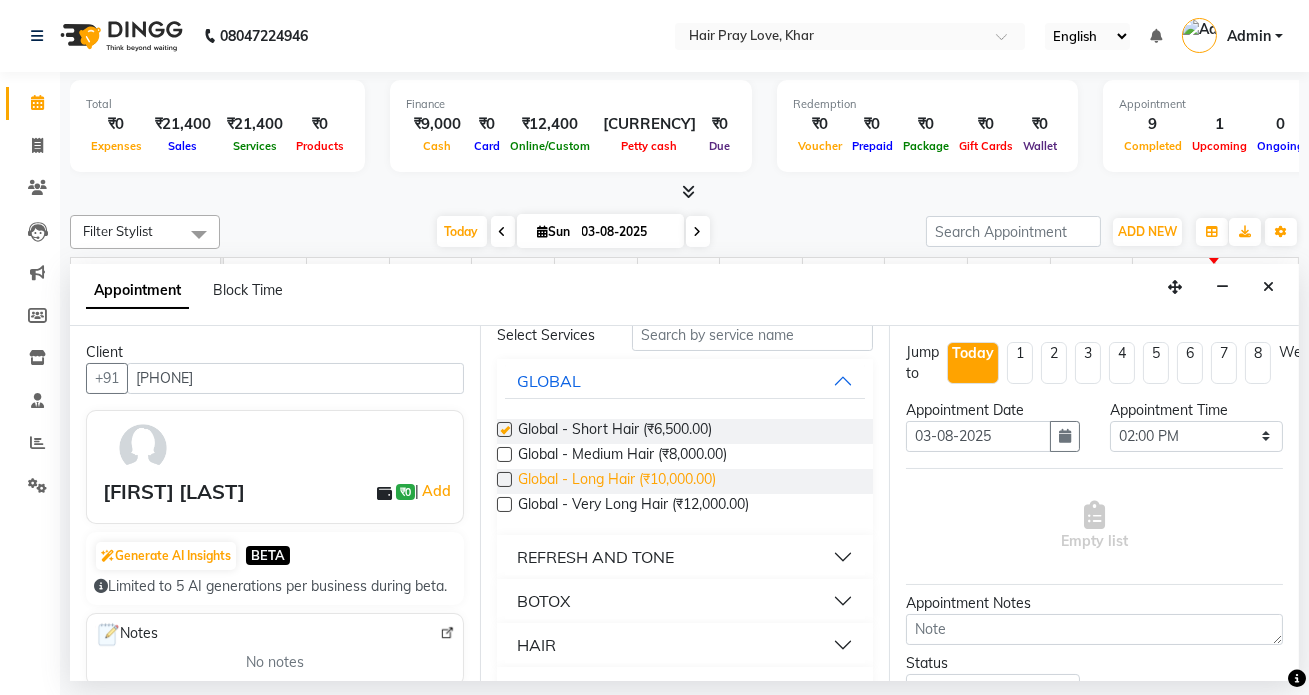 checkbox on "false" 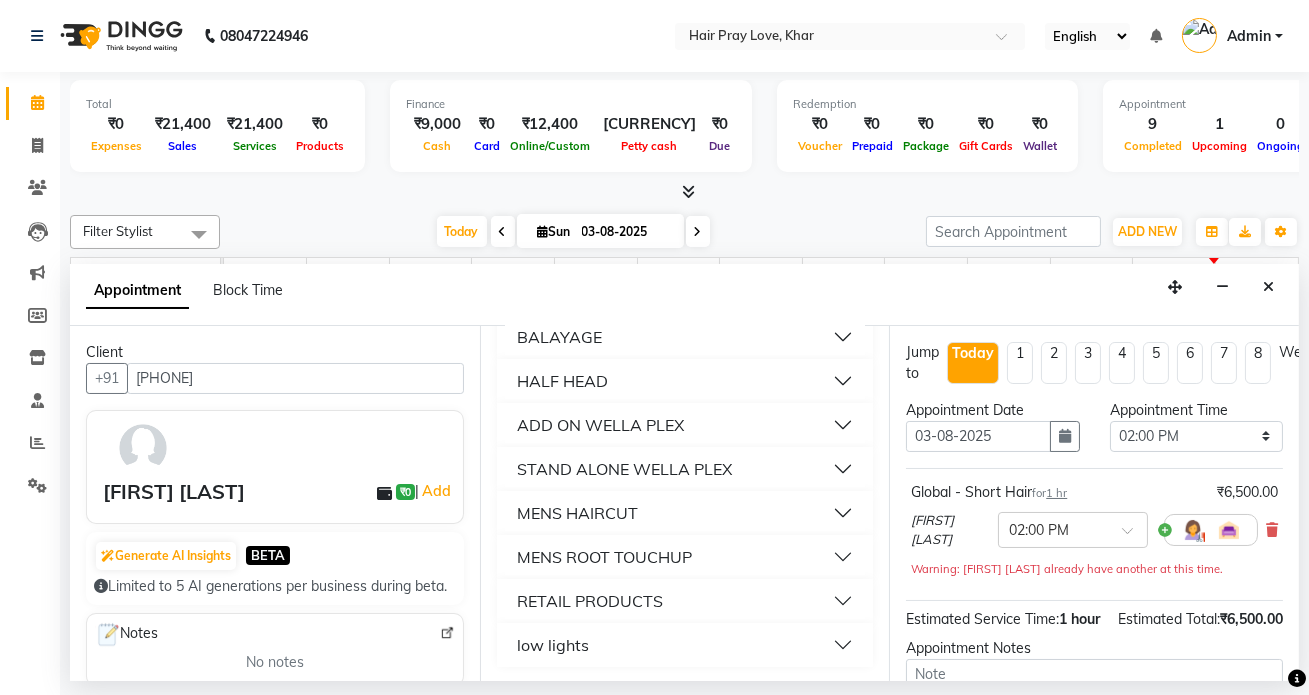 scroll, scrollTop: 750, scrollLeft: 0, axis: vertical 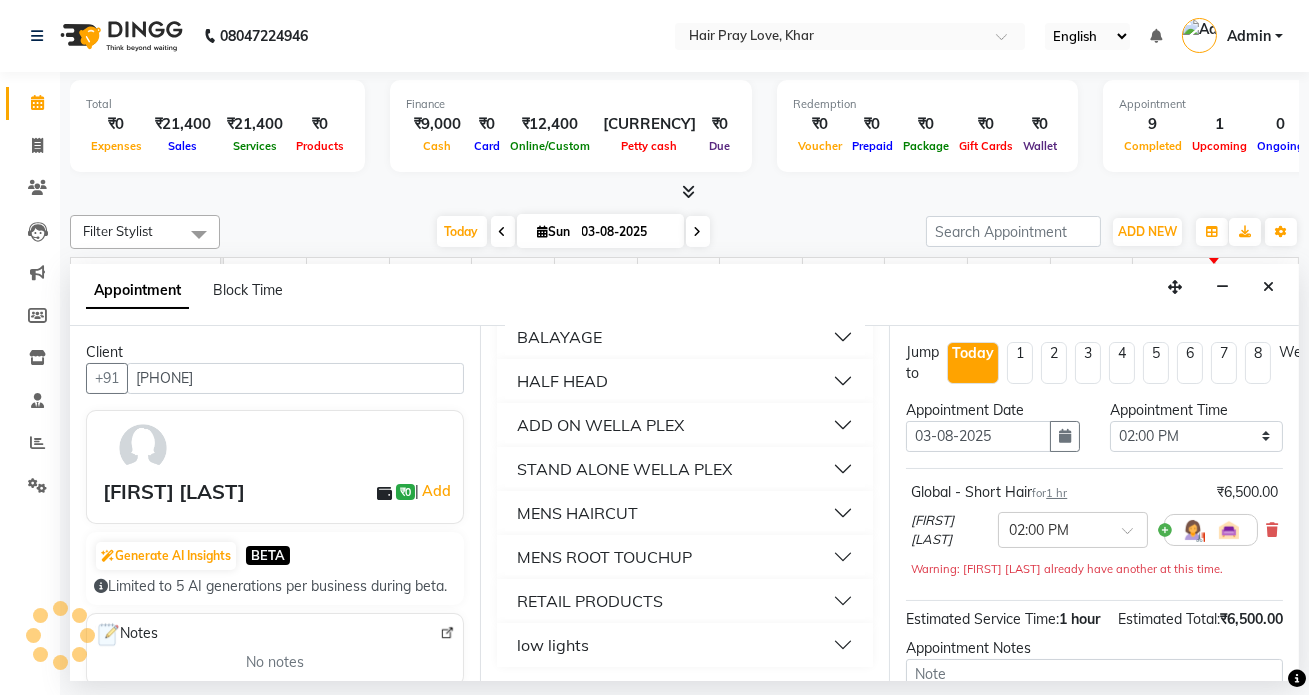 click on "RETAIL PRODUCTS" at bounding box center [590, 601] 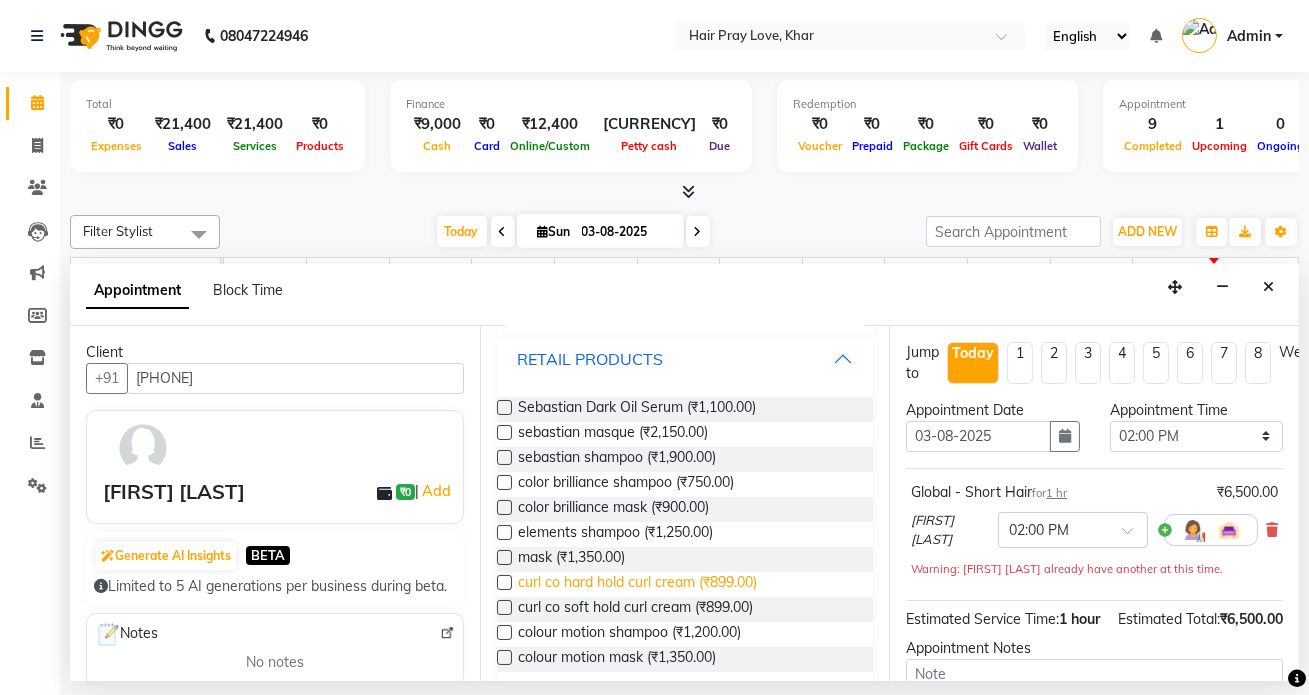 scroll, scrollTop: 1058, scrollLeft: 0, axis: vertical 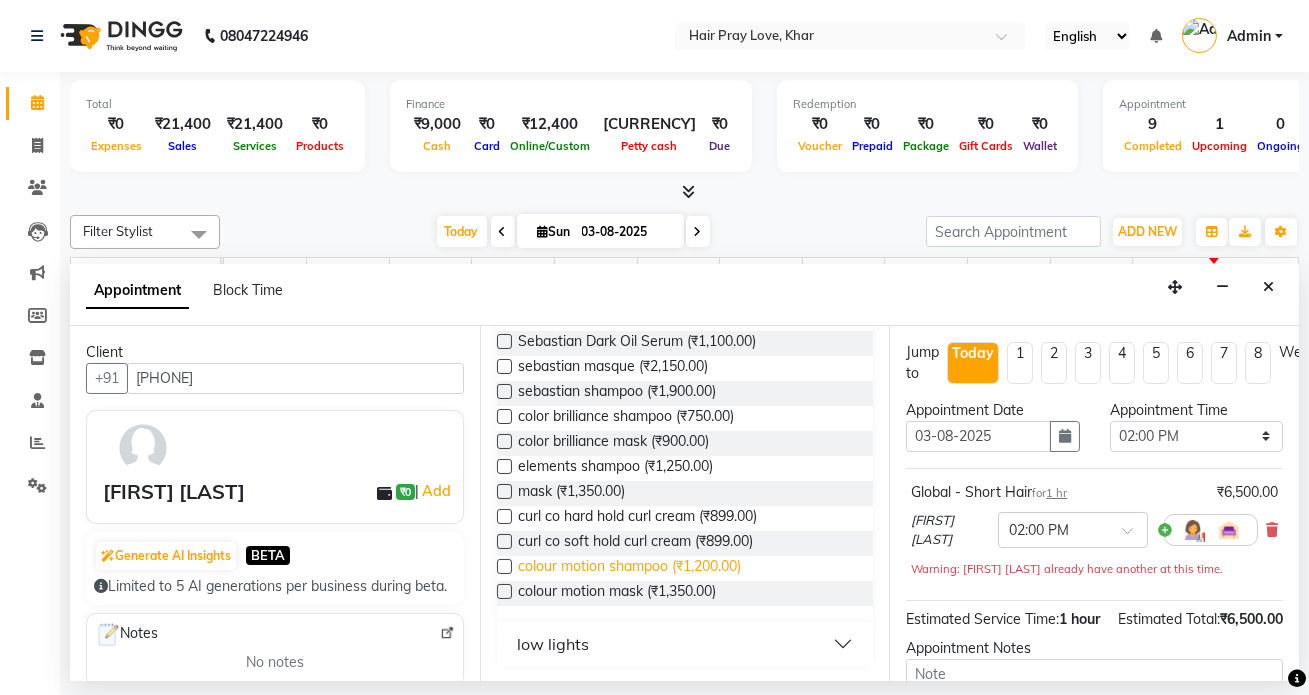 click on "colour motion shampoo (₹1,200.00)" at bounding box center [629, 568] 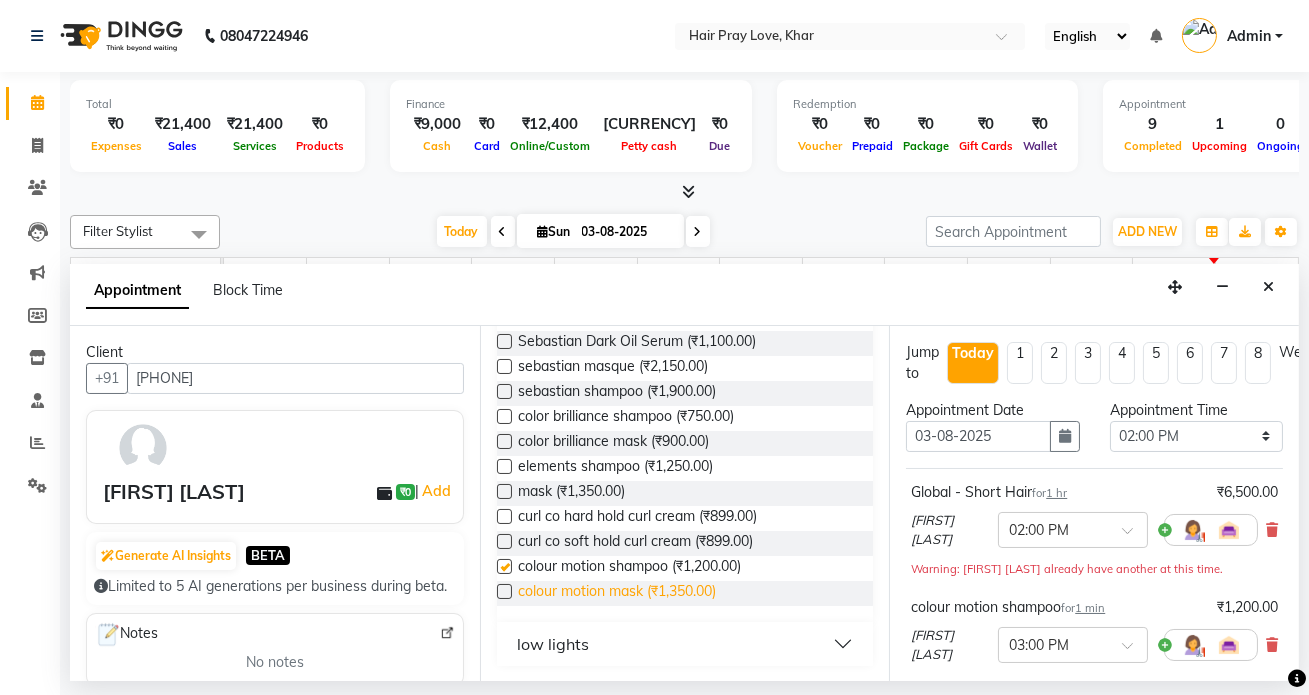 checkbox on "false" 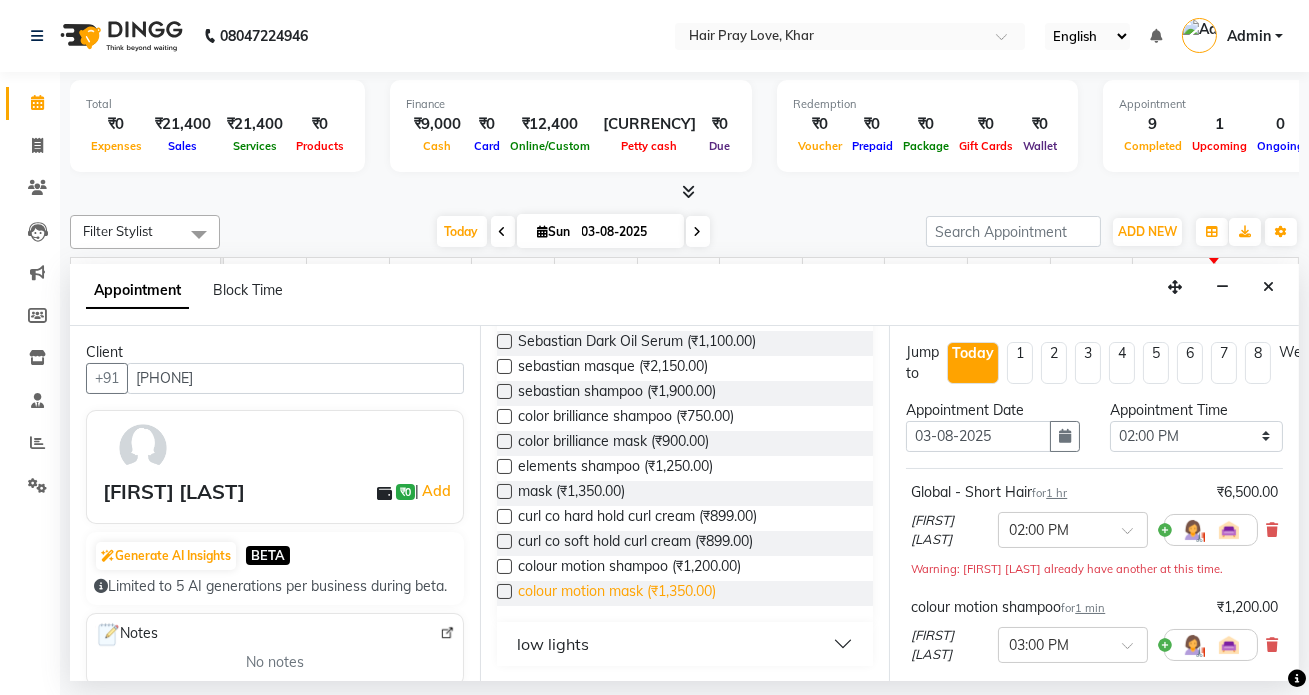click on "colour motion mask (₹1,350.00)" at bounding box center (617, 593) 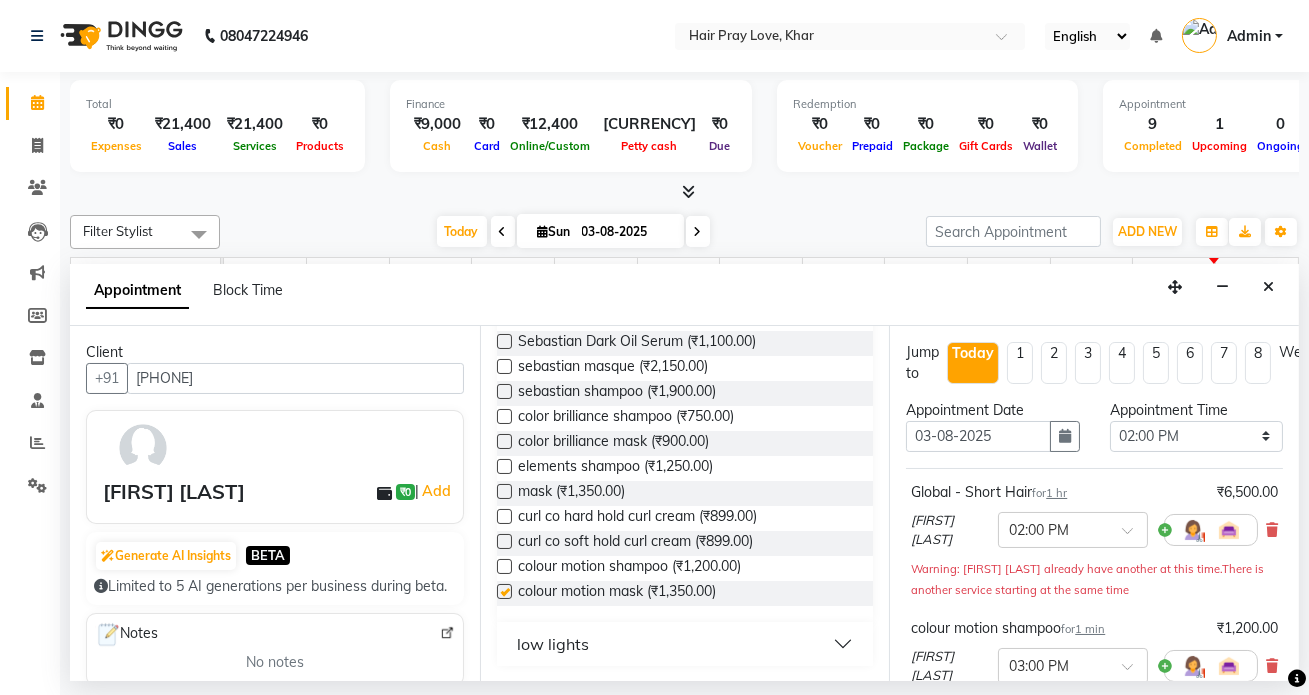 checkbox on "false" 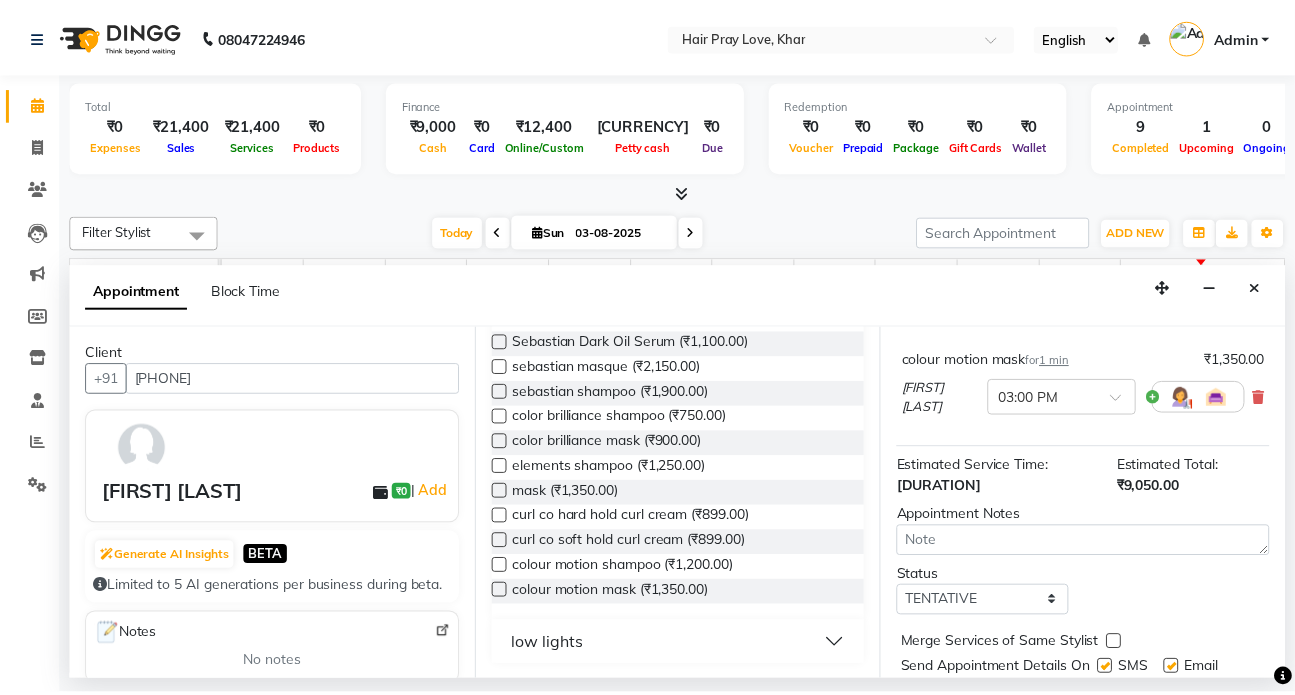 scroll, scrollTop: 438, scrollLeft: 0, axis: vertical 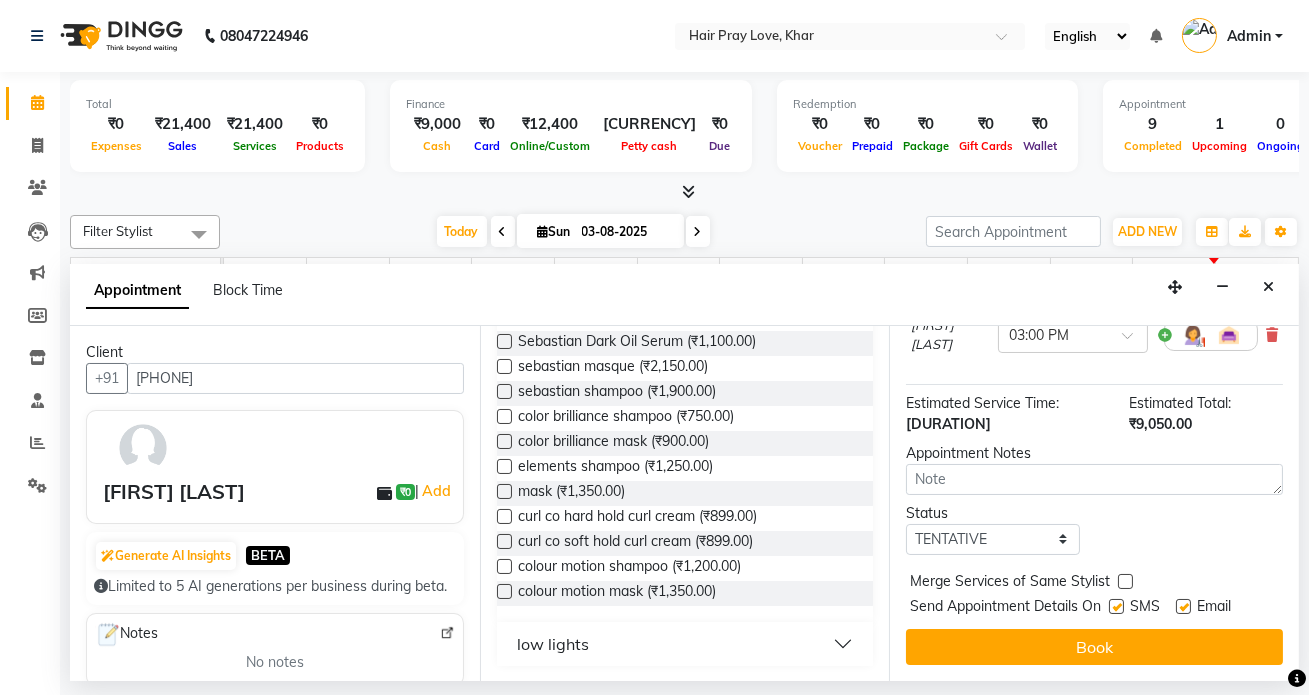 click on "Status" at bounding box center [992, 513] 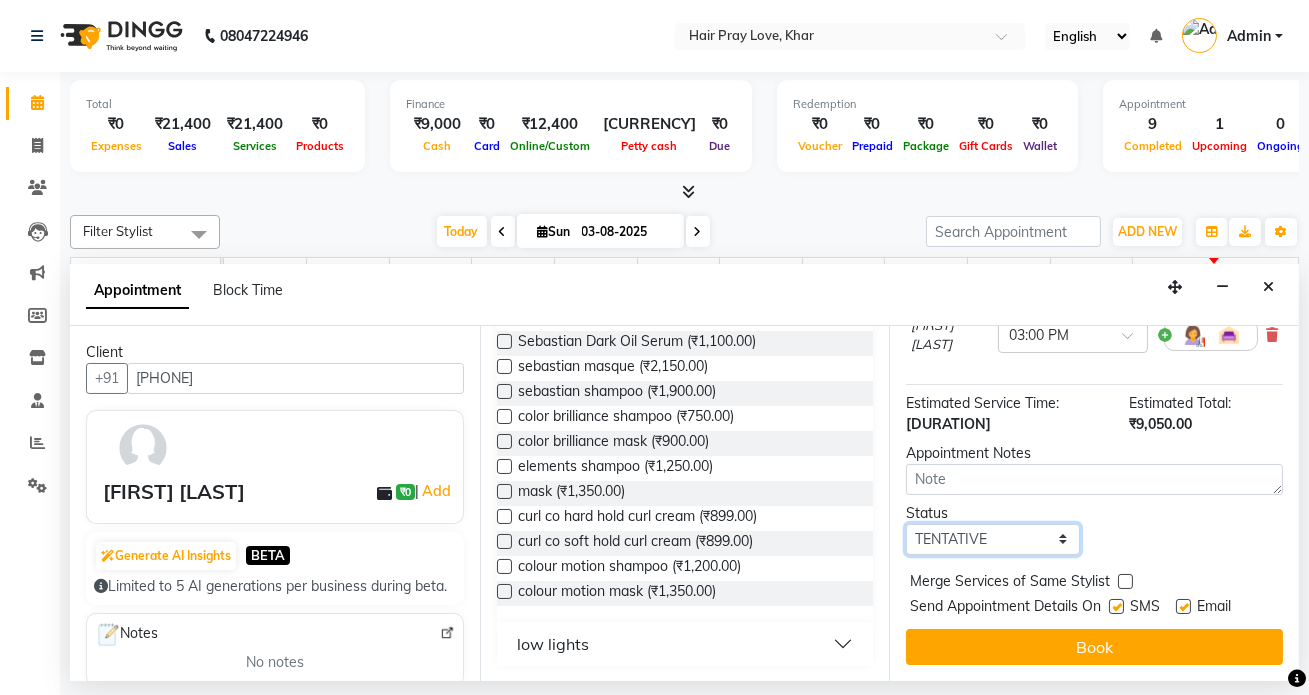 click on "Select TENTATIVE CONFIRM CHECK-IN UPCOMING" at bounding box center [992, 539] 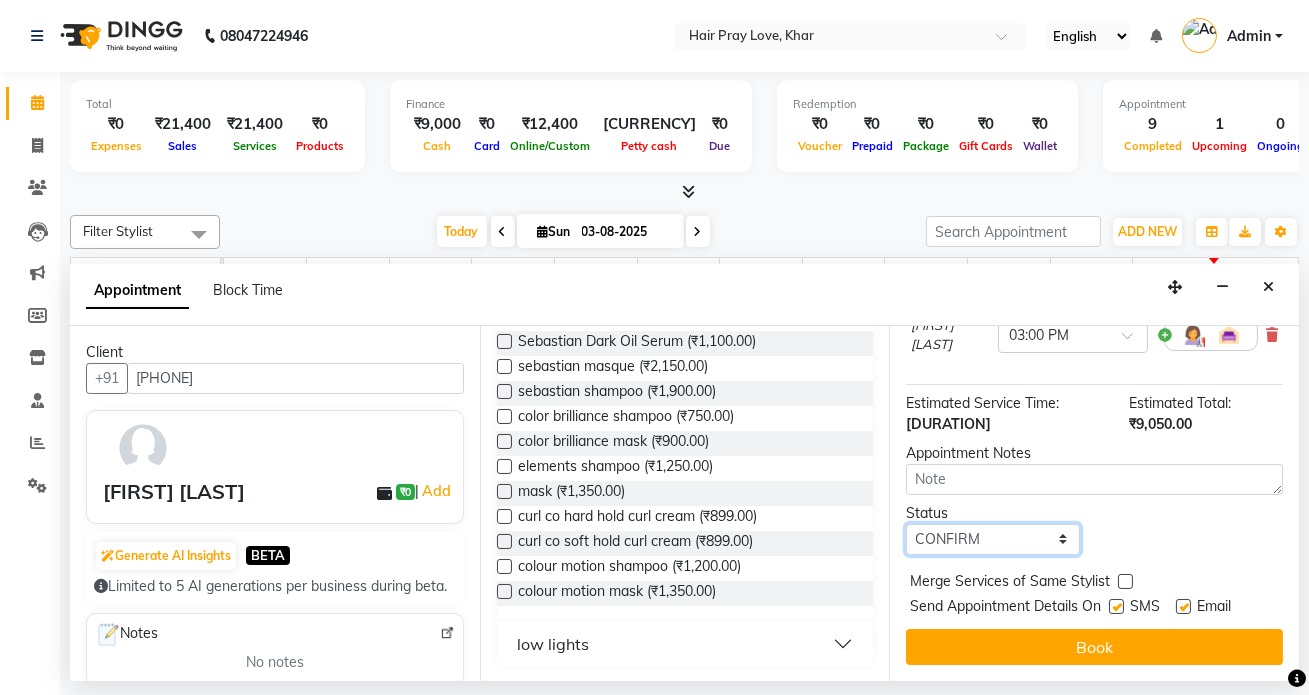 click on "Select TENTATIVE CONFIRM CHECK-IN UPCOMING" at bounding box center (992, 539) 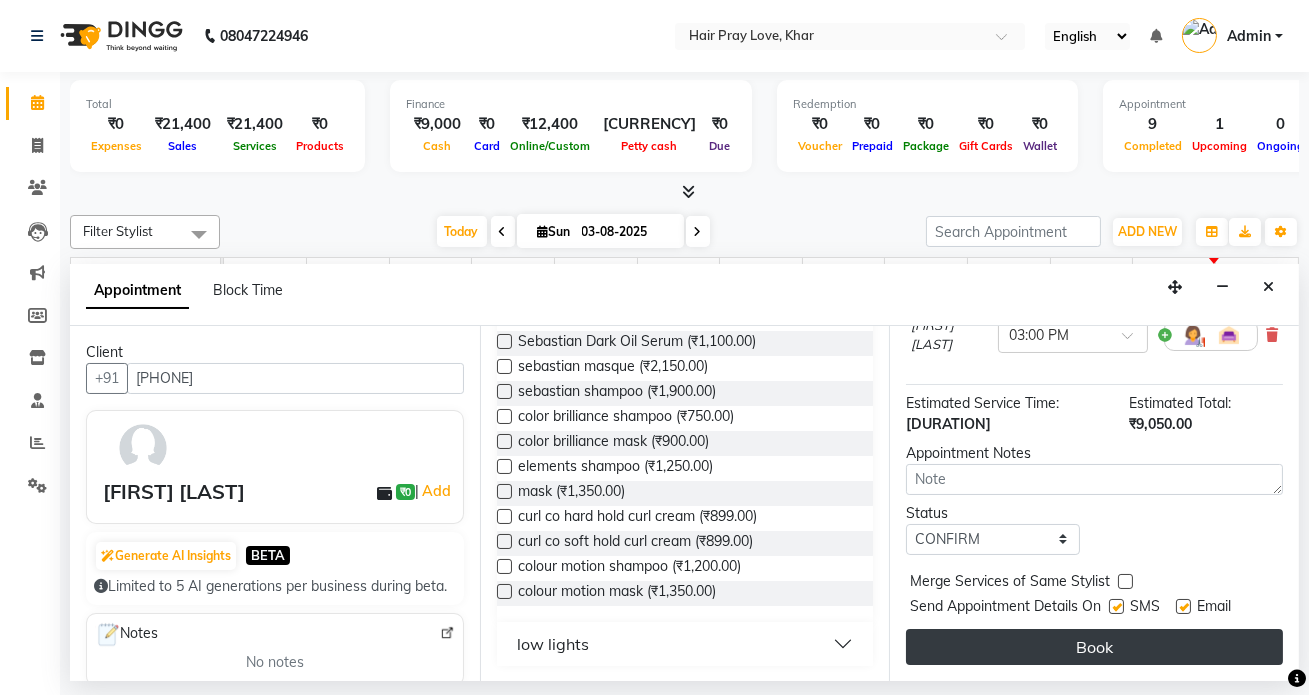 click on "Book" at bounding box center [1094, 647] 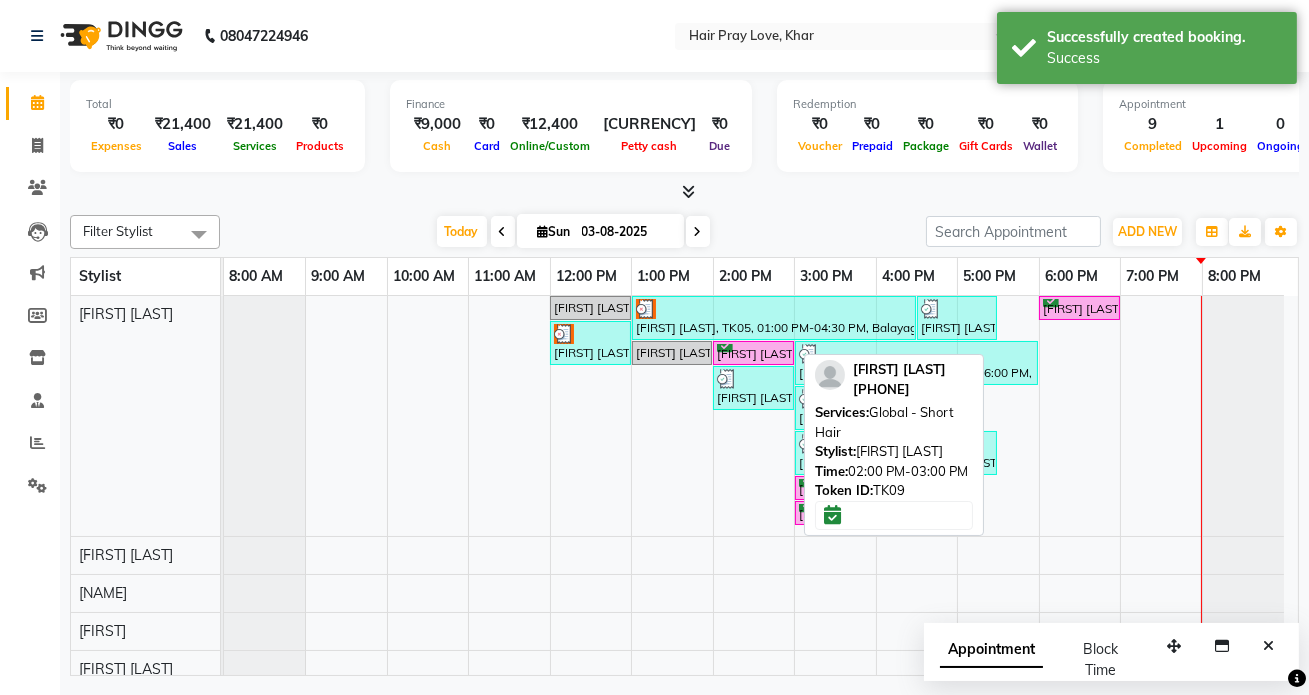 click on "[FIRST] [LAST], TK09, 02:00 PM-03:00 PM, Global - Short Hair" at bounding box center [753, 353] 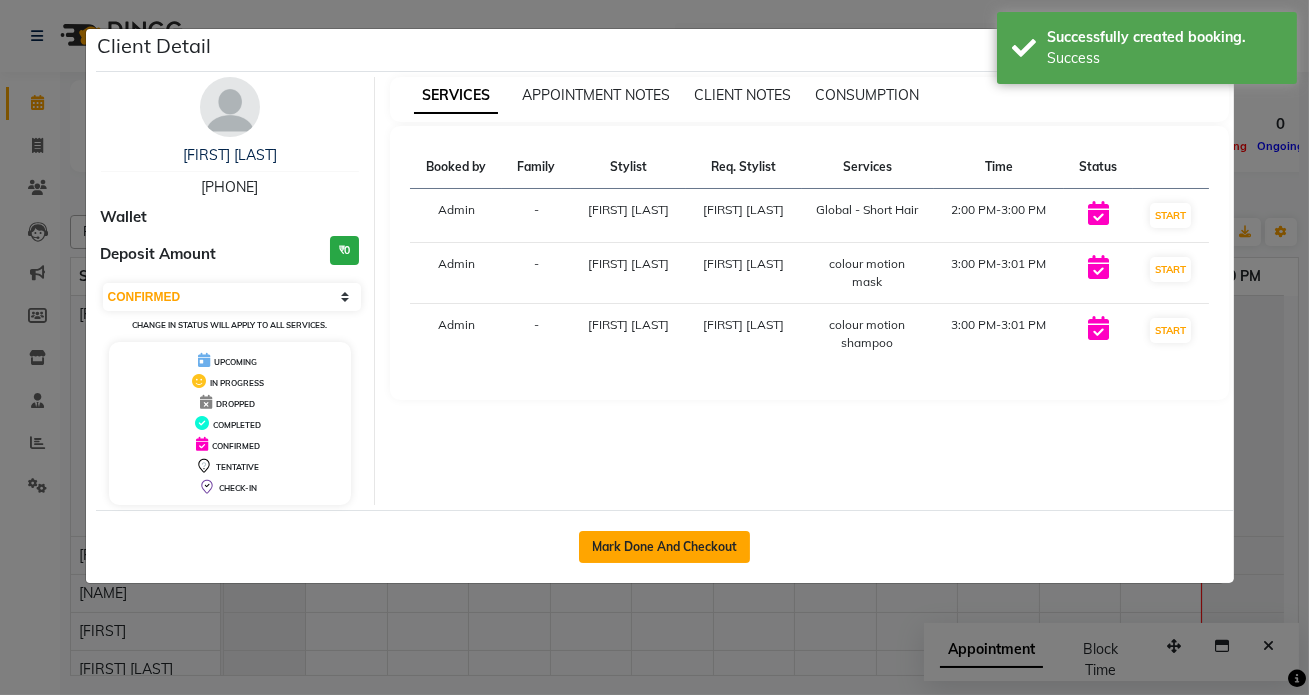 click on "Mark Done And Checkout" 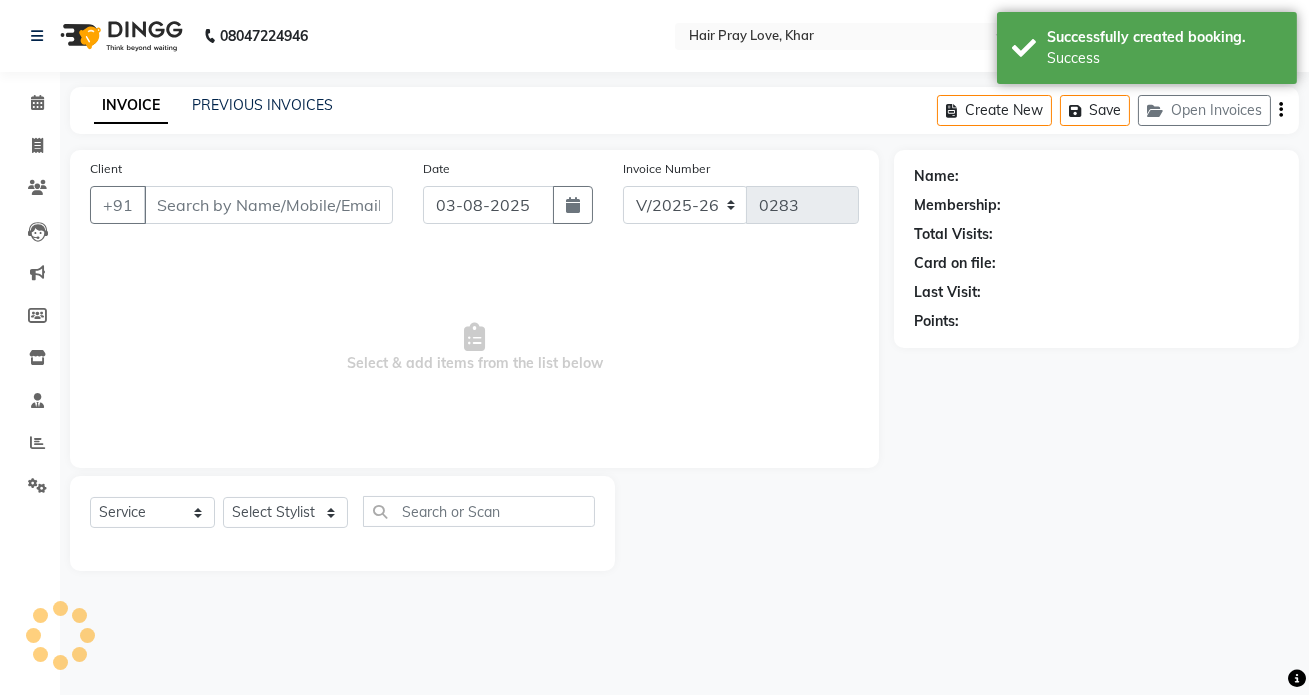 type on "[PHONE]" 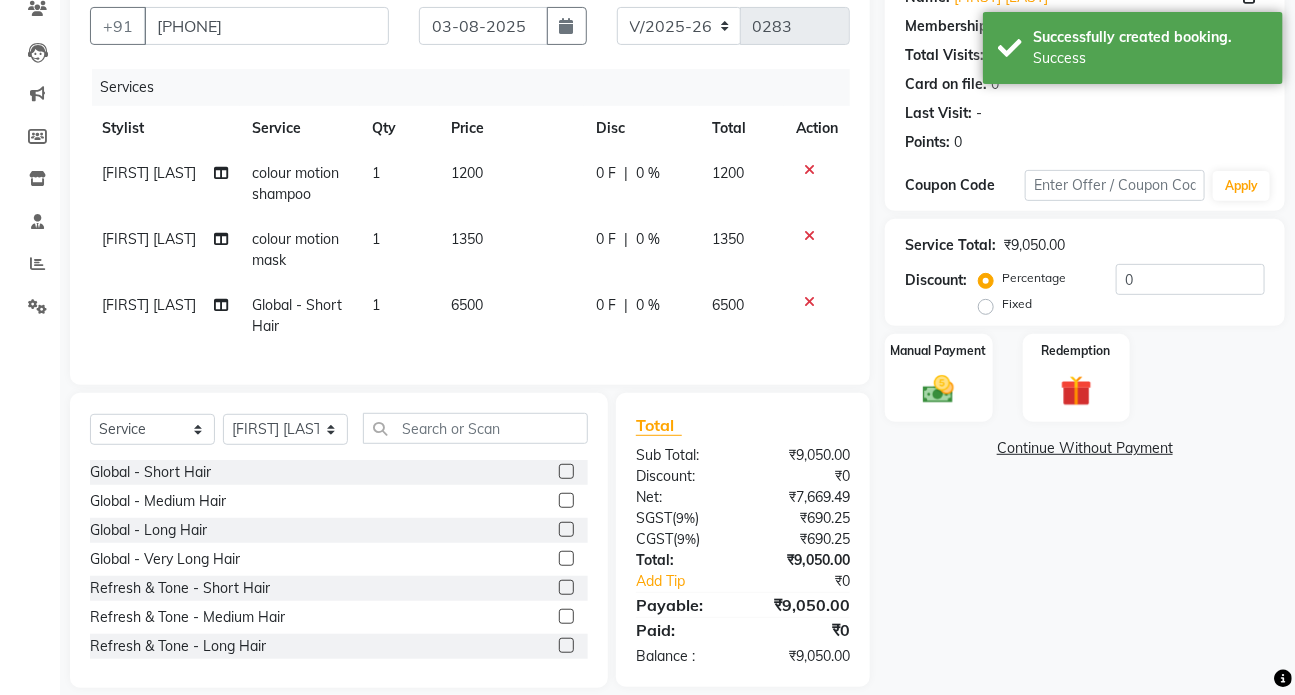 scroll, scrollTop: 215, scrollLeft: 0, axis: vertical 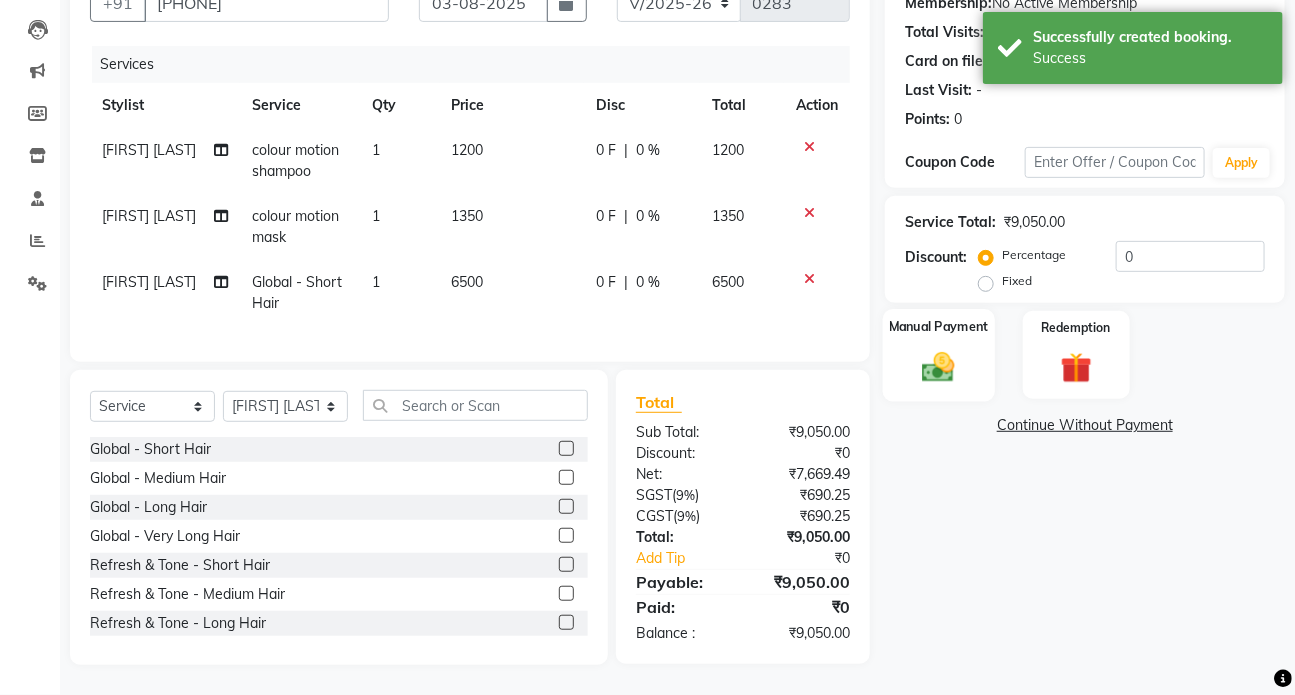 click 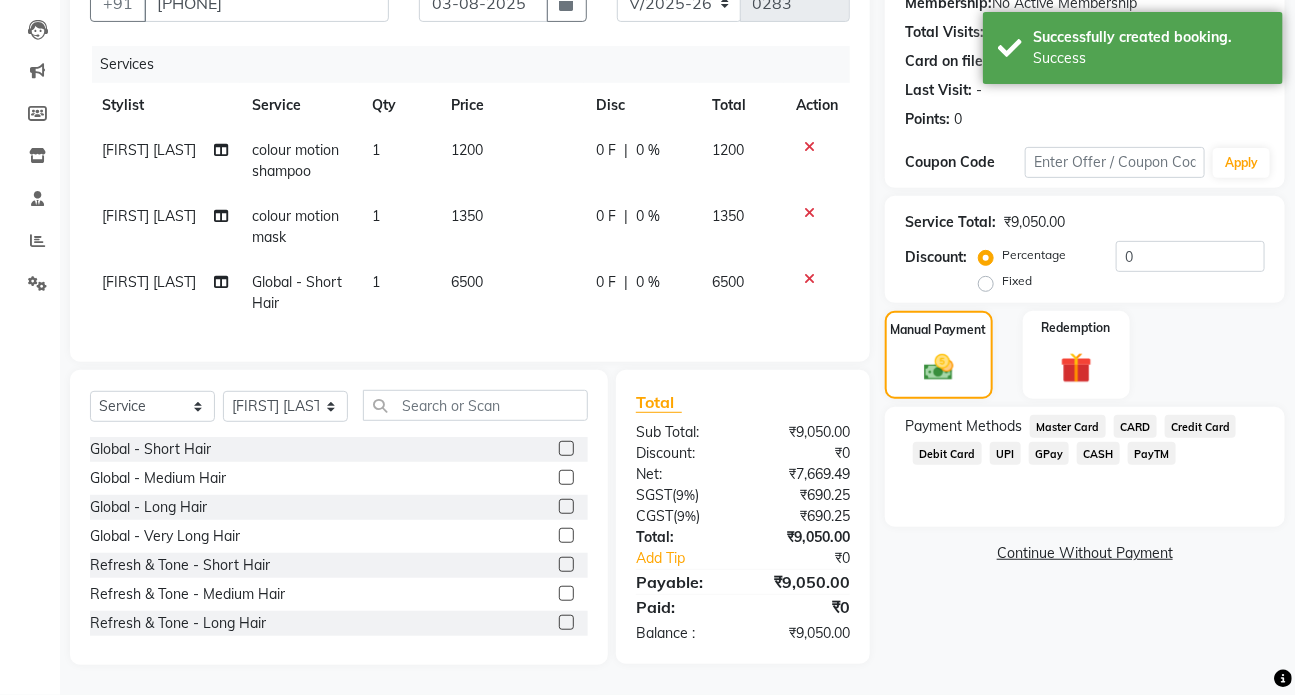 click on "CASH" 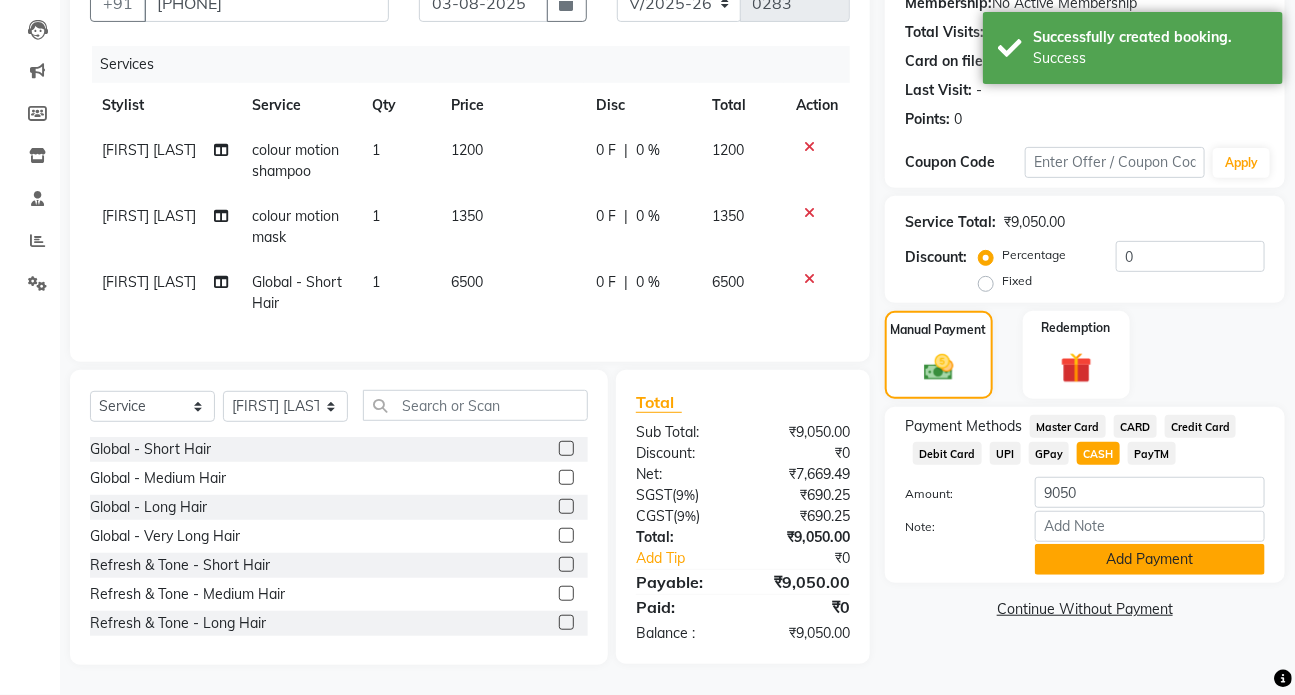 click on "Add Payment" 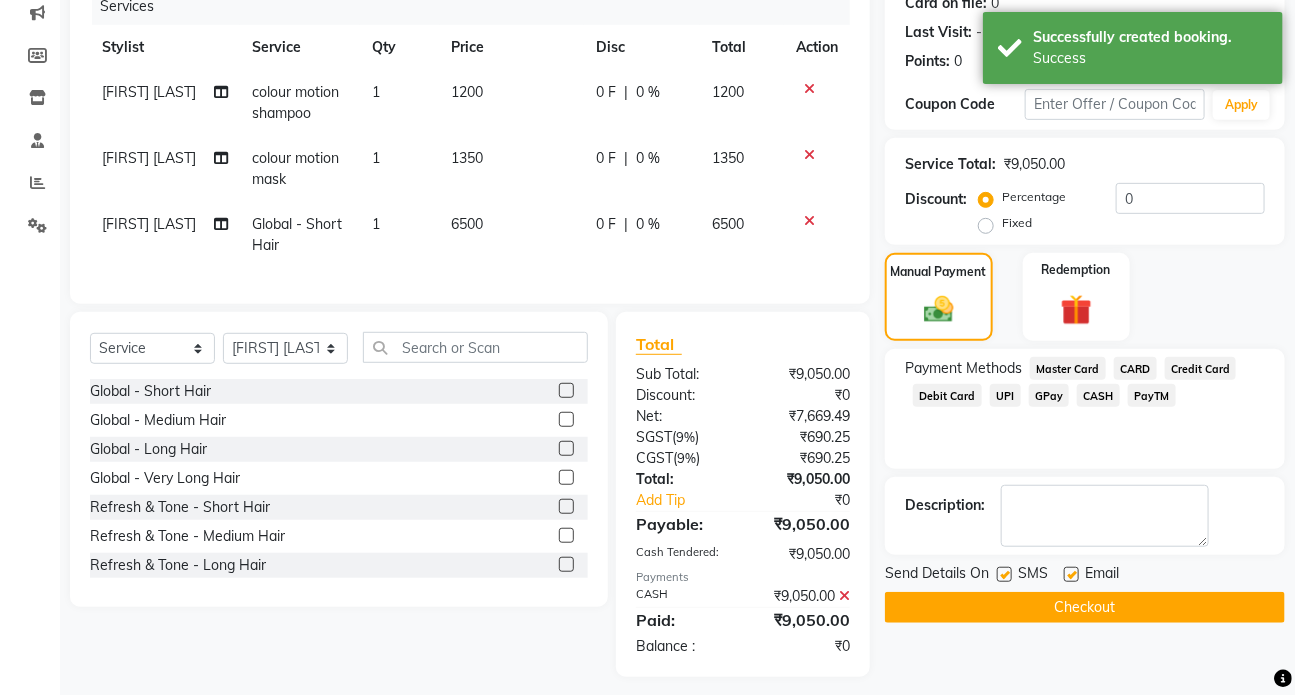 scroll, scrollTop: 285, scrollLeft: 0, axis: vertical 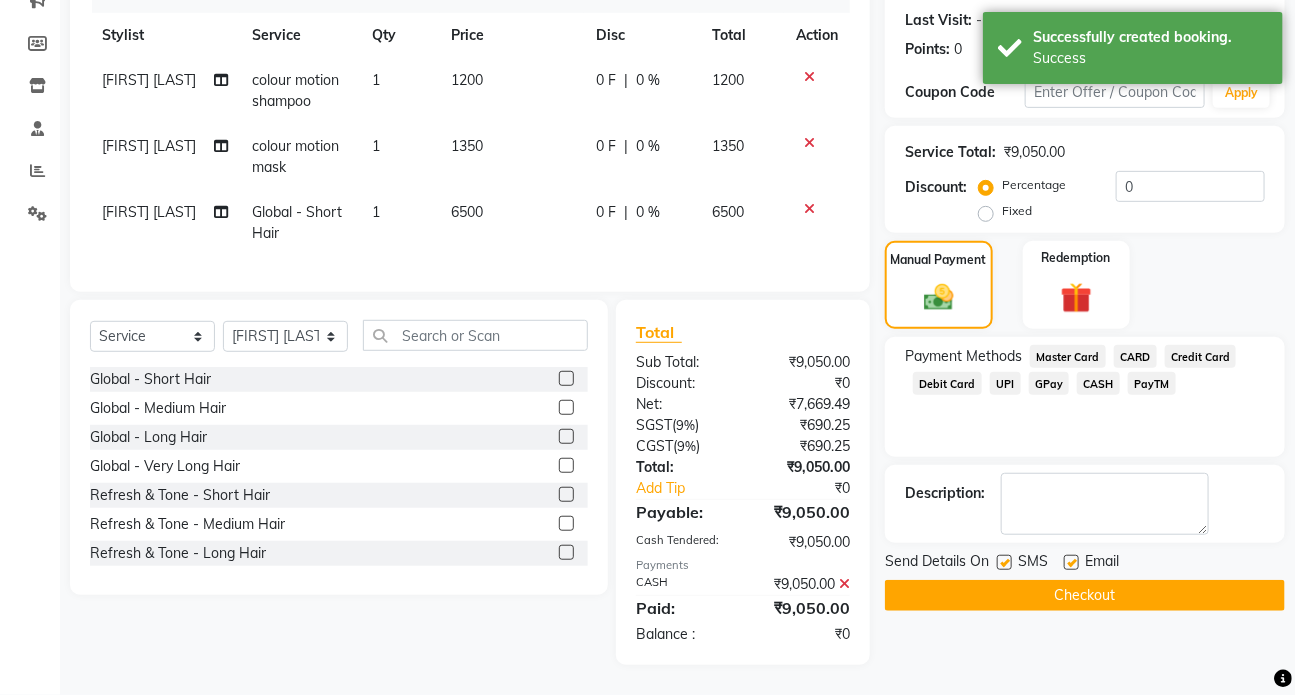 click on "Checkout" 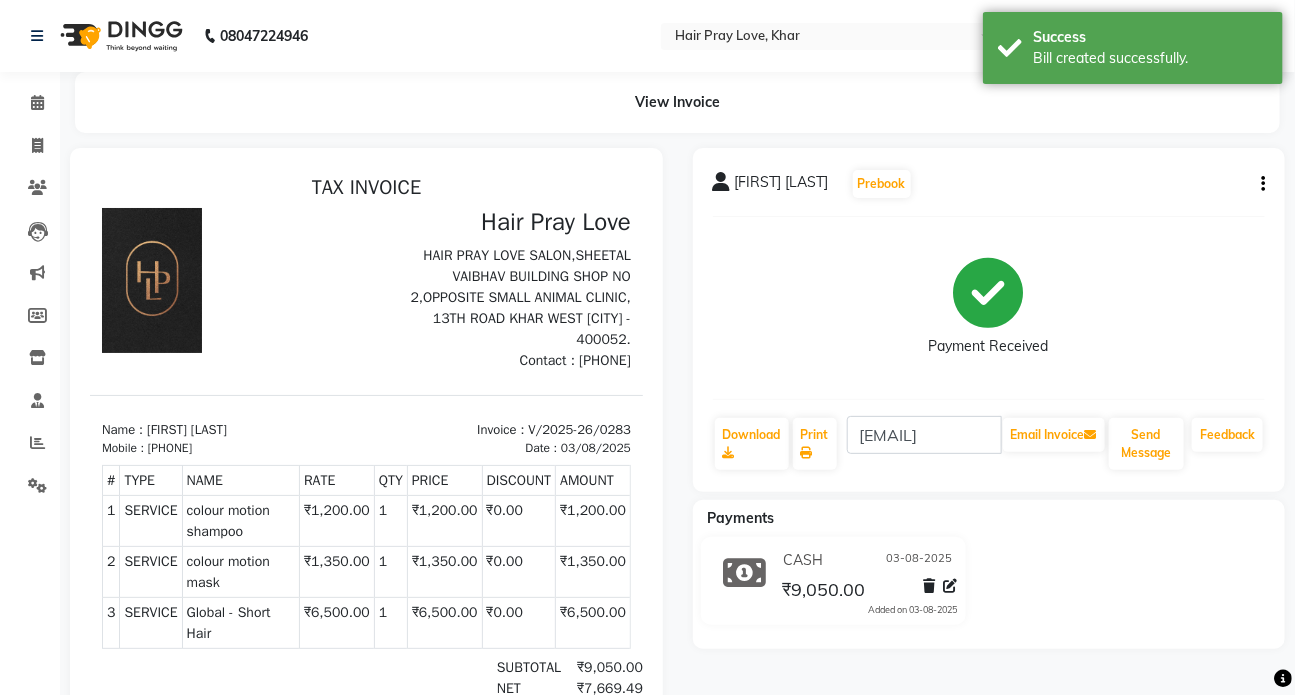scroll, scrollTop: 0, scrollLeft: 0, axis: both 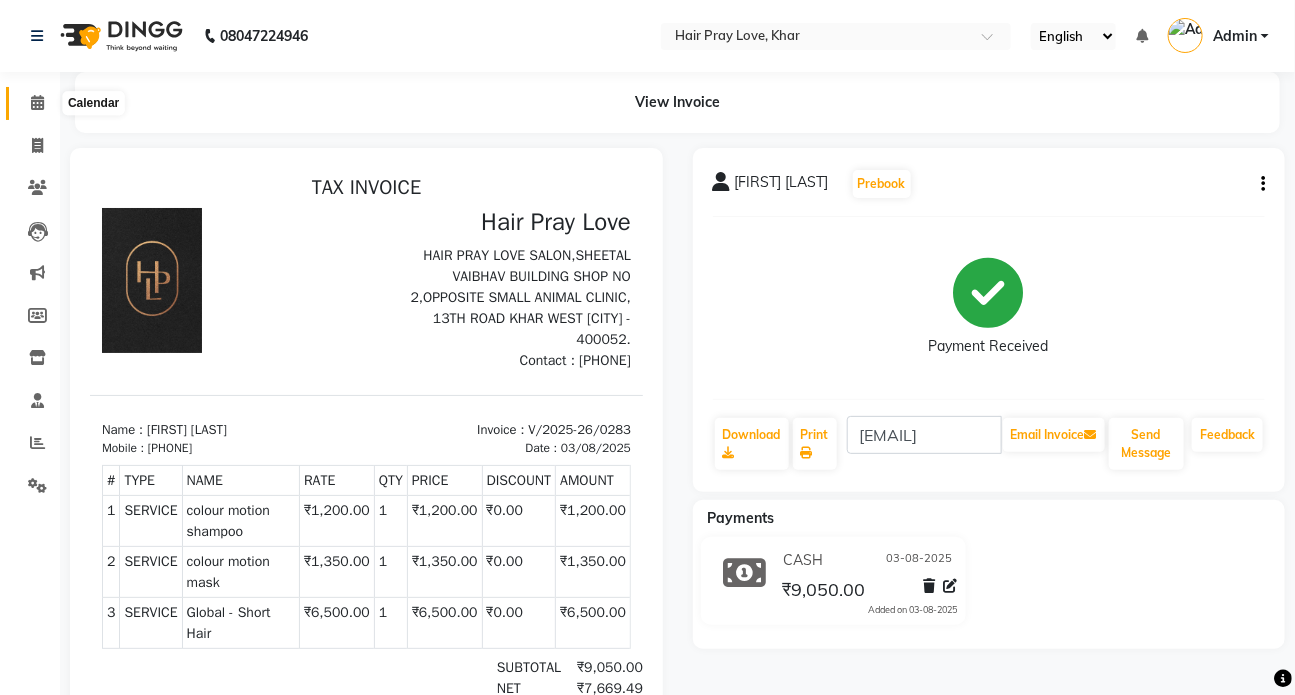 click 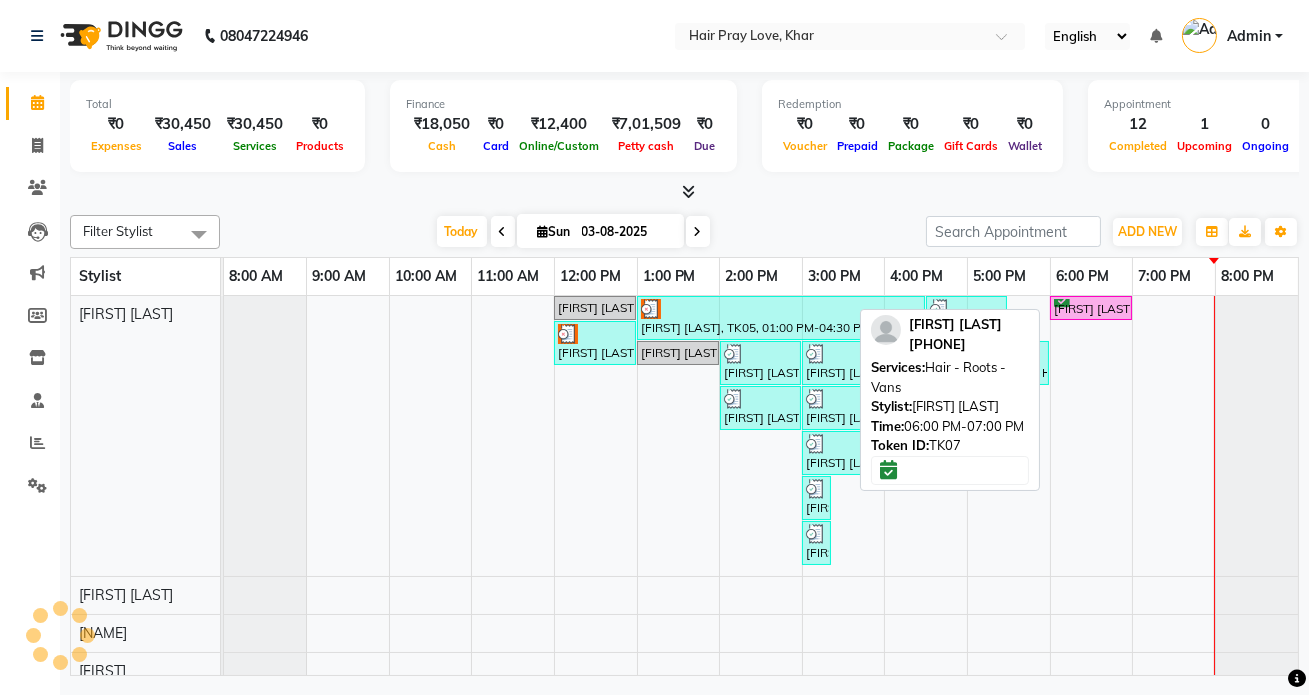 click on "[FIRST] [LAST], TK07, 06:00 PM-07:00 PM, Hair - Roots - Vans" at bounding box center (1091, 308) 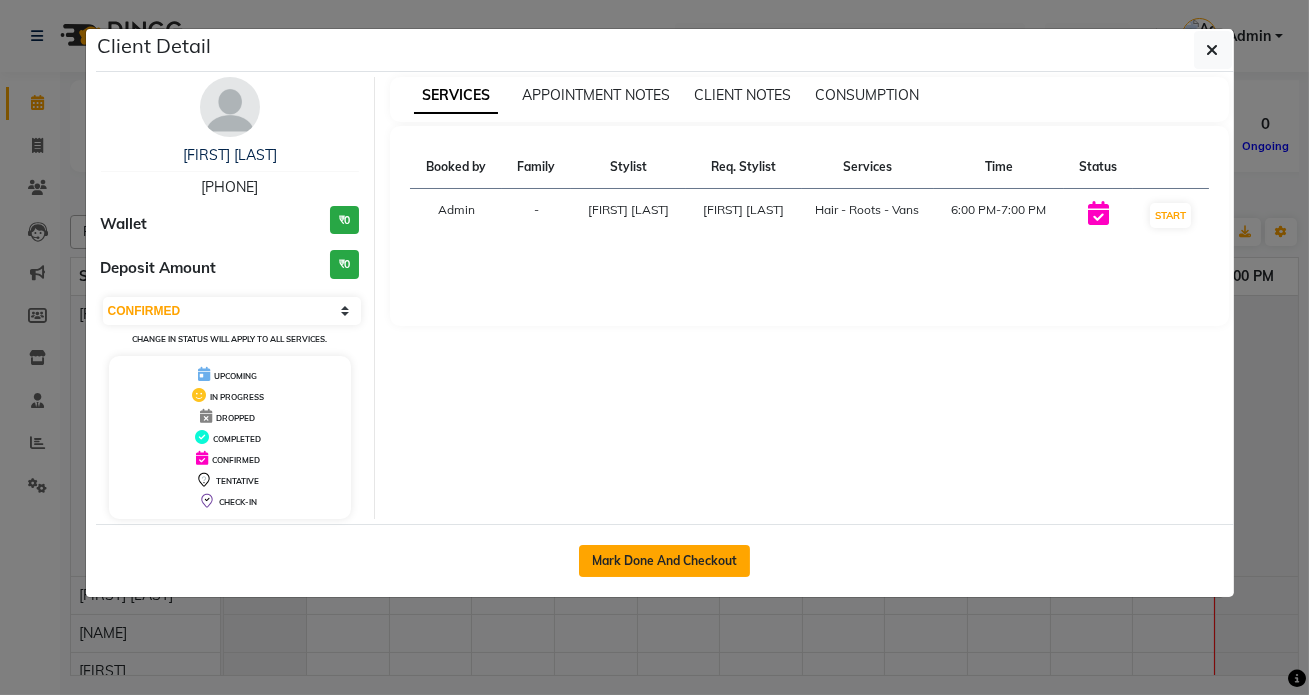 click on "Mark Done And Checkout" 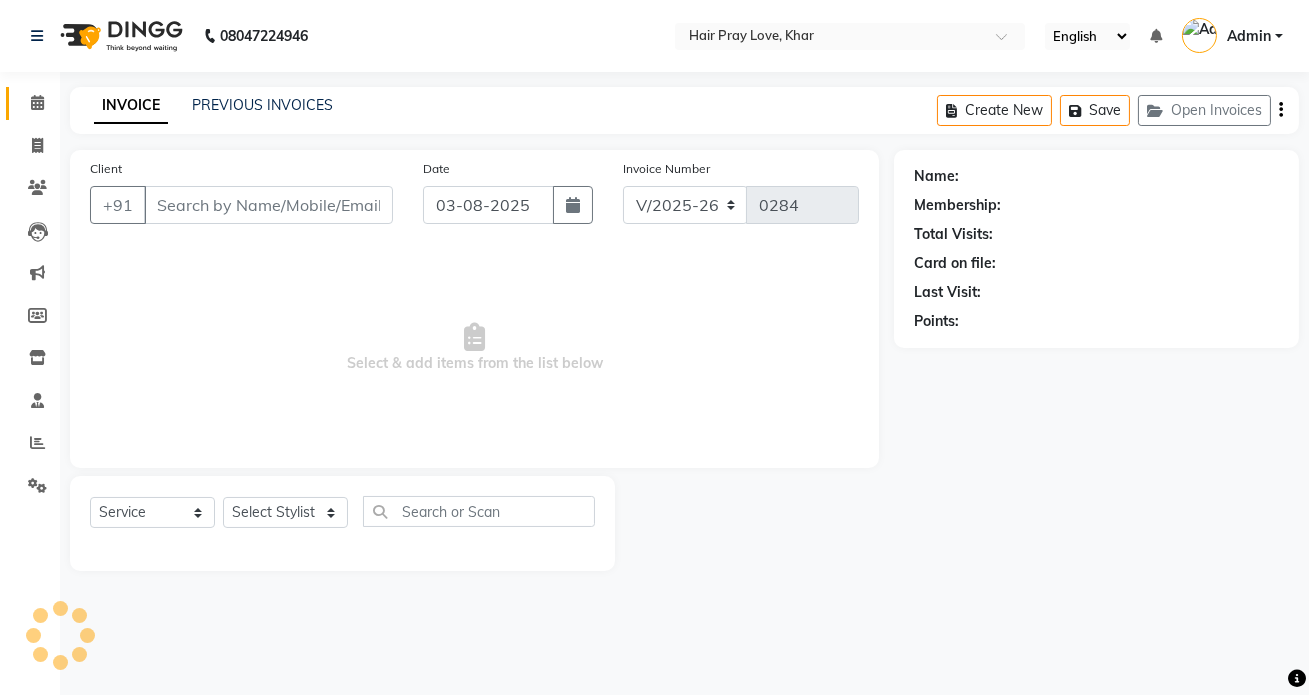 type on "[PHONE]" 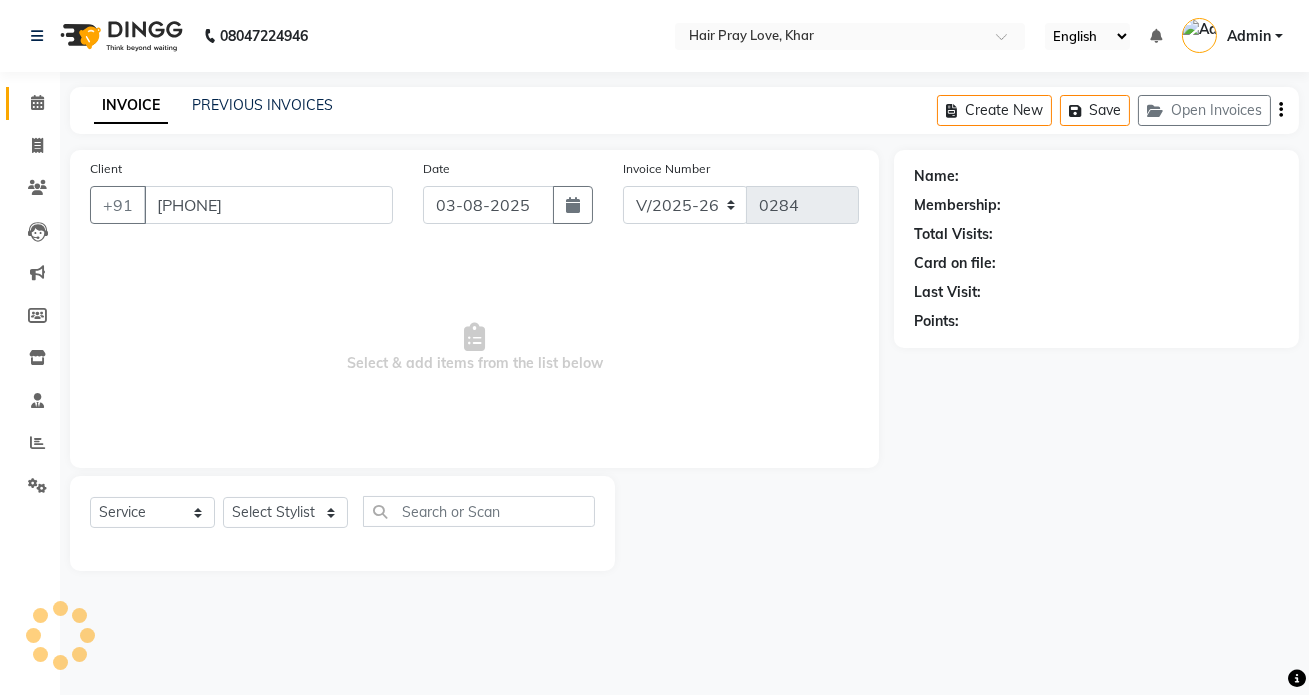 select on "54376" 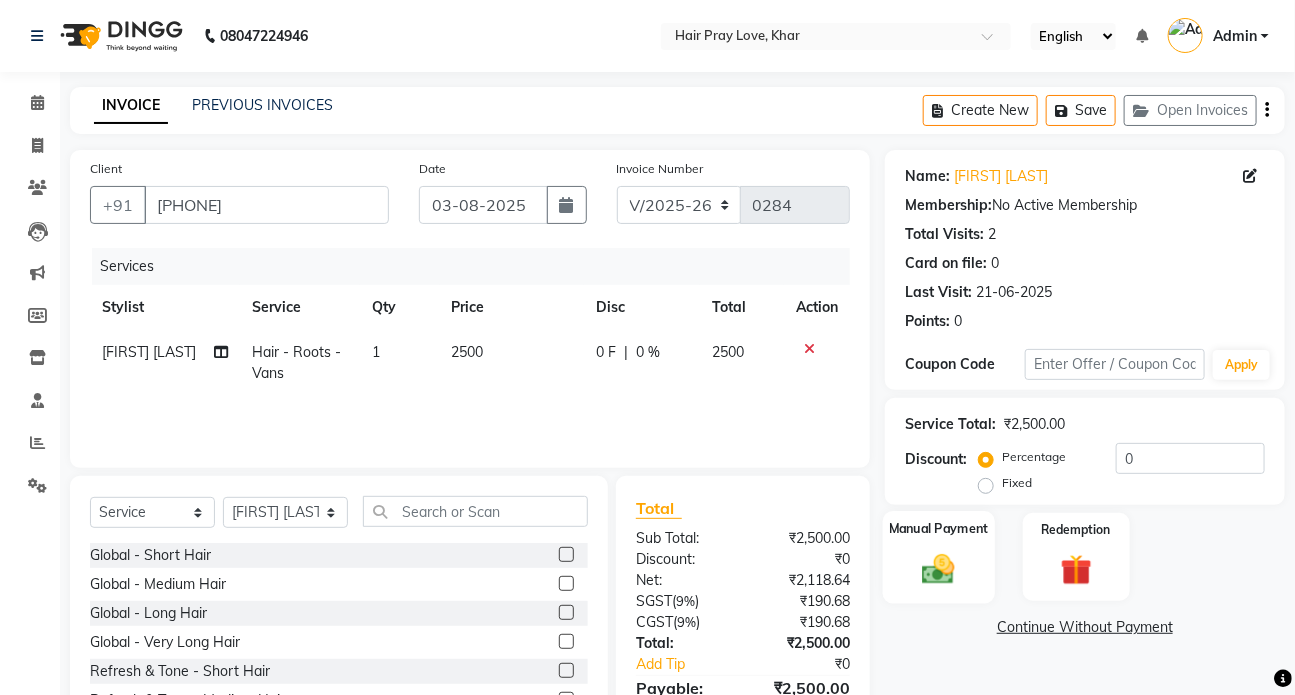 click on "Manual Payment" 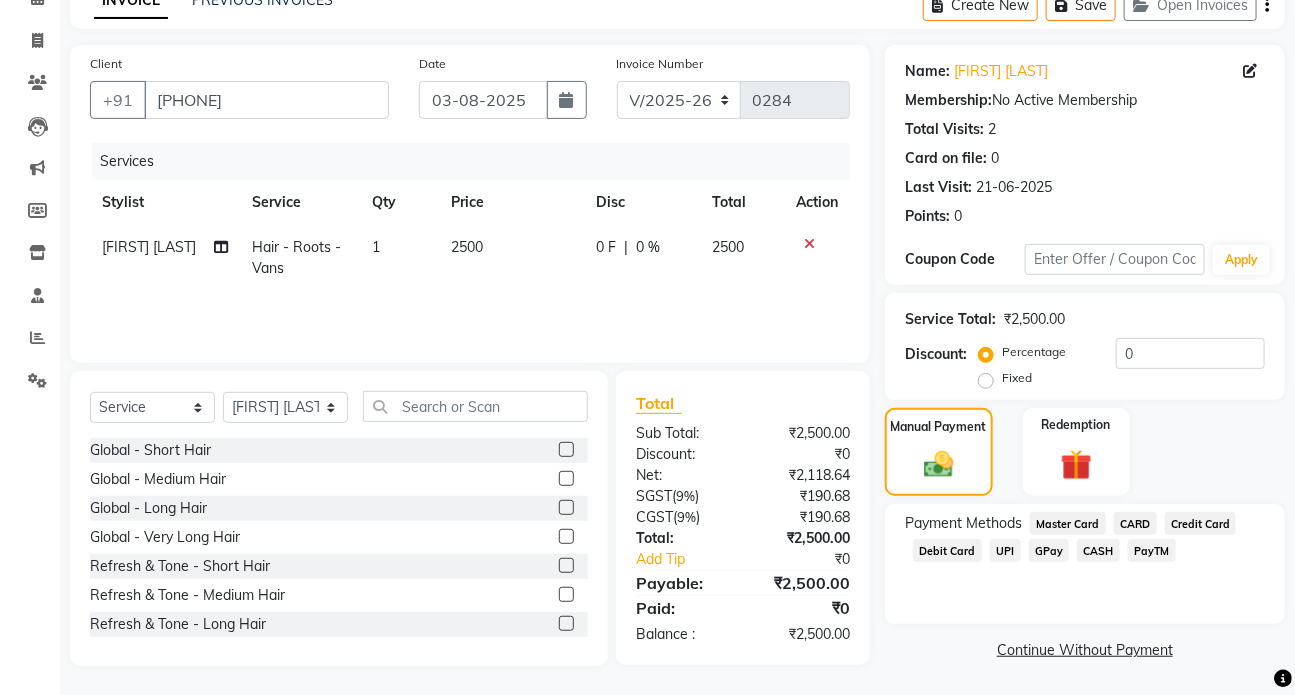 scroll, scrollTop: 106, scrollLeft: 0, axis: vertical 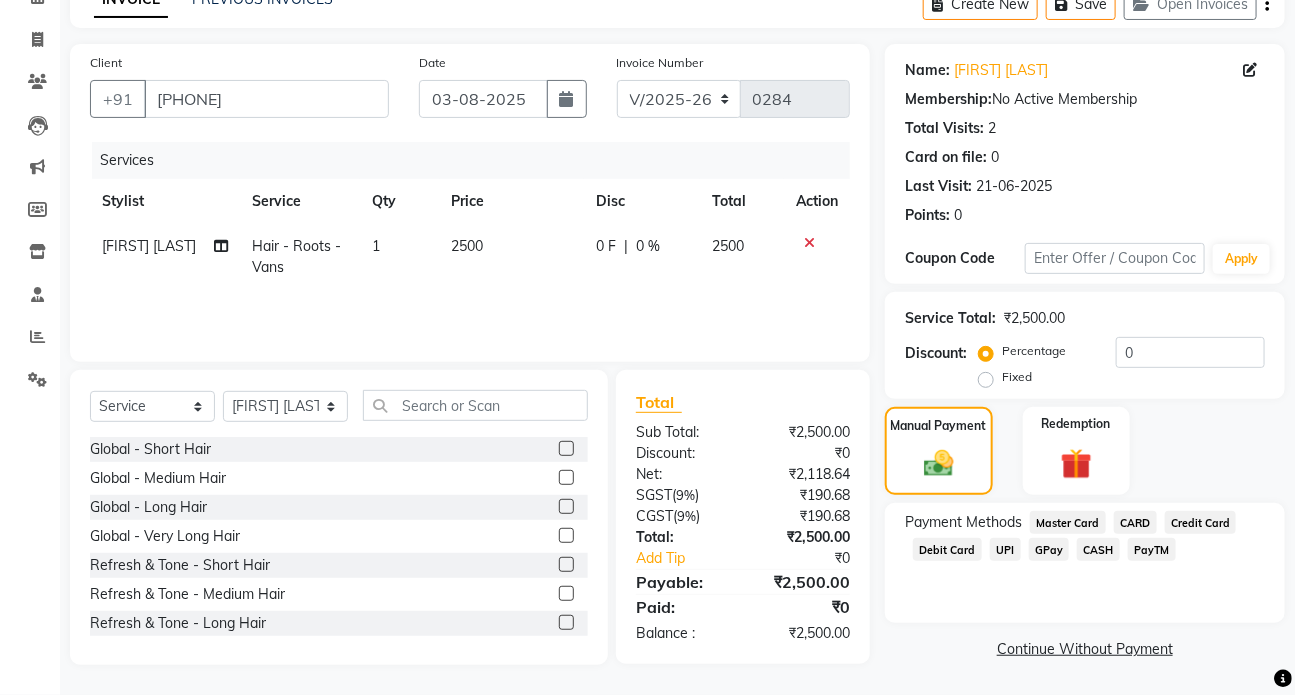 click on "CARD" 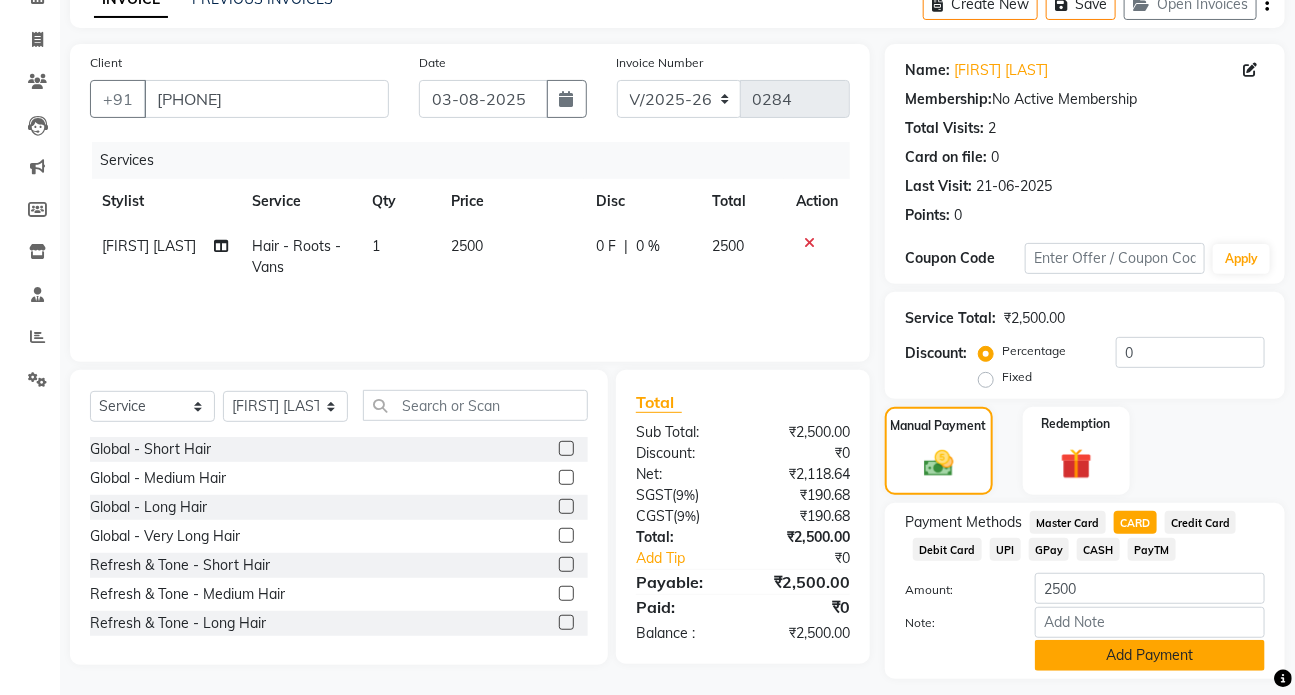 click on "Add Payment" 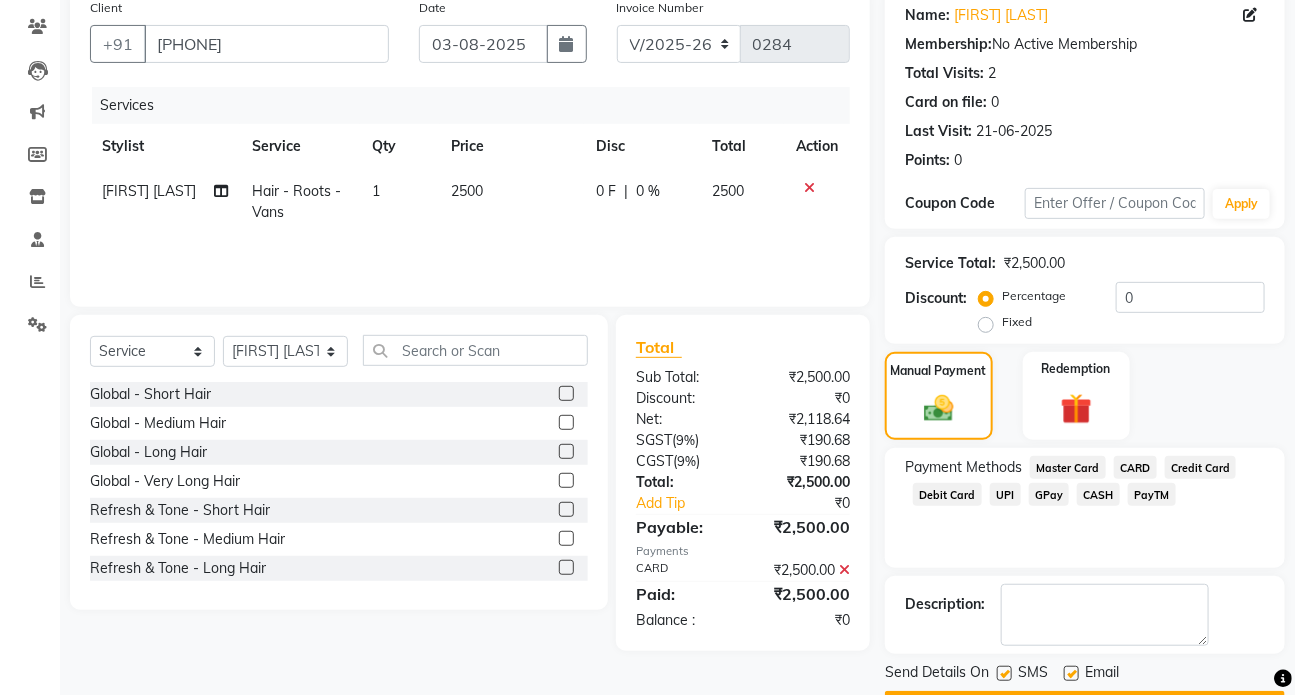 scroll, scrollTop: 217, scrollLeft: 0, axis: vertical 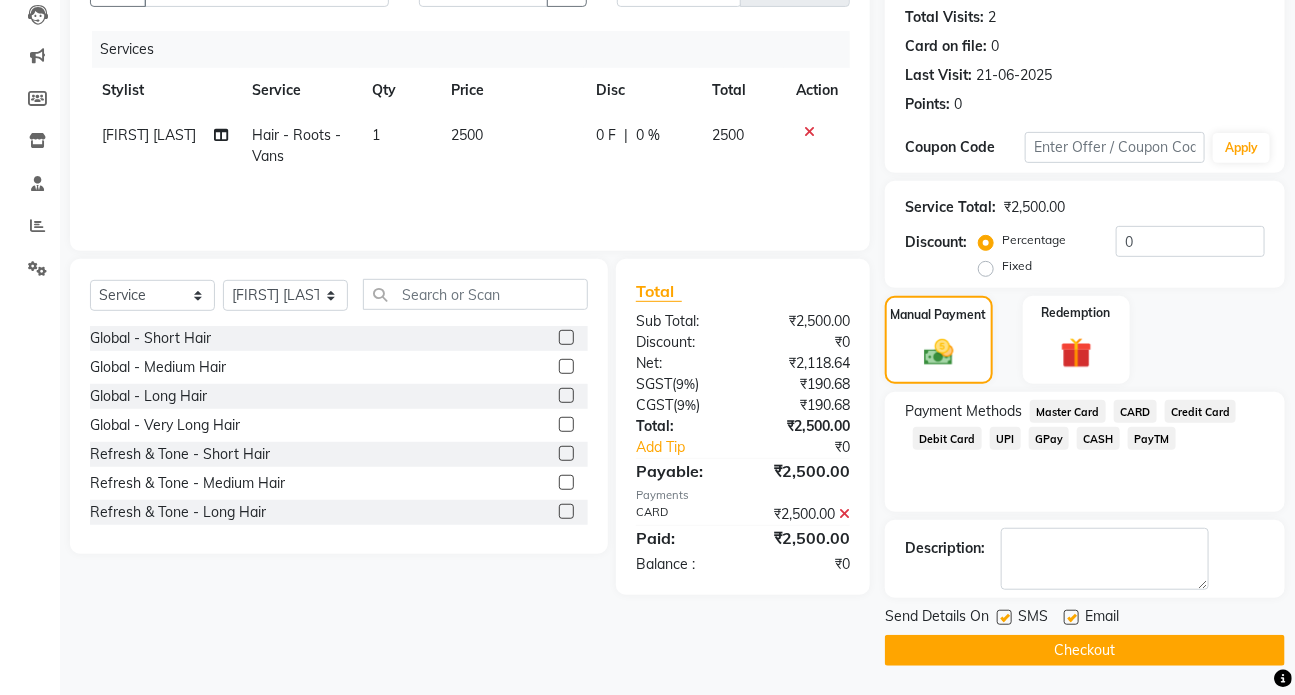 click on "Checkout" 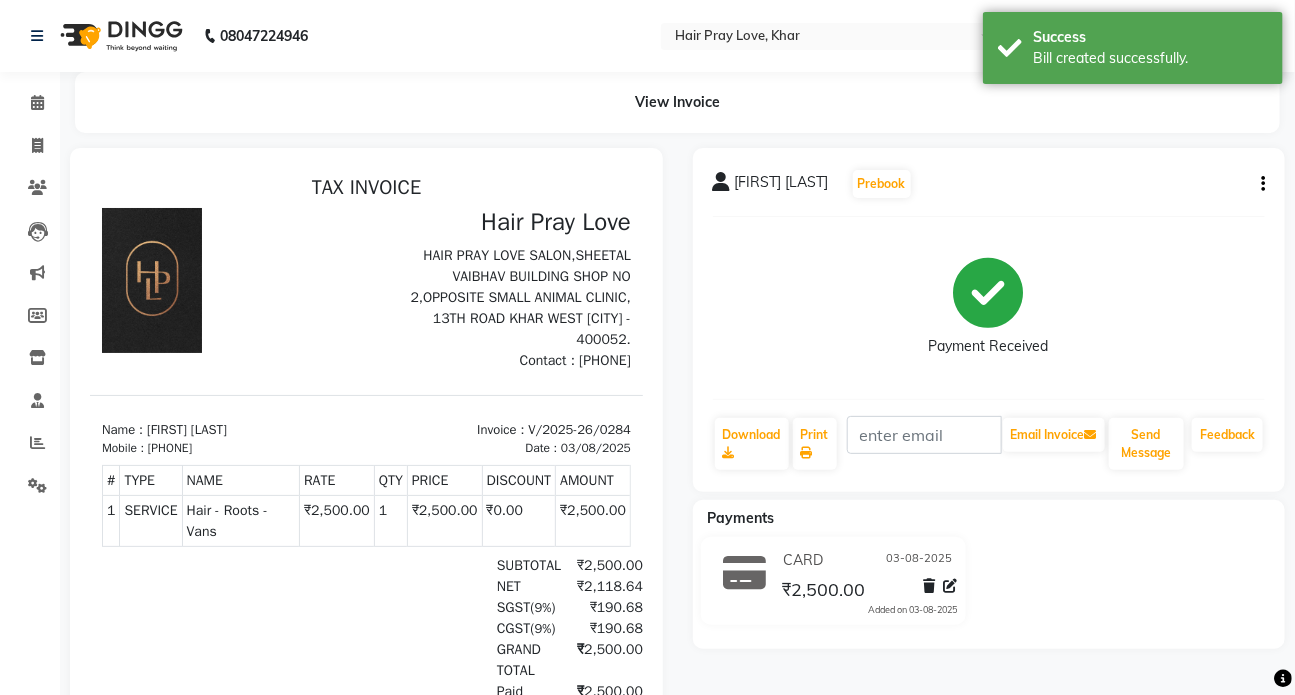 scroll, scrollTop: 0, scrollLeft: 0, axis: both 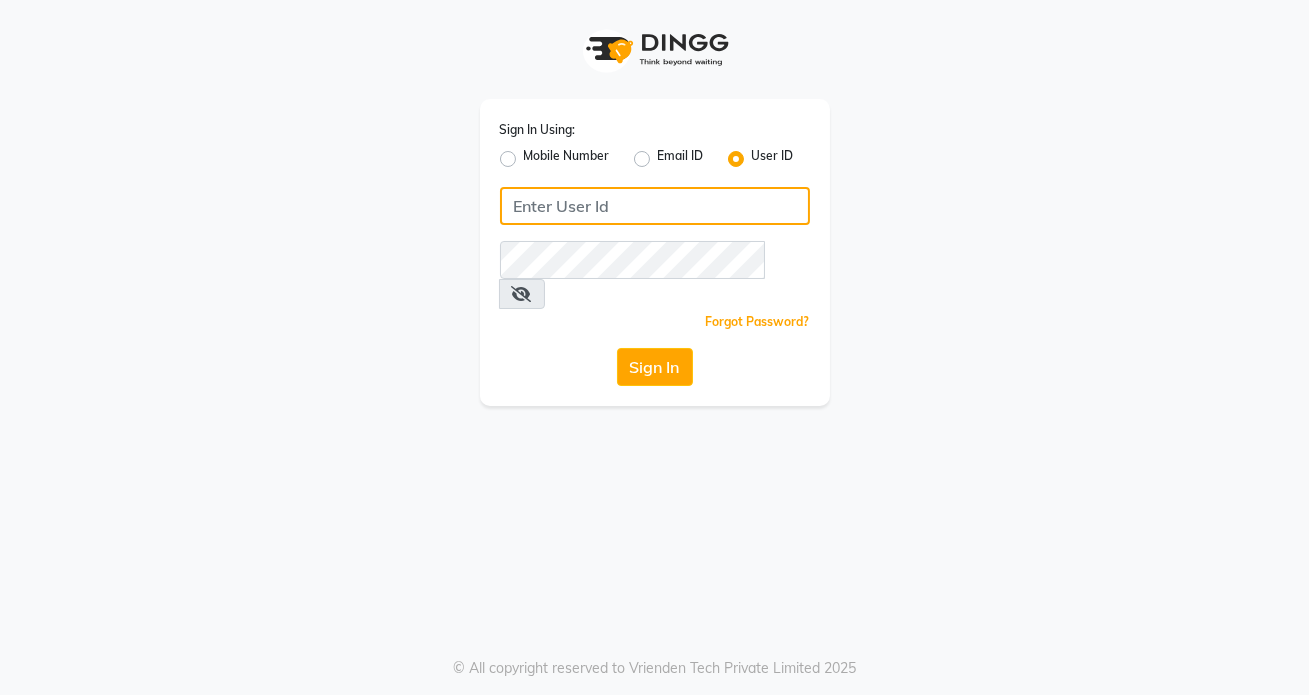type on "[USER_ID]" 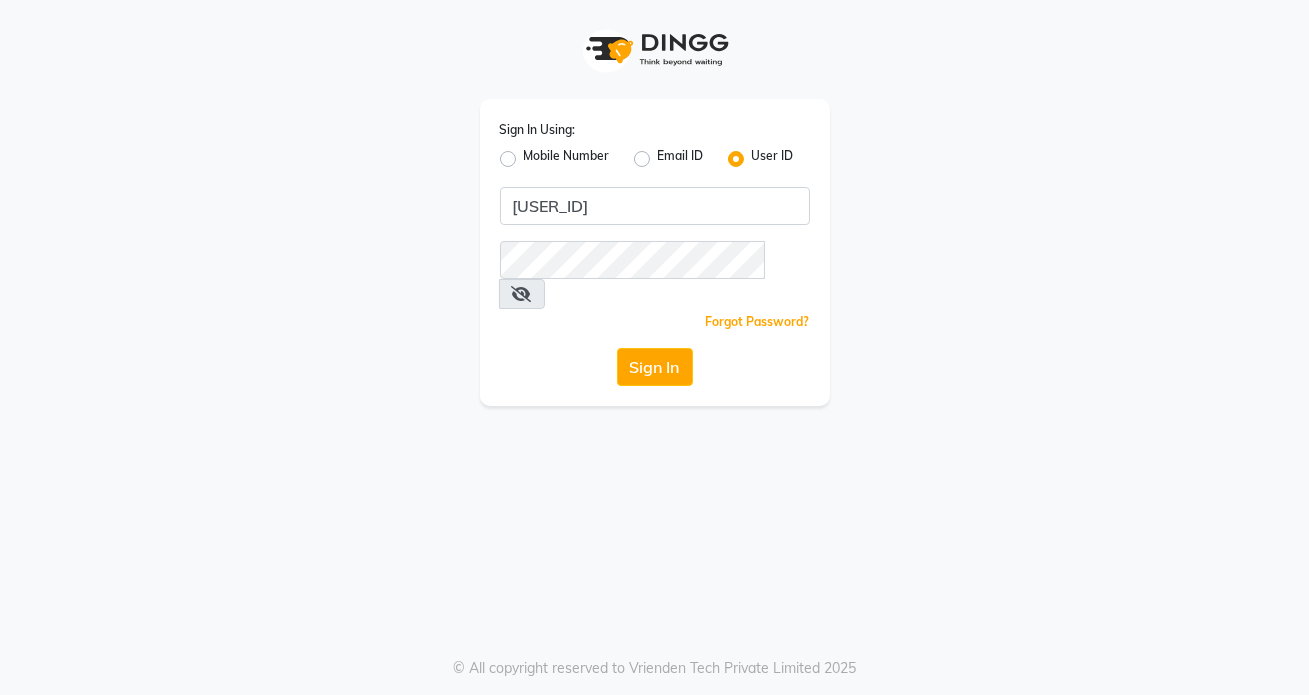 click on "Sign In Using: Mobile Number Email ID User ID [BRAND]  Remember me Forgot Password?  Sign In   © All copyright reserved to Vrienden Tech Private Limited 2025" at bounding box center (654, 347) 